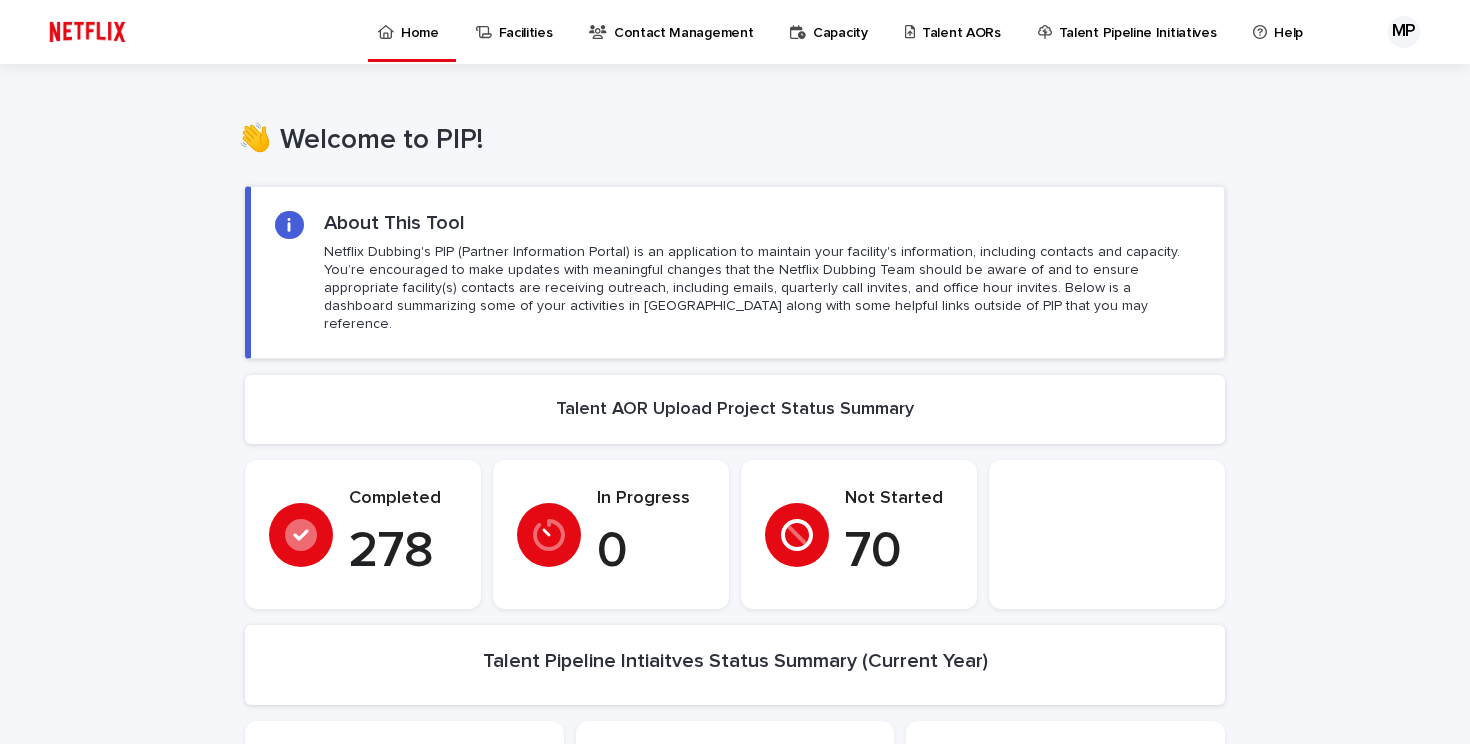 scroll, scrollTop: 0, scrollLeft: 0, axis: both 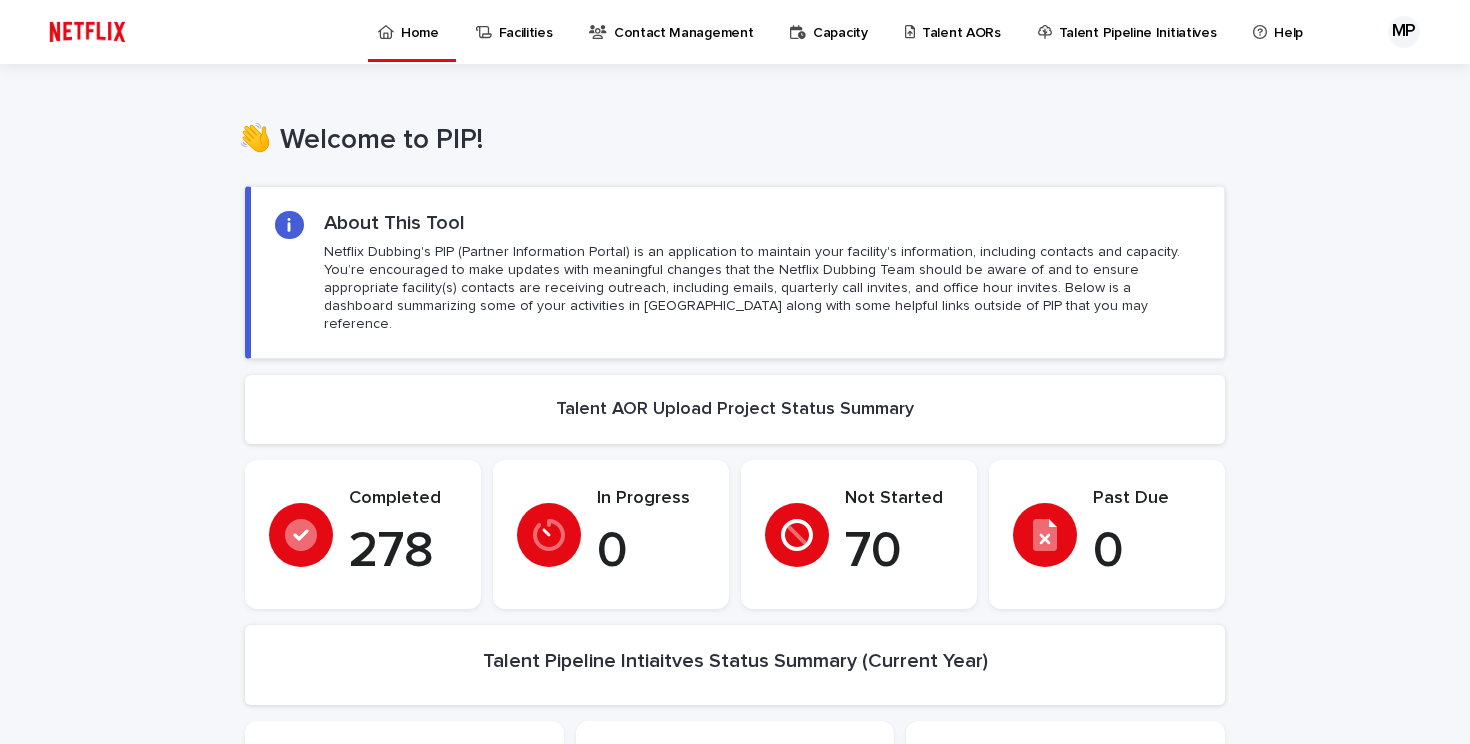 click on "Contact Management" at bounding box center [683, 21] 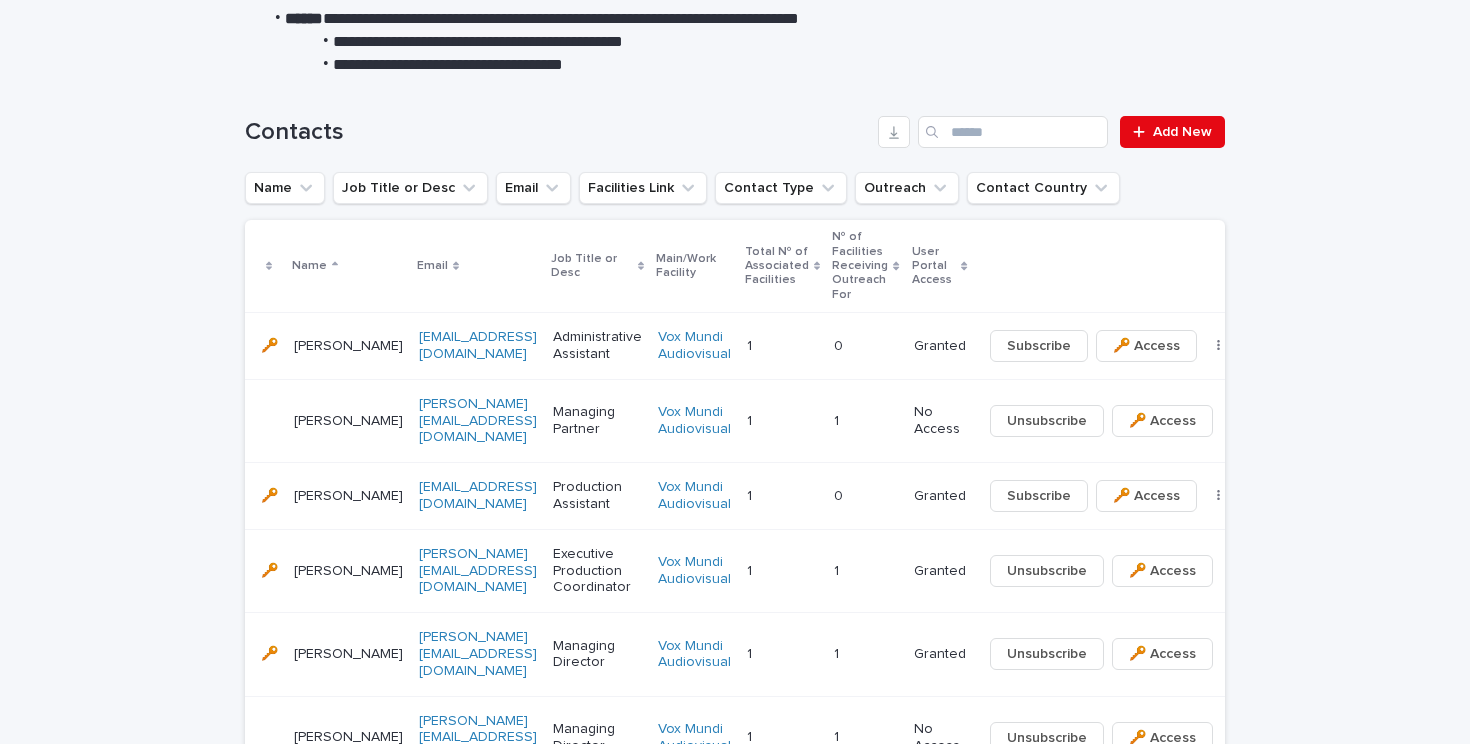 scroll, scrollTop: 0, scrollLeft: 0, axis: both 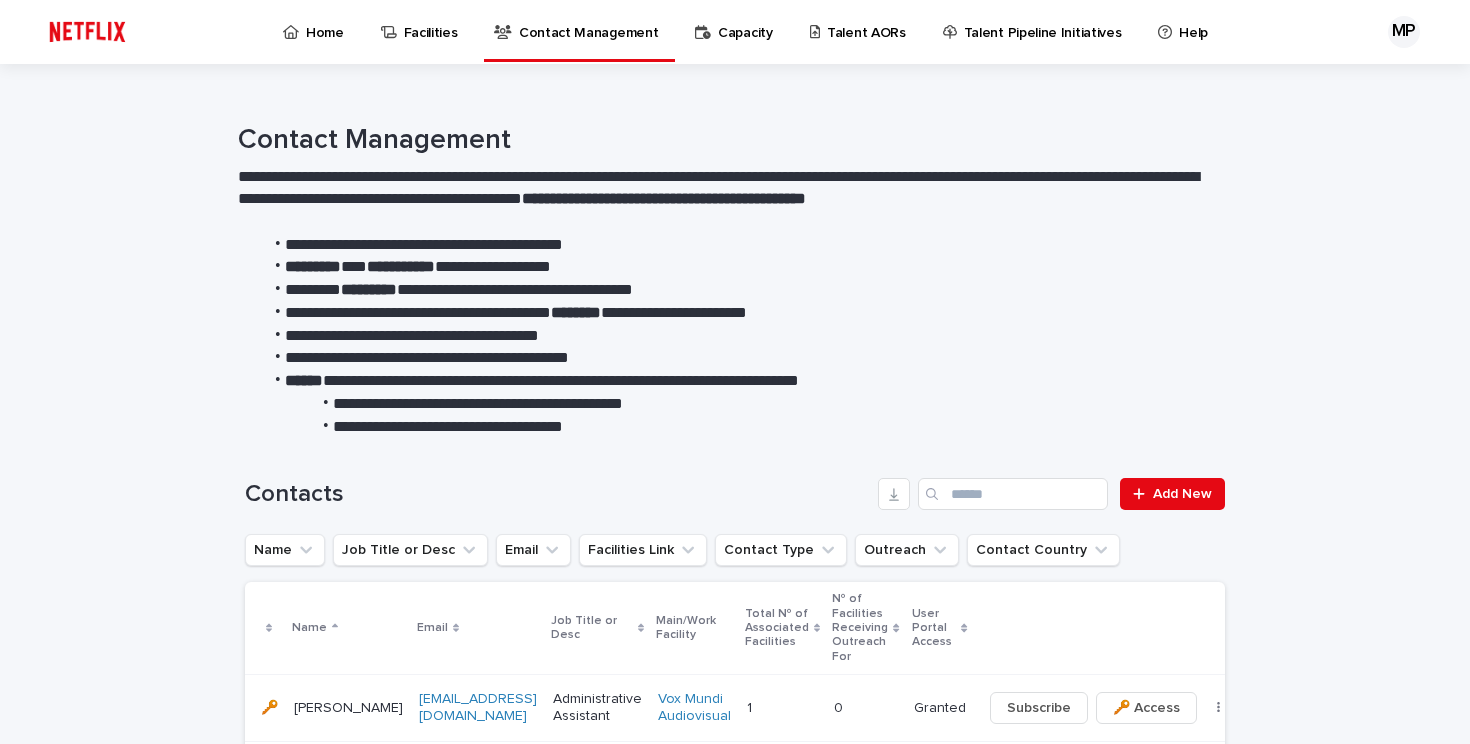 click on "Facilities" at bounding box center (431, 21) 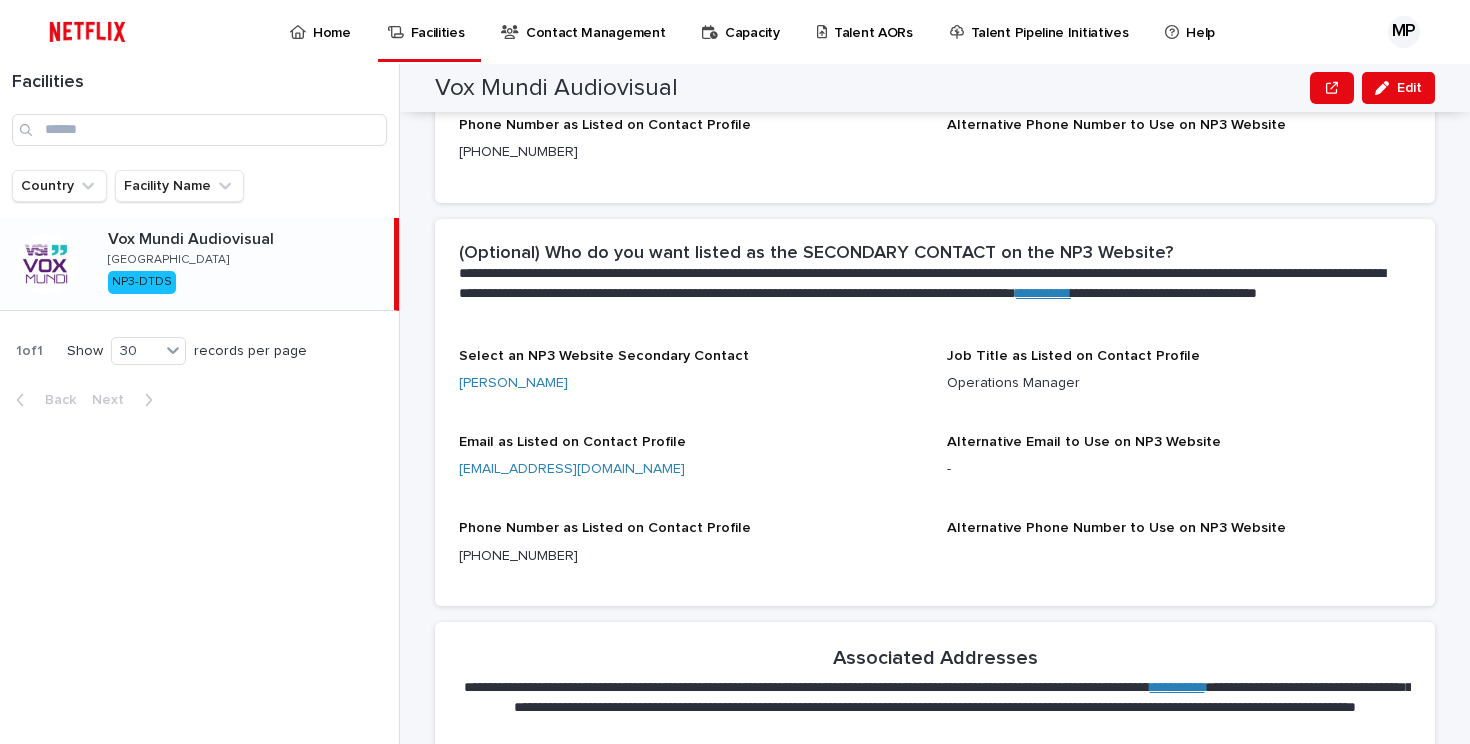 scroll, scrollTop: 2404, scrollLeft: 0, axis: vertical 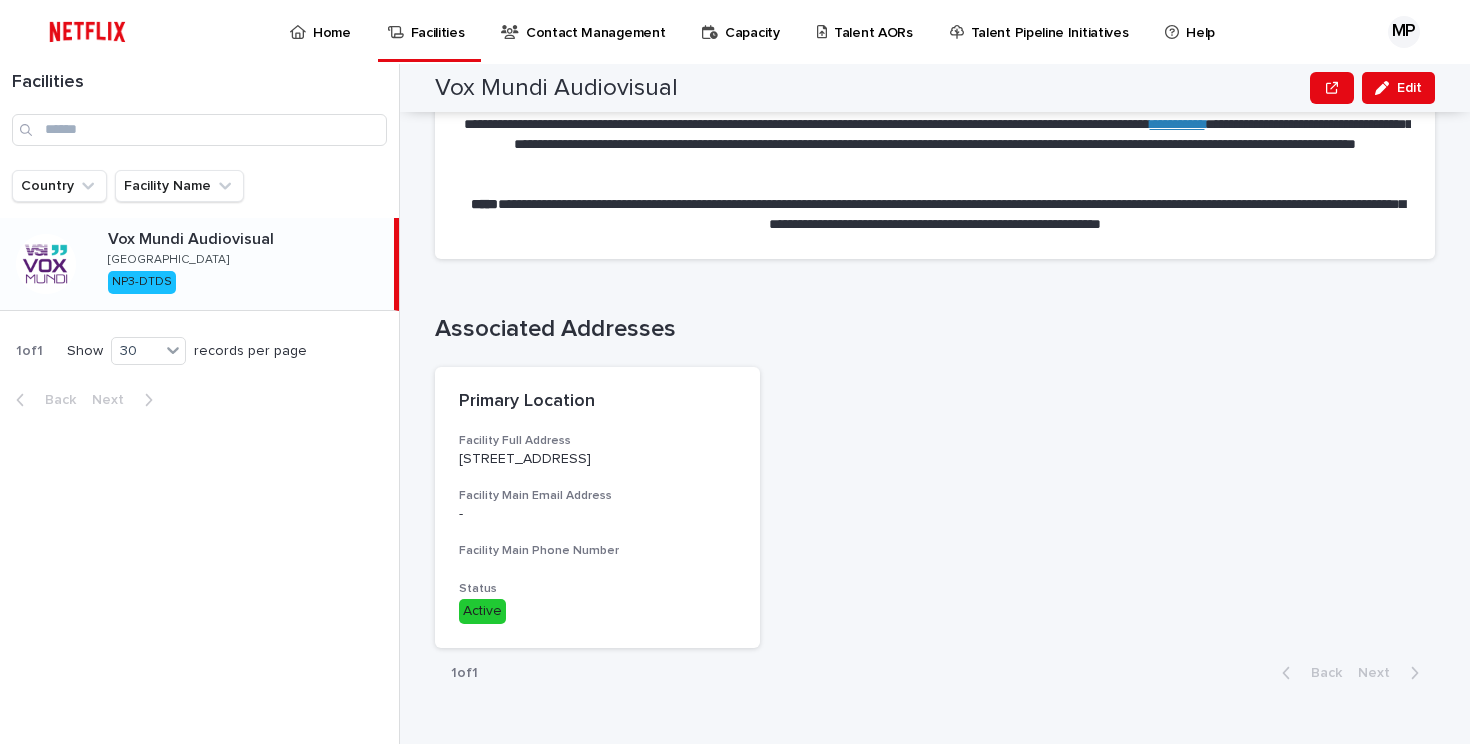 click on "Capacity" at bounding box center [752, 21] 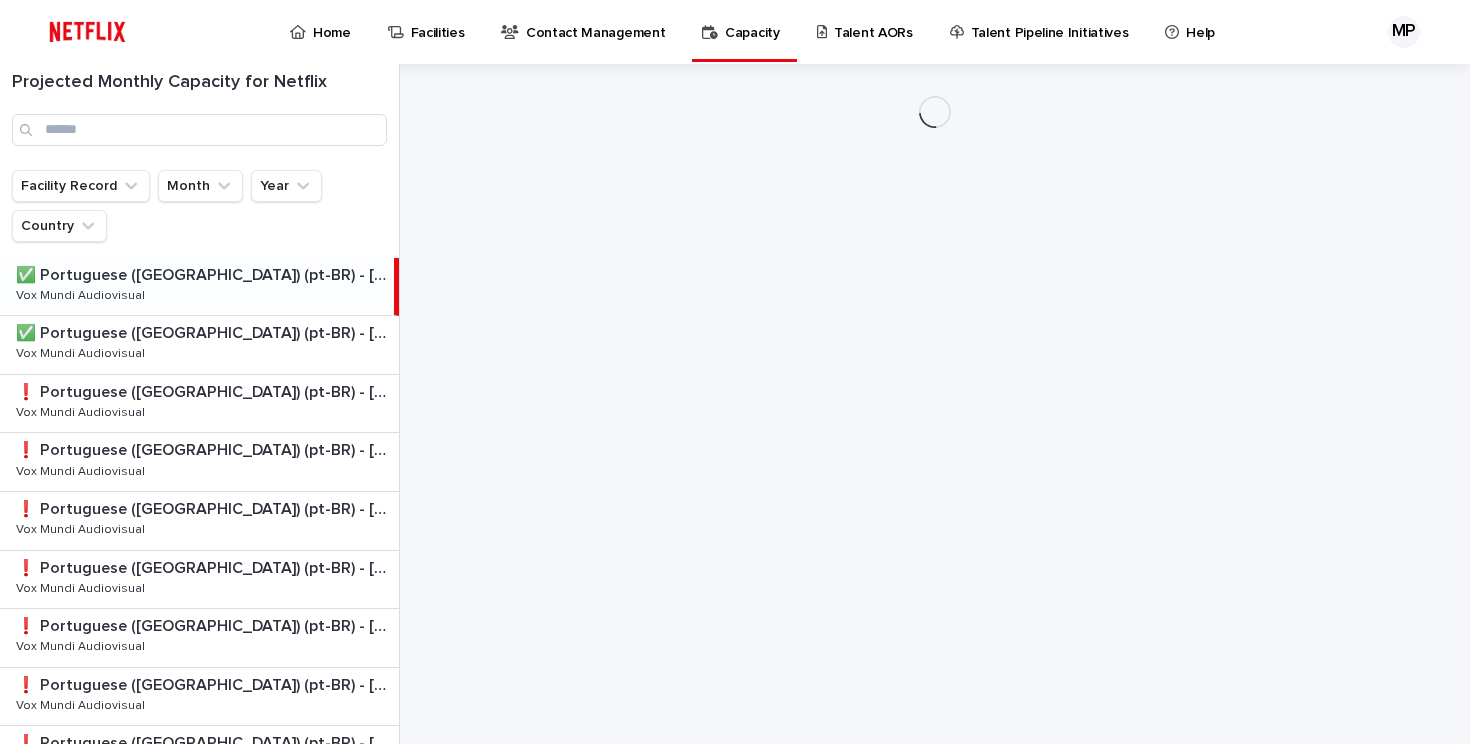 click on "Facilities" at bounding box center (438, 21) 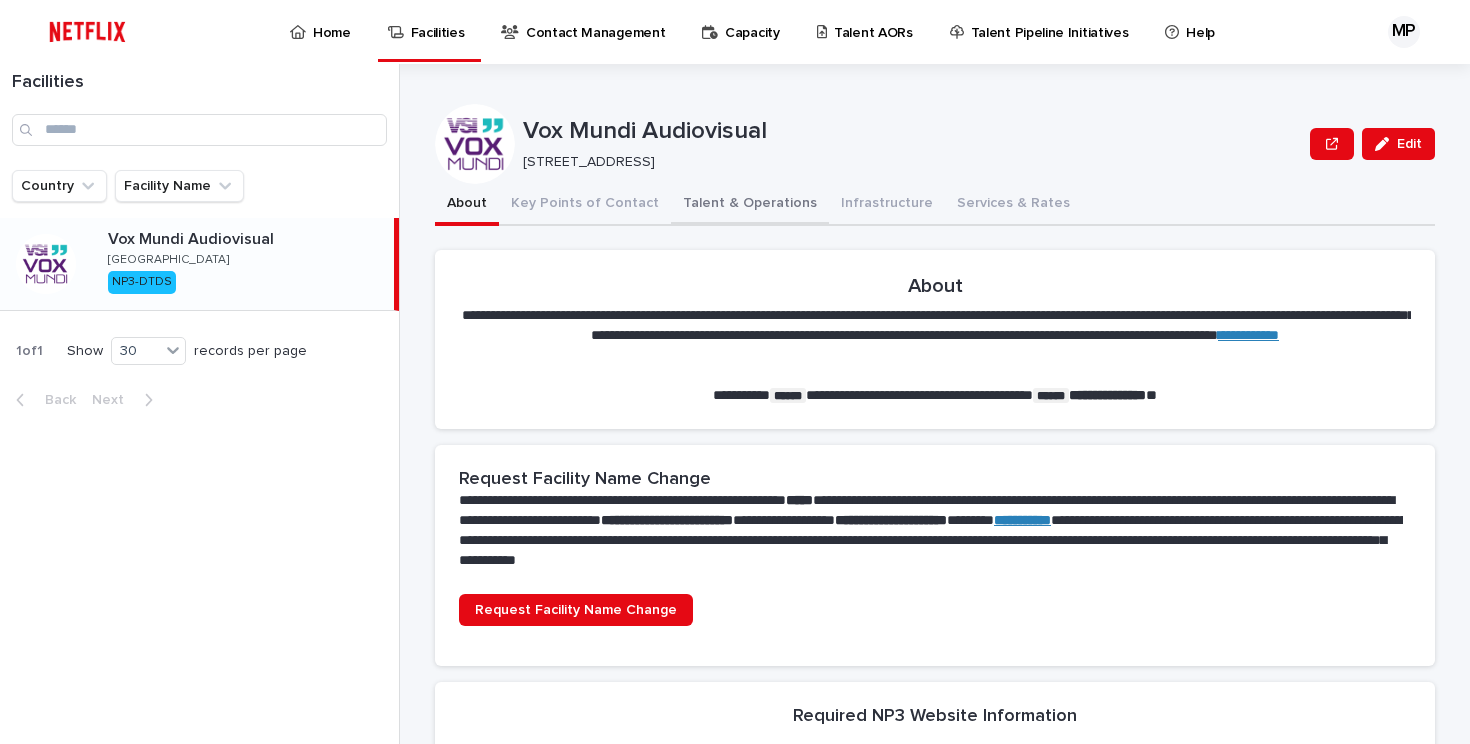 click on "Talent & Operations" at bounding box center [750, 205] 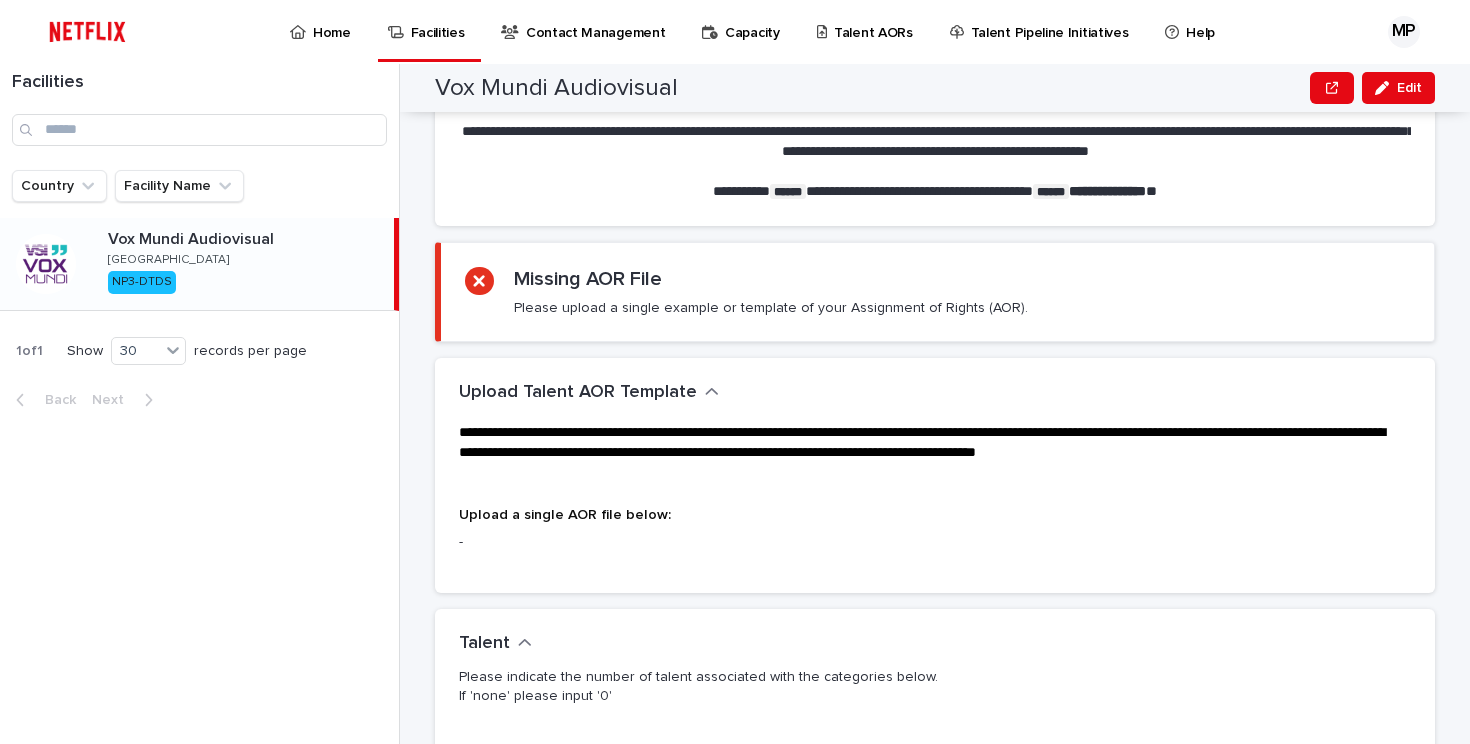 scroll, scrollTop: 0, scrollLeft: 0, axis: both 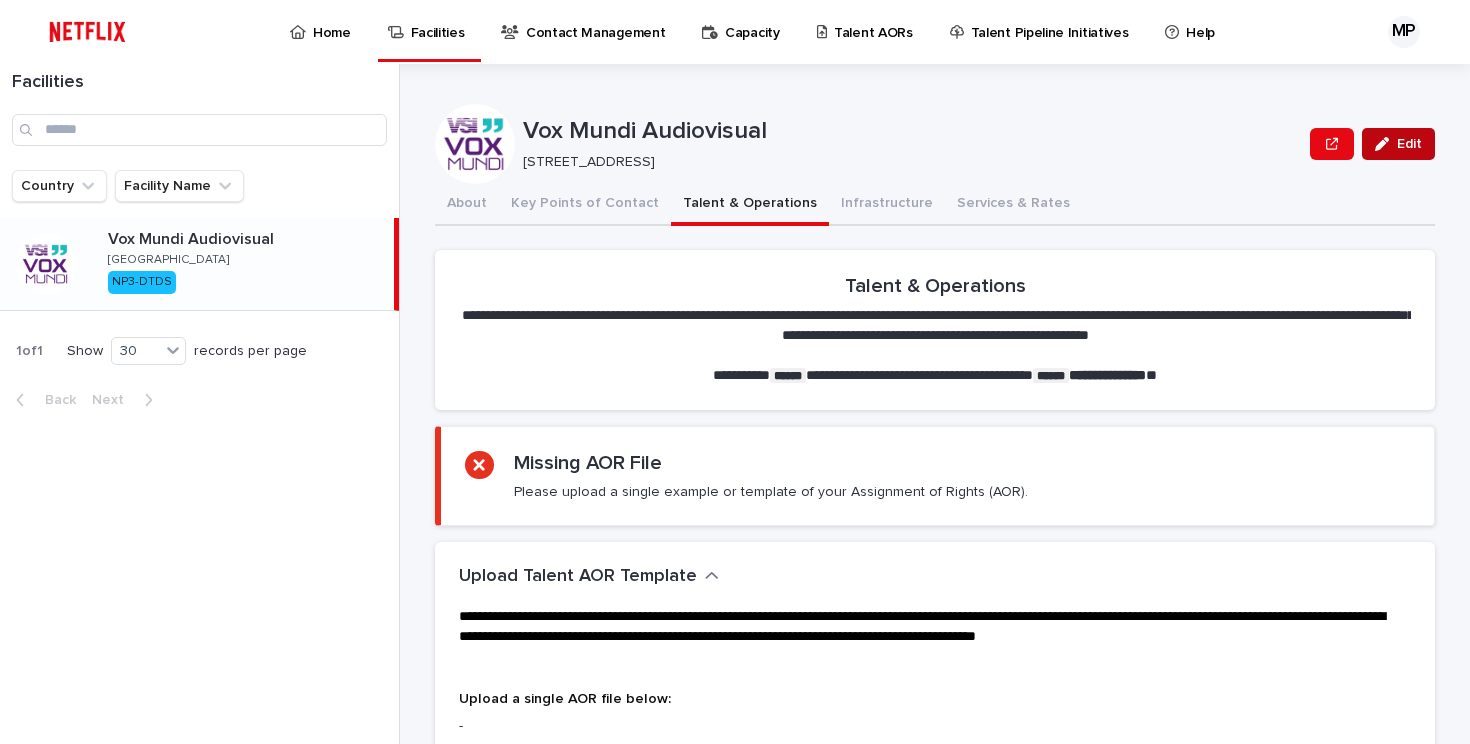 click on "Edit" at bounding box center [1409, 144] 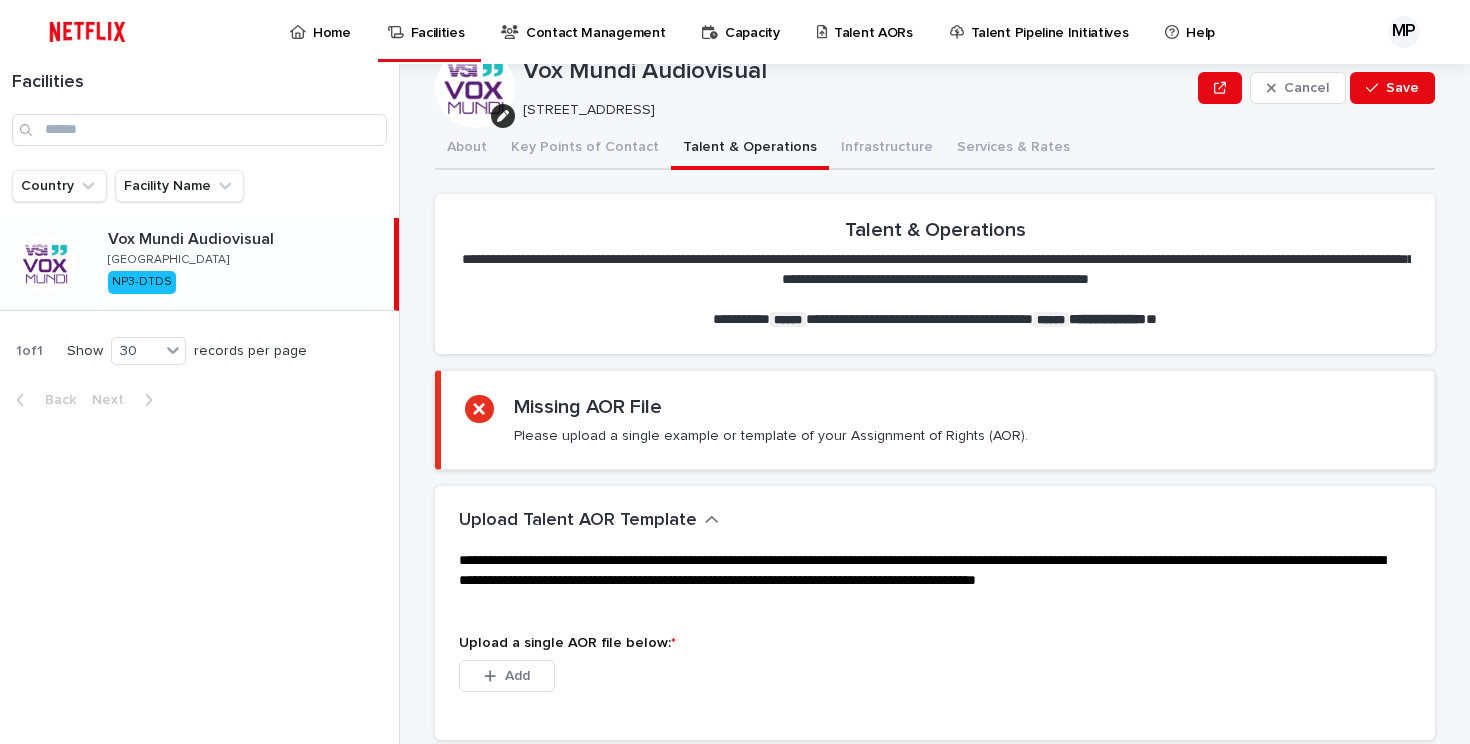scroll, scrollTop: 0, scrollLeft: 0, axis: both 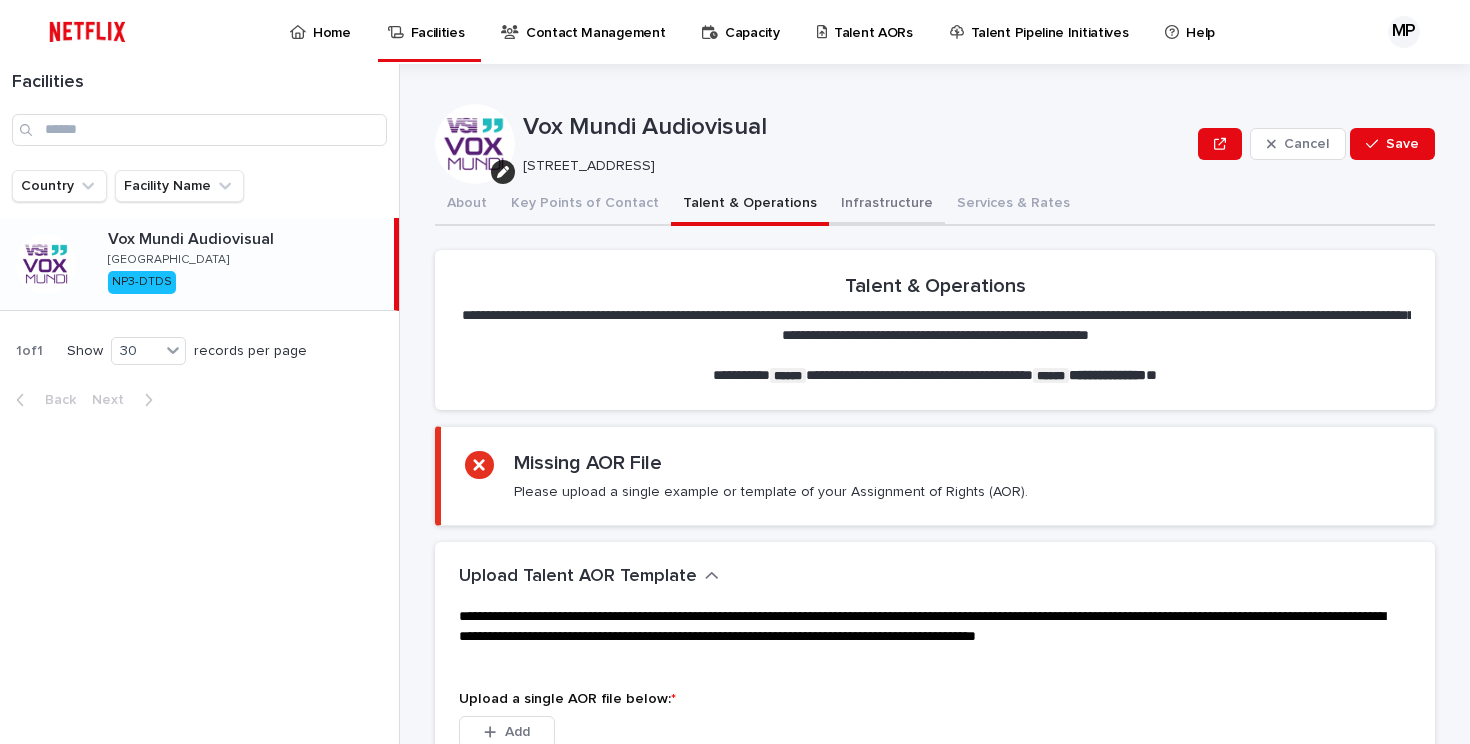 click on "Infrastructure" at bounding box center [887, 205] 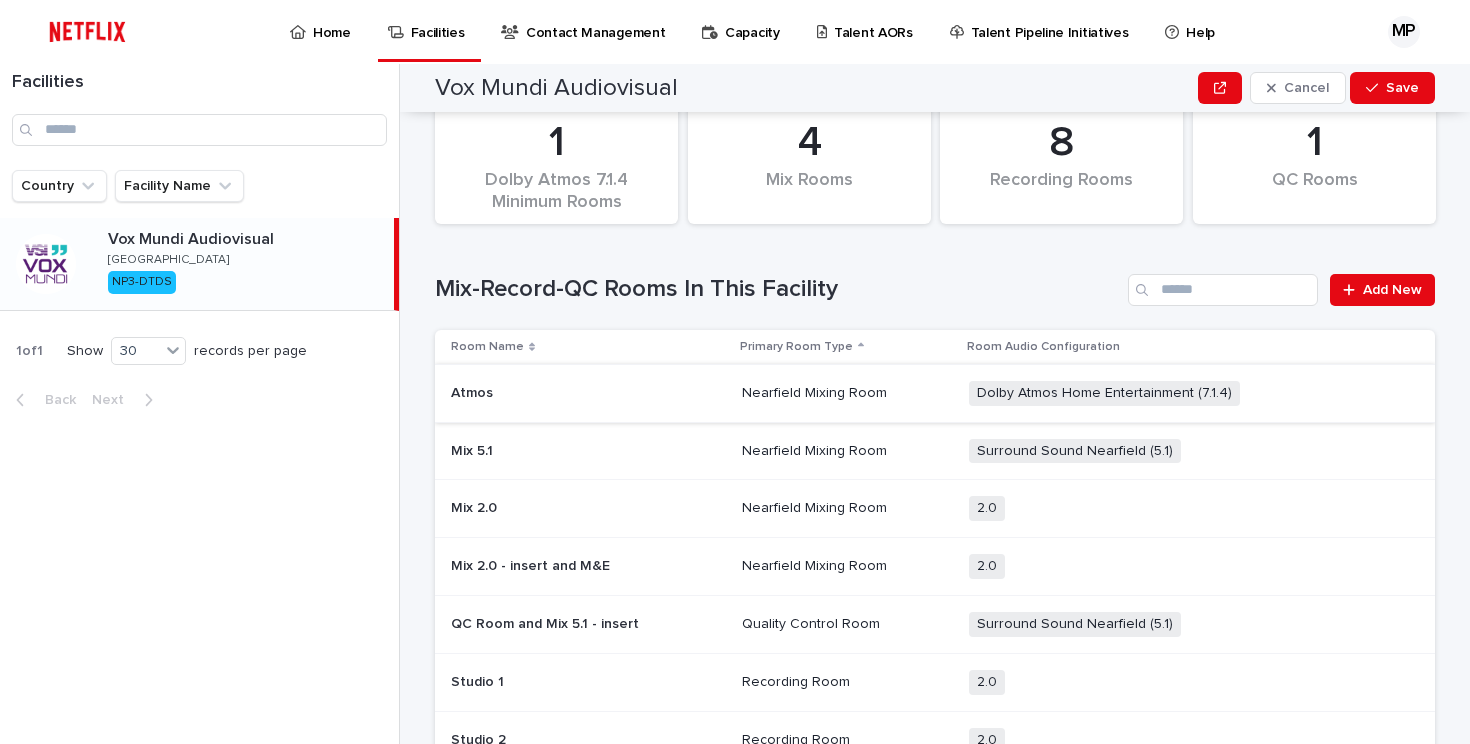 scroll, scrollTop: 429, scrollLeft: 0, axis: vertical 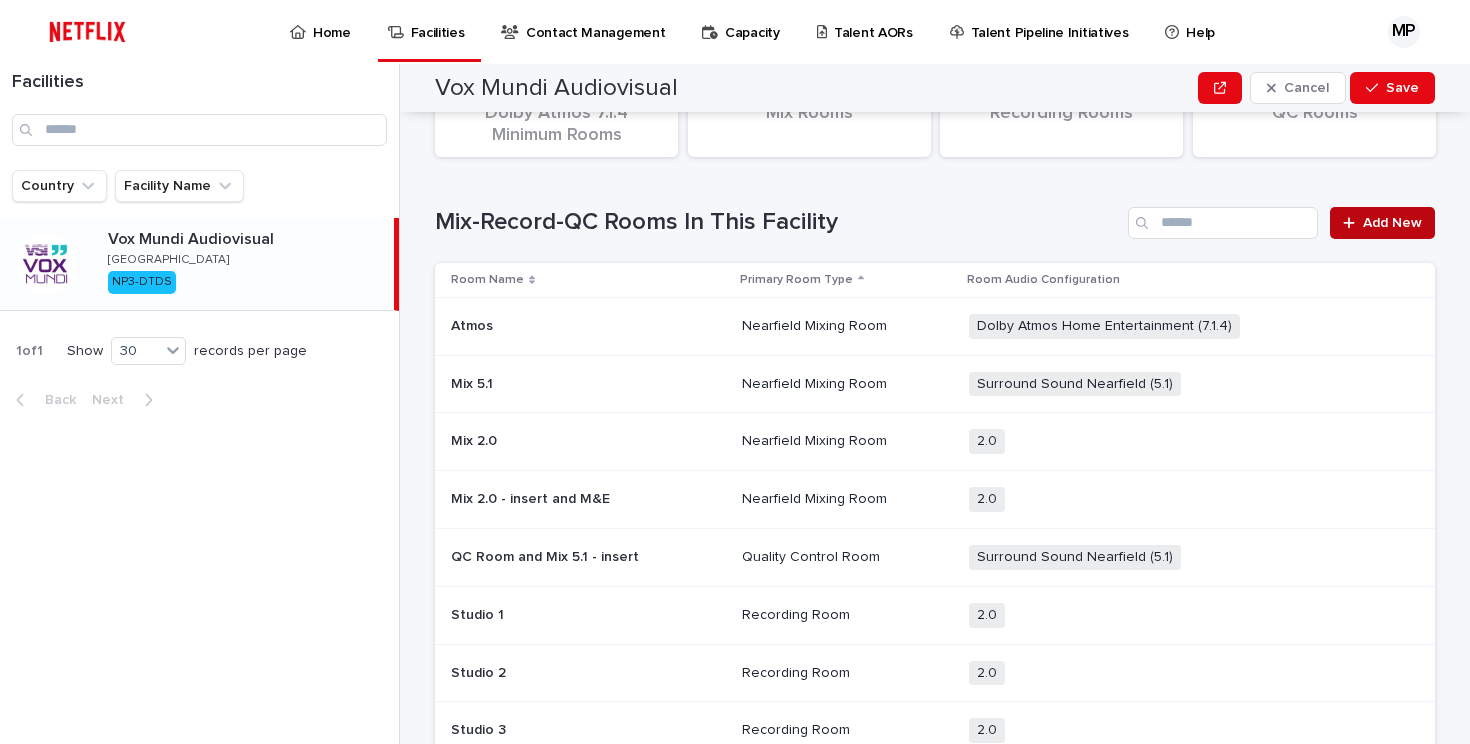 click on "Add New" at bounding box center (1392, 223) 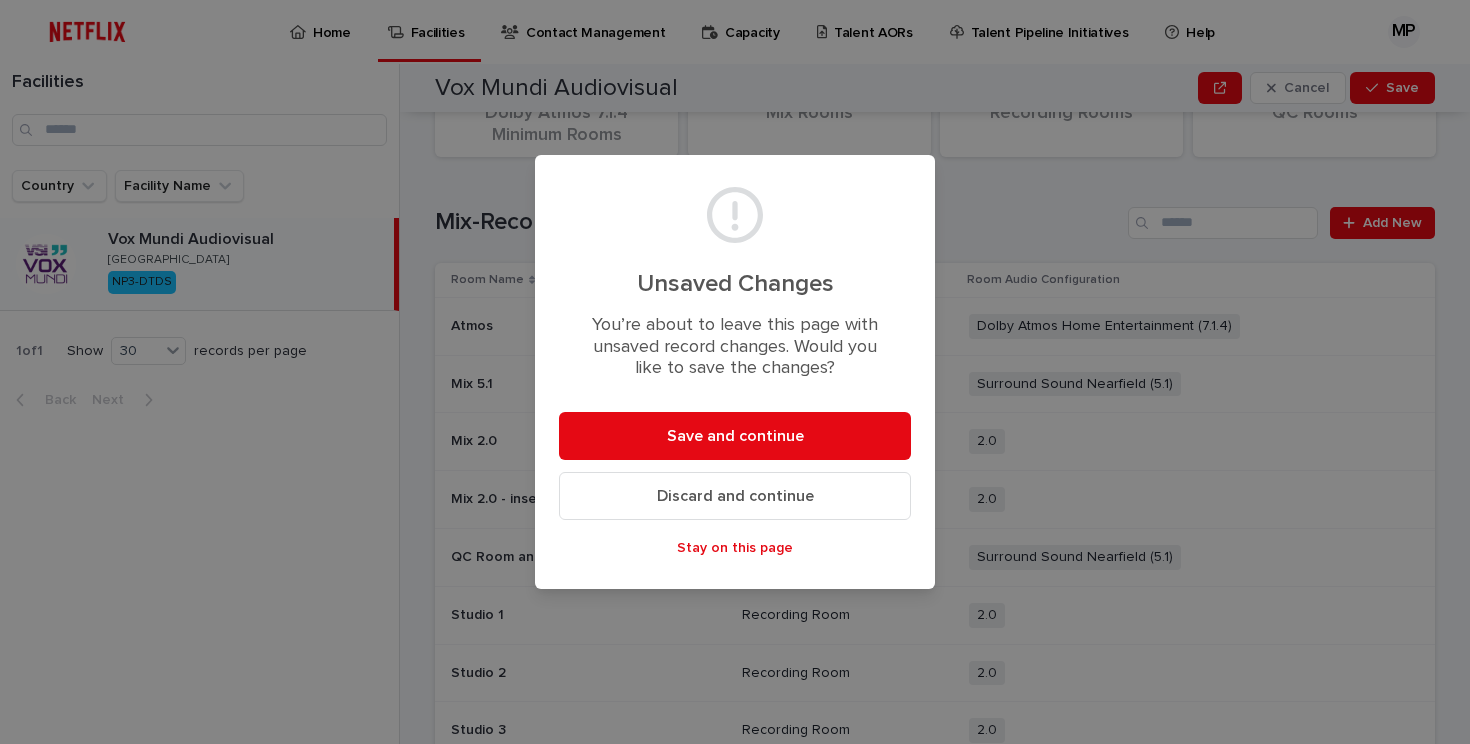 click on "Unsaved Changes You’re about to leave this page with unsaved record changes. Would you like to save the changes? Save and continue Discard and continue Stay on this page" at bounding box center (735, 372) 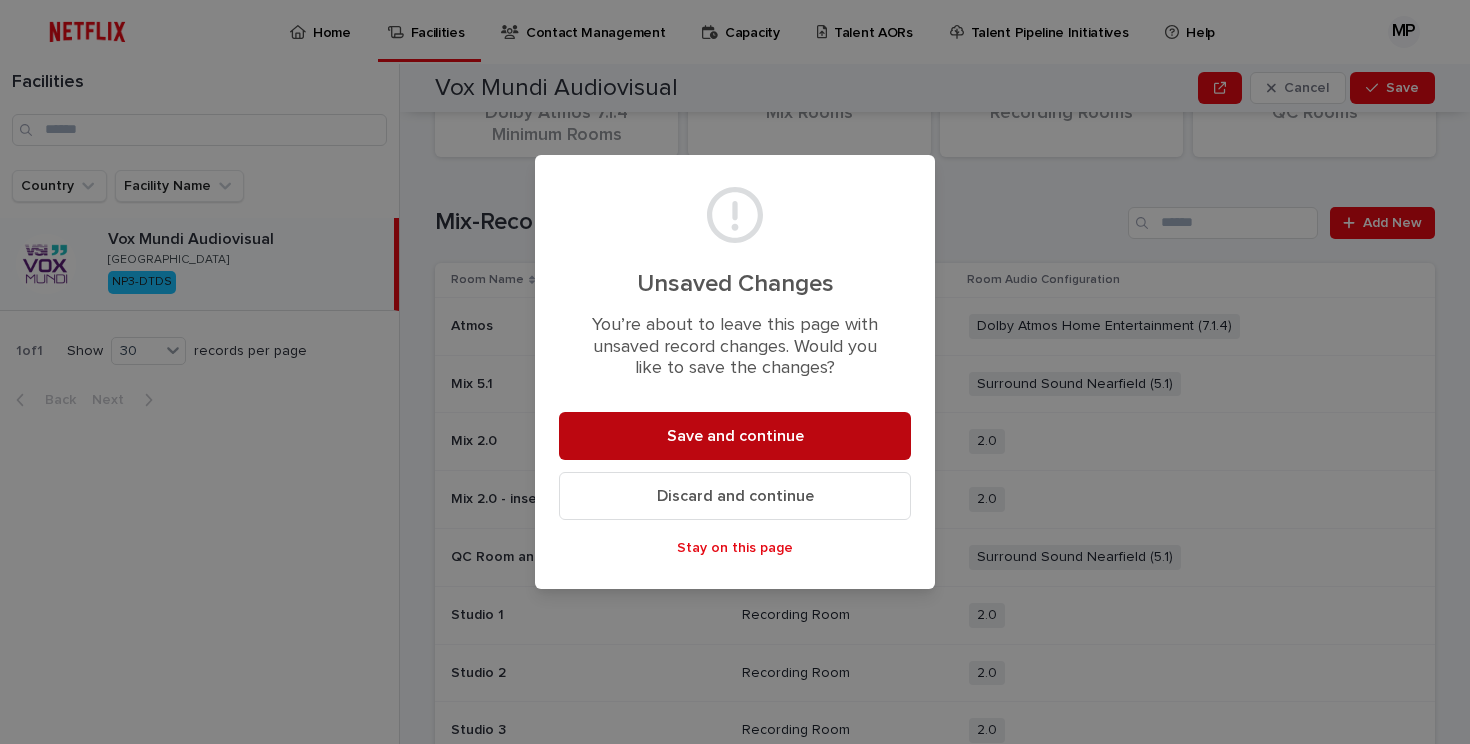 click on "Save and continue" at bounding box center (735, 436) 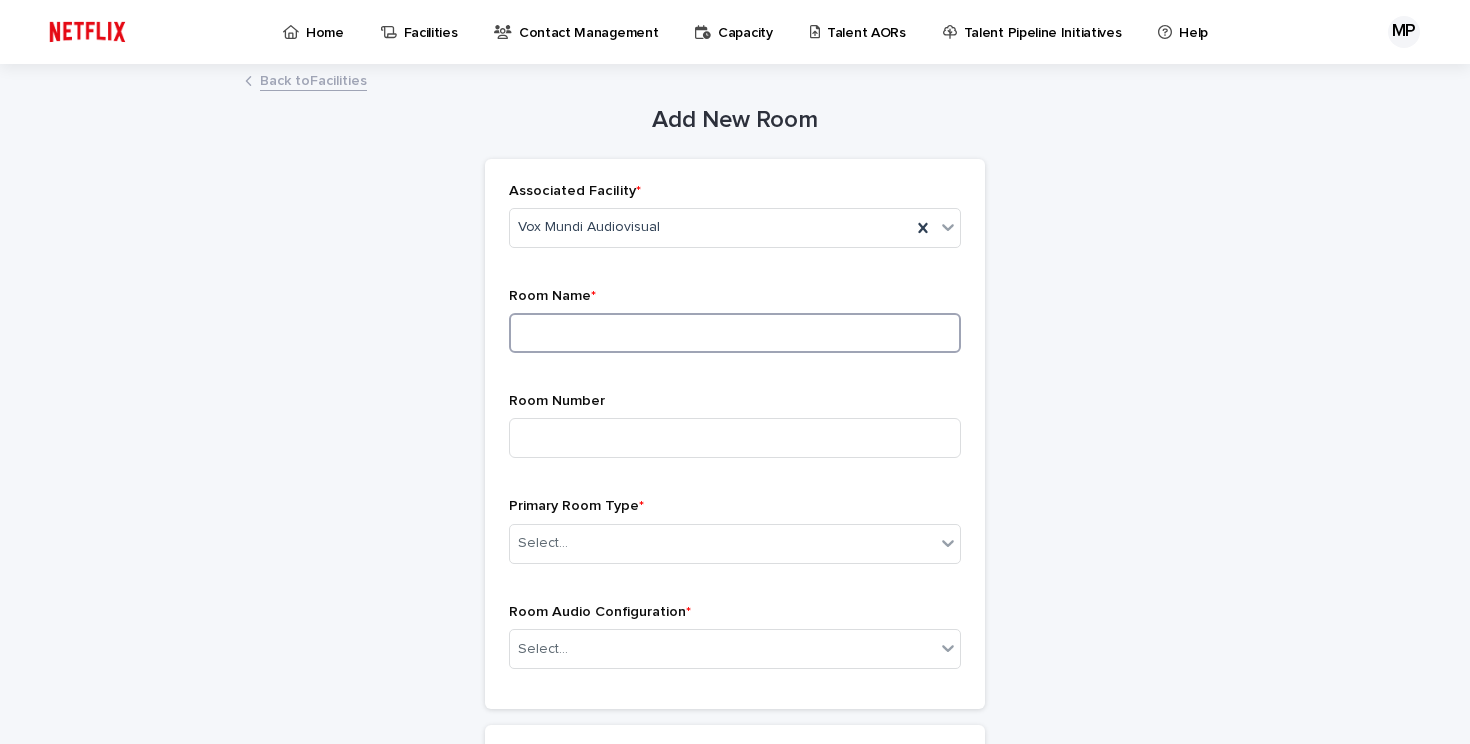 click at bounding box center (735, 333) 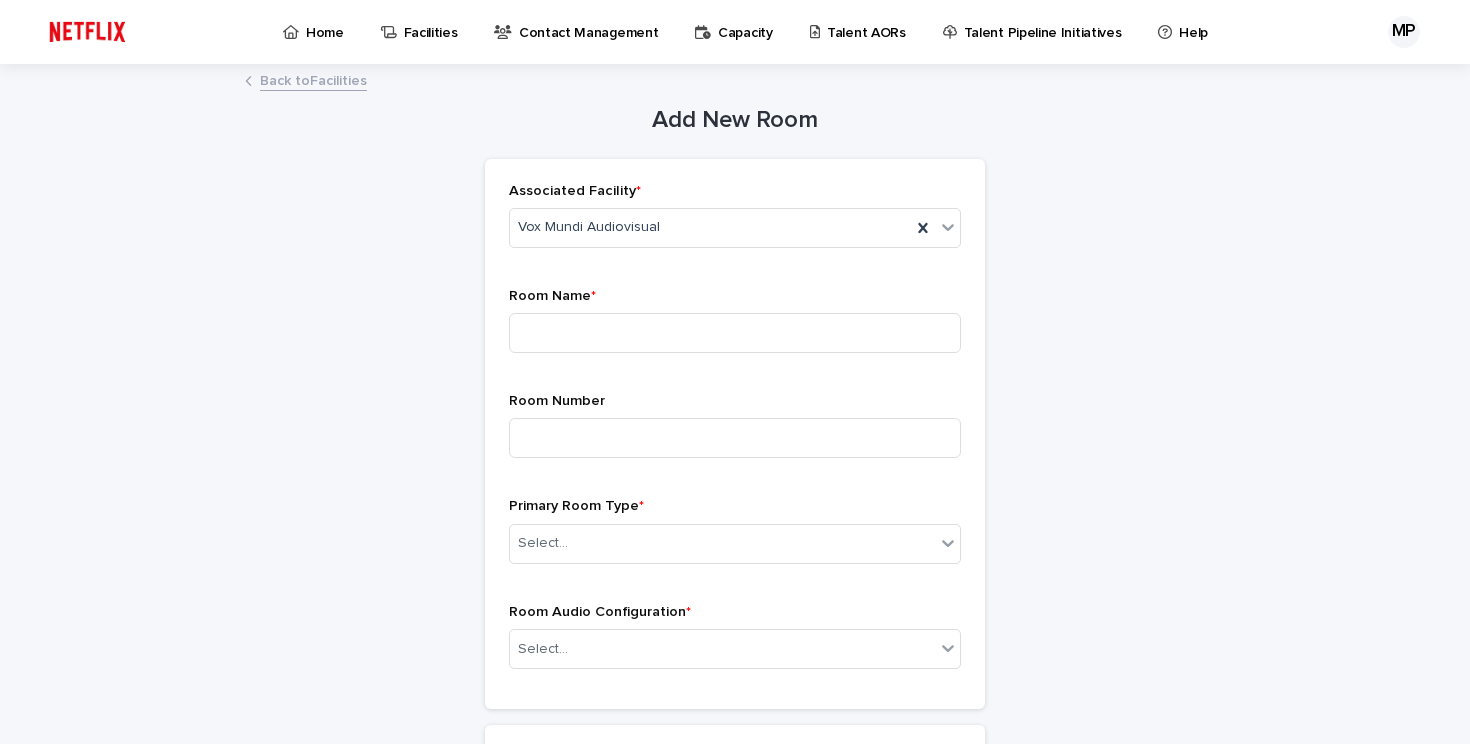 click on "Back to  Facilities" at bounding box center (313, 79) 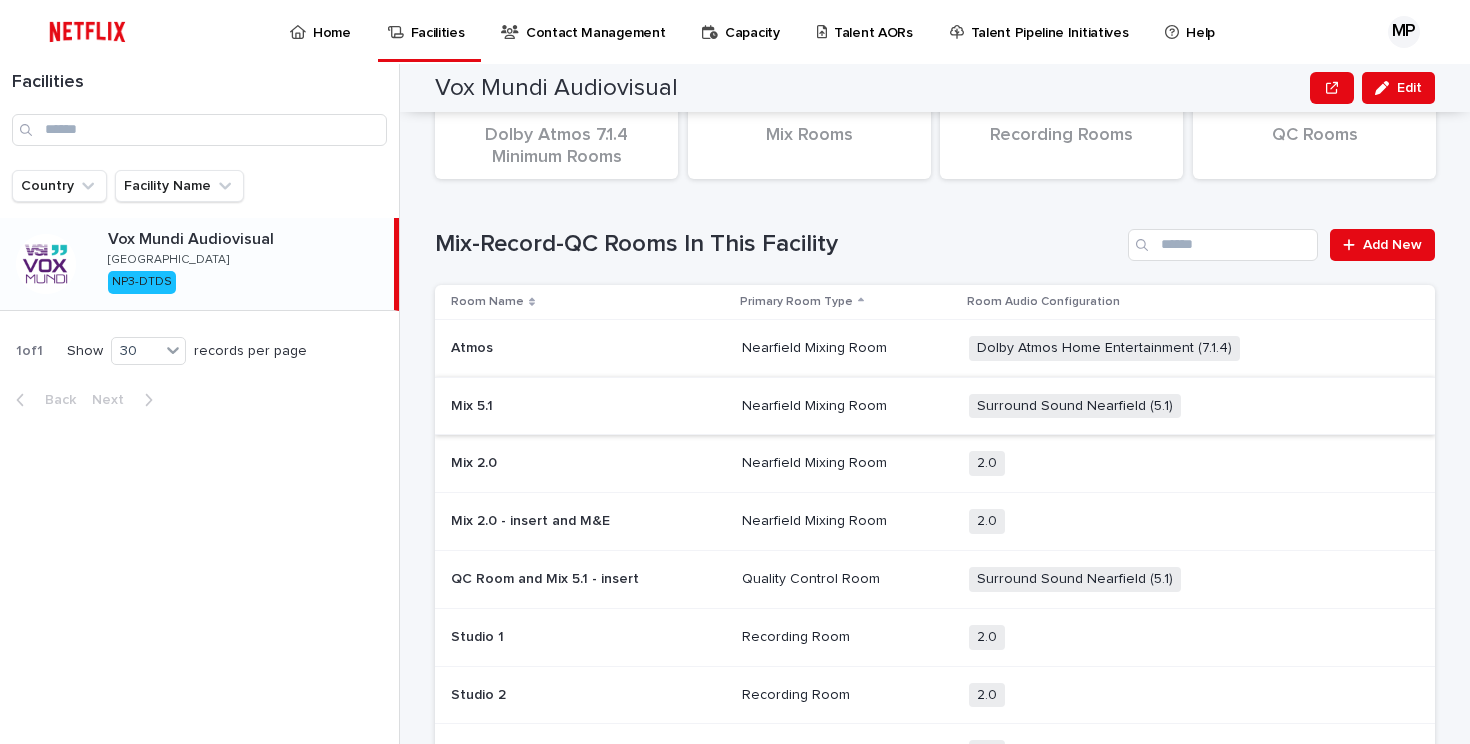 scroll, scrollTop: 406, scrollLeft: 0, axis: vertical 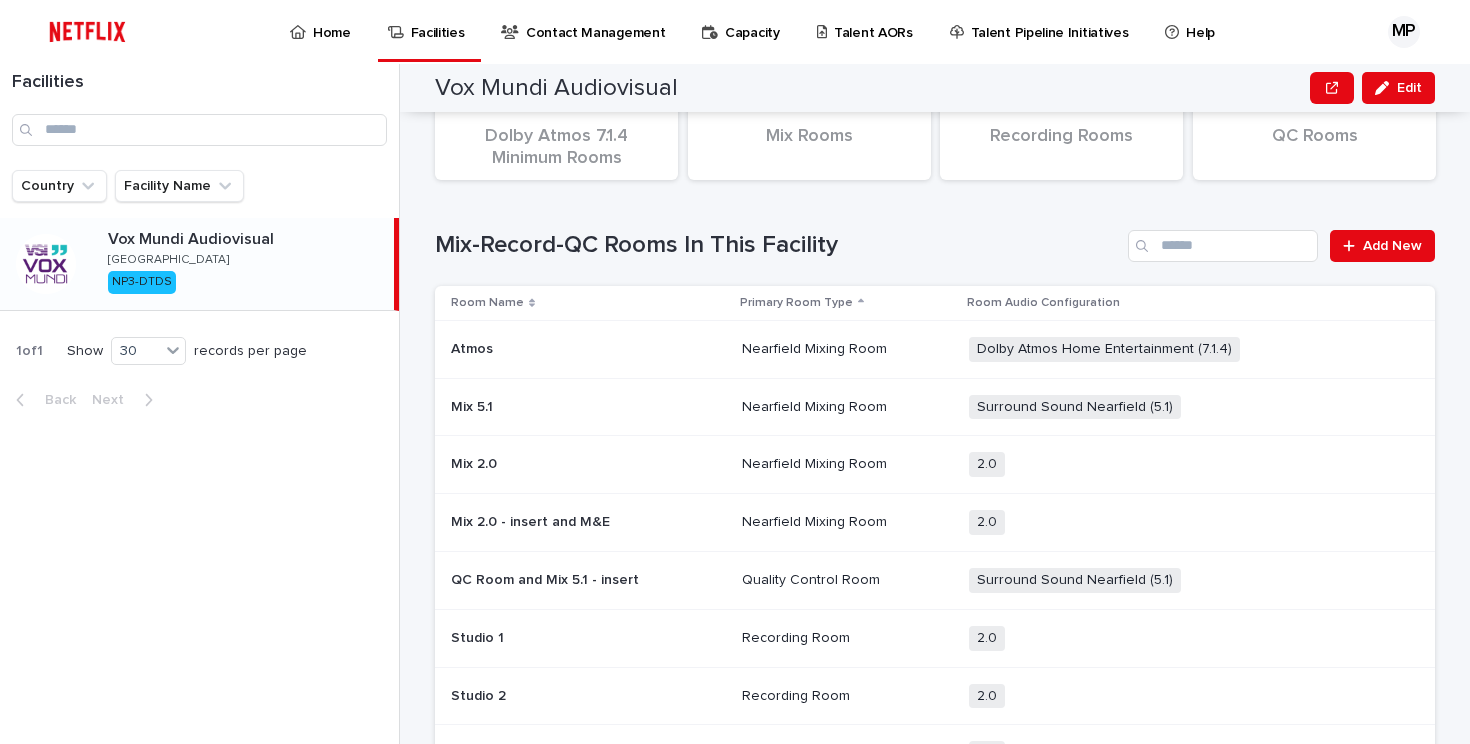 click at bounding box center (588, 407) 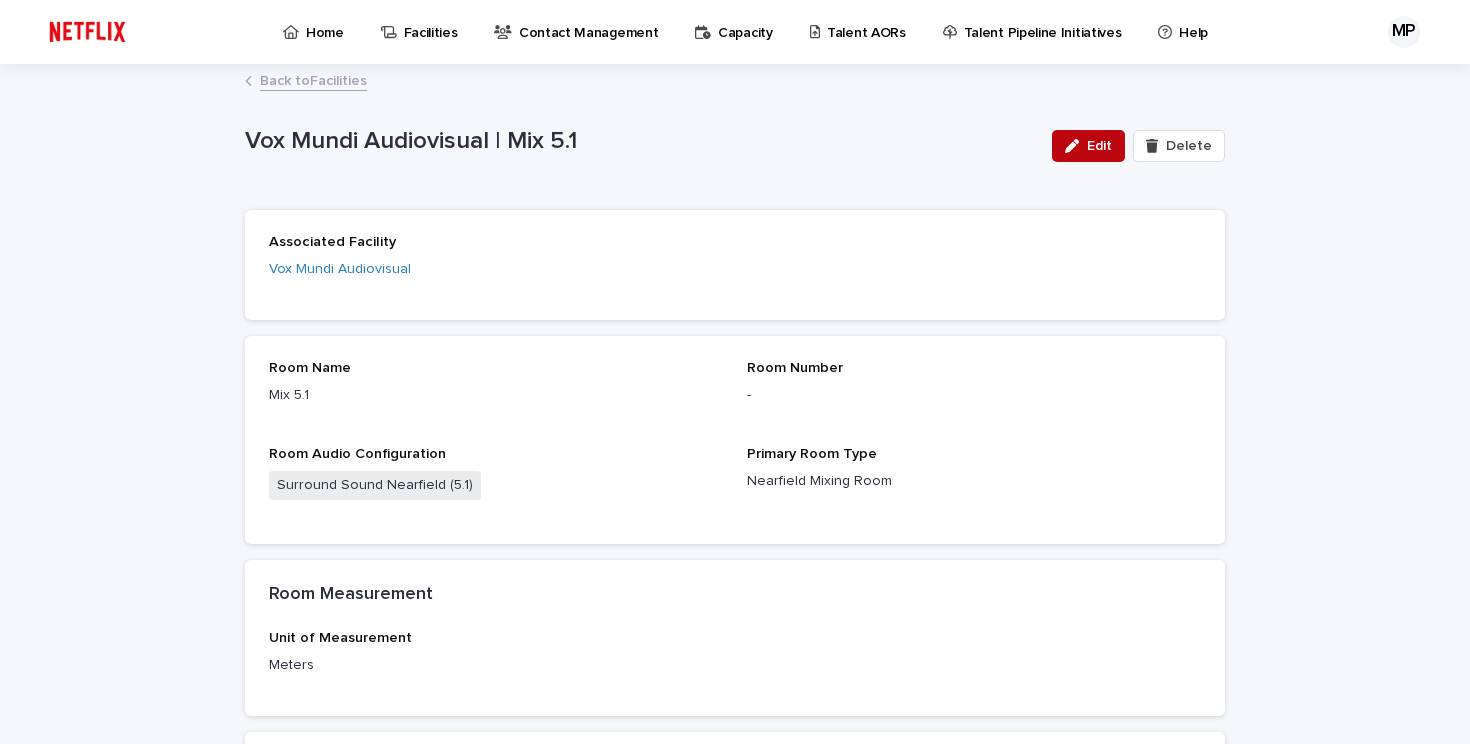 click on "Edit" at bounding box center [1099, 146] 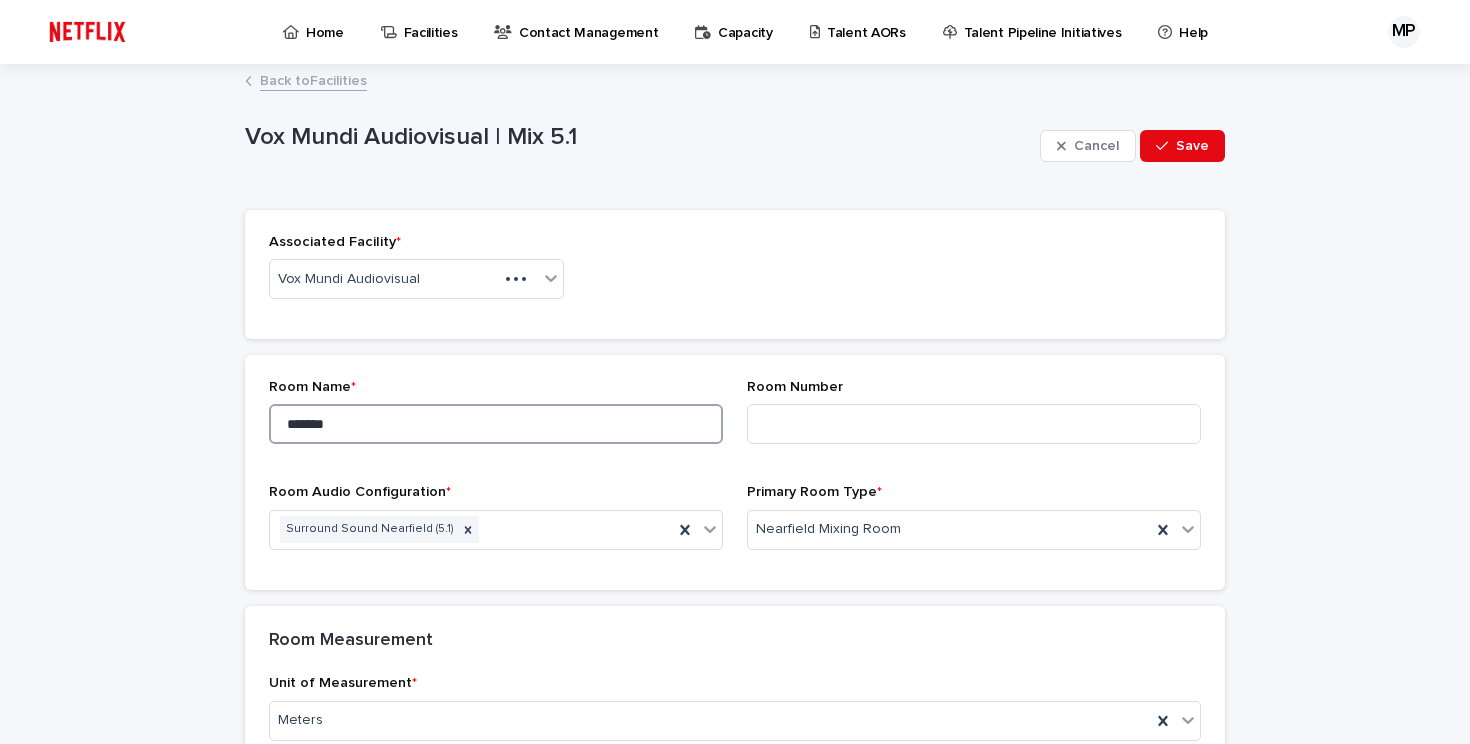 click on "*******" at bounding box center (496, 424) 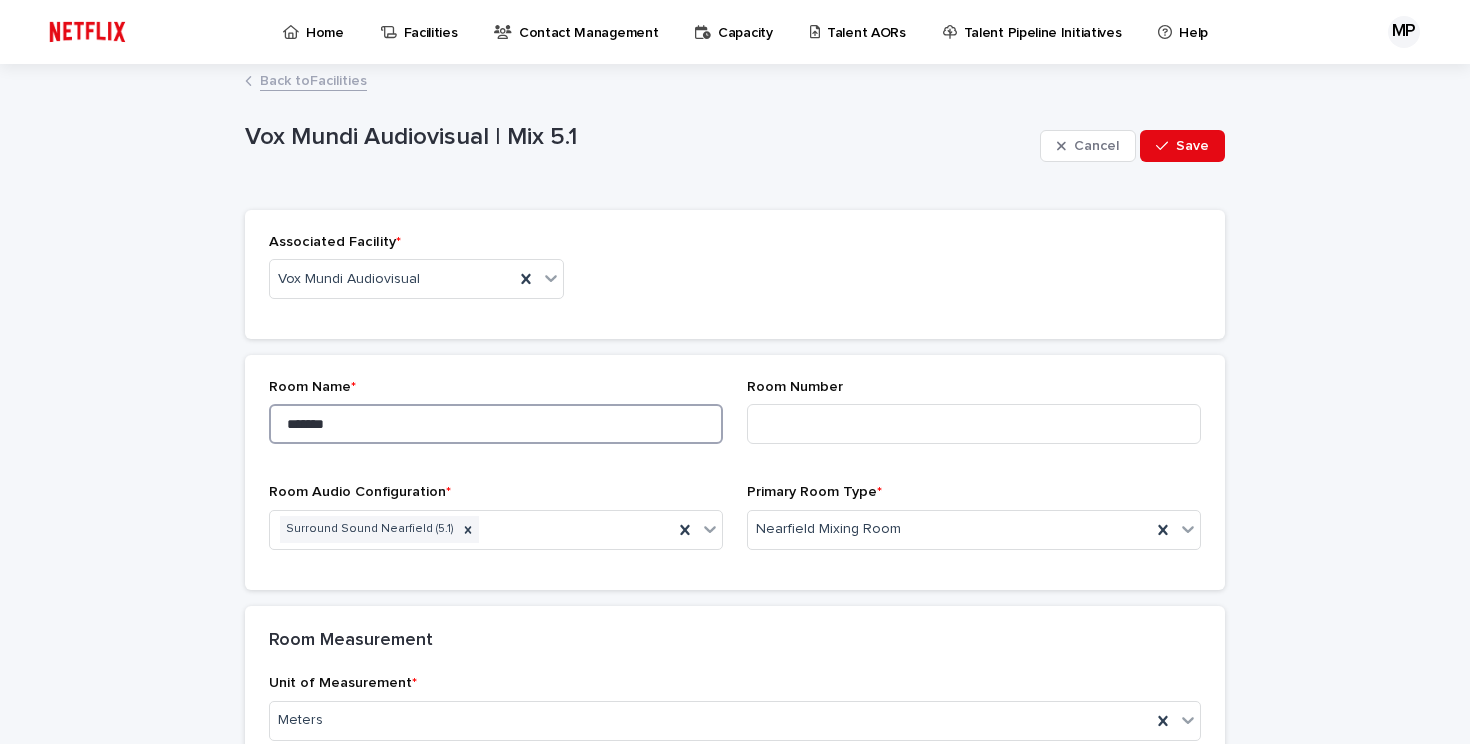 click on "*******" at bounding box center (496, 424) 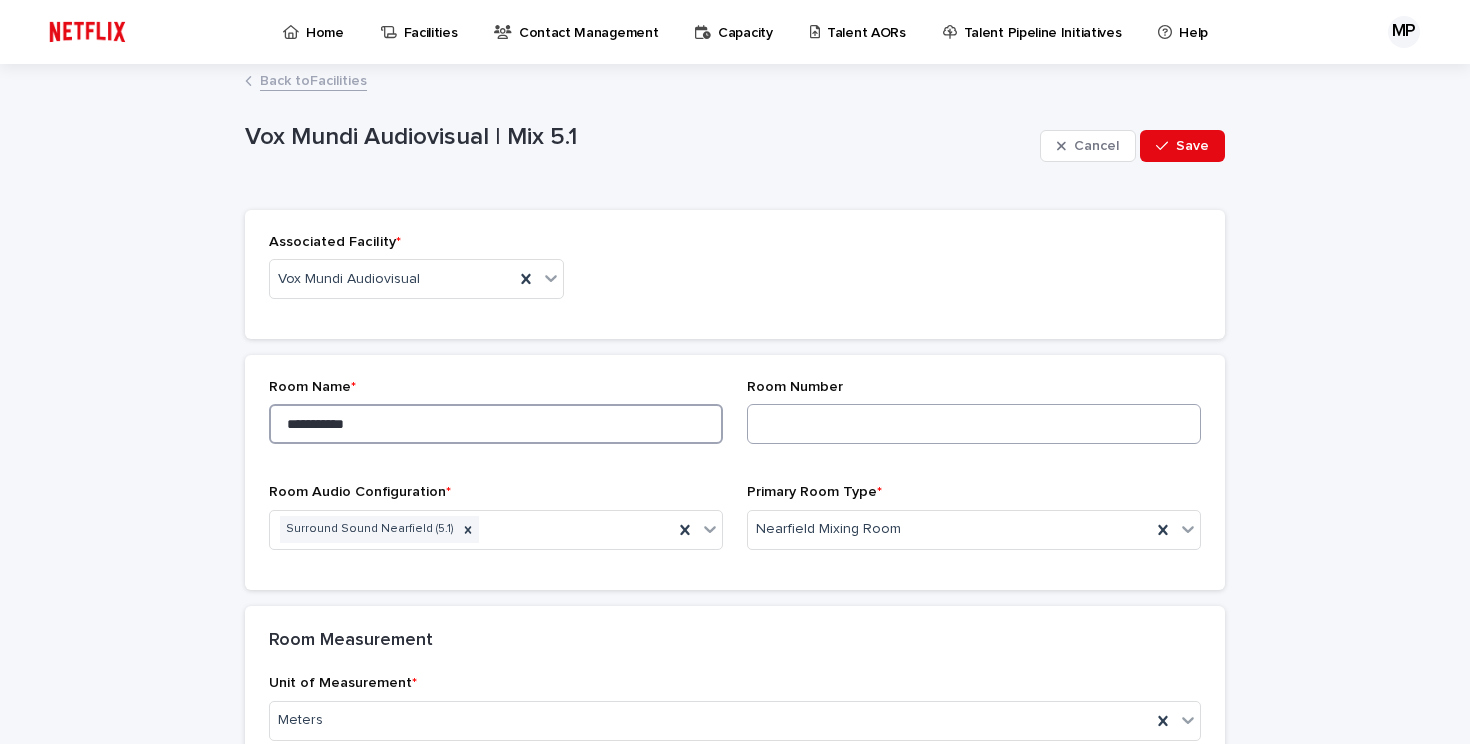 type on "**********" 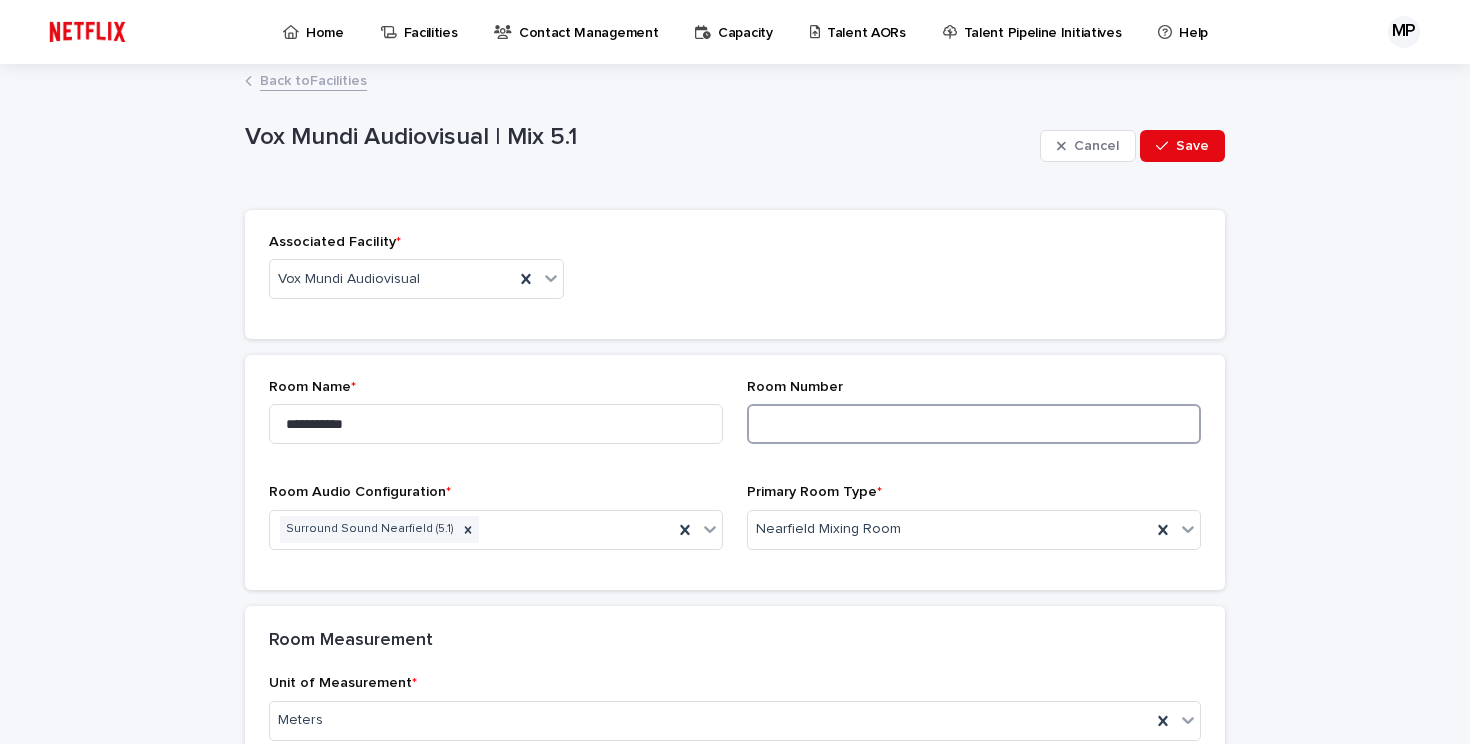 click at bounding box center [974, 424] 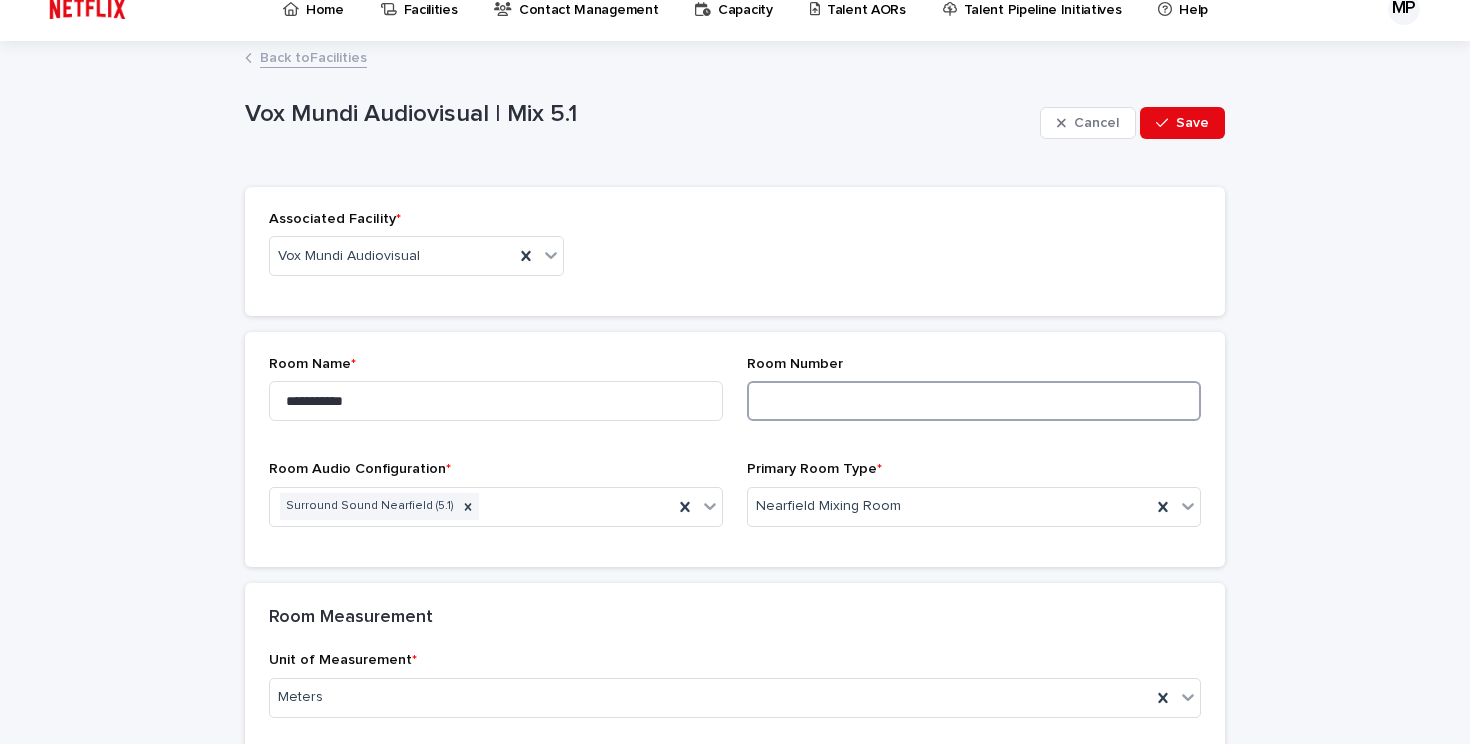 scroll, scrollTop: 23, scrollLeft: 0, axis: vertical 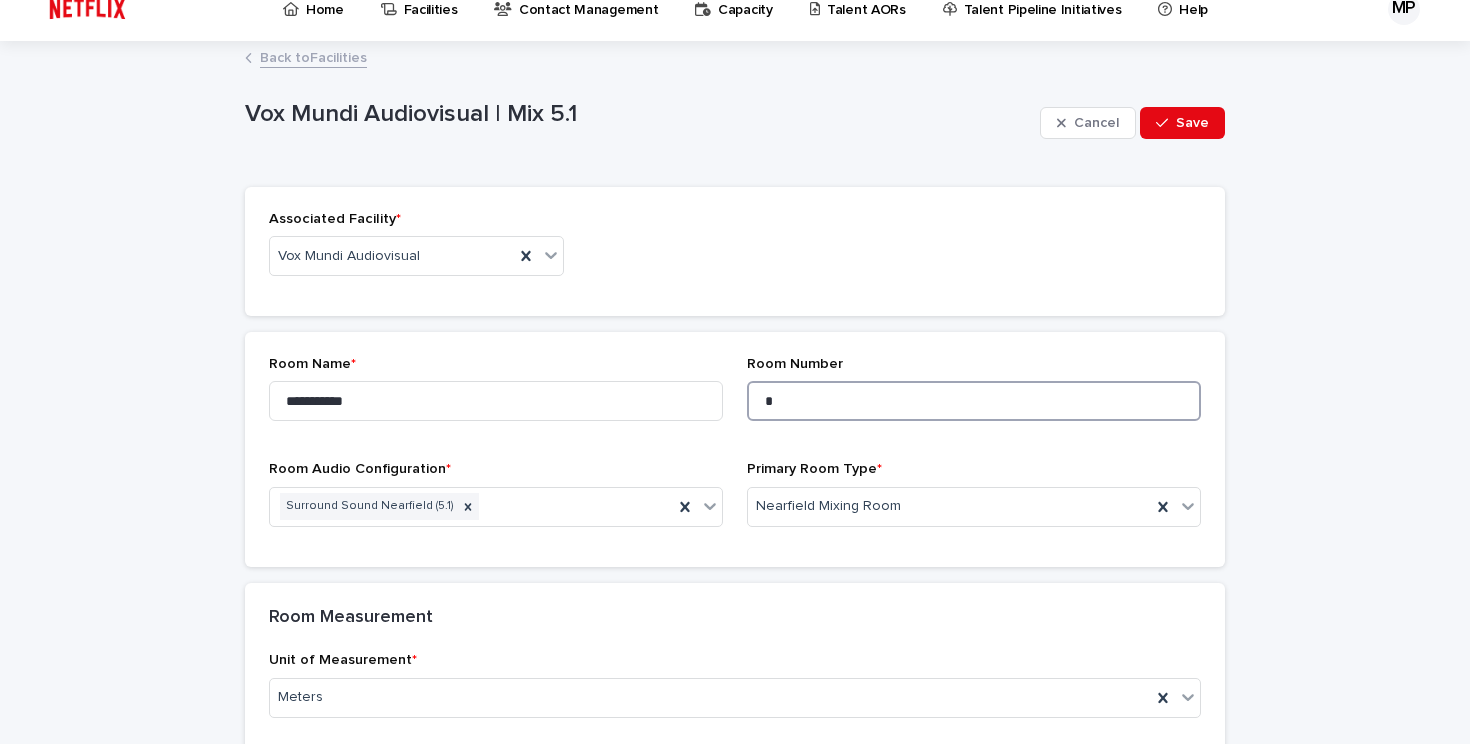type on "*" 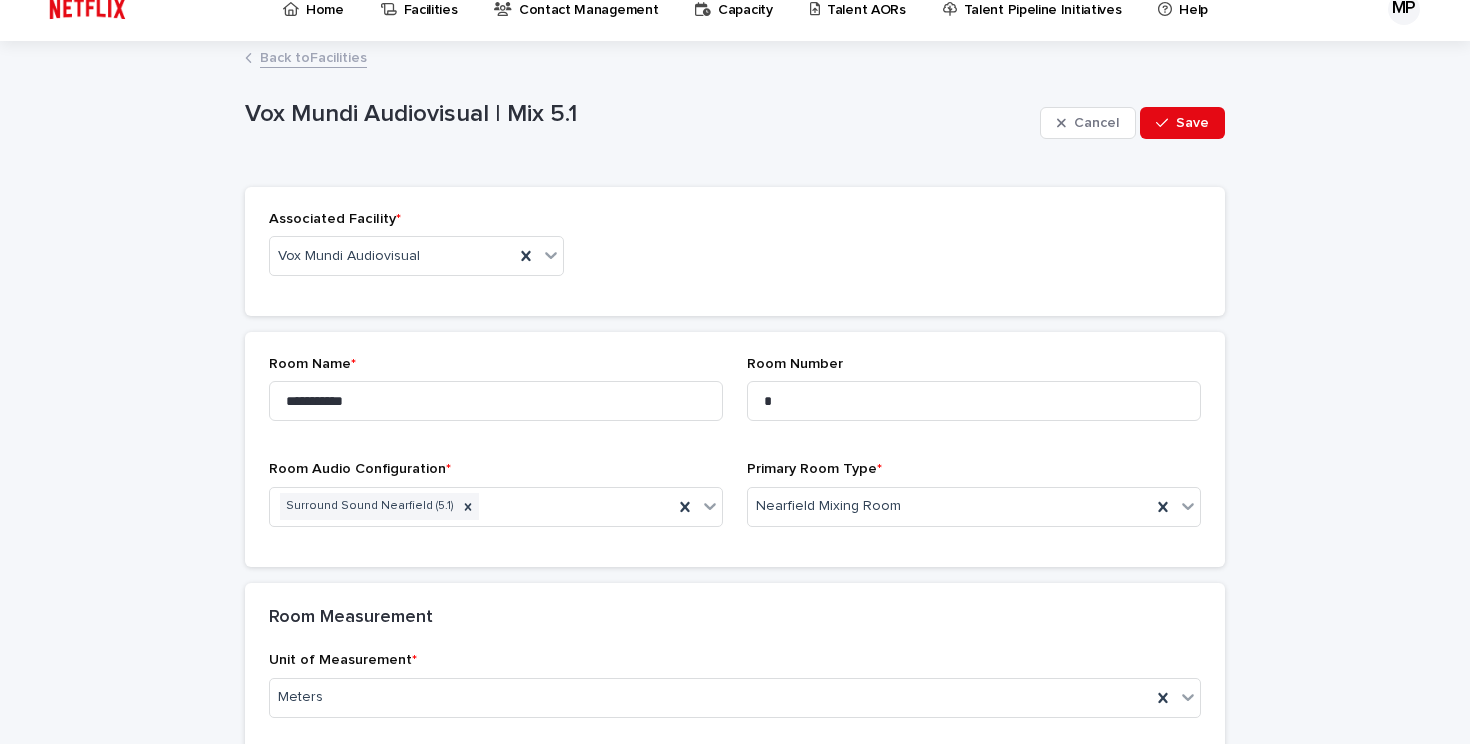 click on "**********" at bounding box center [735, 605] 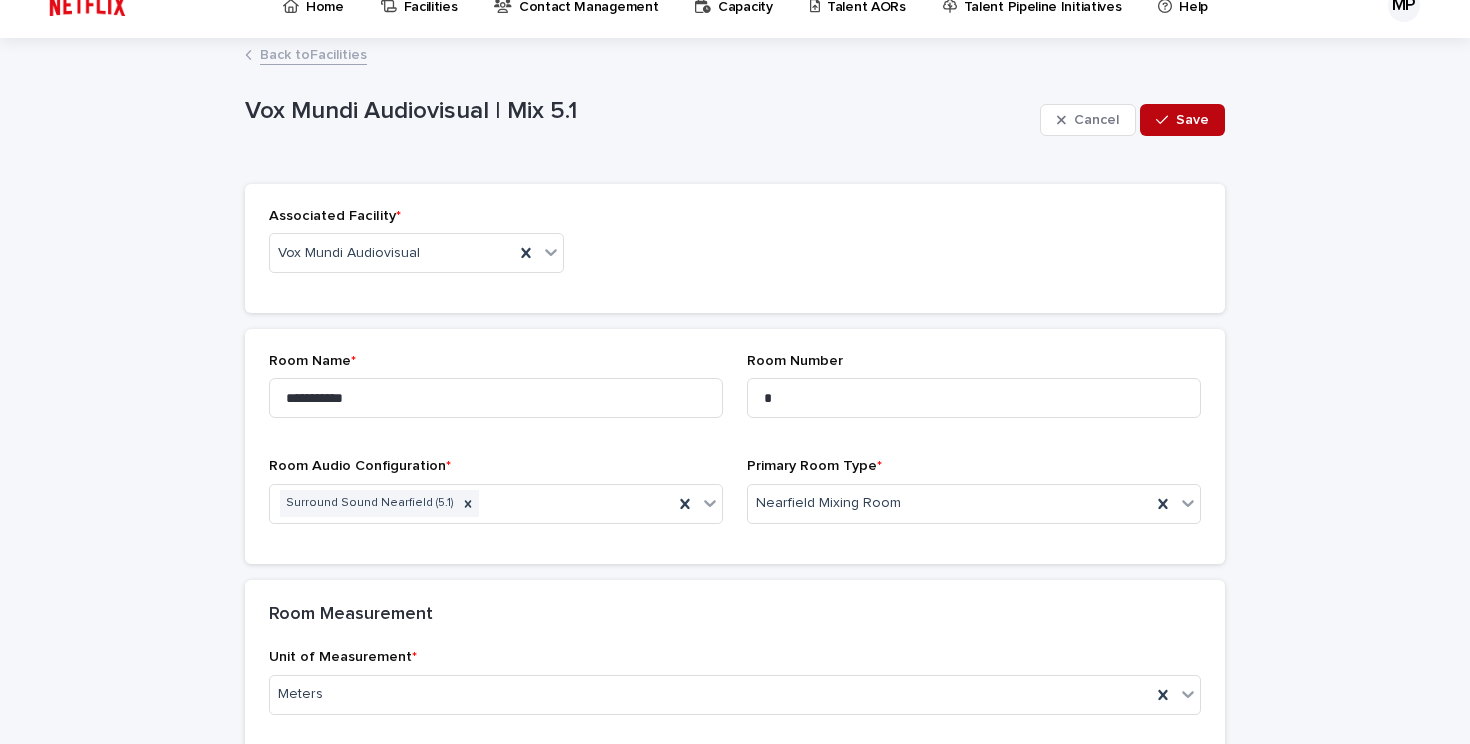 scroll, scrollTop: 0, scrollLeft: 0, axis: both 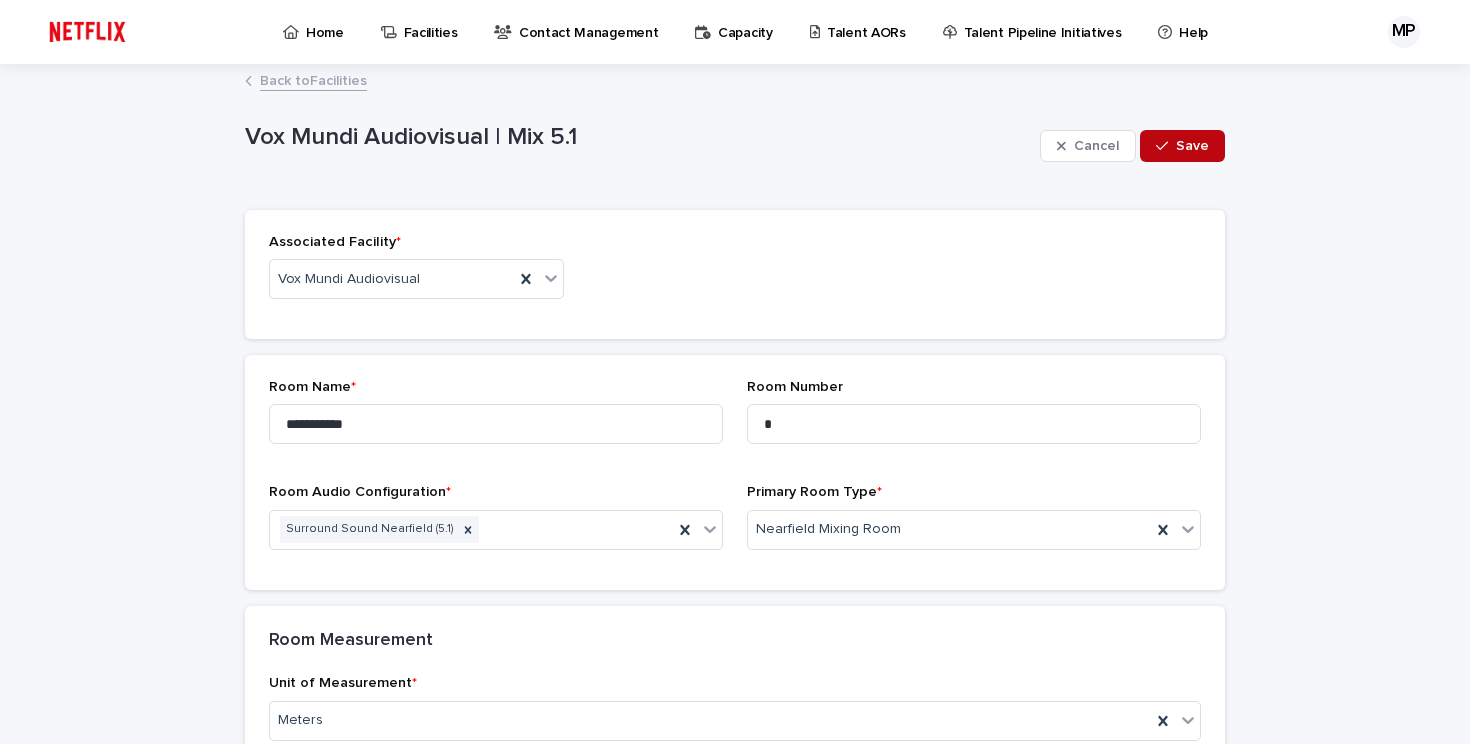 click on "Save" at bounding box center (1192, 146) 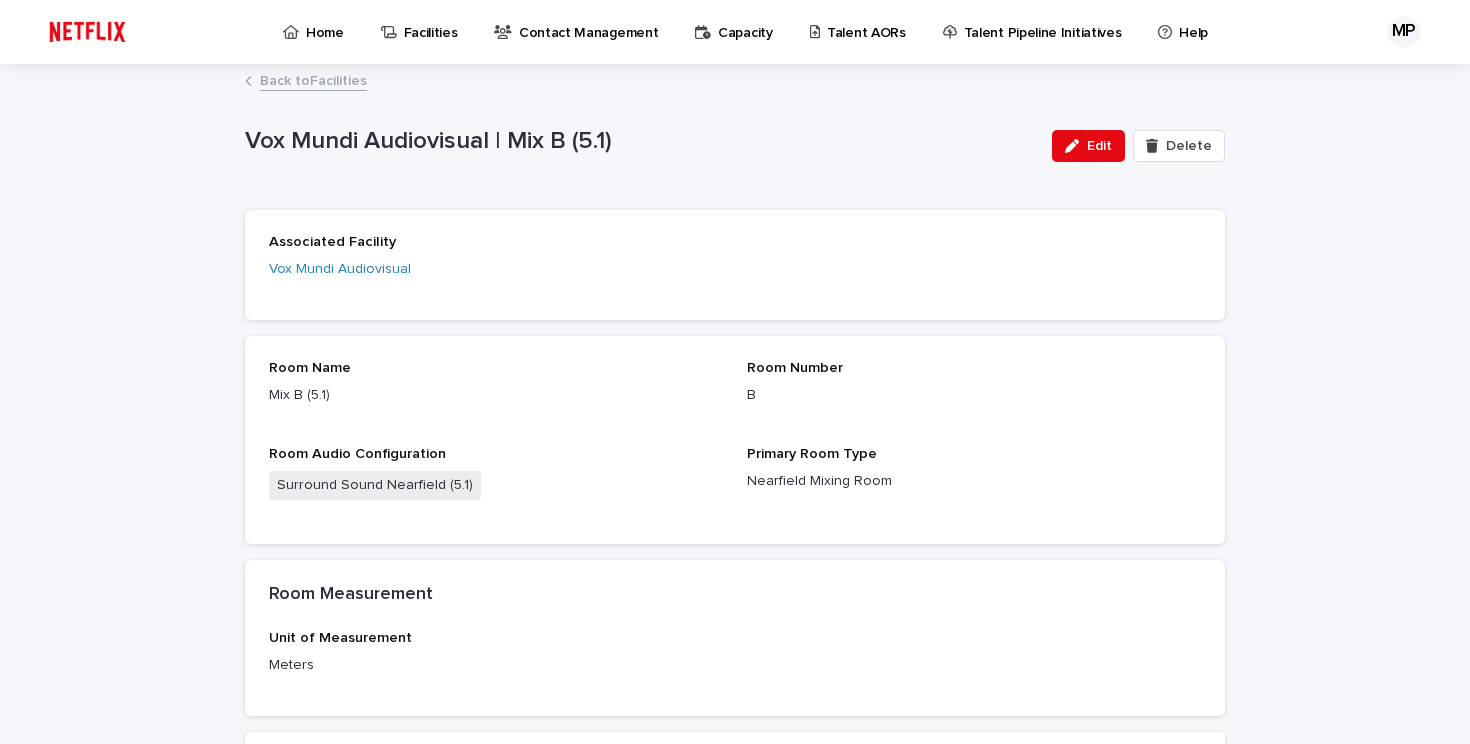 click on "Back to  Facilities" at bounding box center [313, 79] 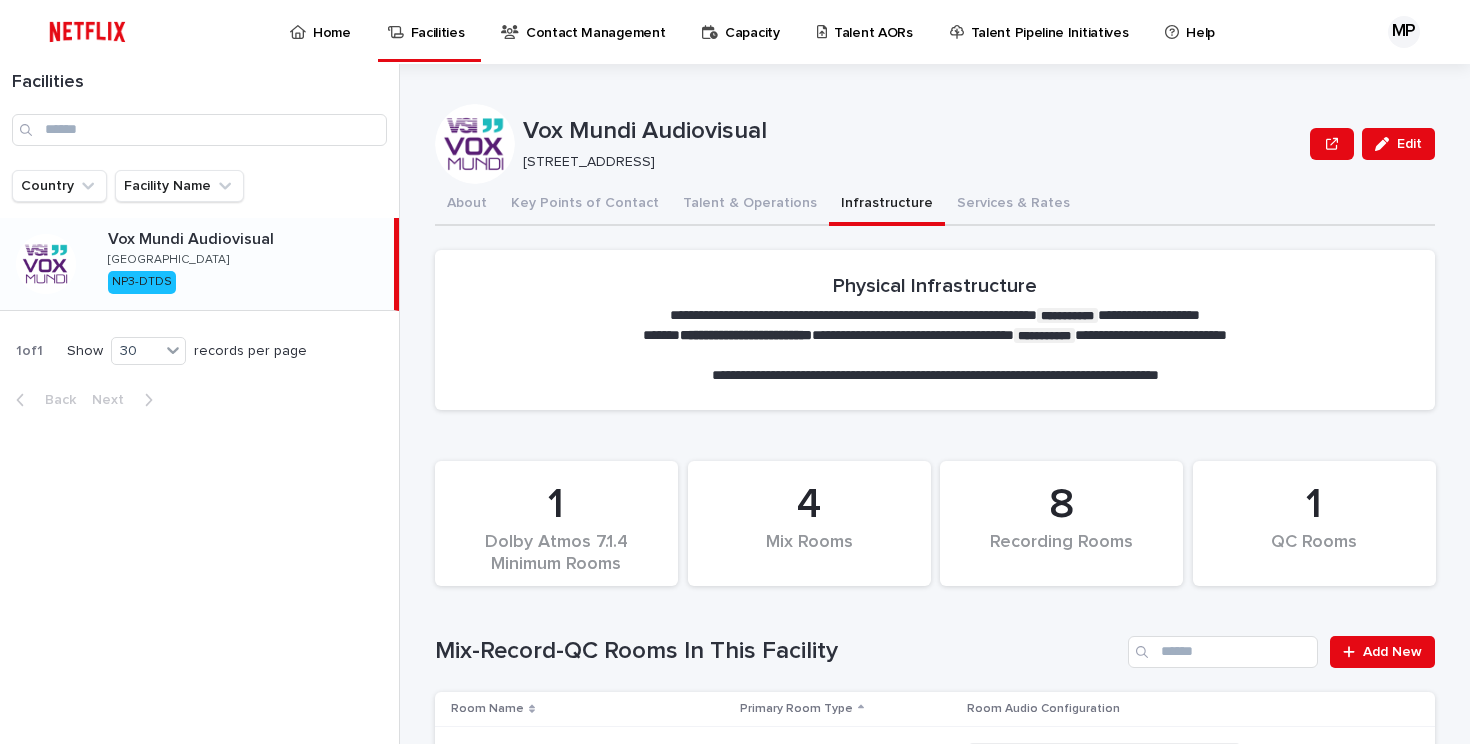 scroll, scrollTop: 407, scrollLeft: 0, axis: vertical 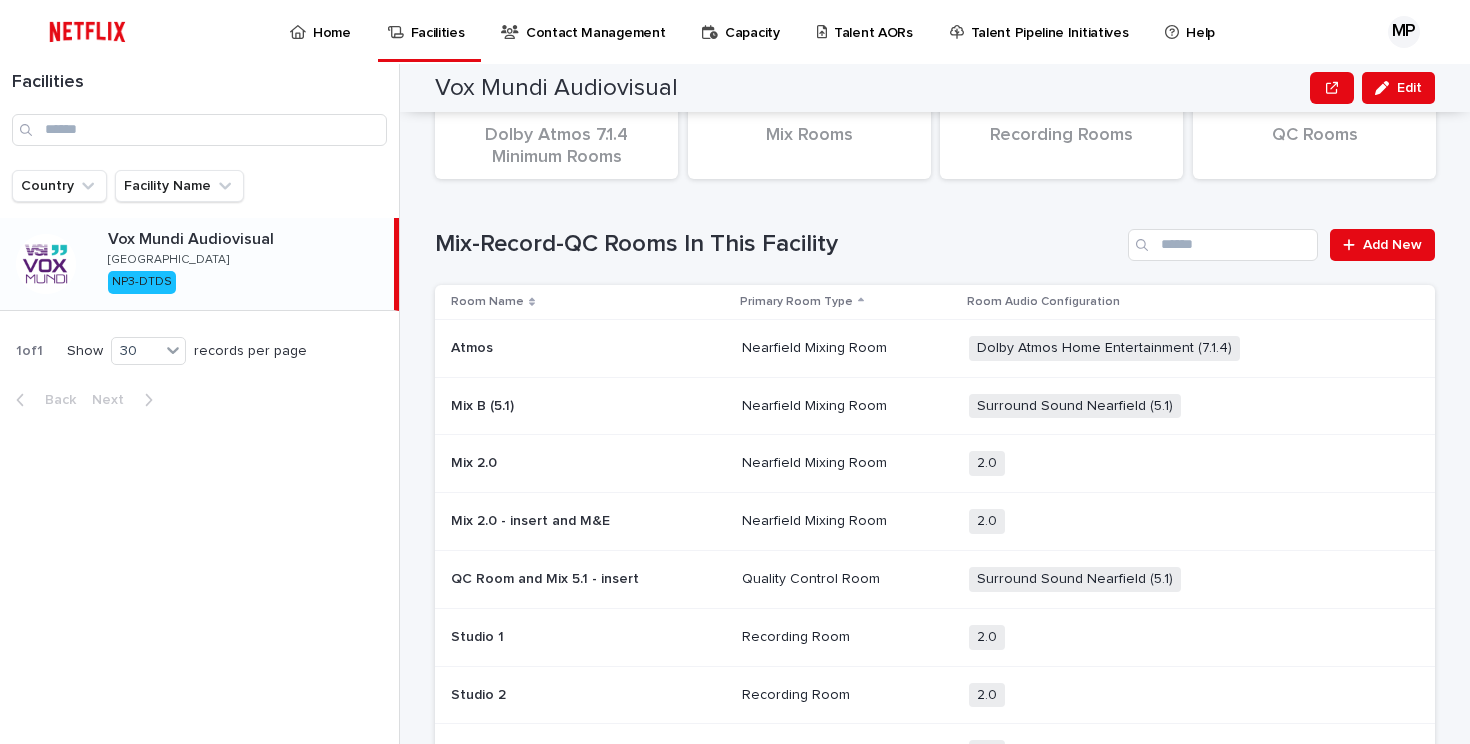 click at bounding box center [588, 463] 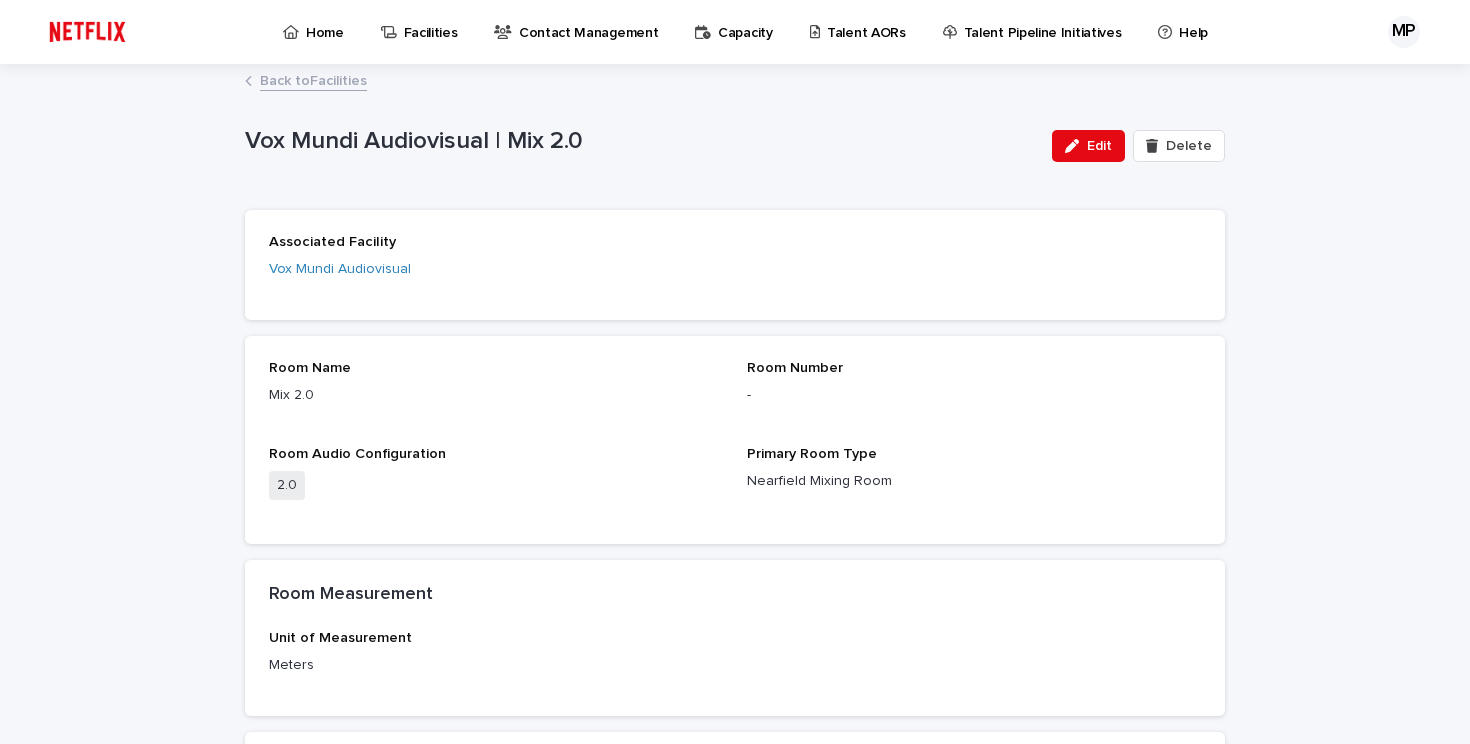 click on "Back to  Facilities" at bounding box center [313, 79] 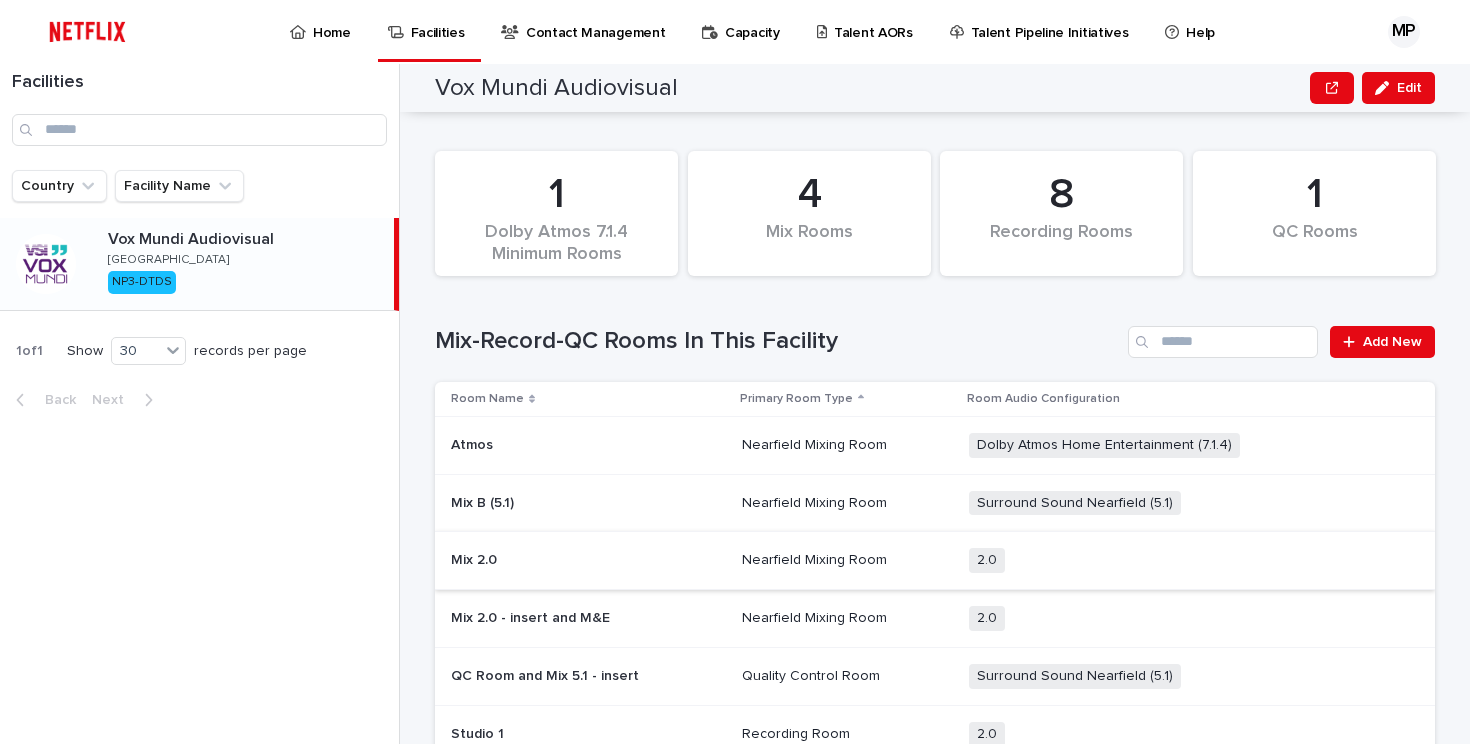 scroll, scrollTop: 468, scrollLeft: 0, axis: vertical 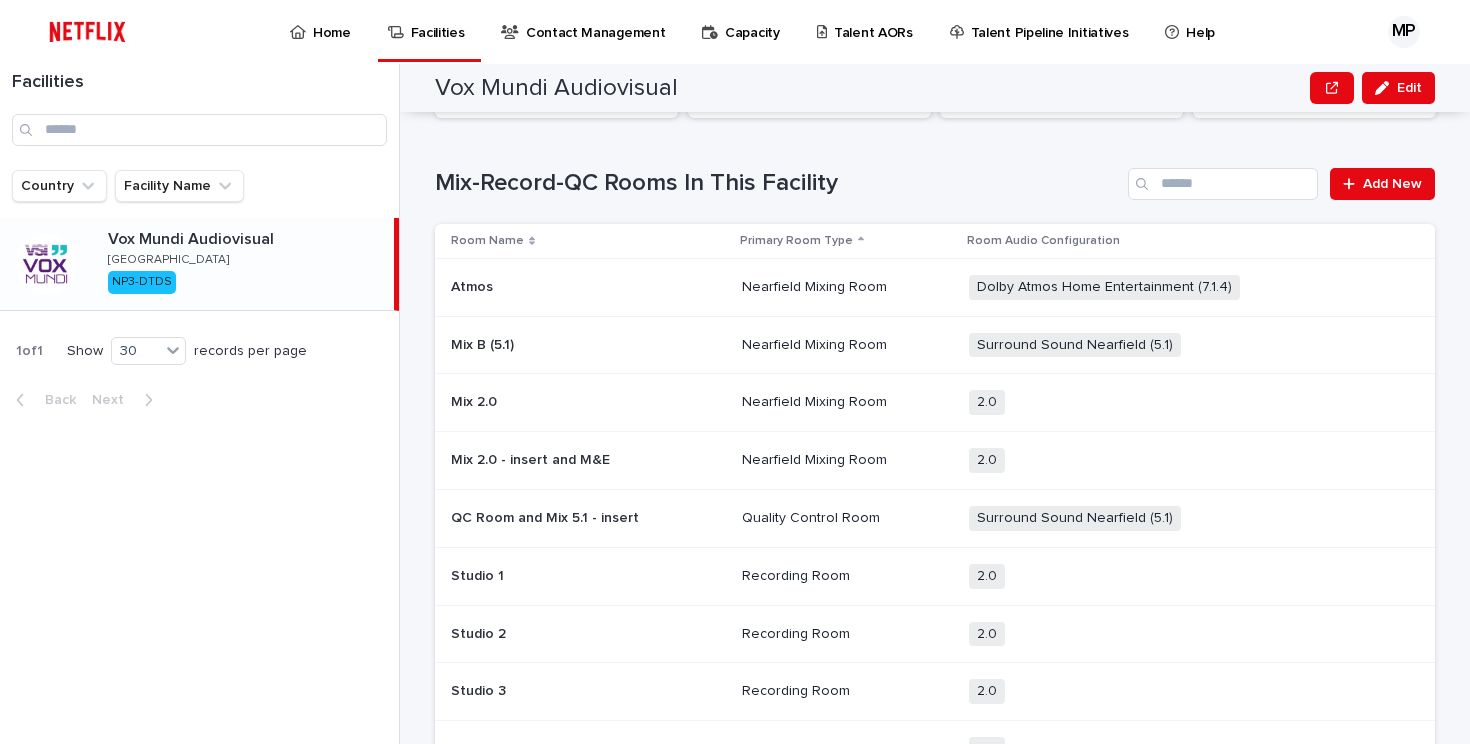 click at bounding box center [588, 460] 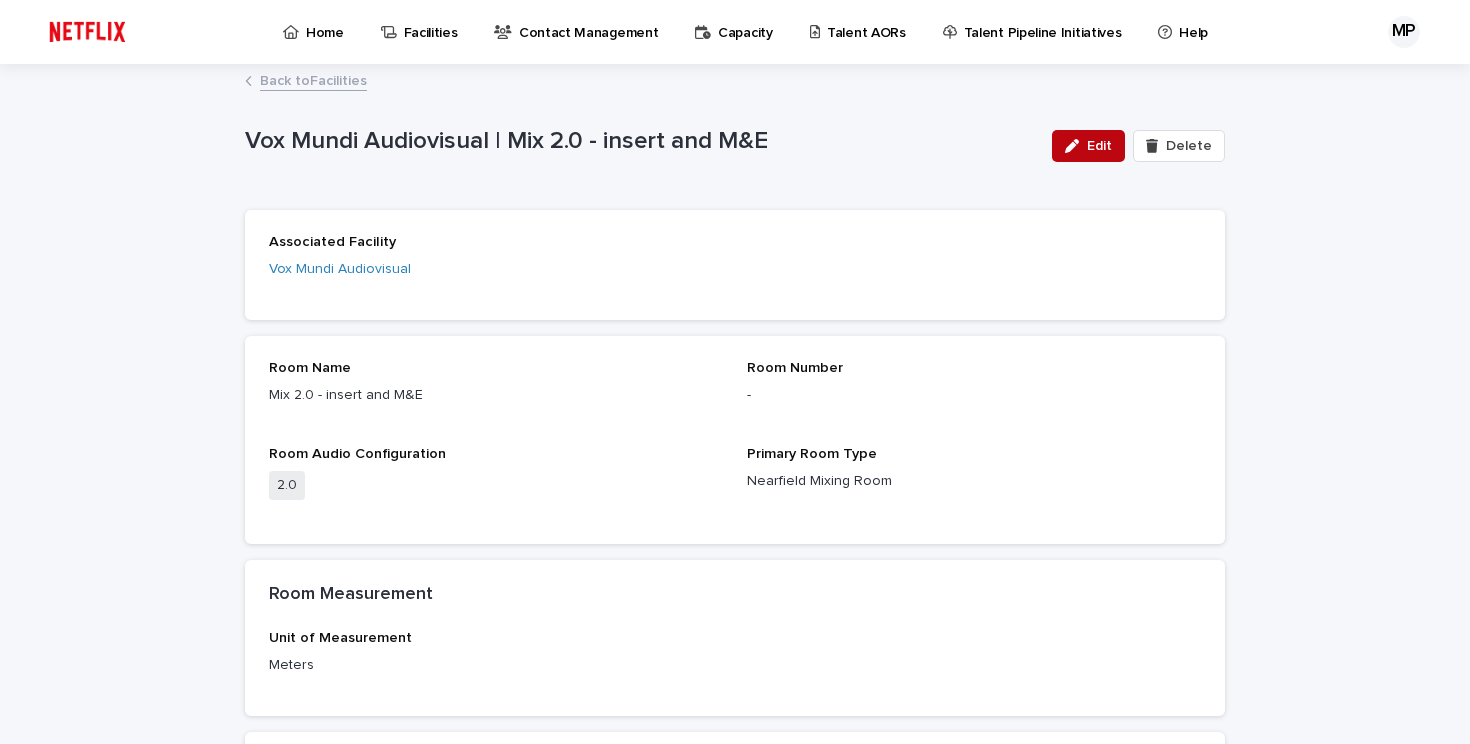click on "Edit" at bounding box center [1088, 146] 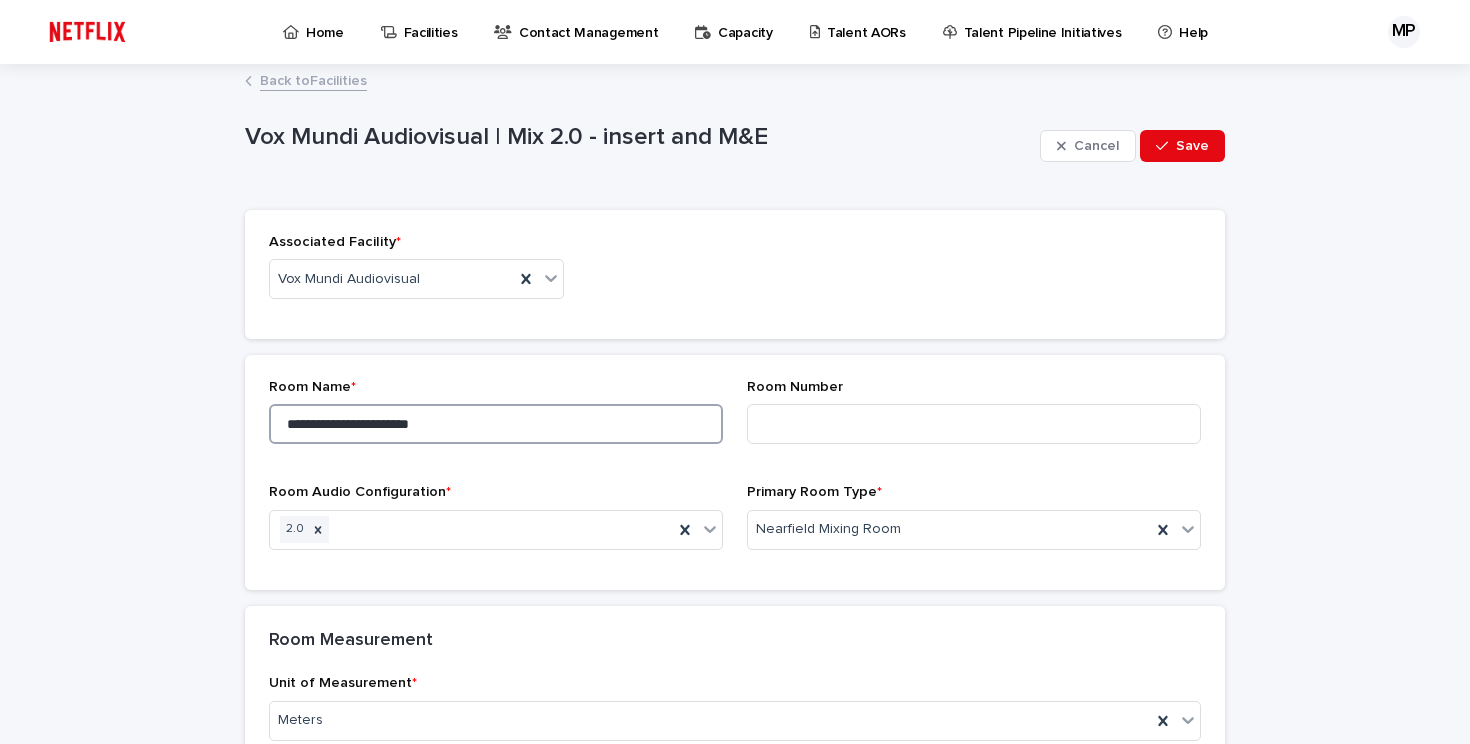 click on "**********" at bounding box center [496, 424] 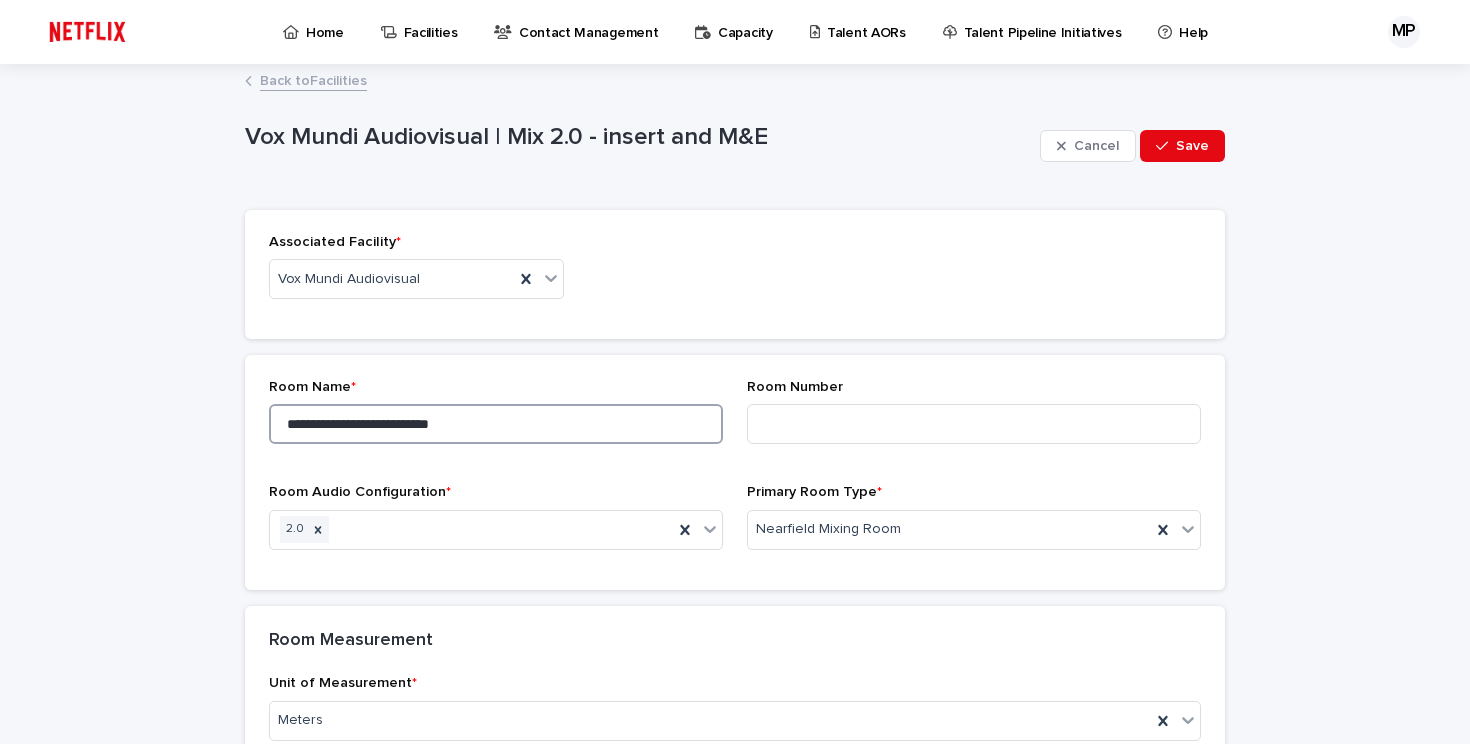 click on "**********" at bounding box center [496, 424] 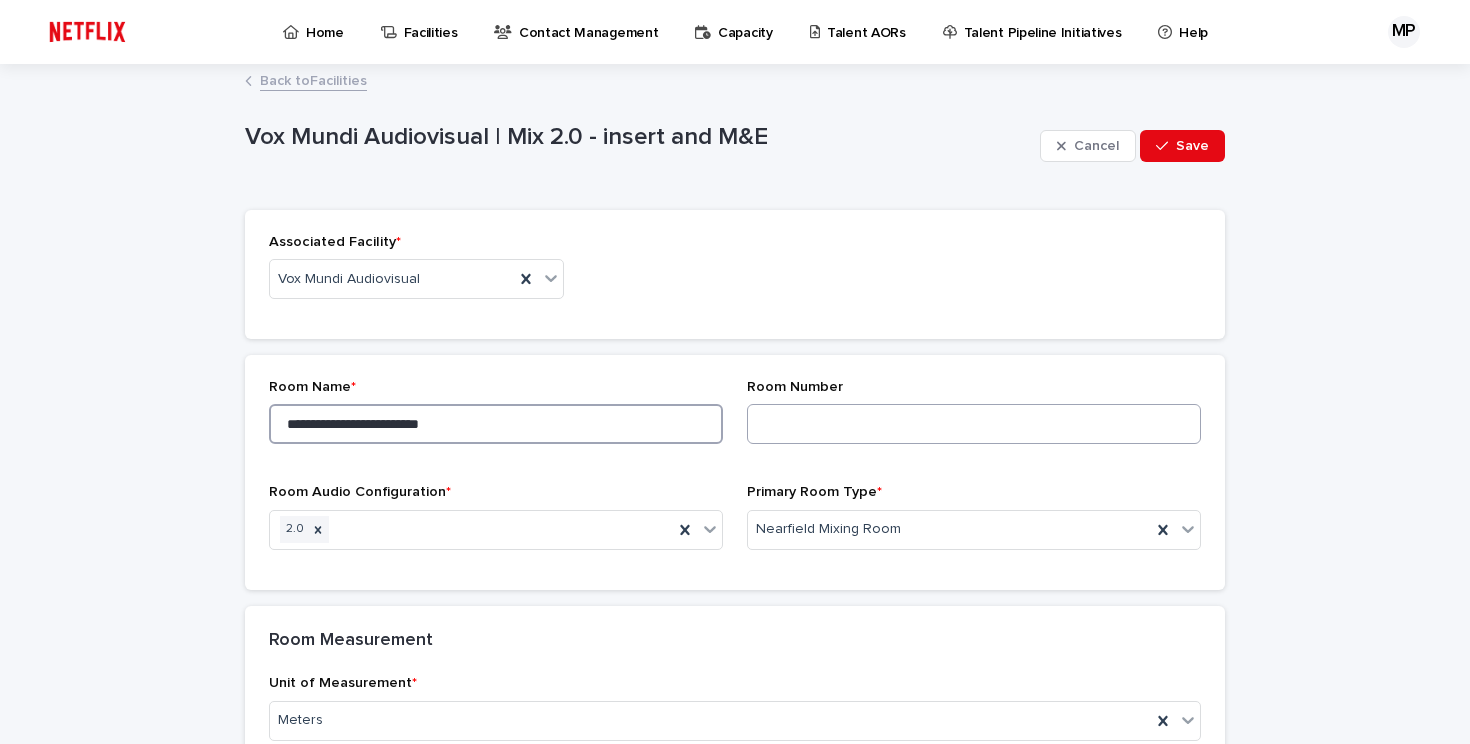 type on "**********" 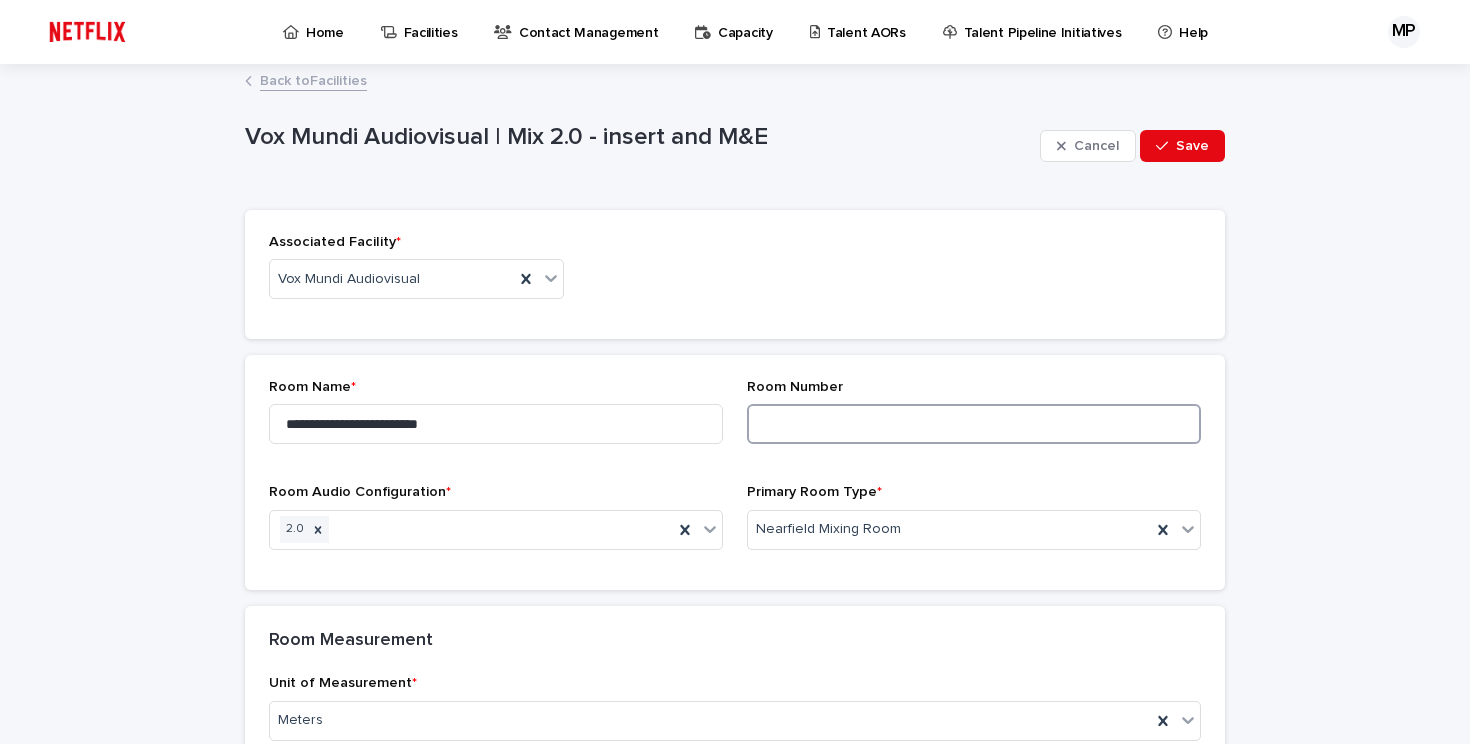 click at bounding box center [974, 424] 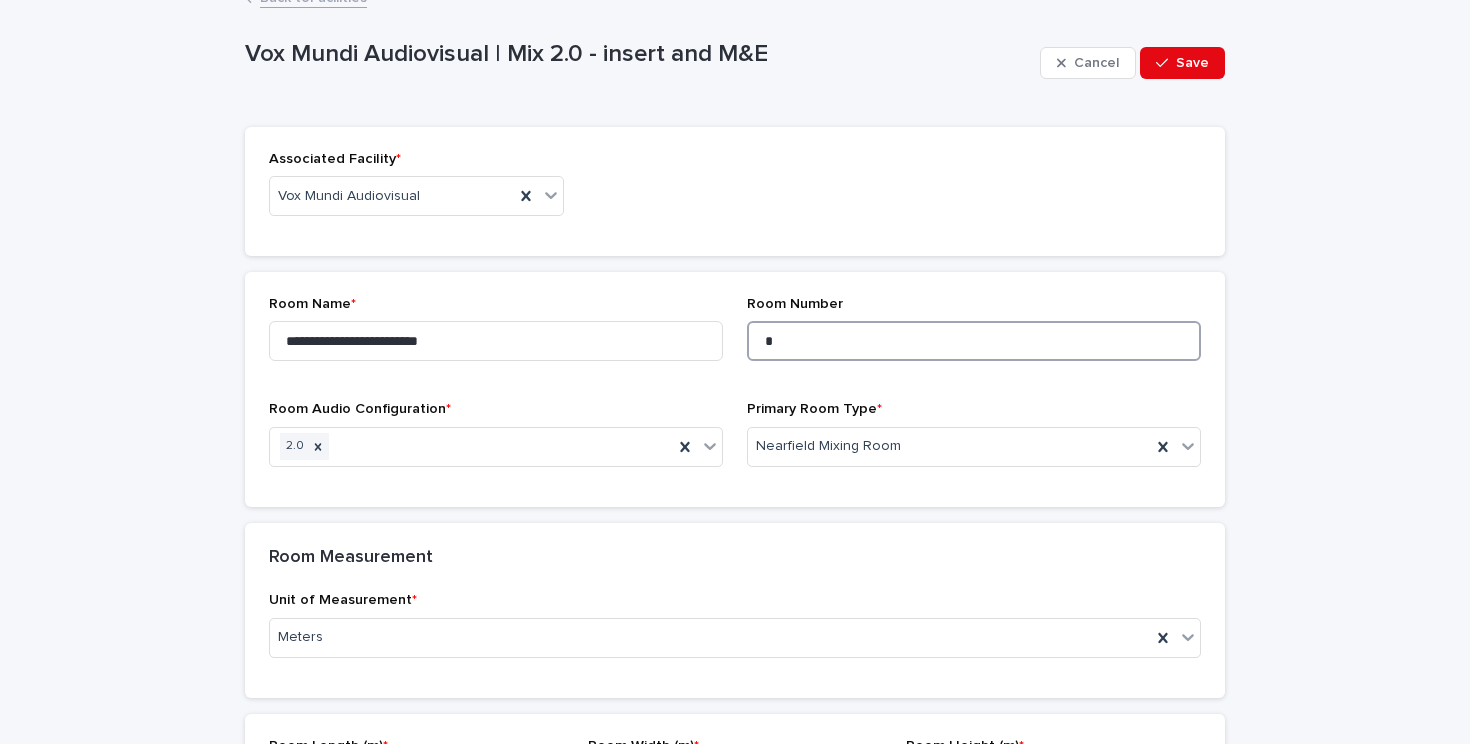 scroll, scrollTop: 101, scrollLeft: 0, axis: vertical 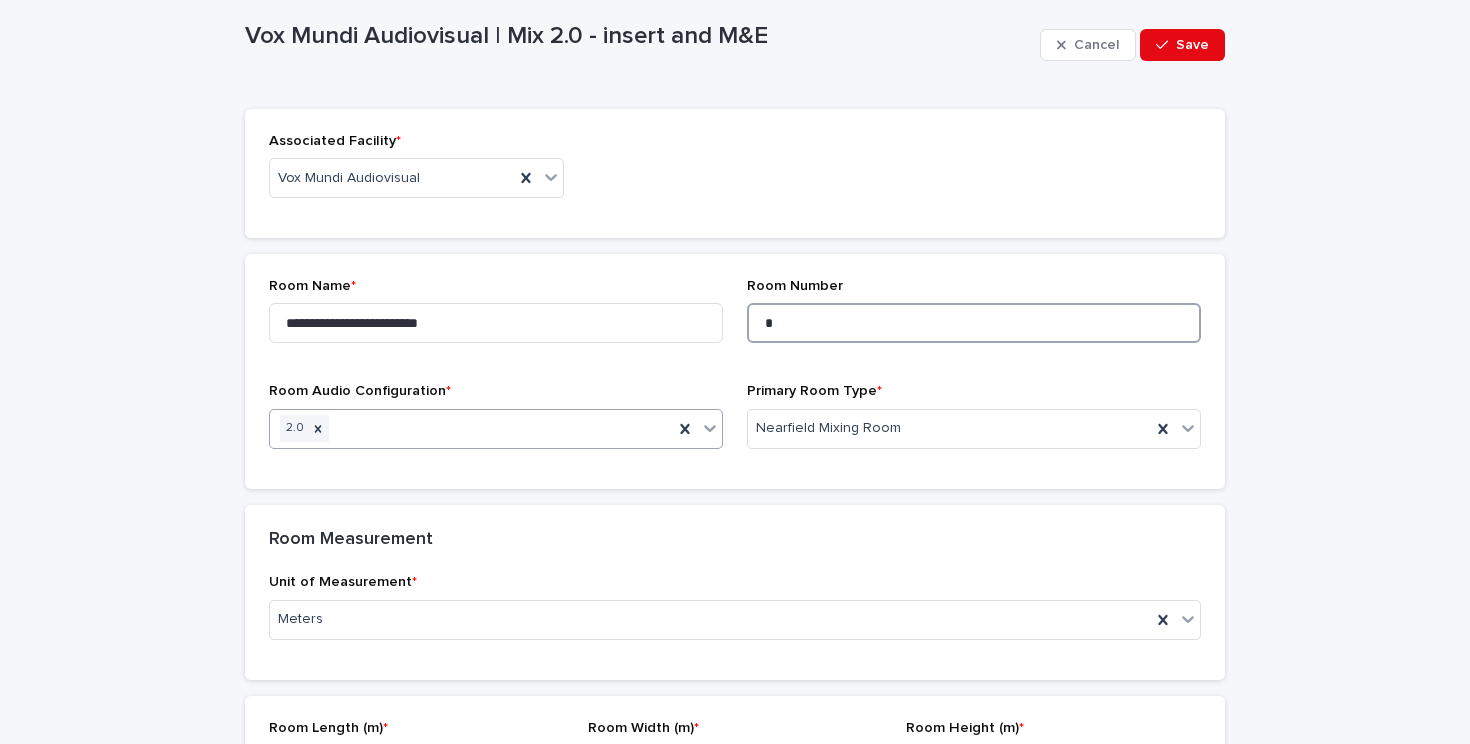 type on "*" 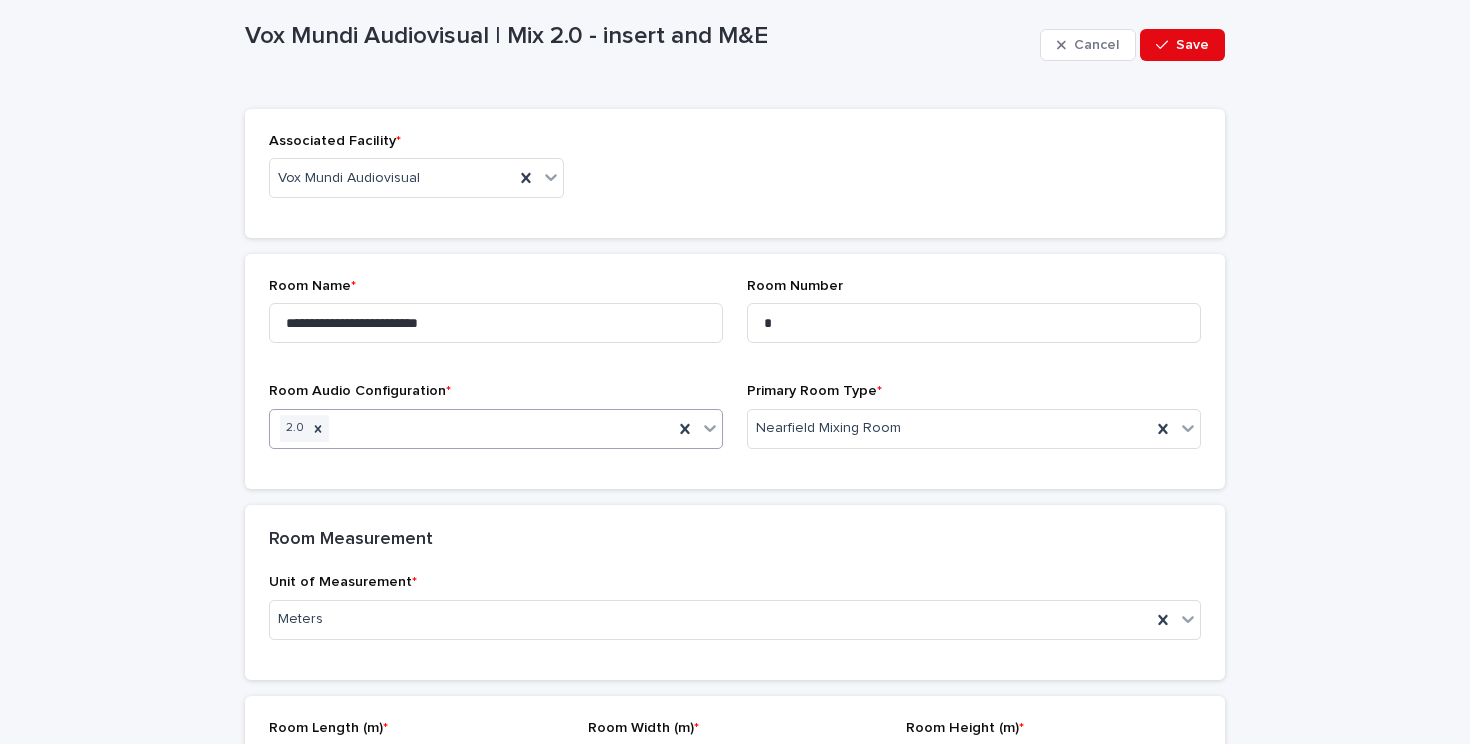 click 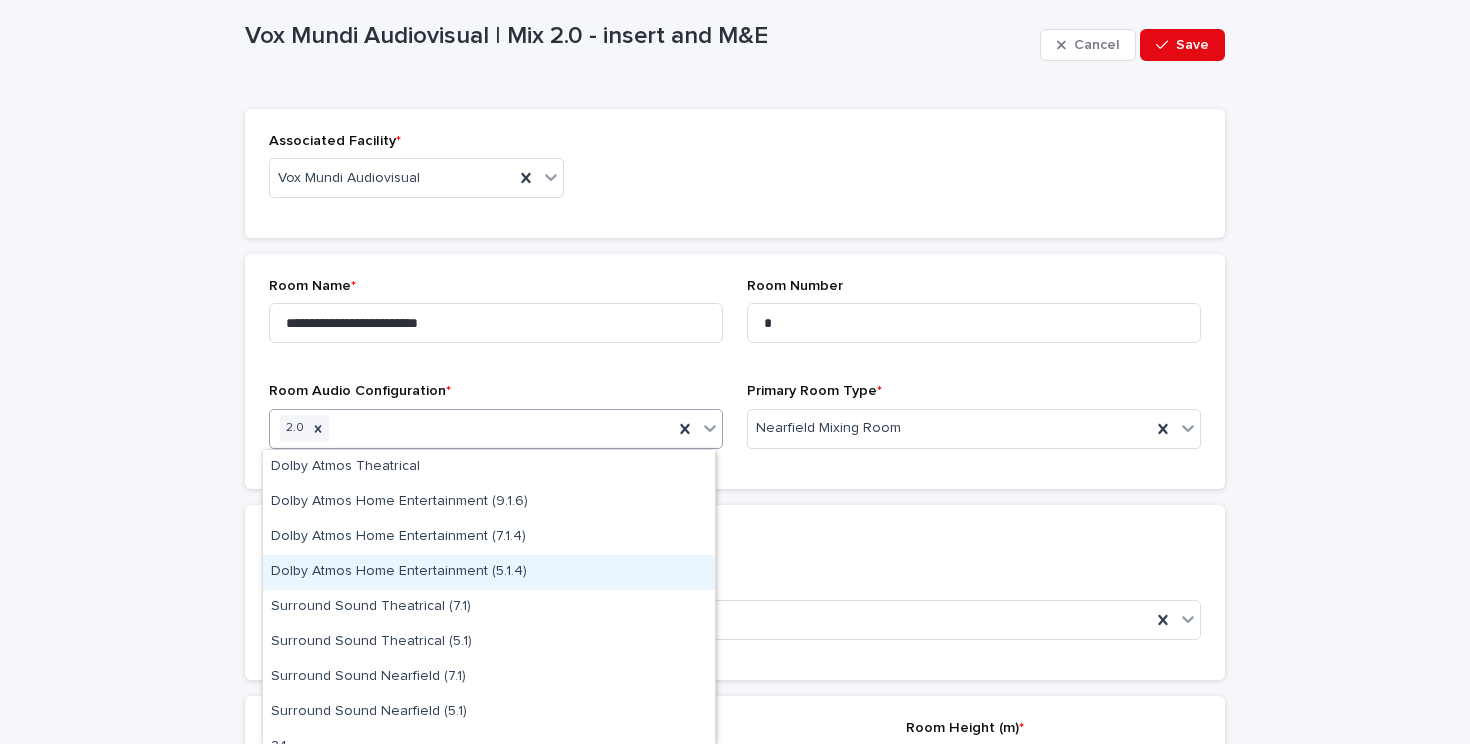 scroll, scrollTop: 19, scrollLeft: 0, axis: vertical 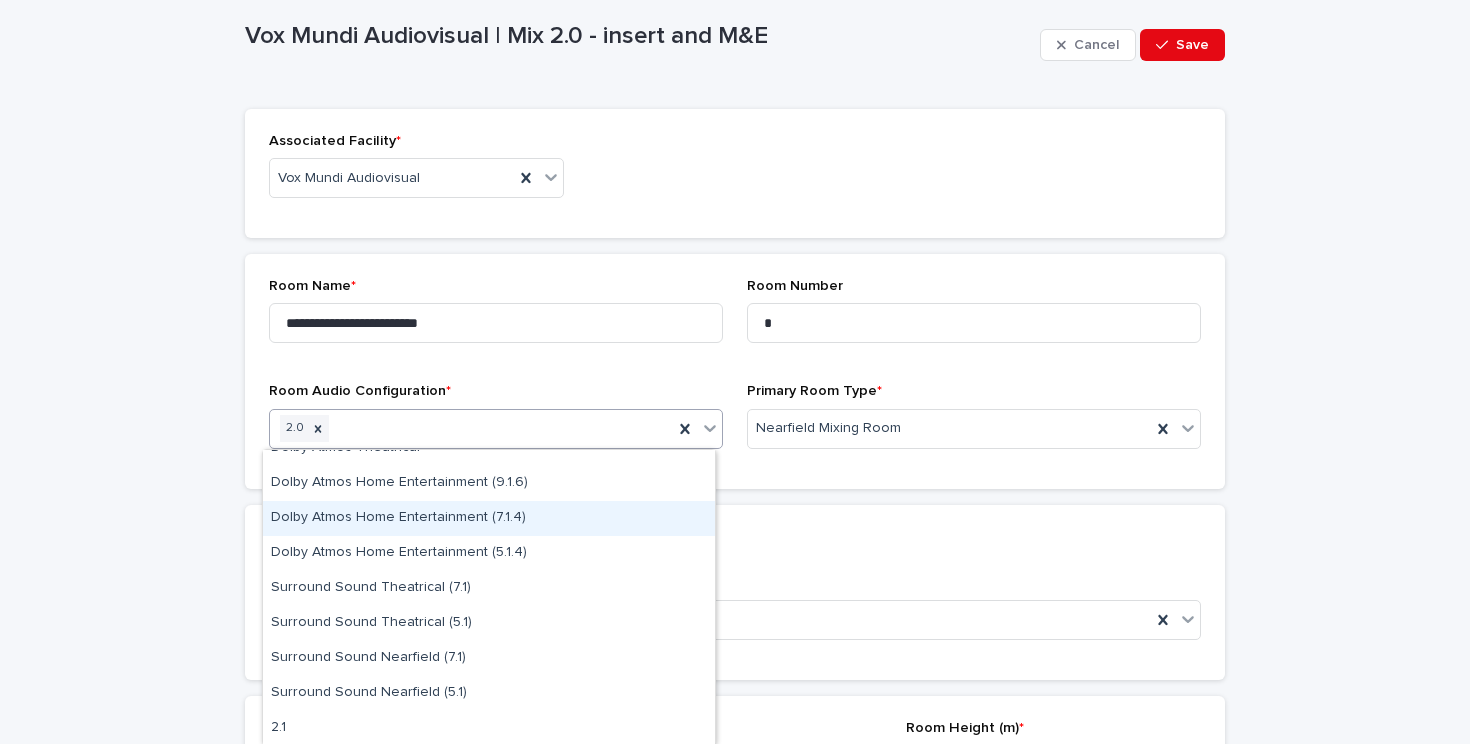 click on "**********" at bounding box center (735, 527) 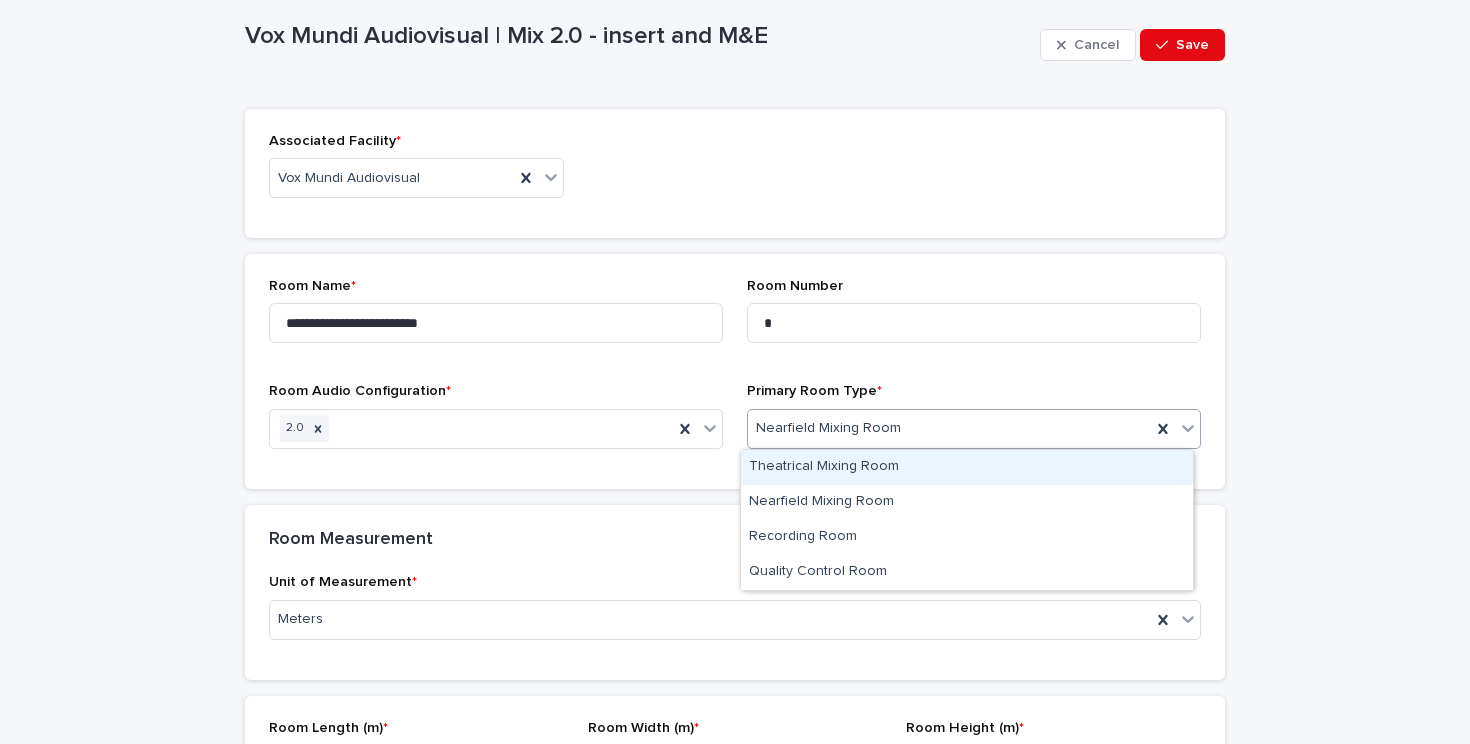 click 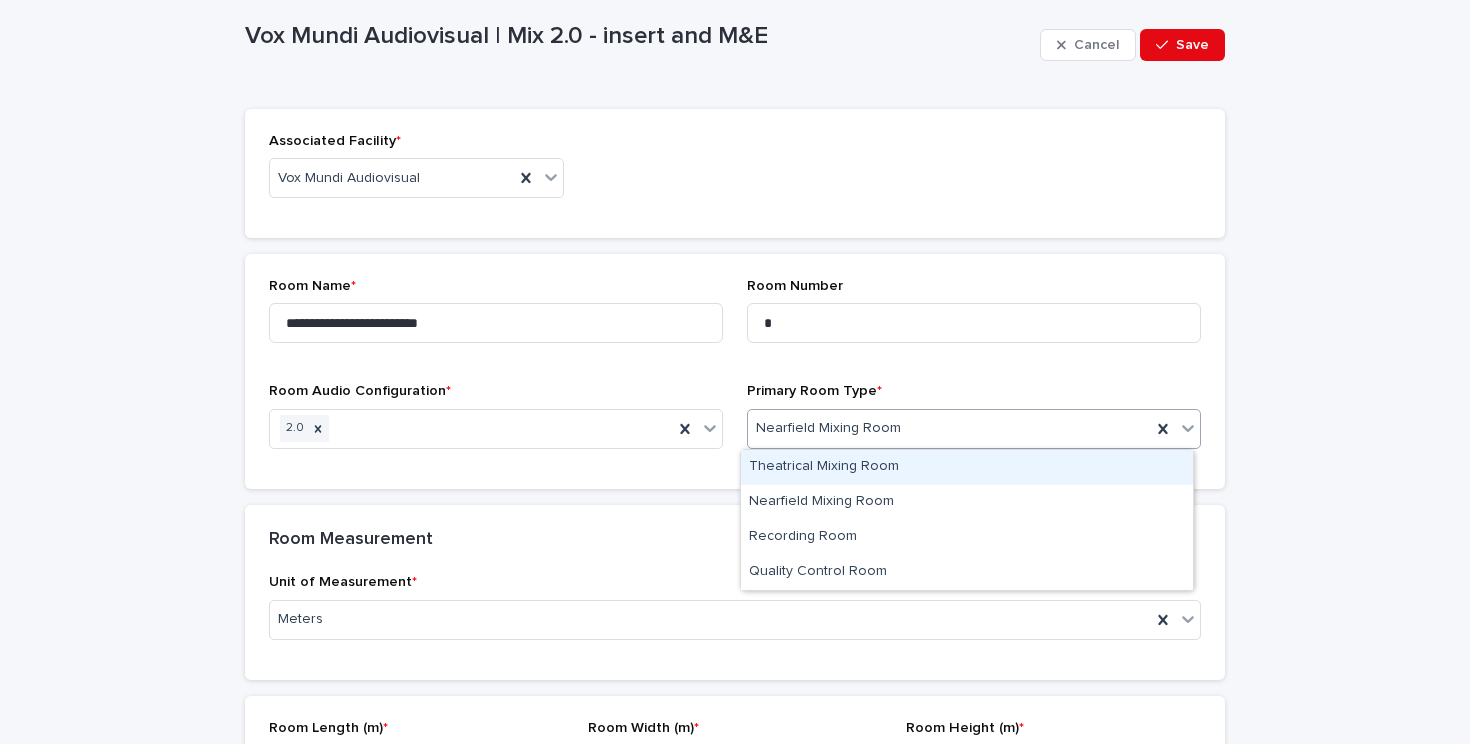 click on "**********" at bounding box center [735, 527] 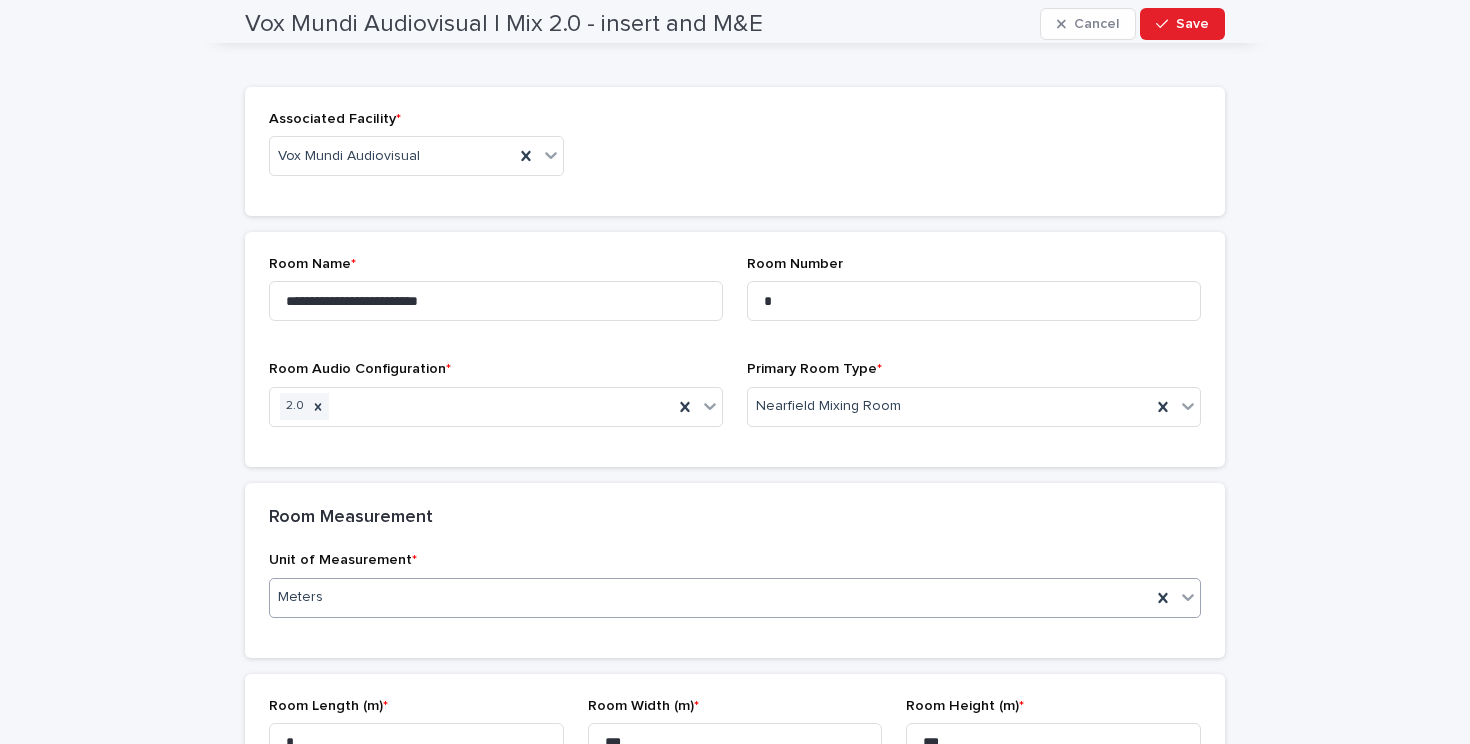 scroll, scrollTop: 72, scrollLeft: 0, axis: vertical 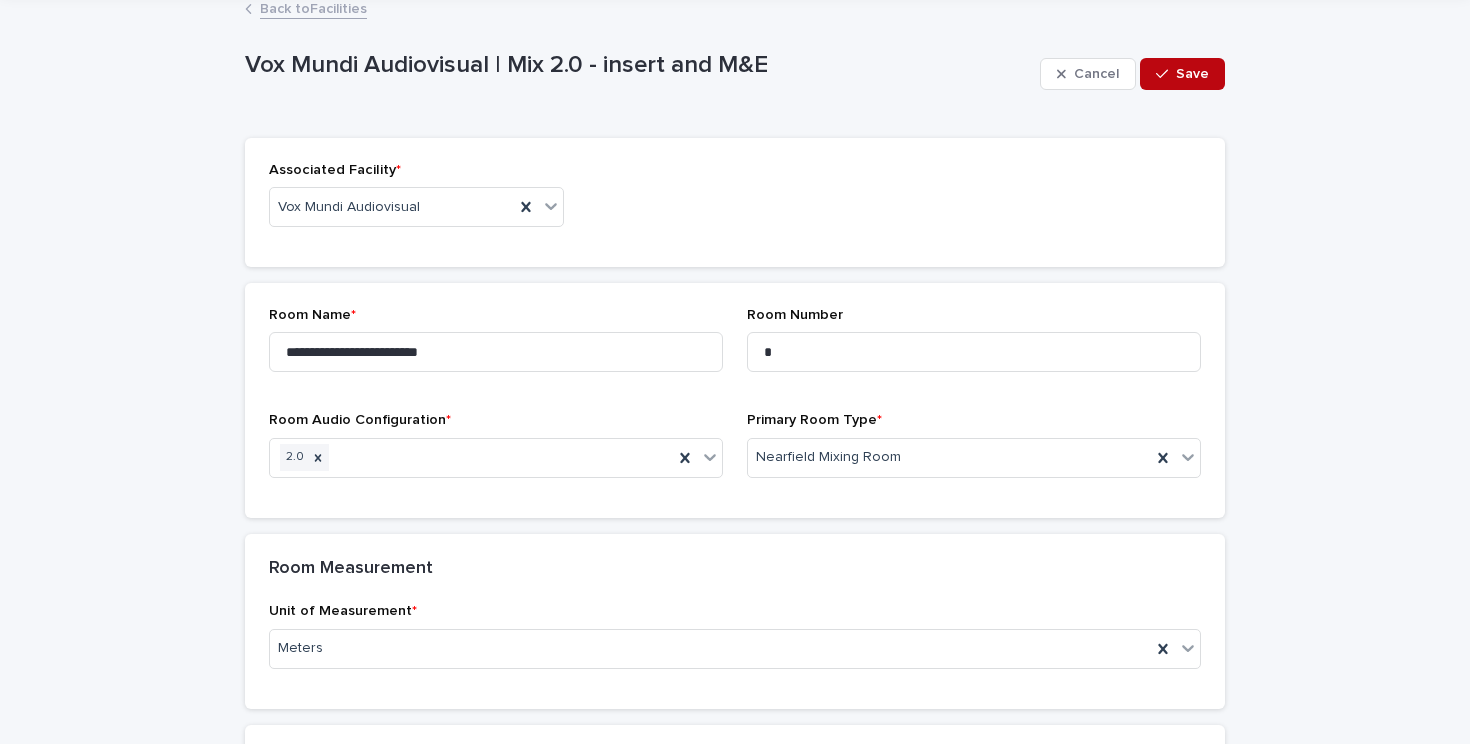 click on "Save" at bounding box center (1192, 74) 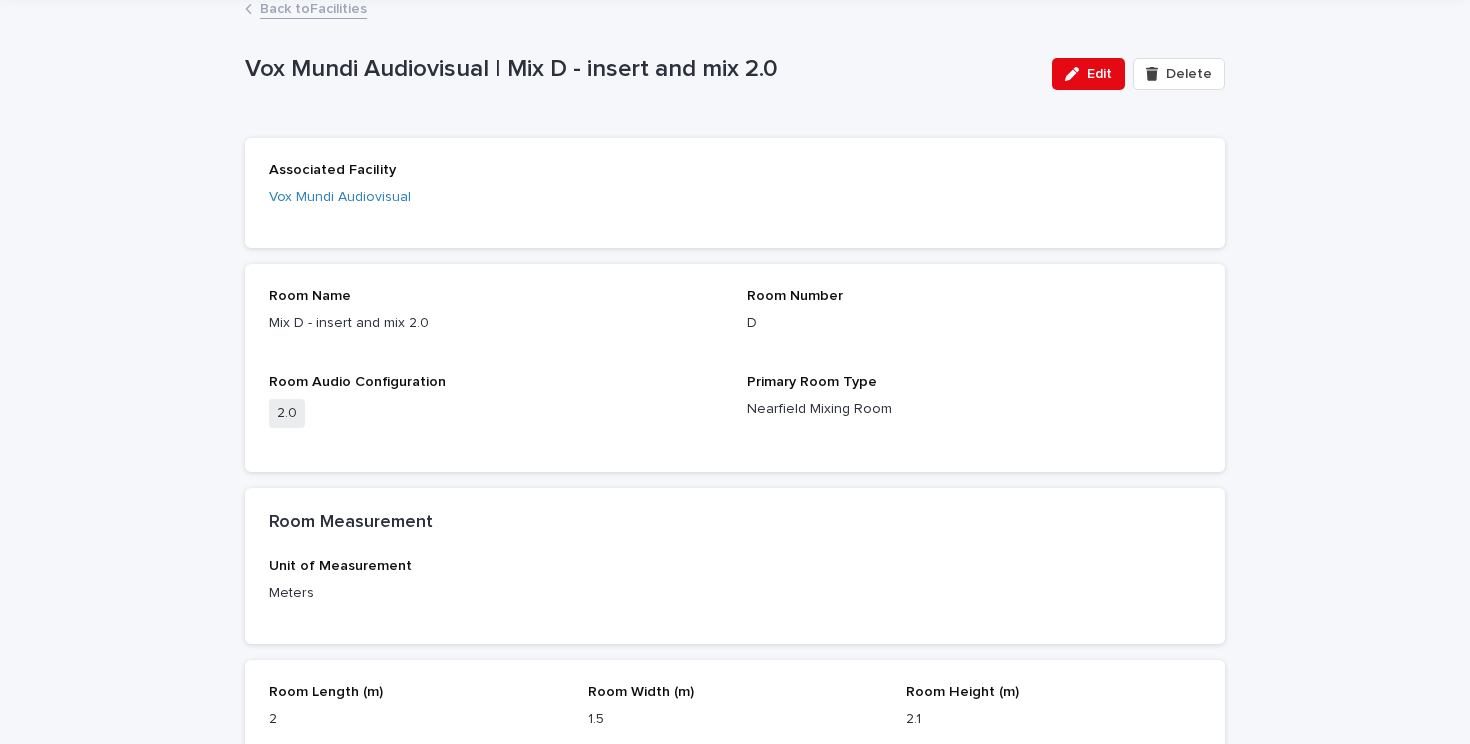 click on "Back to  Facilities" at bounding box center (313, 7) 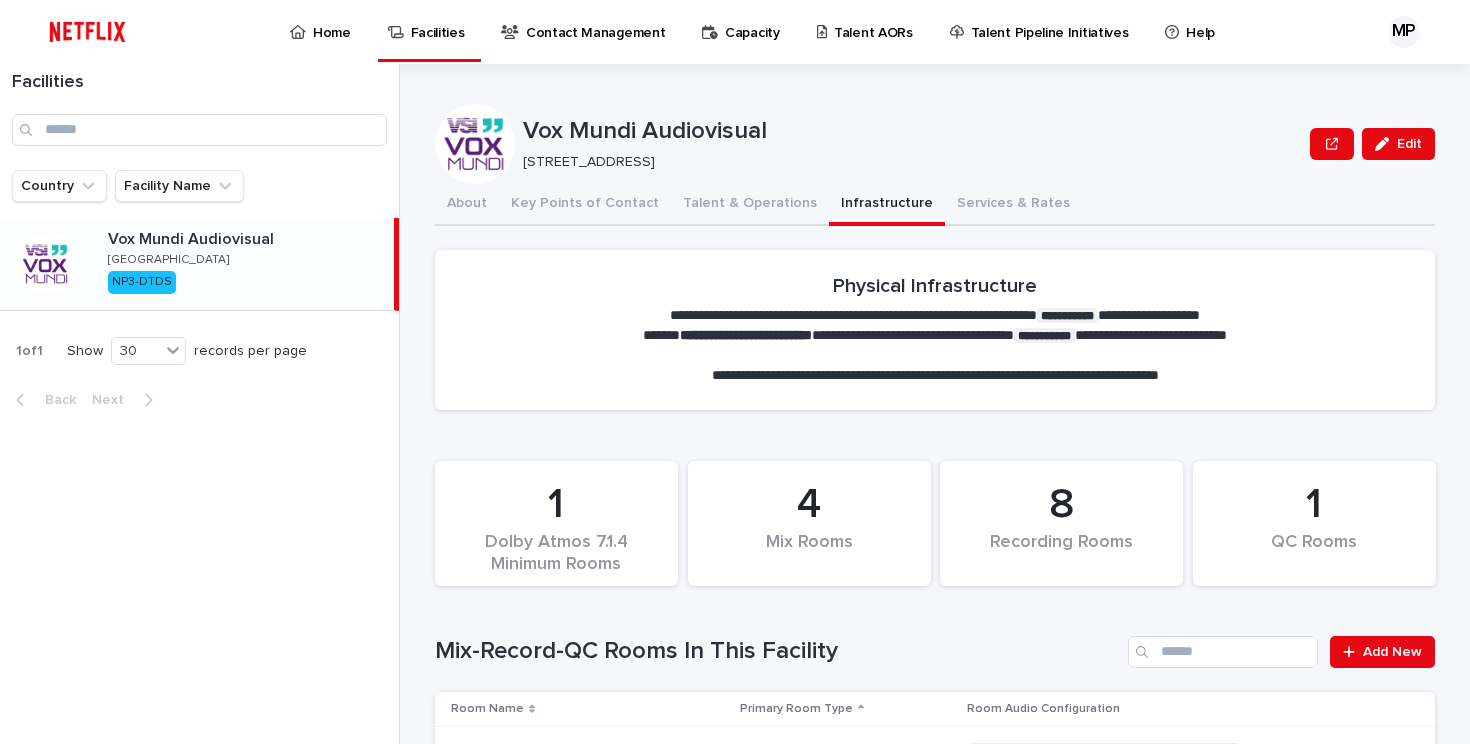 scroll, scrollTop: 0, scrollLeft: 0, axis: both 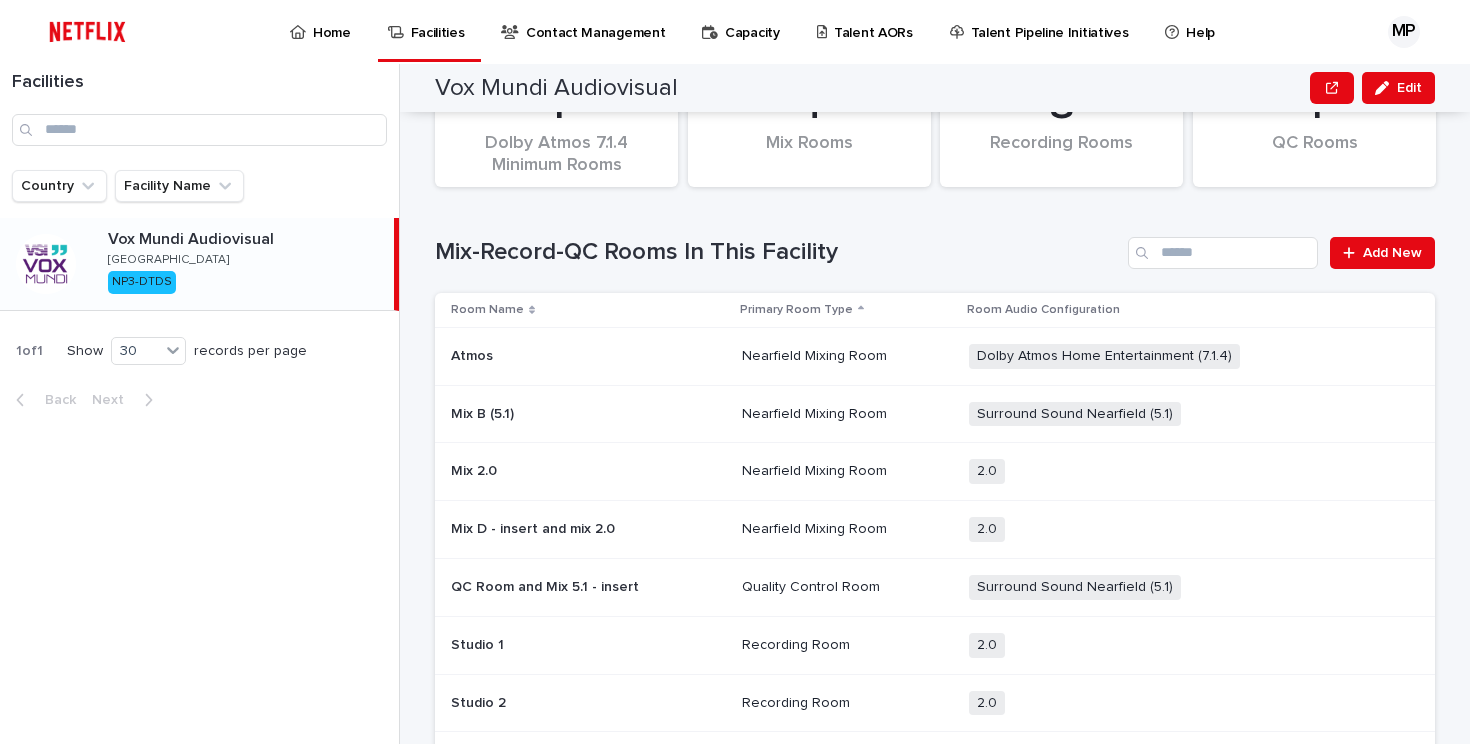 click at bounding box center [588, 356] 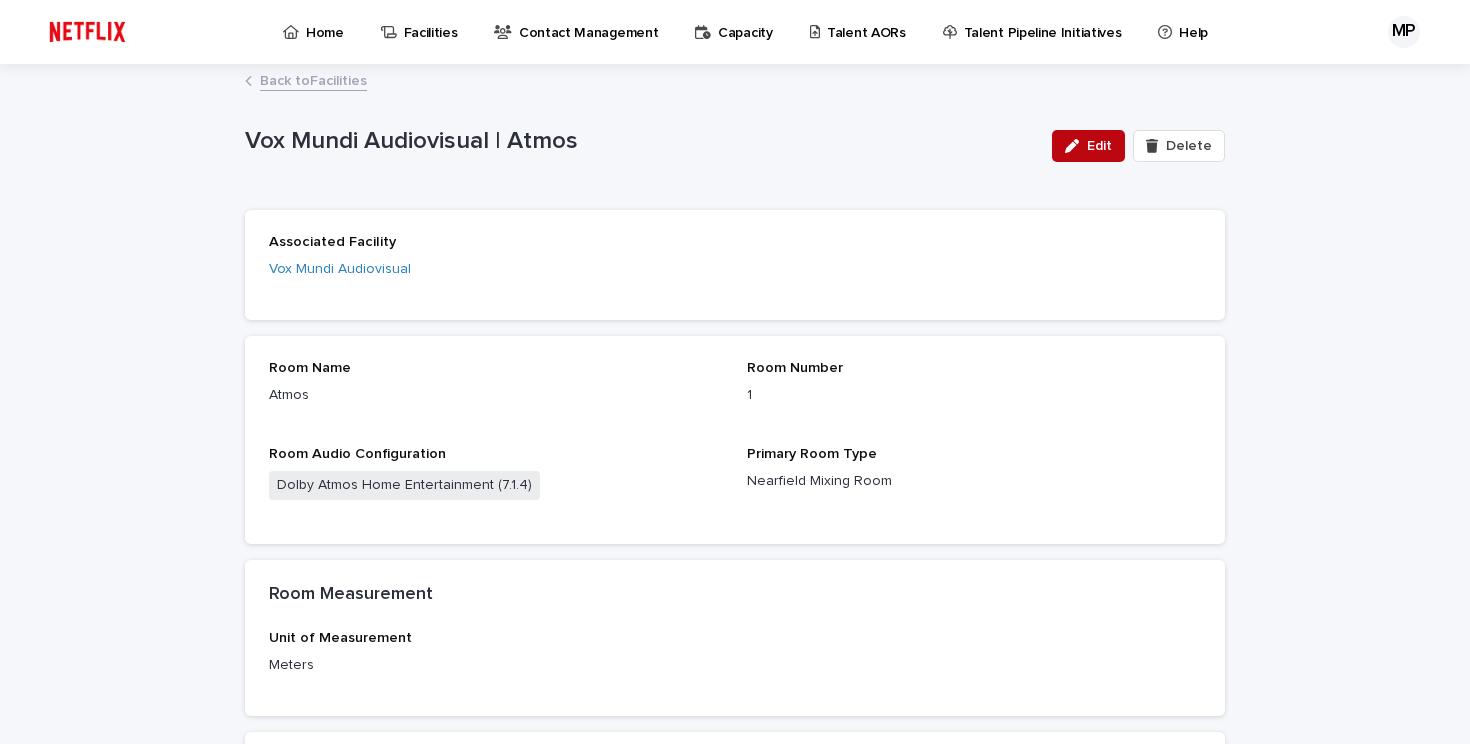 click at bounding box center [1076, 146] 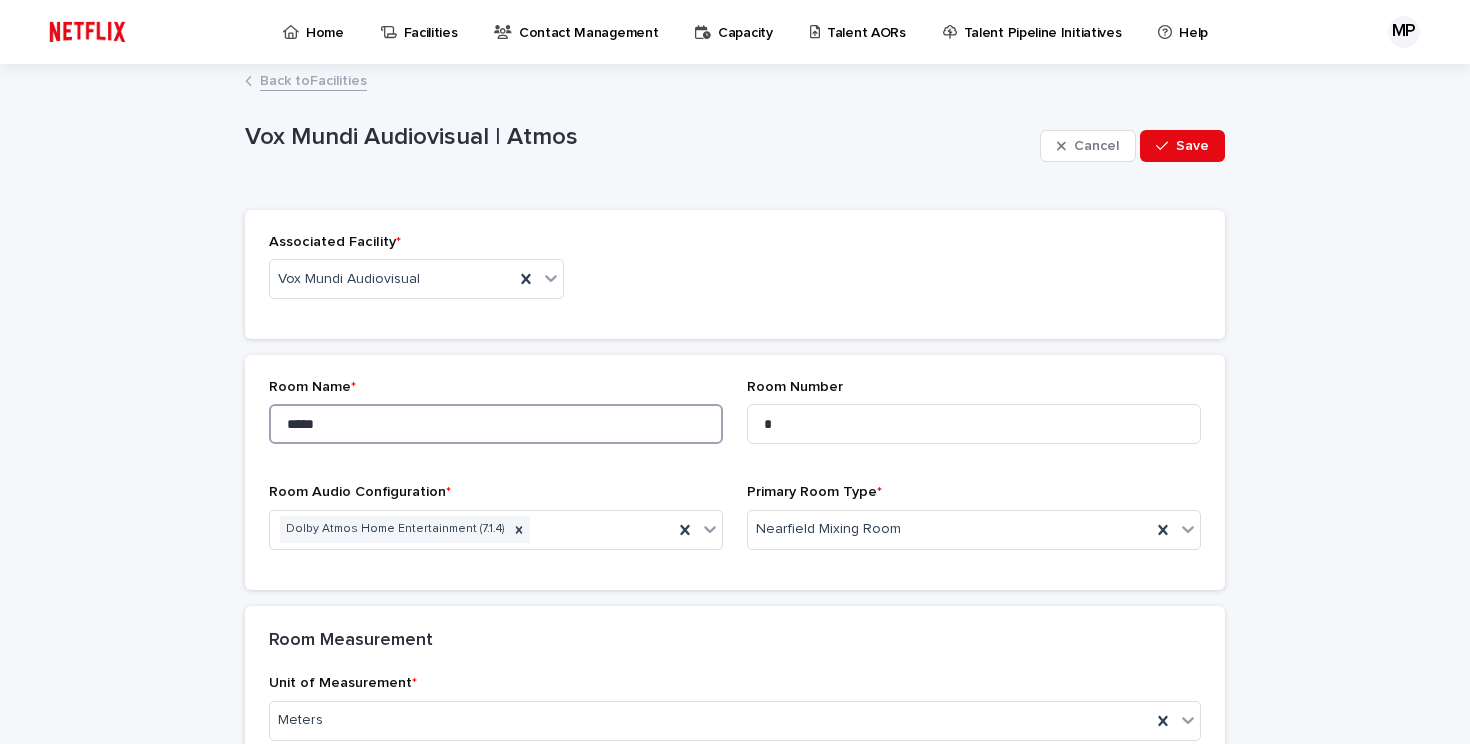 click on "*****" at bounding box center [496, 424] 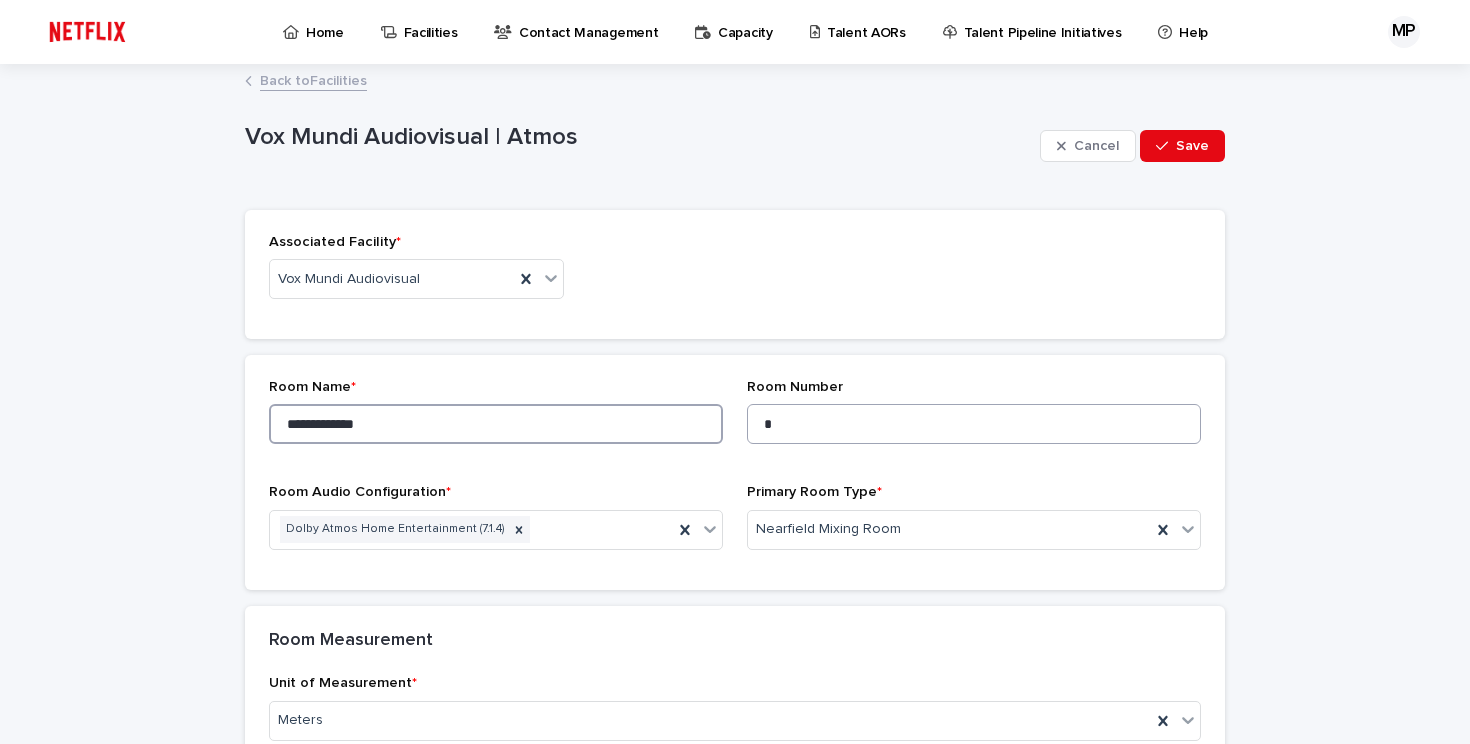 type on "**********" 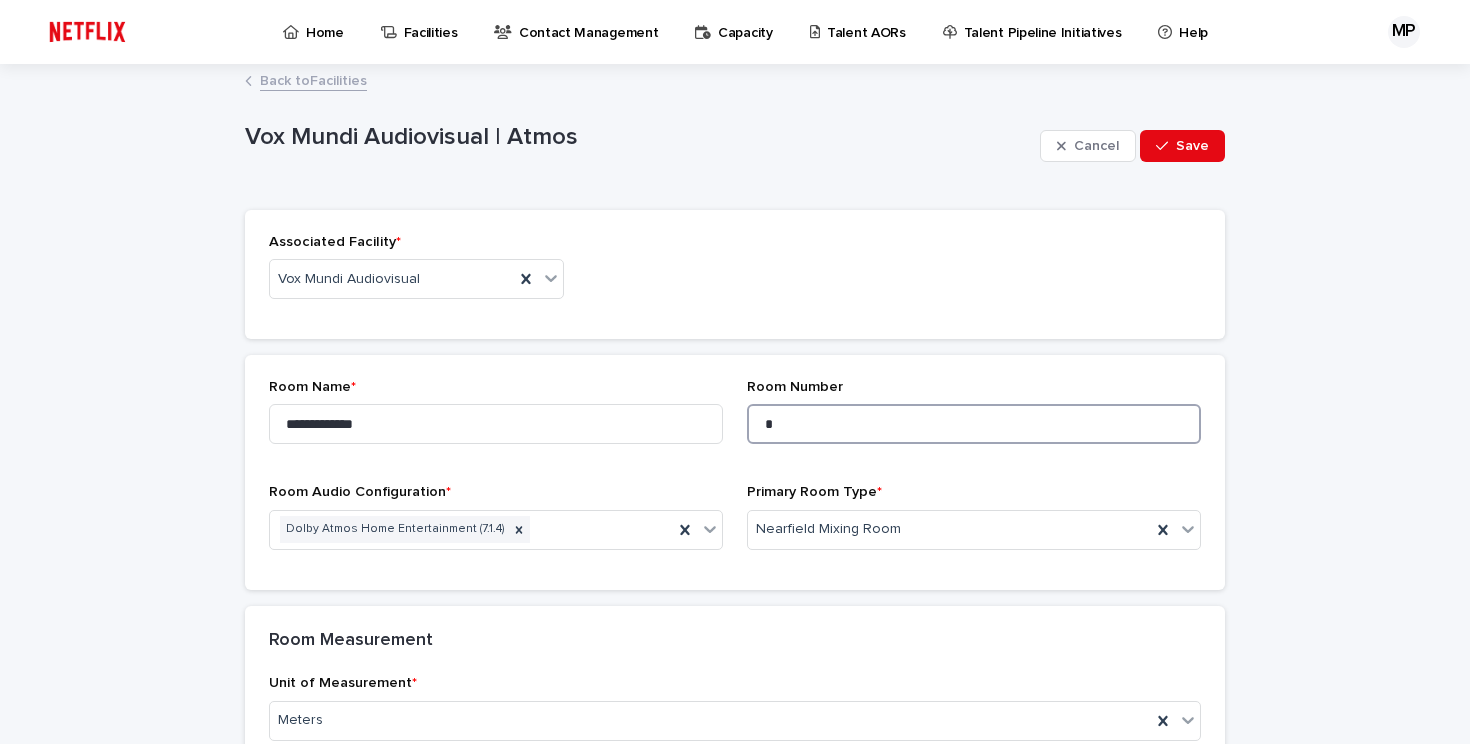 click on "*" at bounding box center (974, 424) 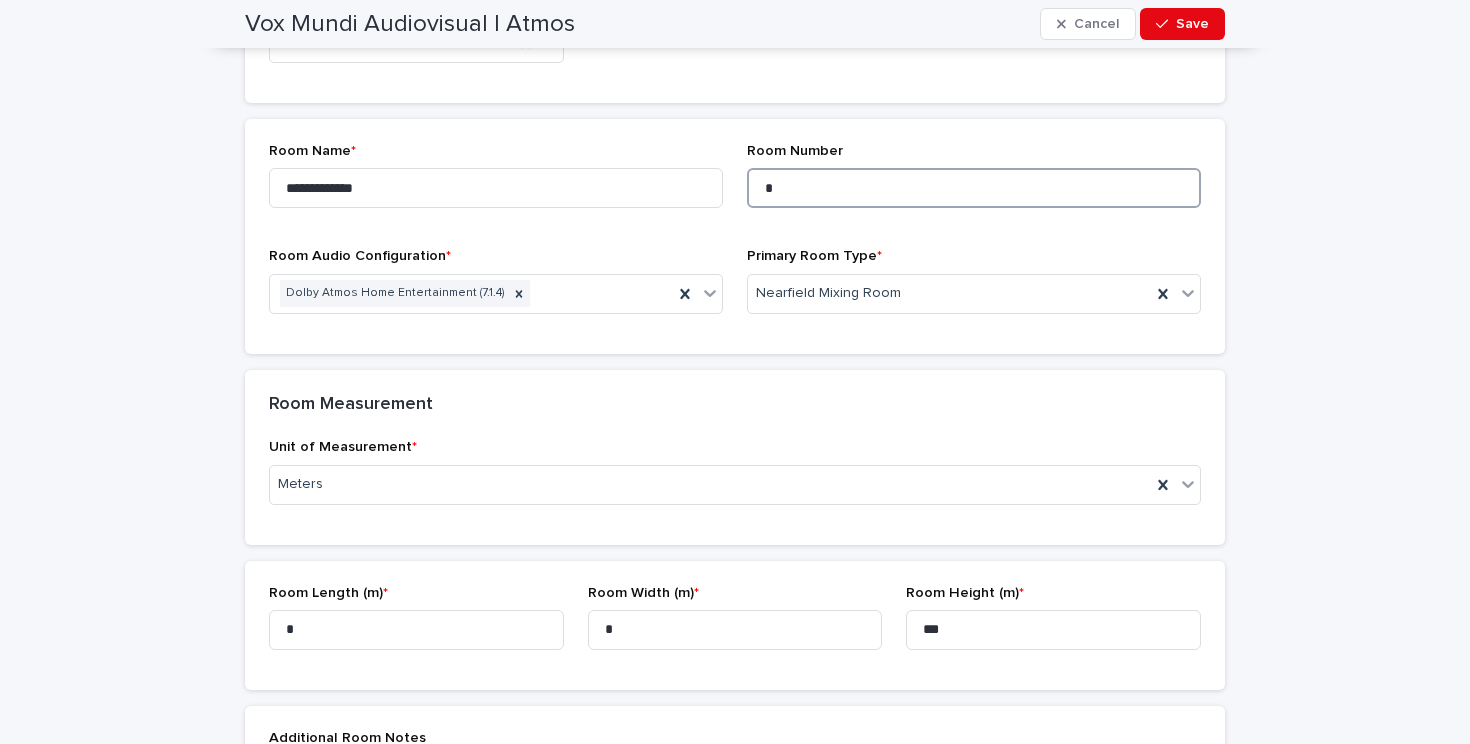 scroll, scrollTop: 197, scrollLeft: 0, axis: vertical 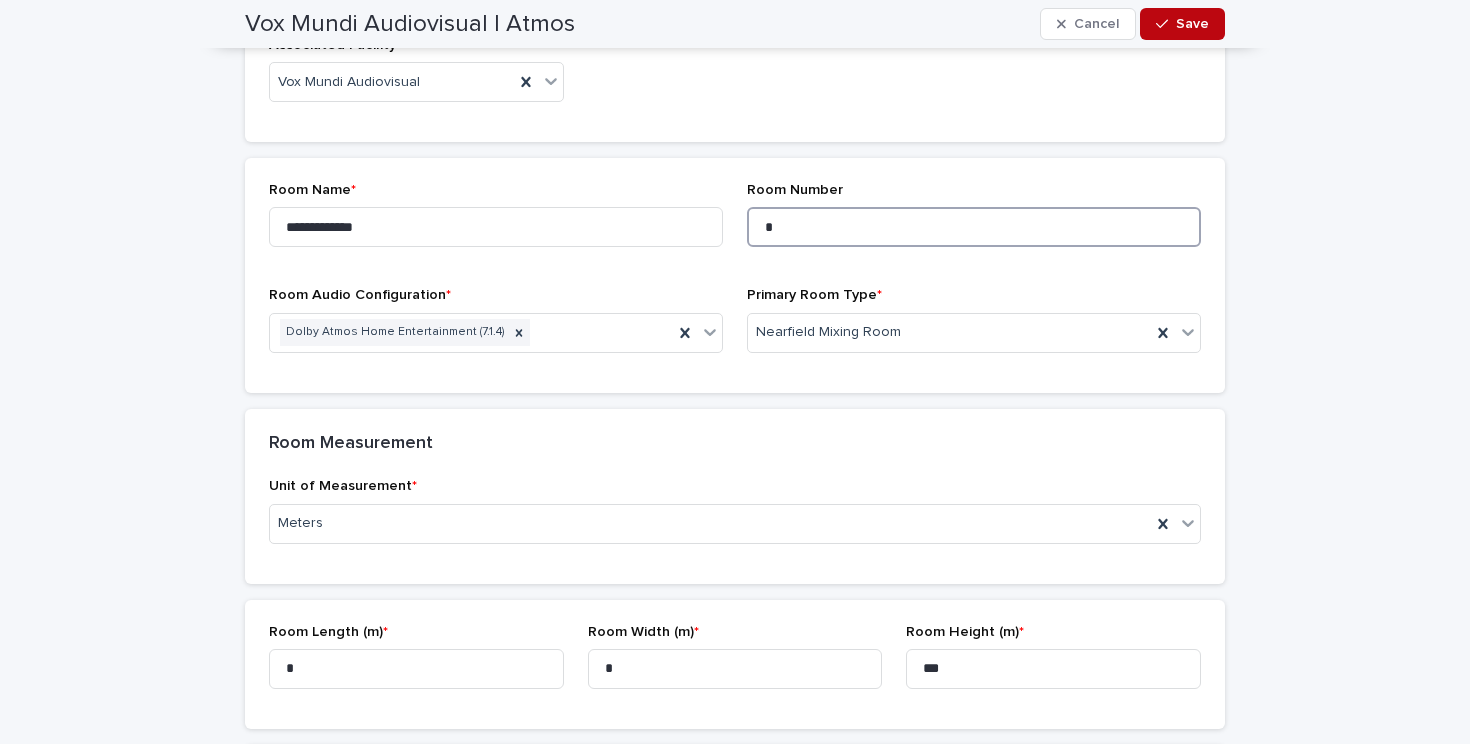 type on "*" 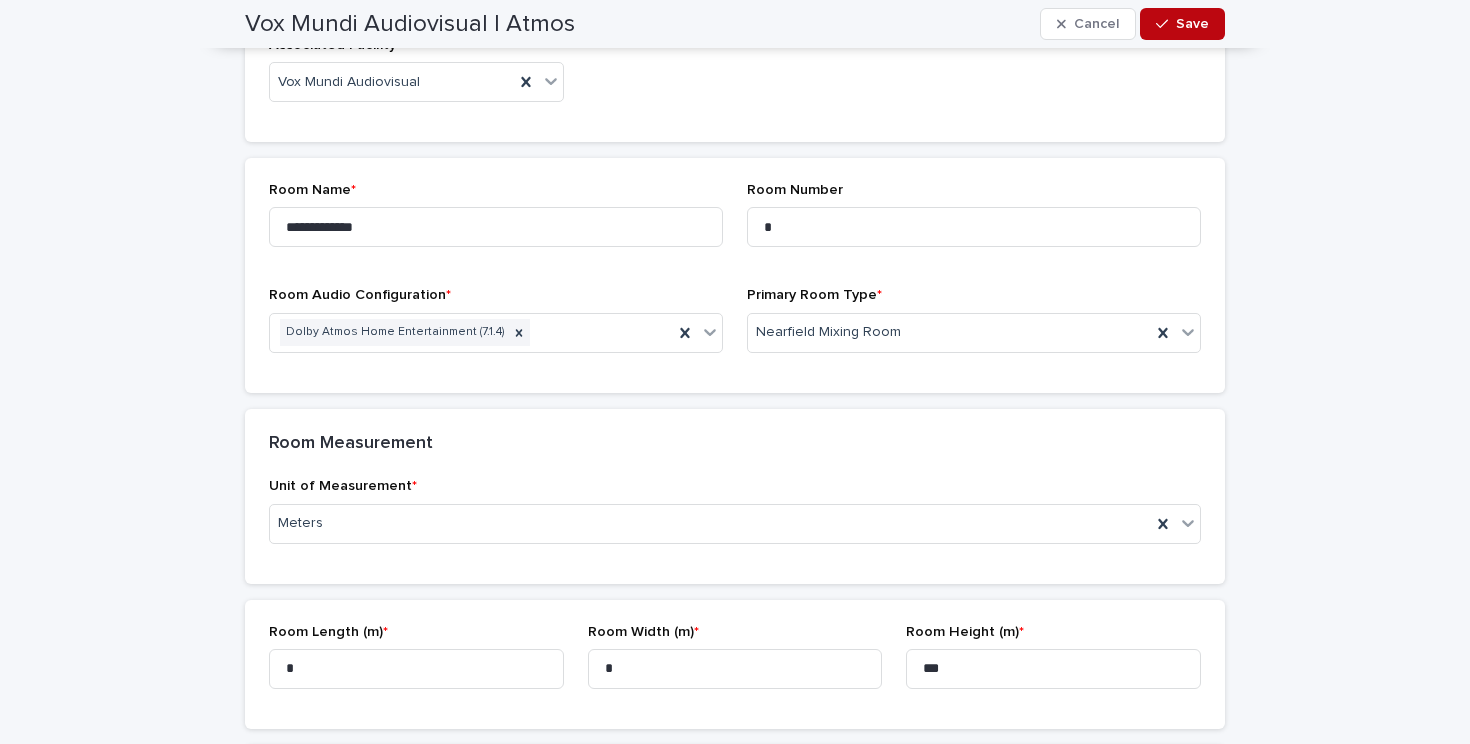 click at bounding box center (1166, 24) 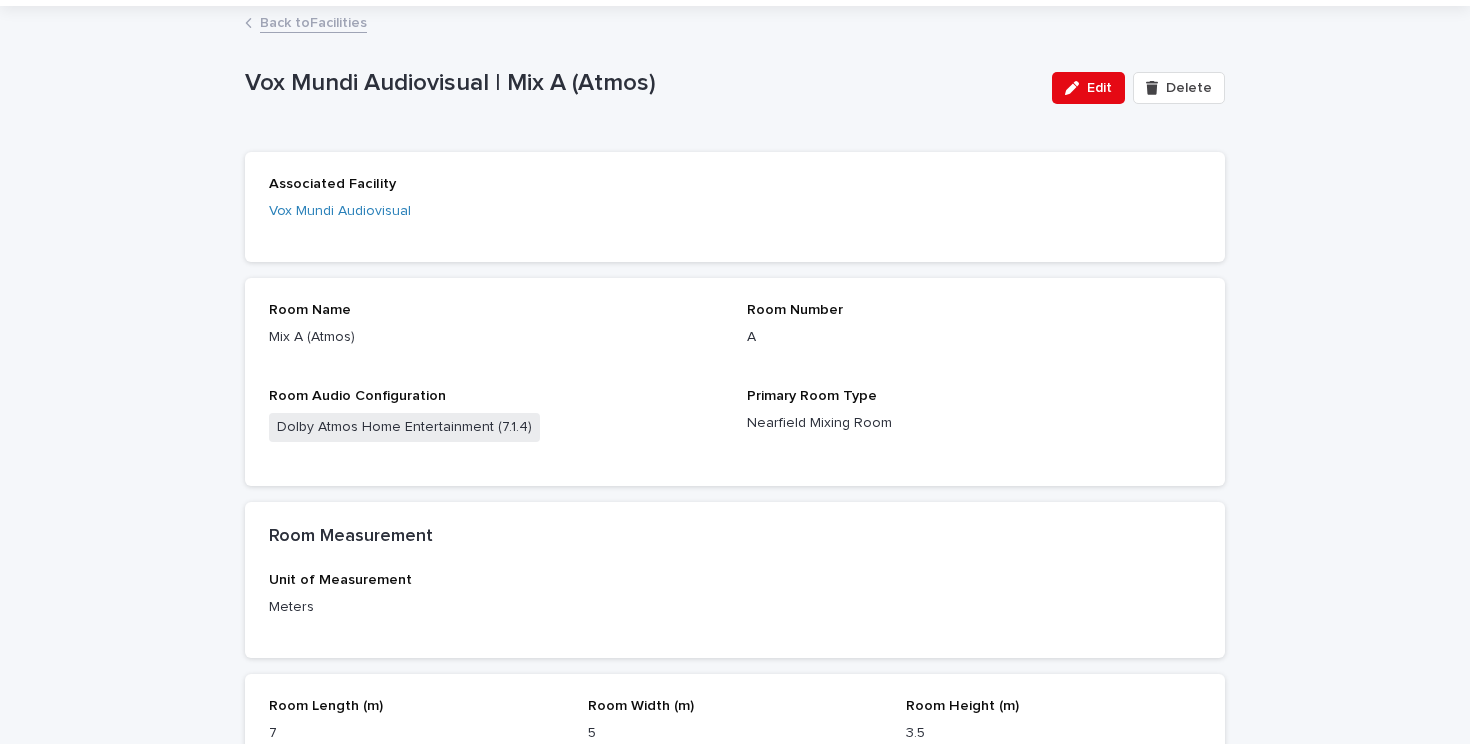 scroll, scrollTop: 0, scrollLeft: 0, axis: both 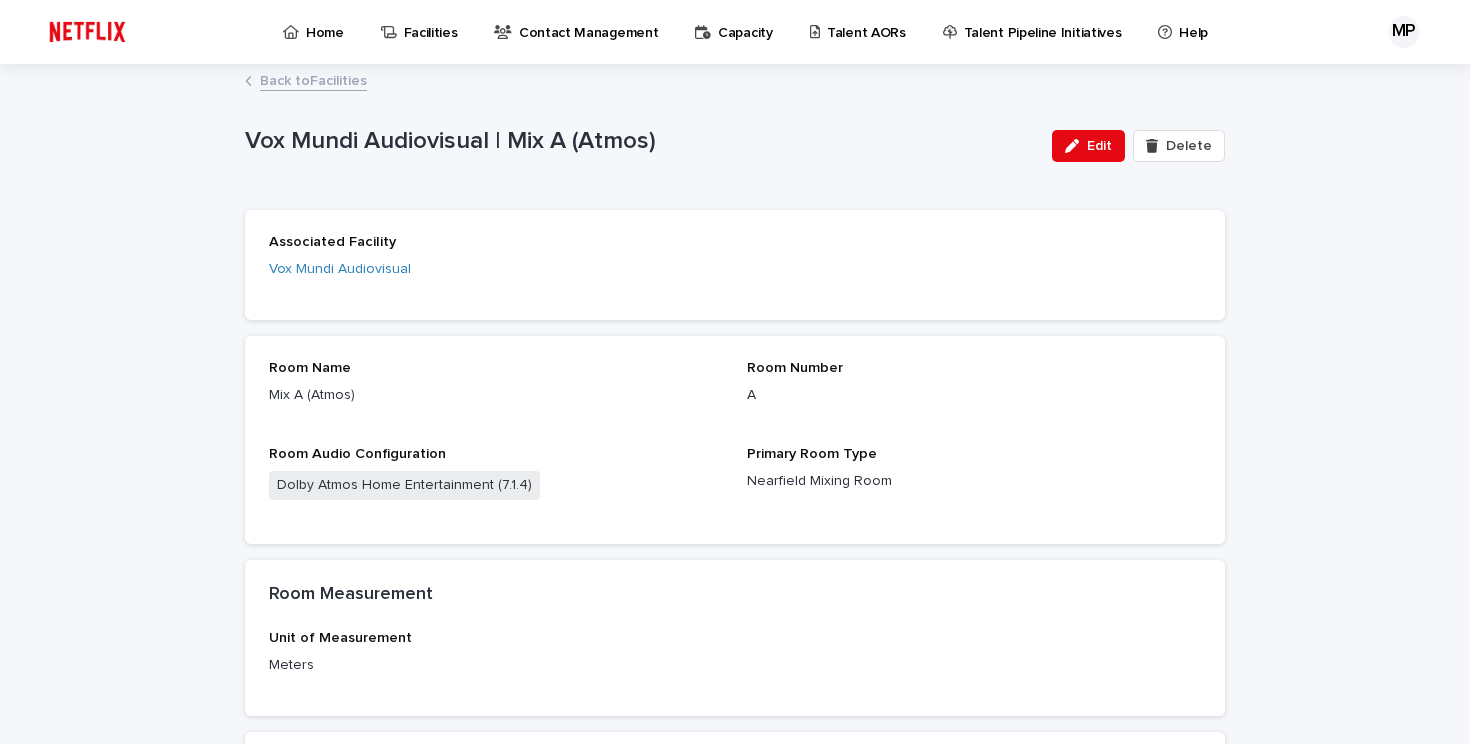 click on "Back to  Facilities" at bounding box center (313, 79) 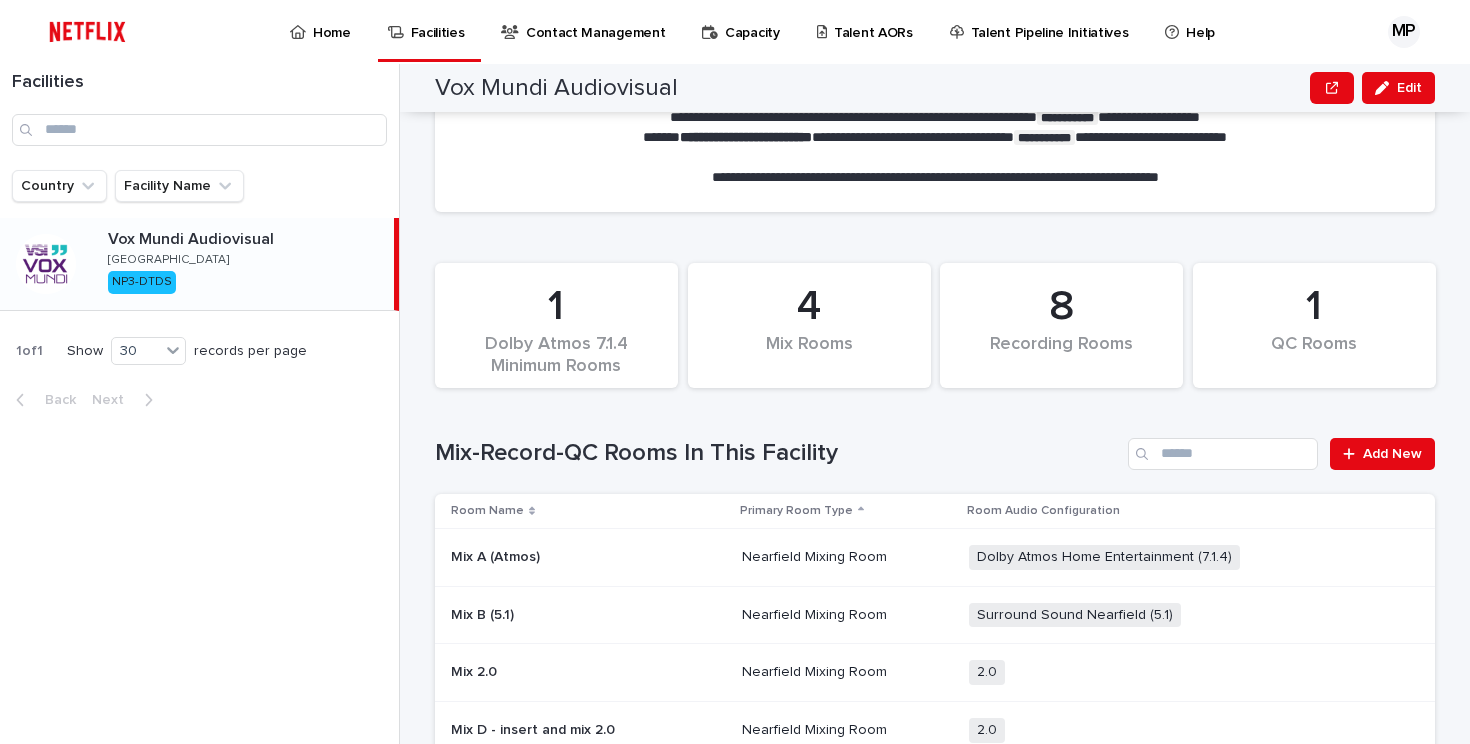 scroll, scrollTop: 492, scrollLeft: 0, axis: vertical 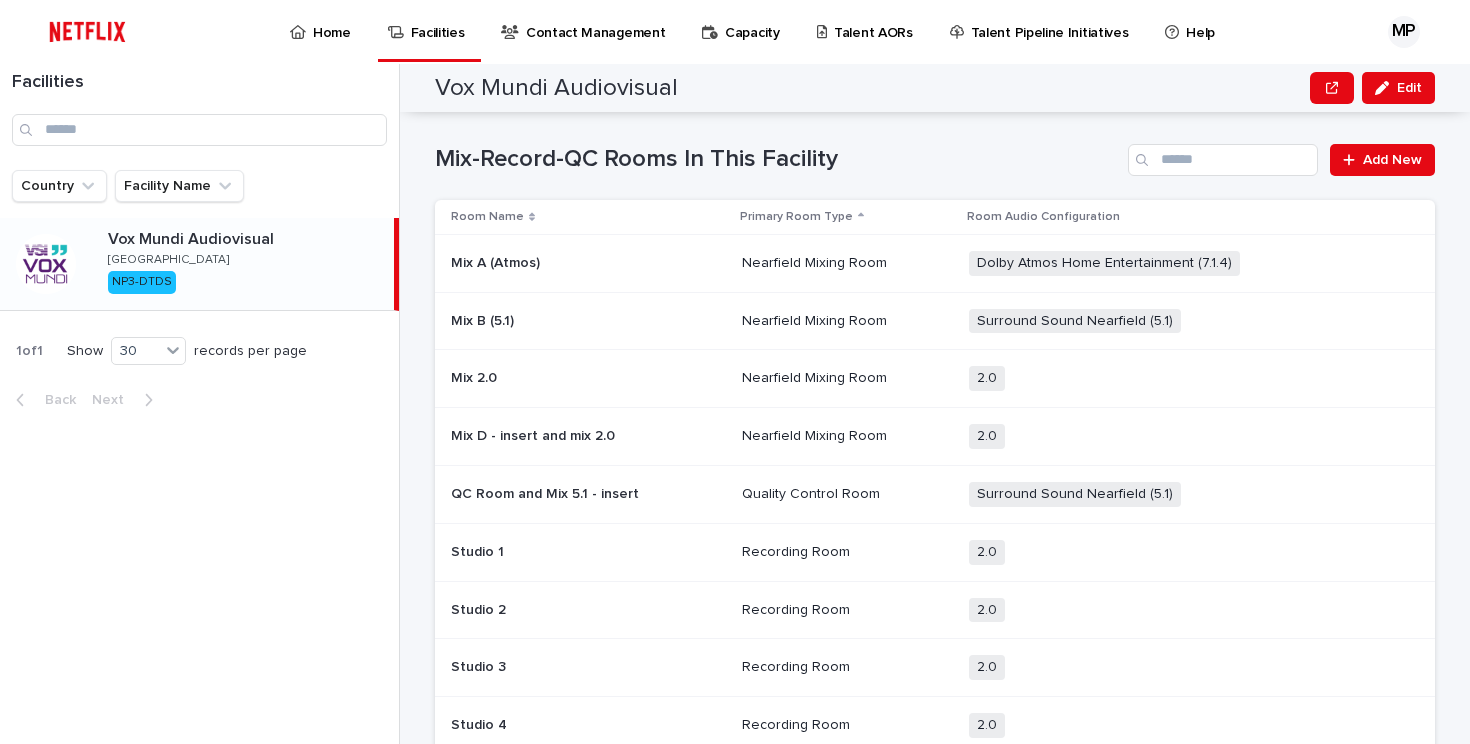 click at bounding box center (588, 378) 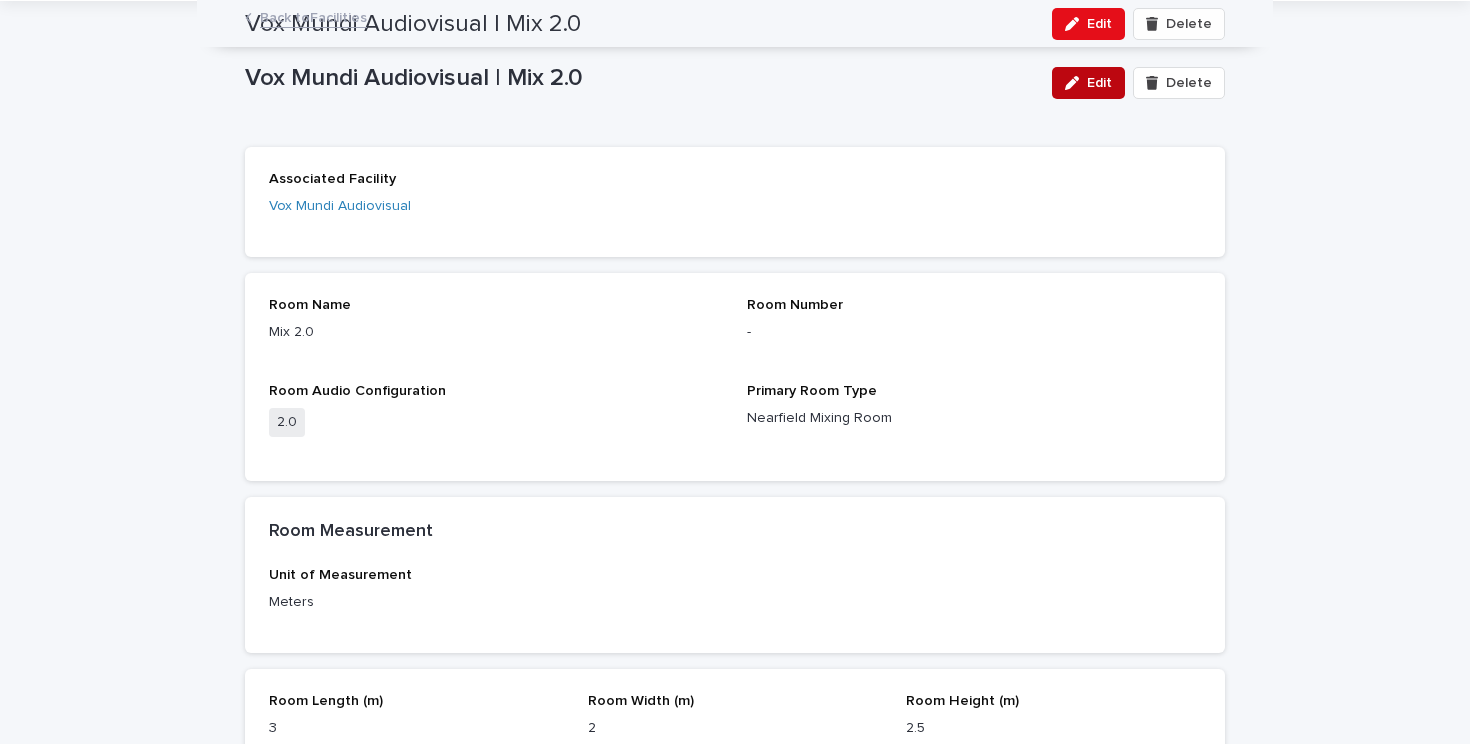 scroll, scrollTop: 0, scrollLeft: 0, axis: both 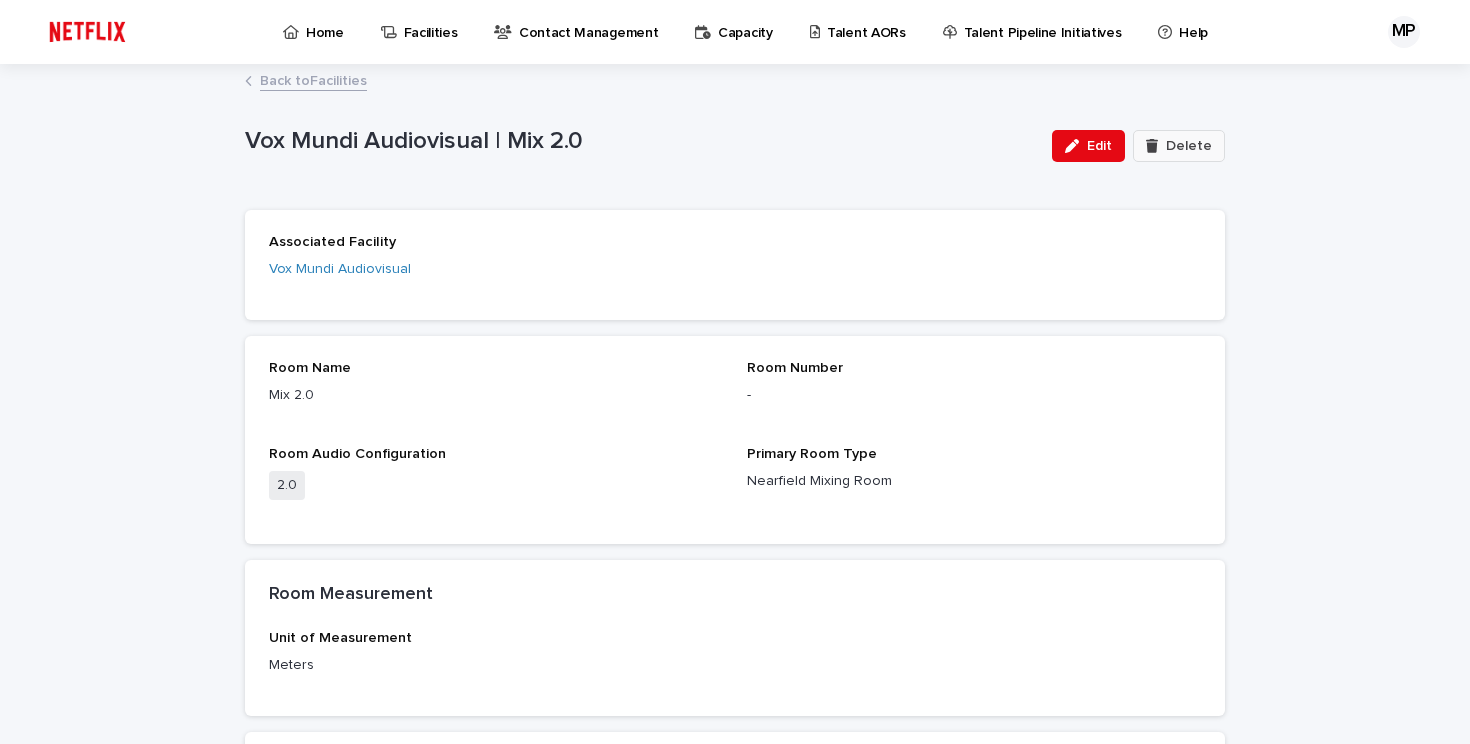 click on "Delete" at bounding box center [1179, 146] 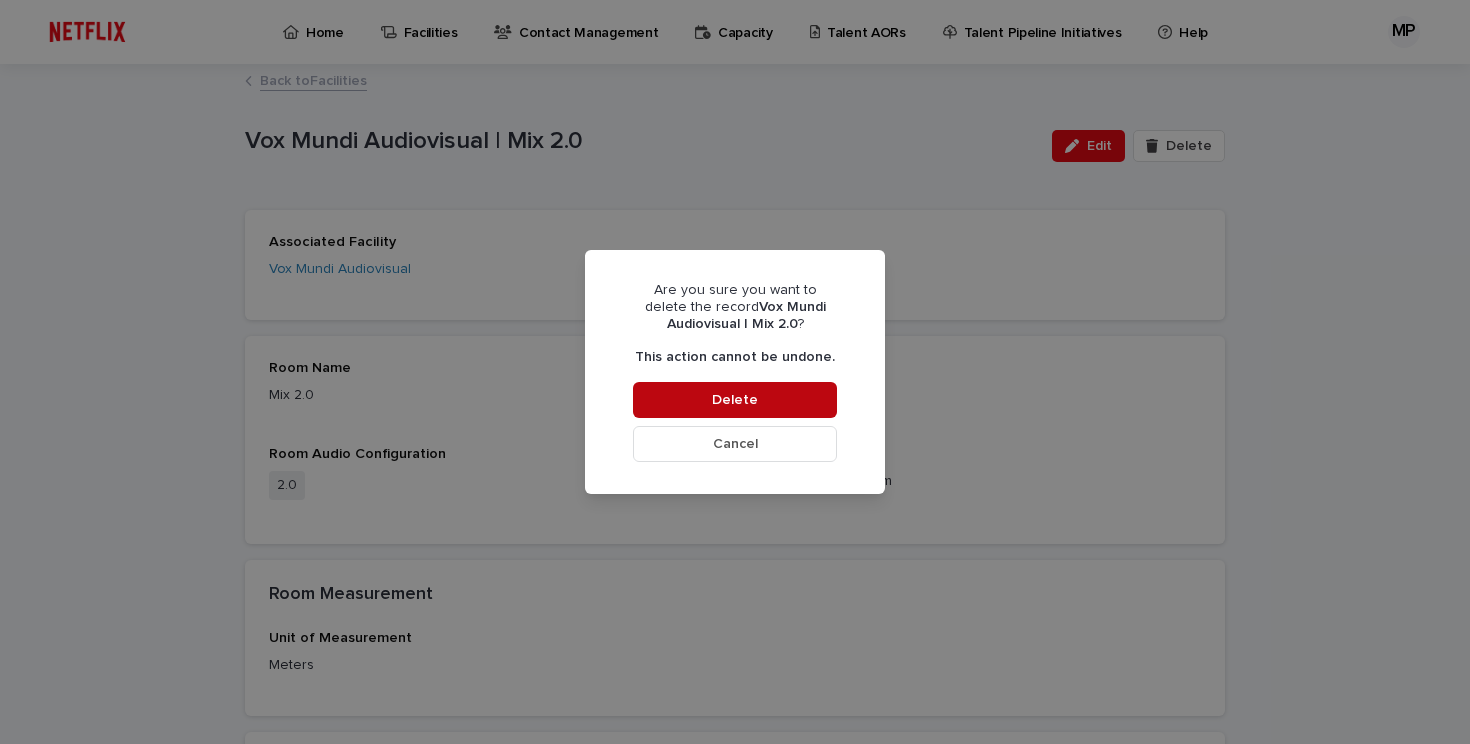 click on "Delete" at bounding box center [735, 400] 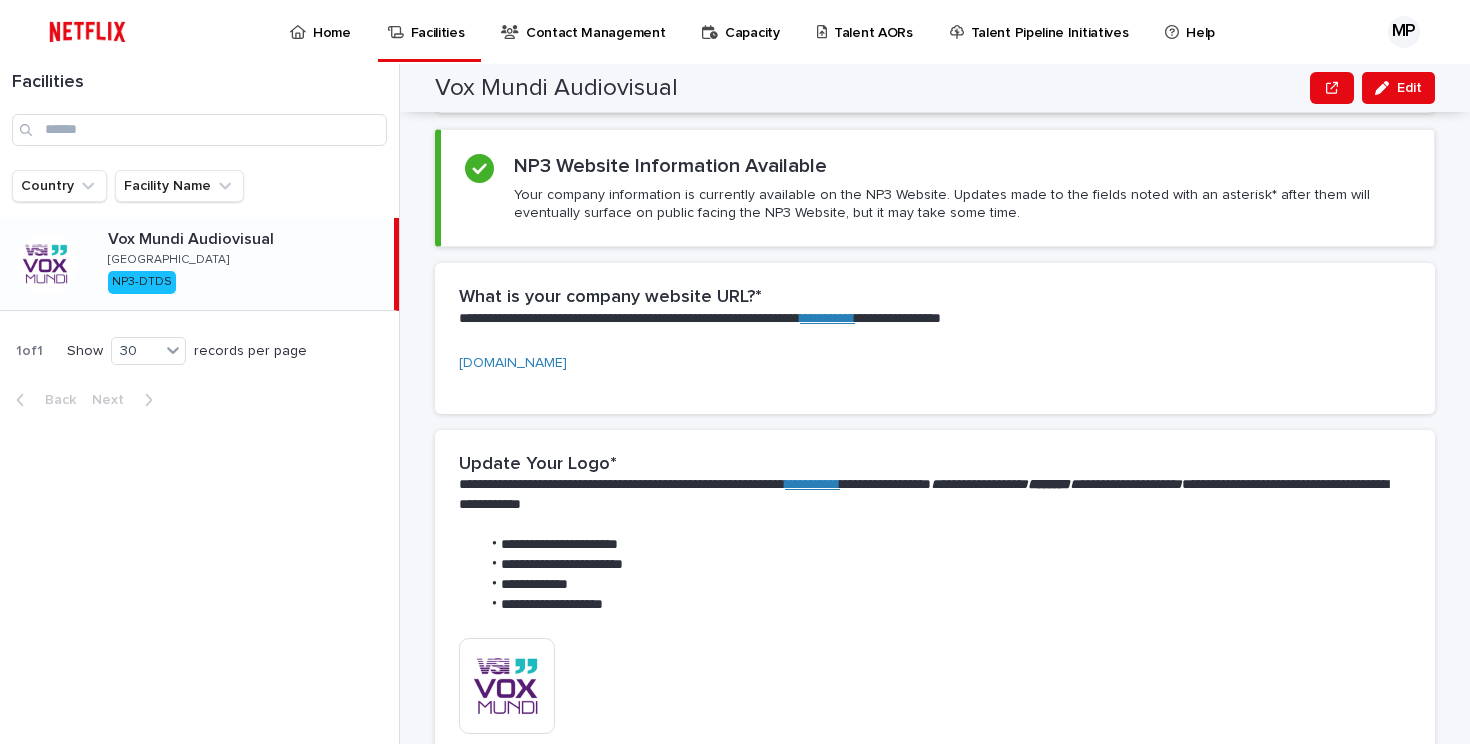 scroll, scrollTop: 0, scrollLeft: 0, axis: both 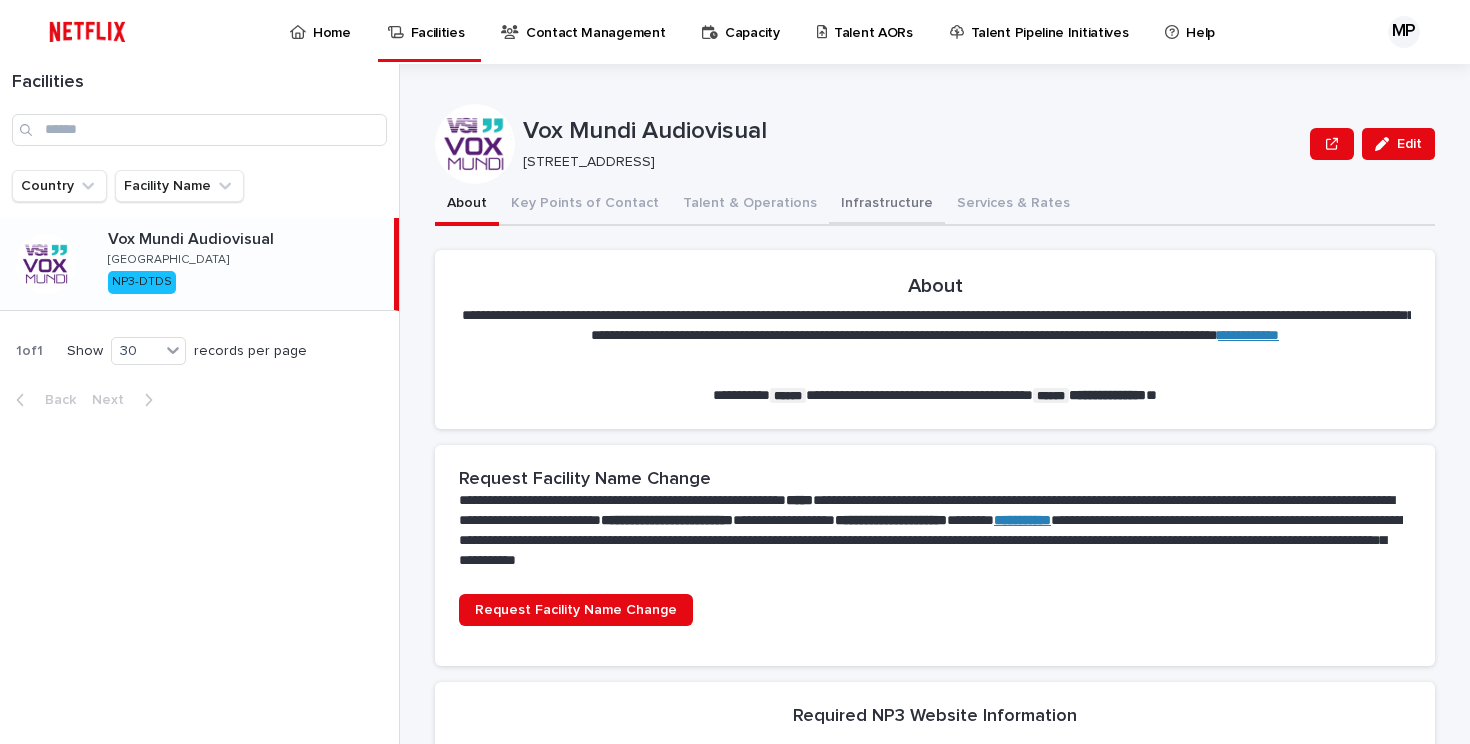 click on "Infrastructure" at bounding box center [887, 205] 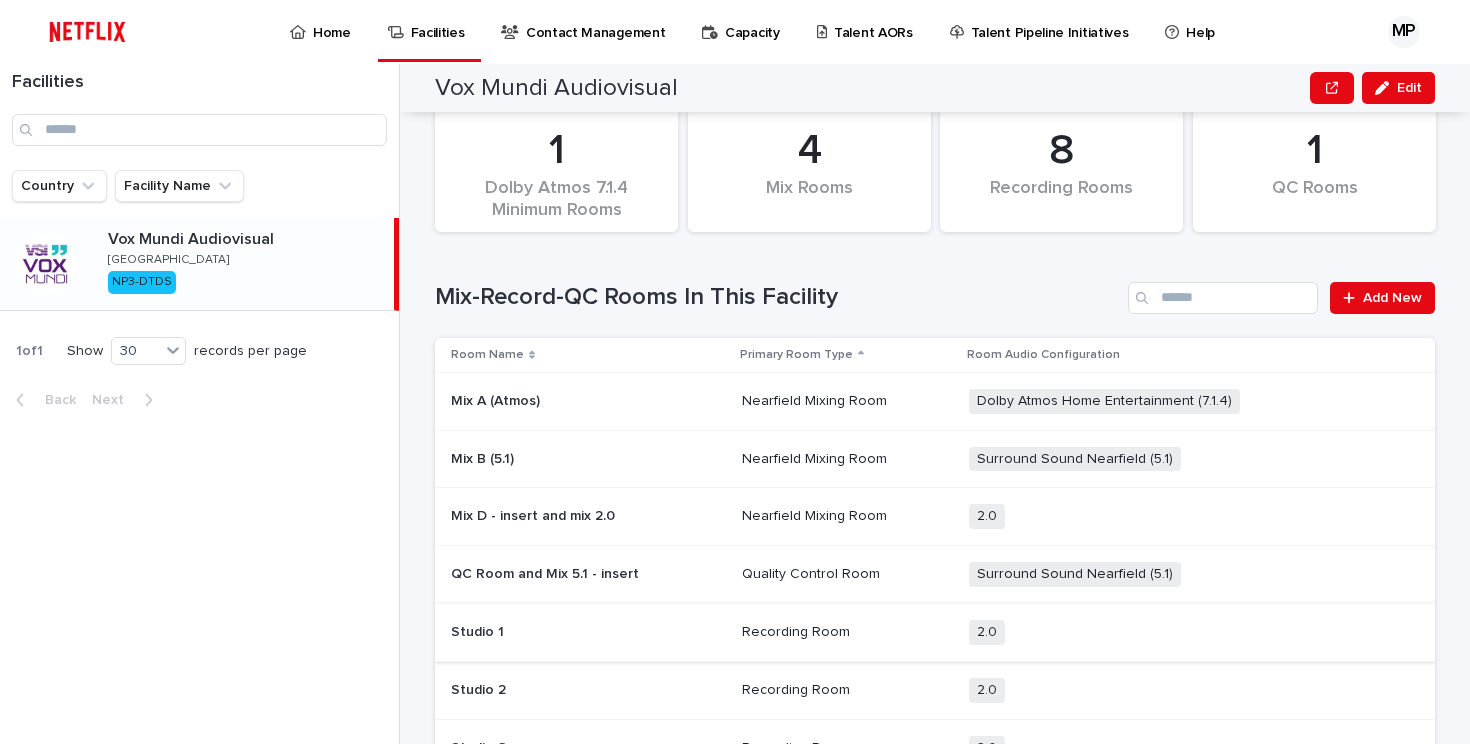 scroll, scrollTop: 356, scrollLeft: 0, axis: vertical 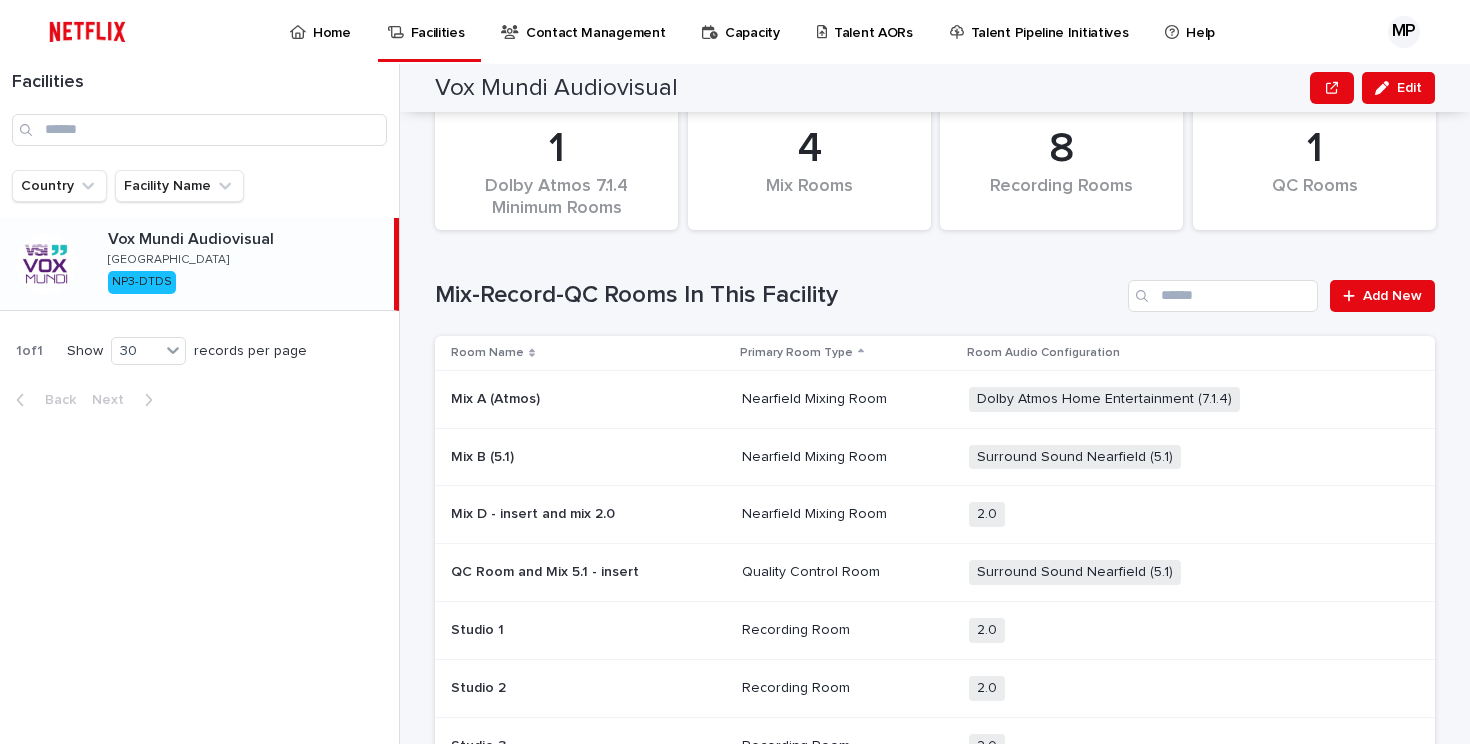 click at bounding box center (588, 572) 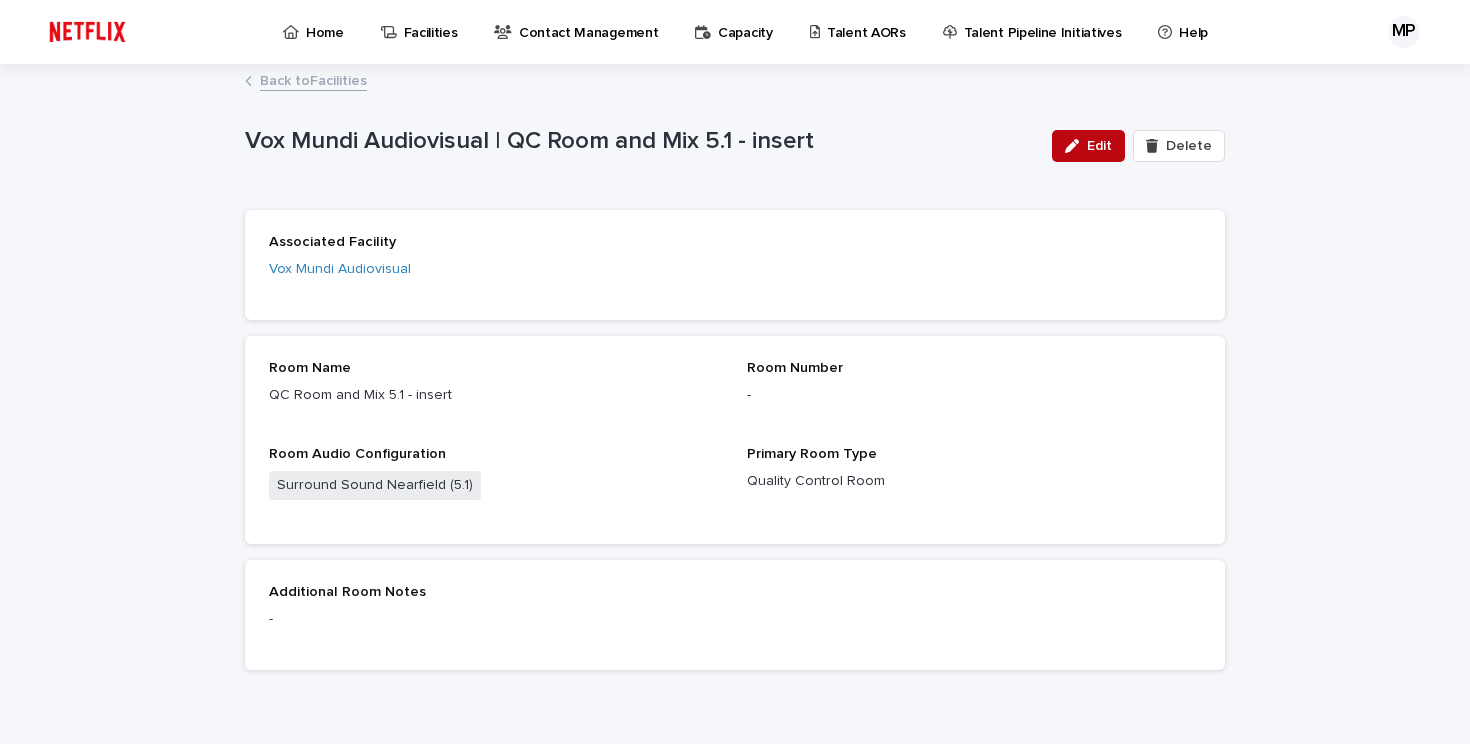 click on "Edit" at bounding box center [1088, 146] 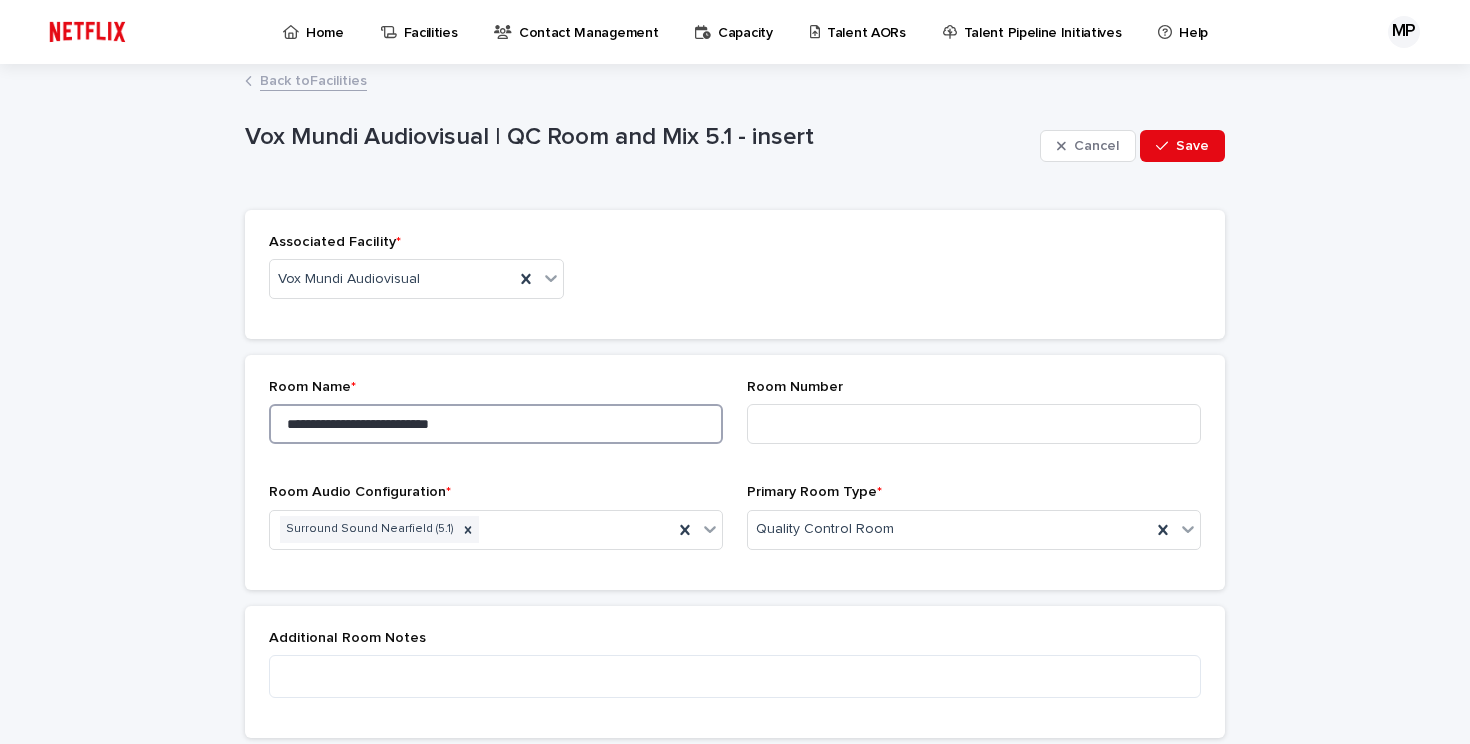 click on "**********" at bounding box center [496, 424] 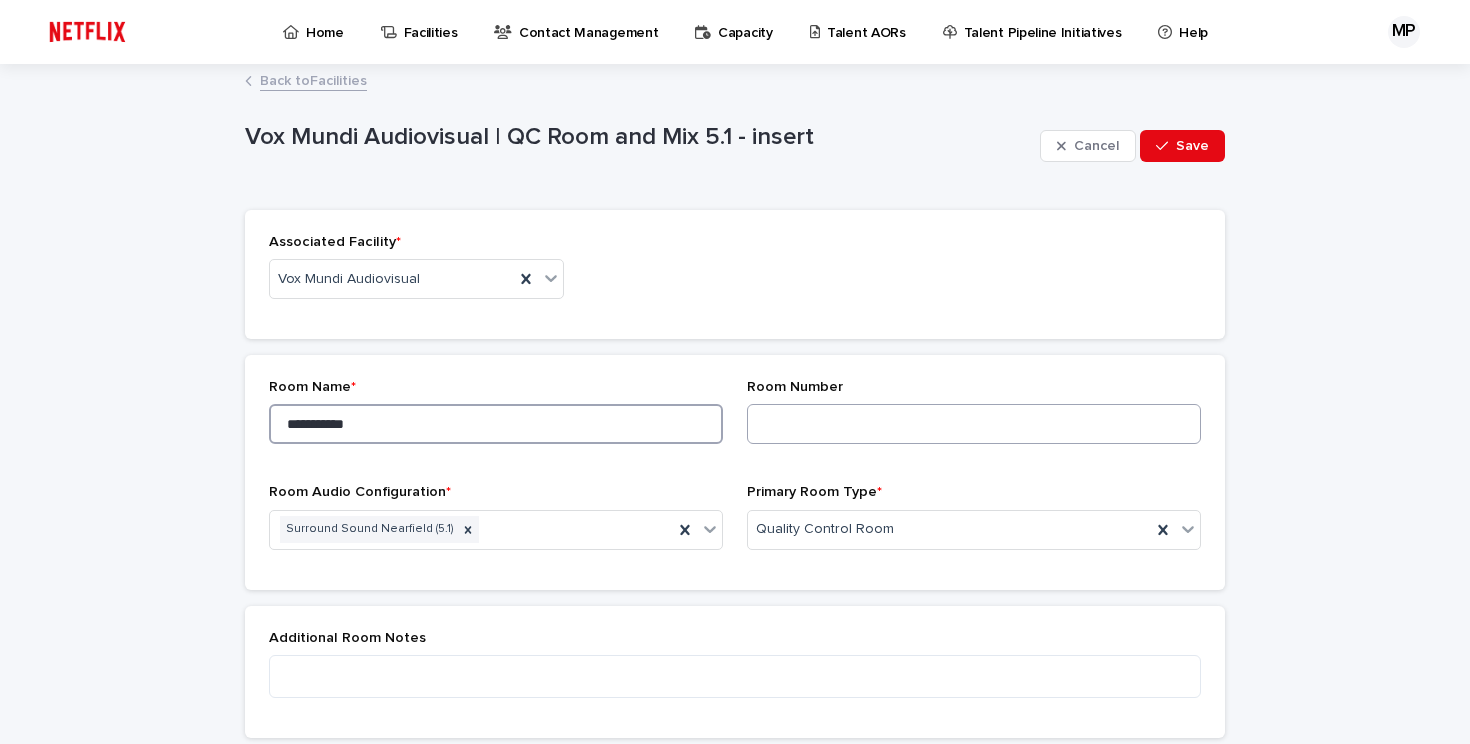 type on "**********" 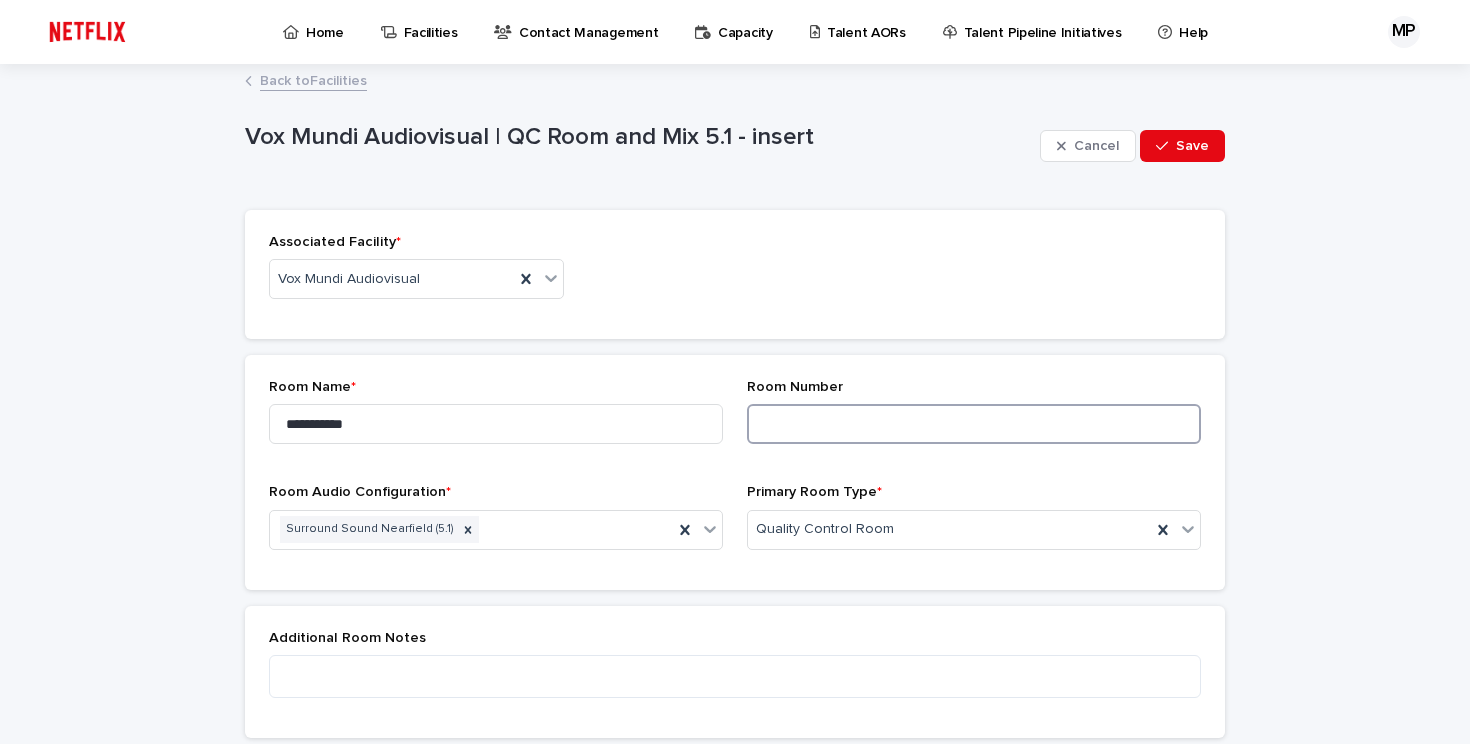 click at bounding box center (974, 424) 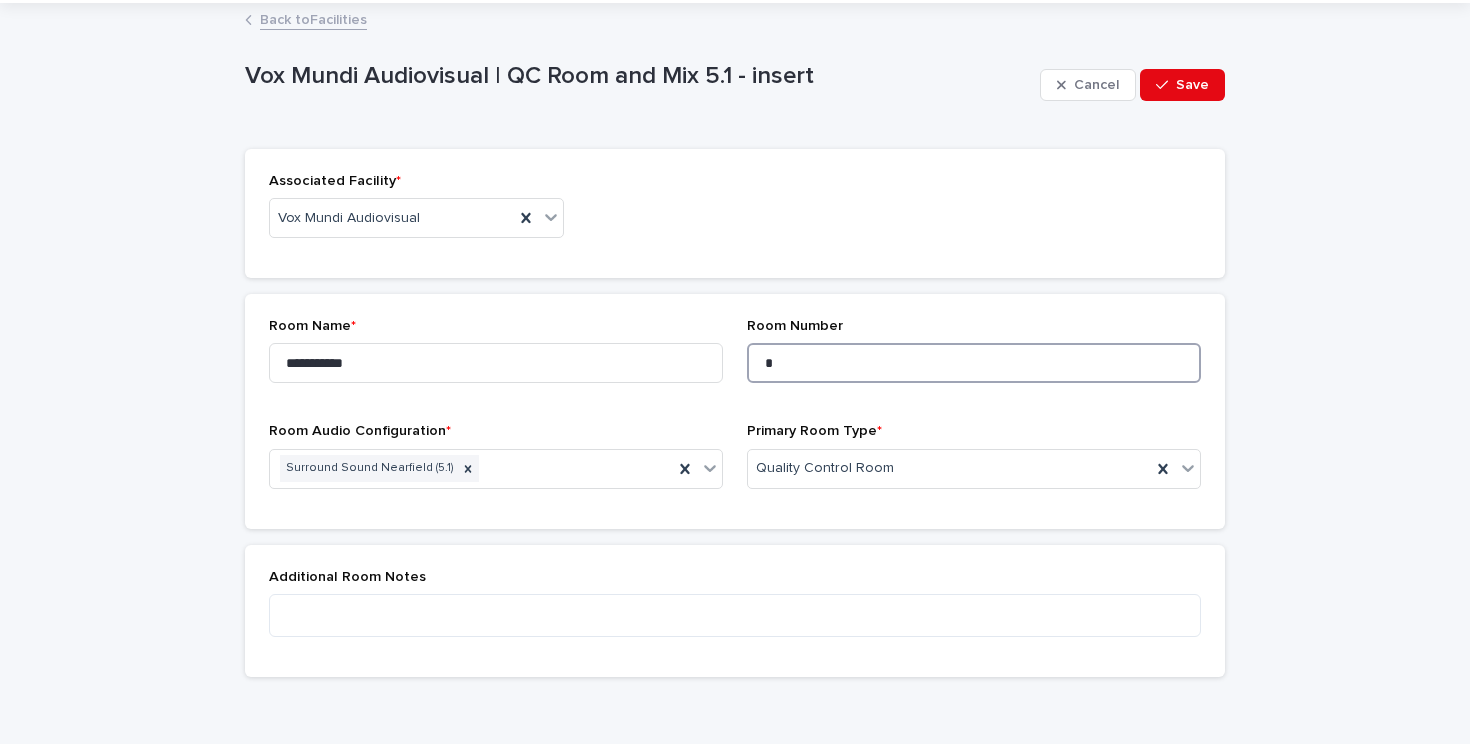 scroll, scrollTop: 101, scrollLeft: 0, axis: vertical 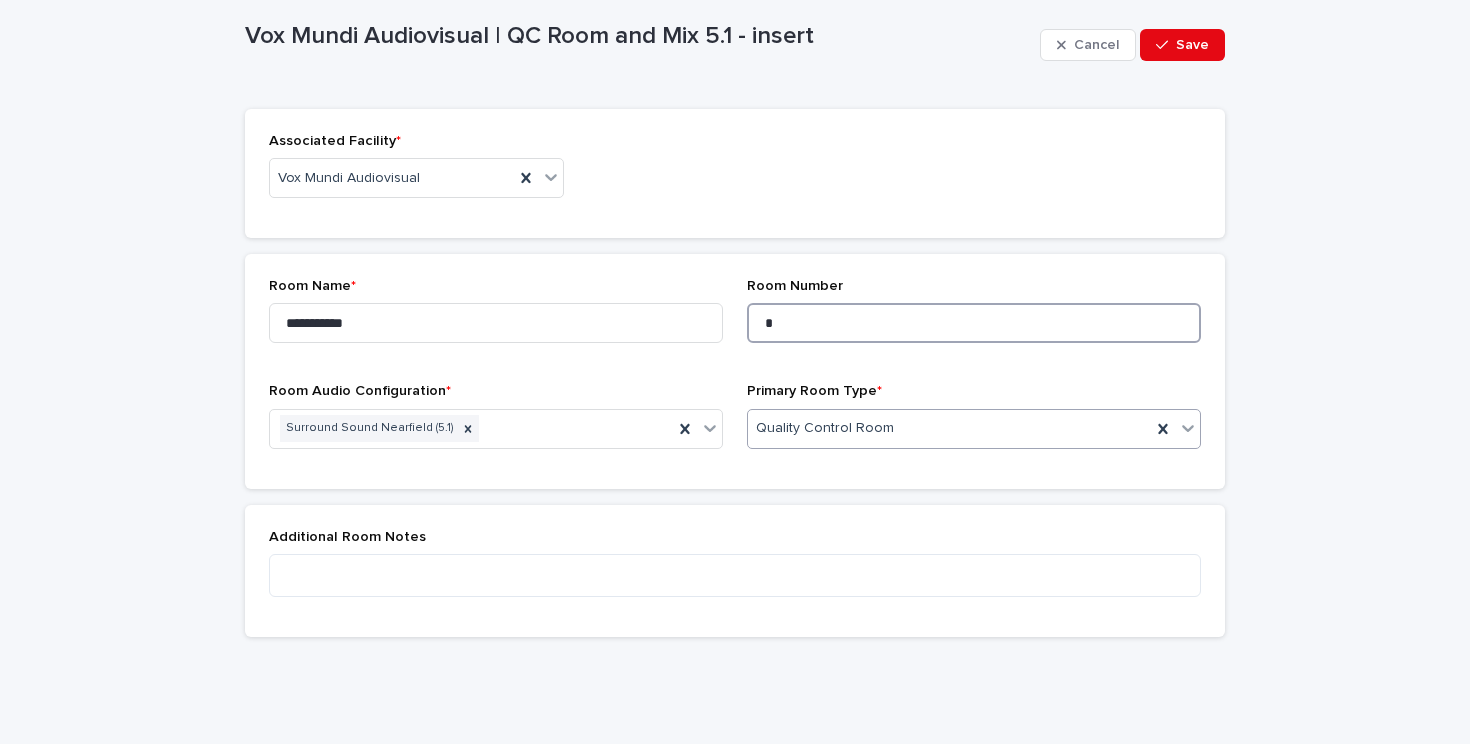 type on "*" 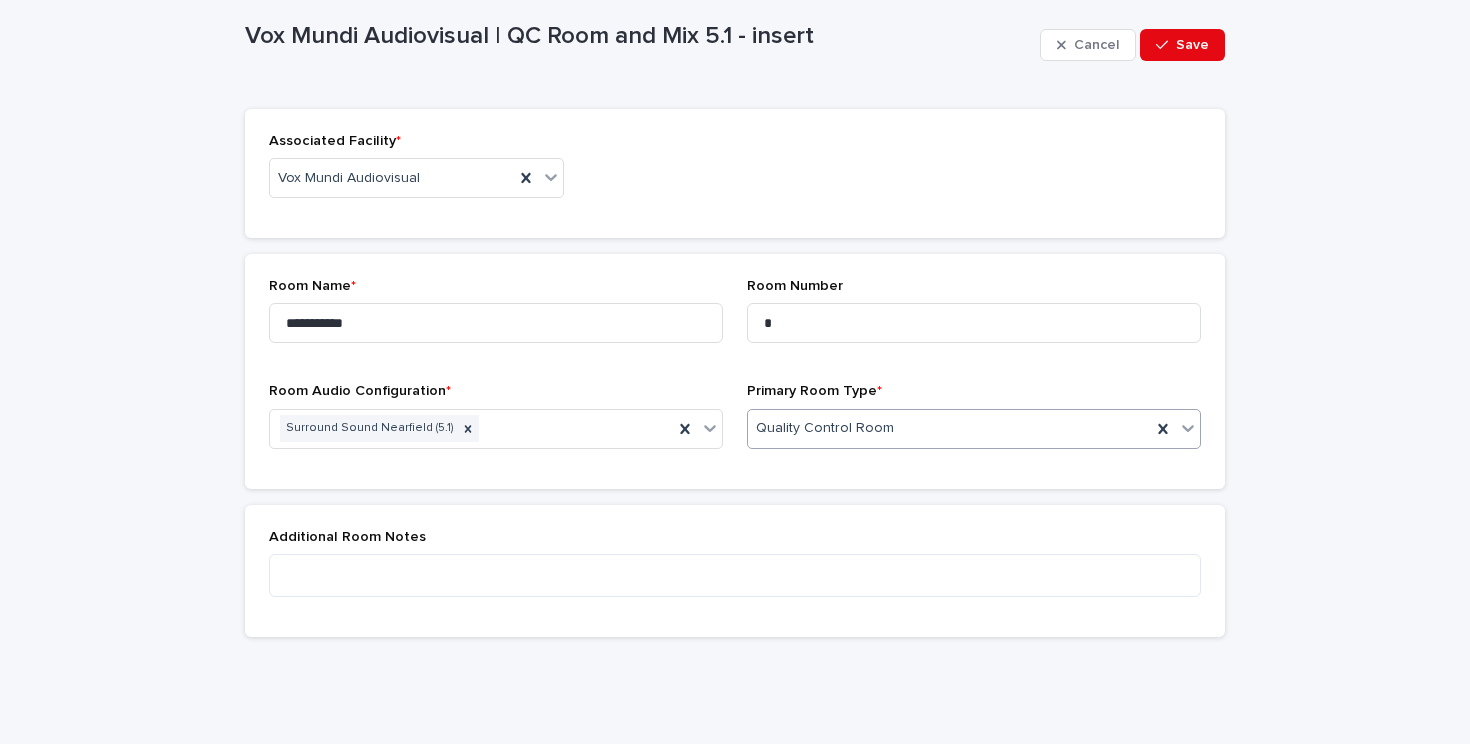 click 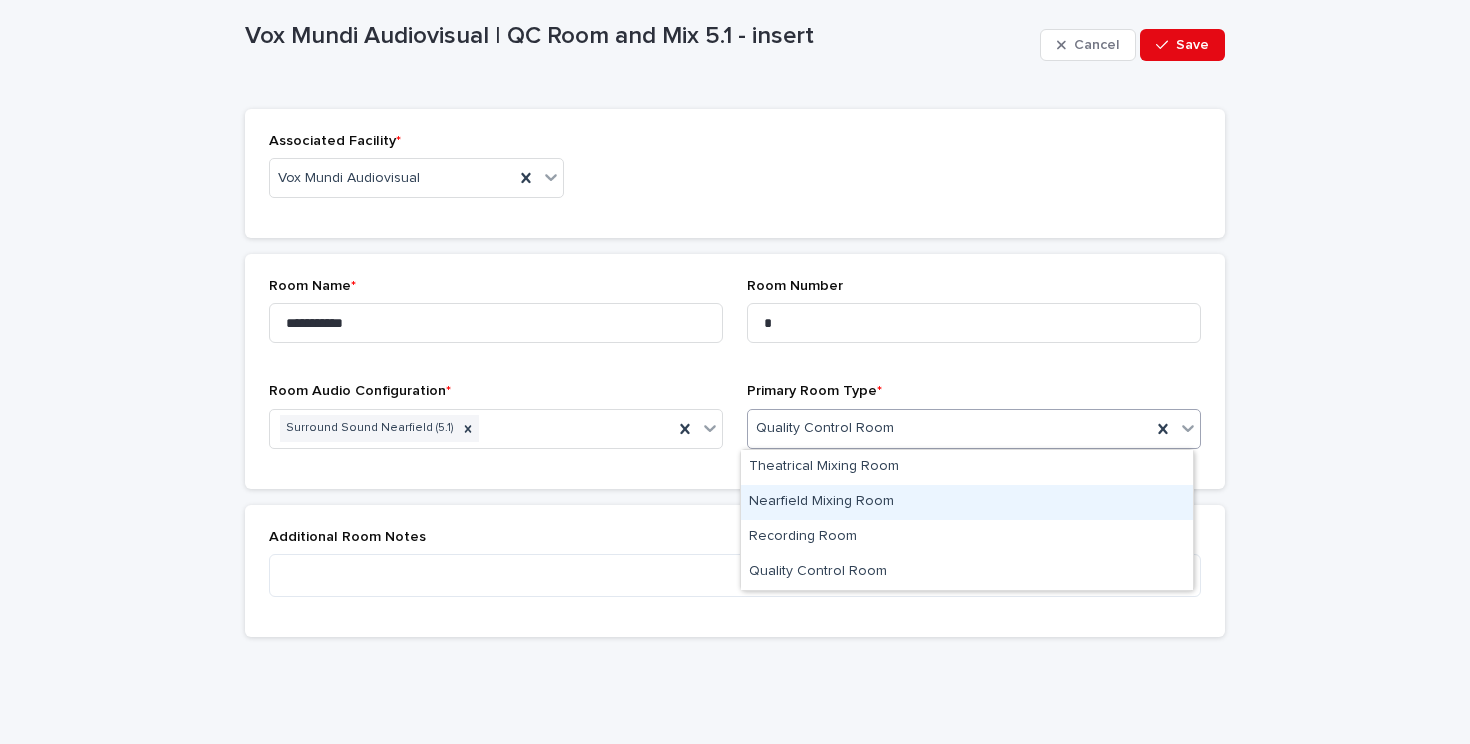 click on "Nearfield Mixing Room" at bounding box center (967, 502) 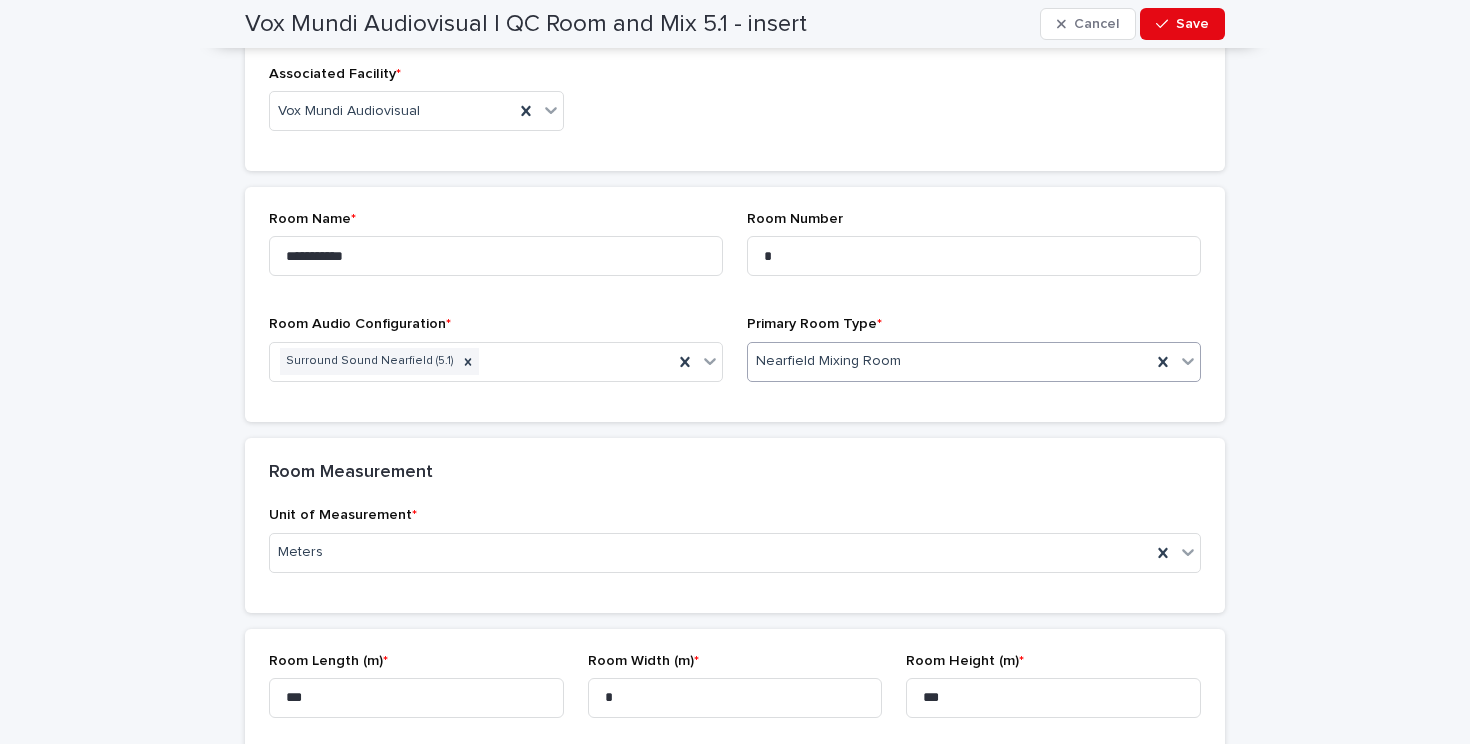 scroll, scrollTop: 52, scrollLeft: 0, axis: vertical 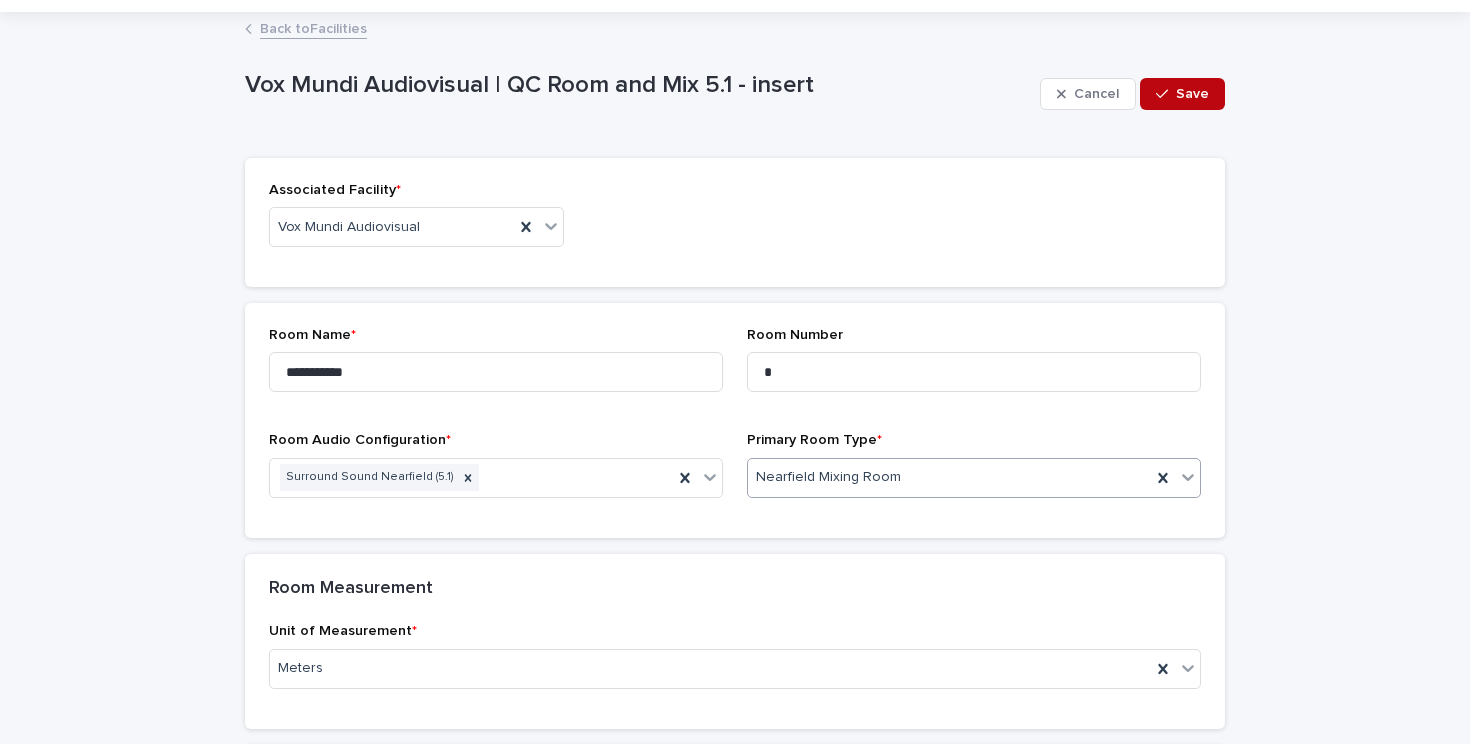 click on "Save" at bounding box center (1192, 94) 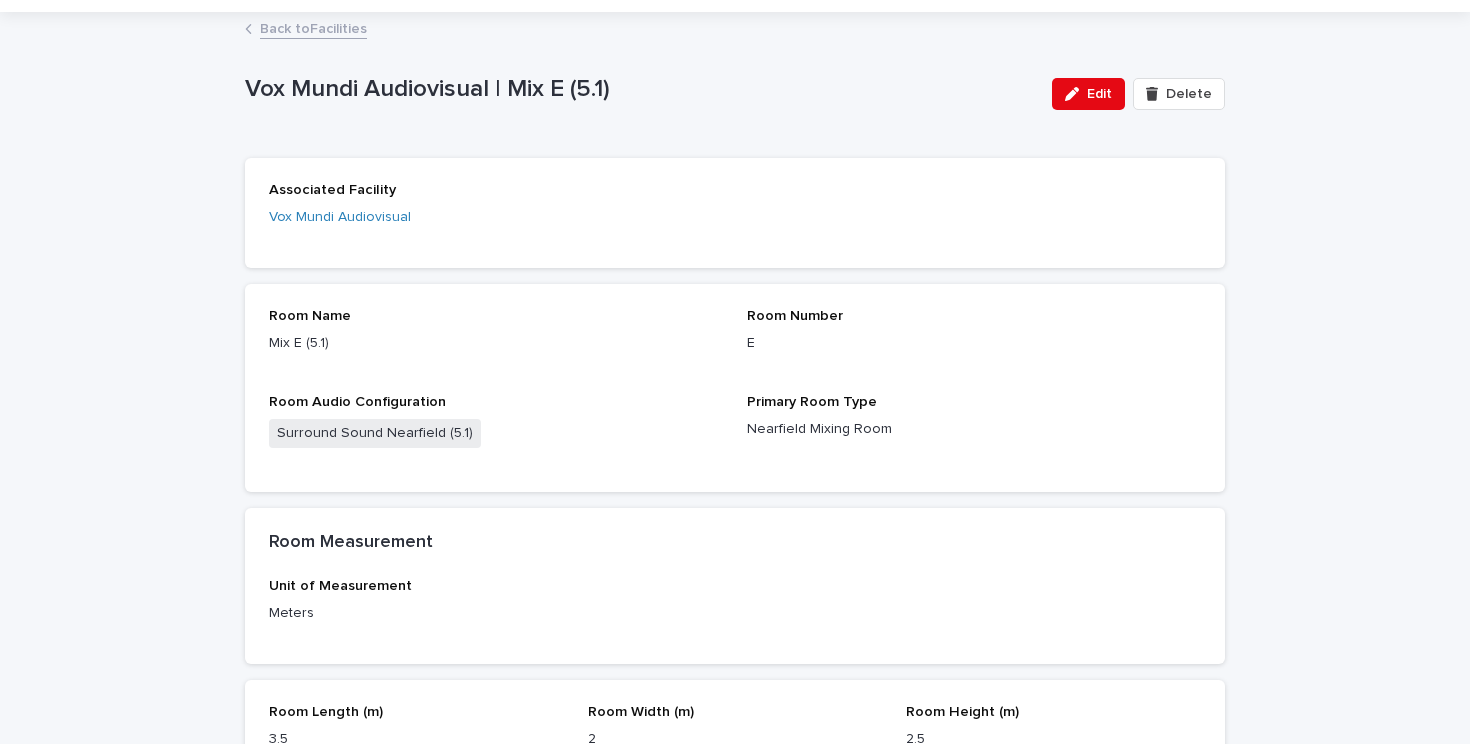 click on "Back to  Facilities" at bounding box center (313, 27) 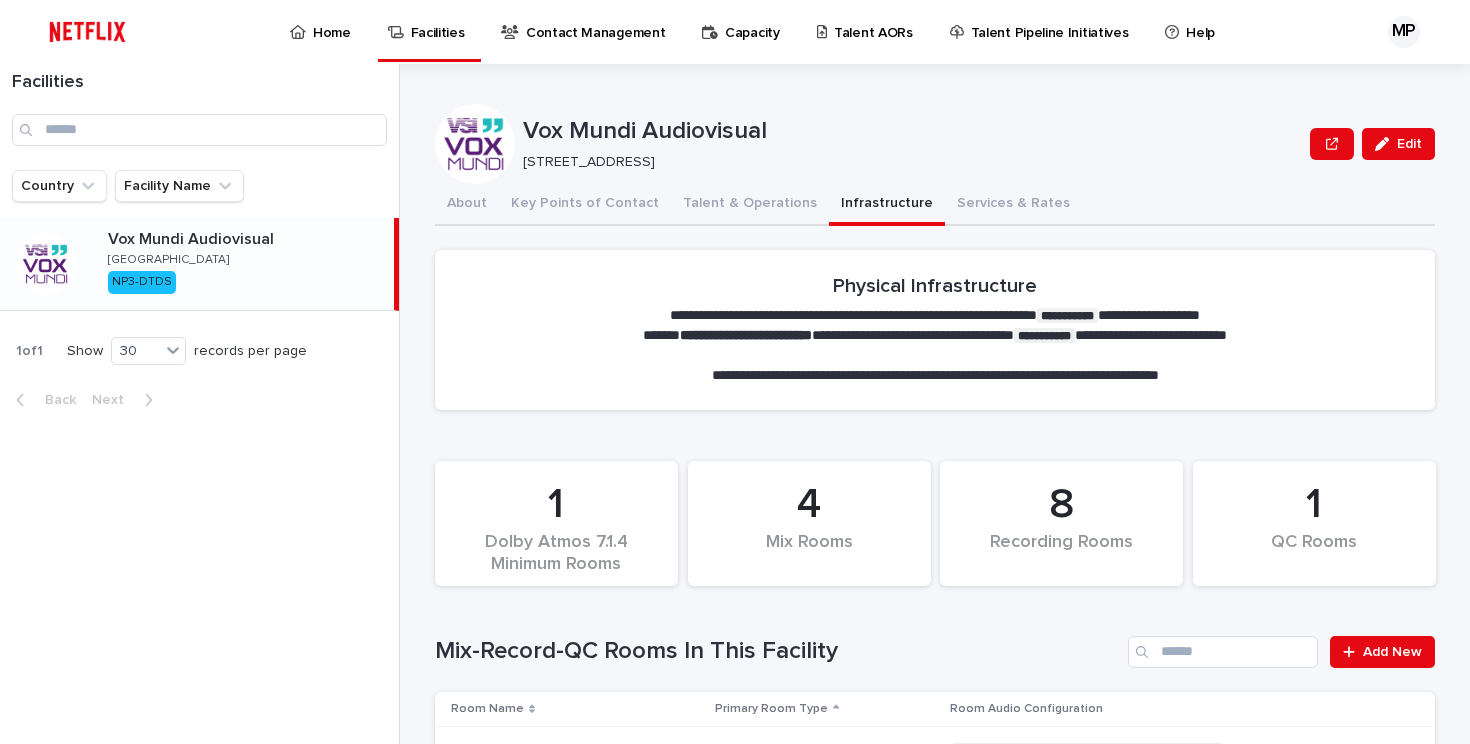 scroll, scrollTop: 0, scrollLeft: 0, axis: both 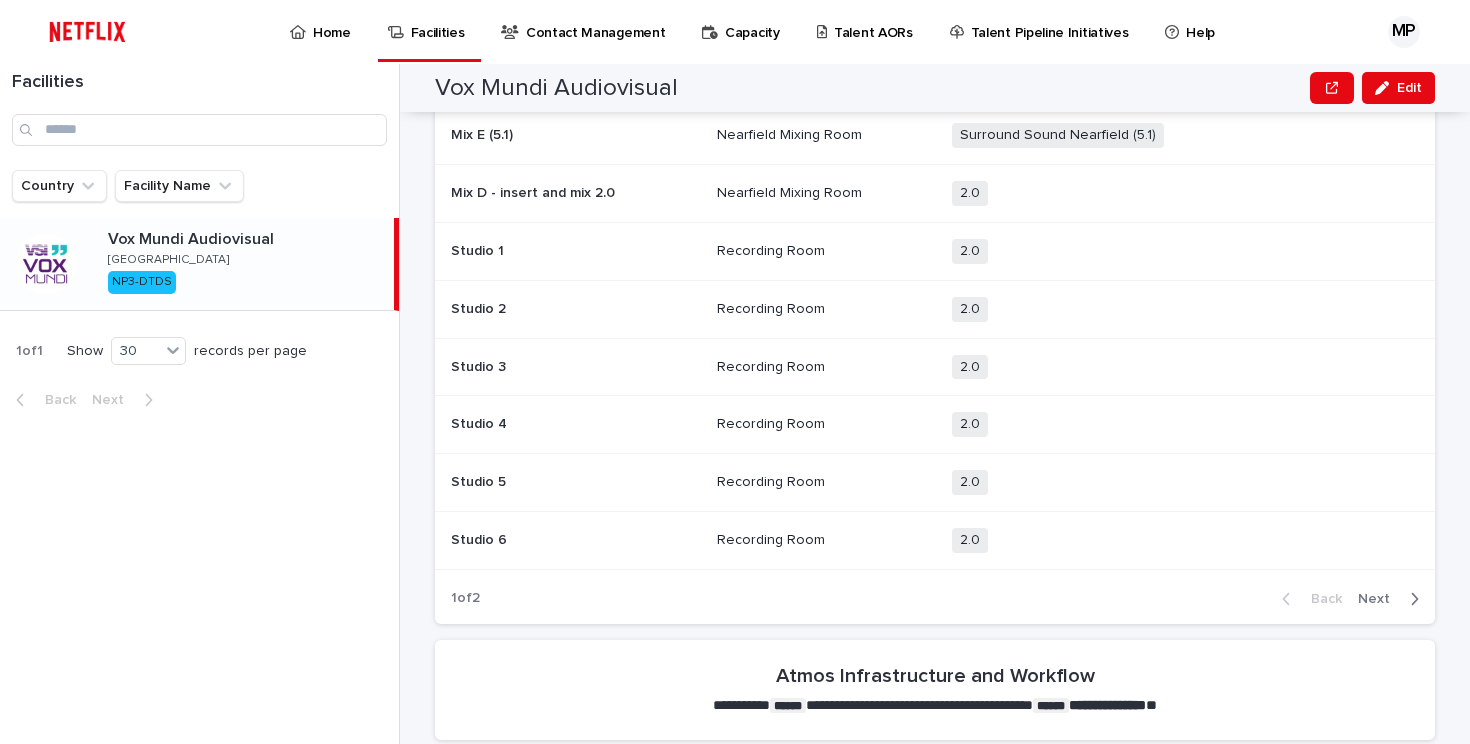 click on "Next" at bounding box center (1380, 599) 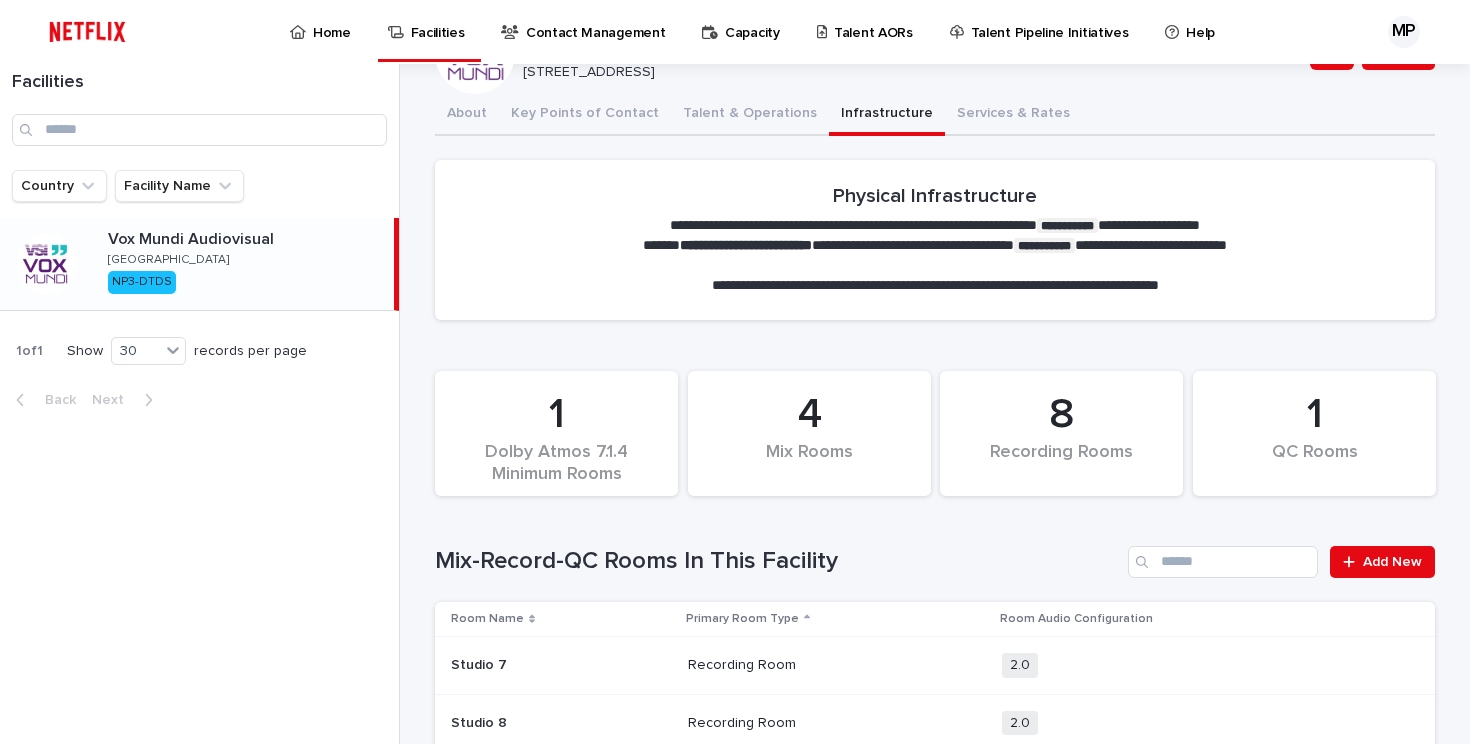 scroll, scrollTop: 427, scrollLeft: 0, axis: vertical 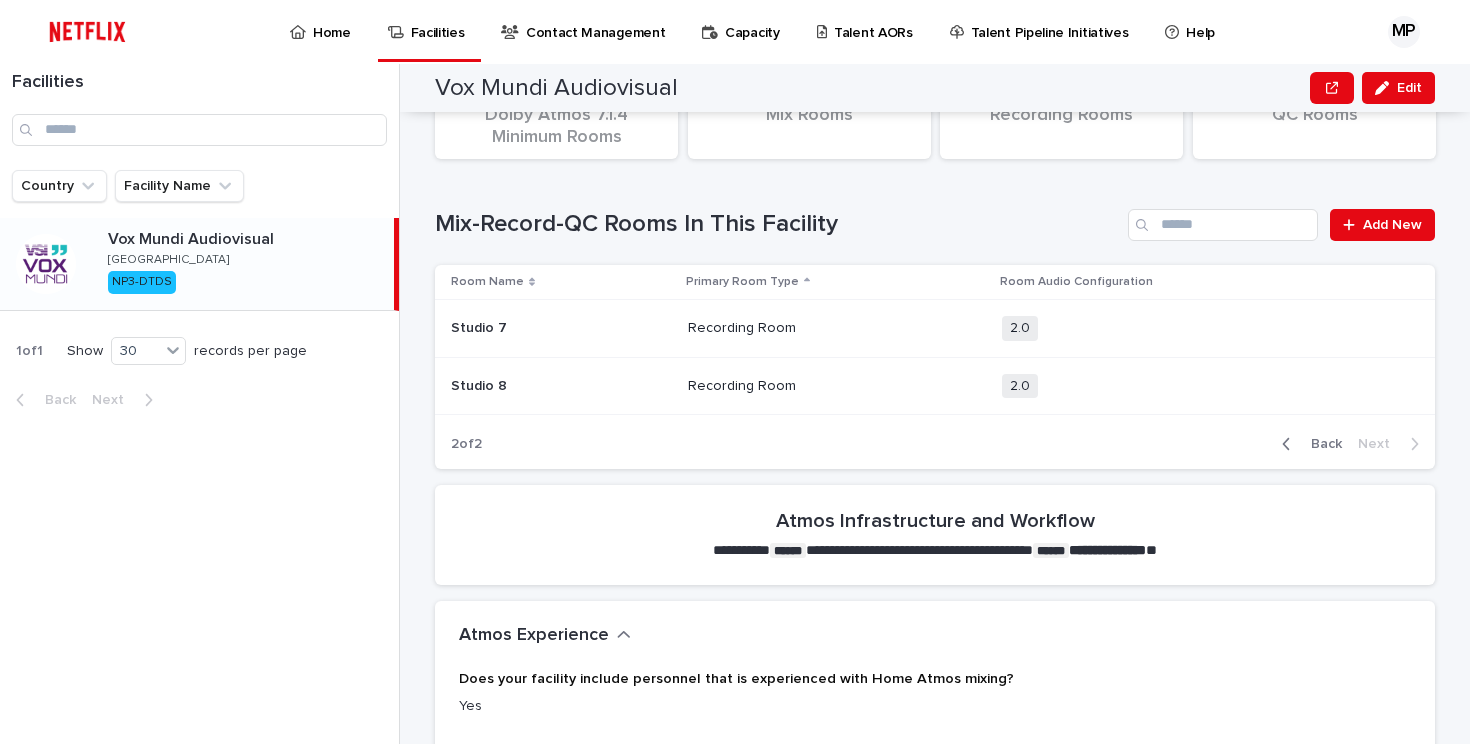 click on "Back" at bounding box center [1308, 444] 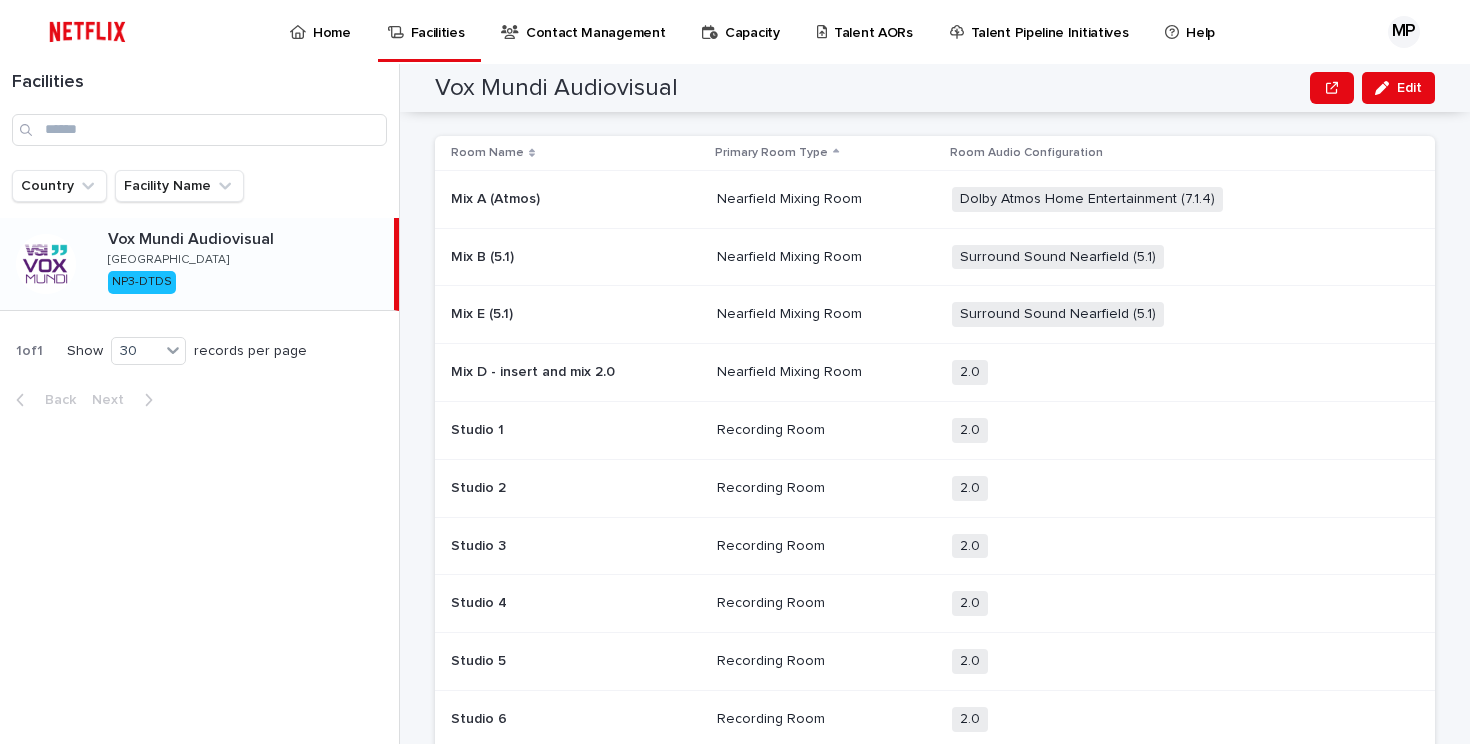 scroll, scrollTop: 530, scrollLeft: 0, axis: vertical 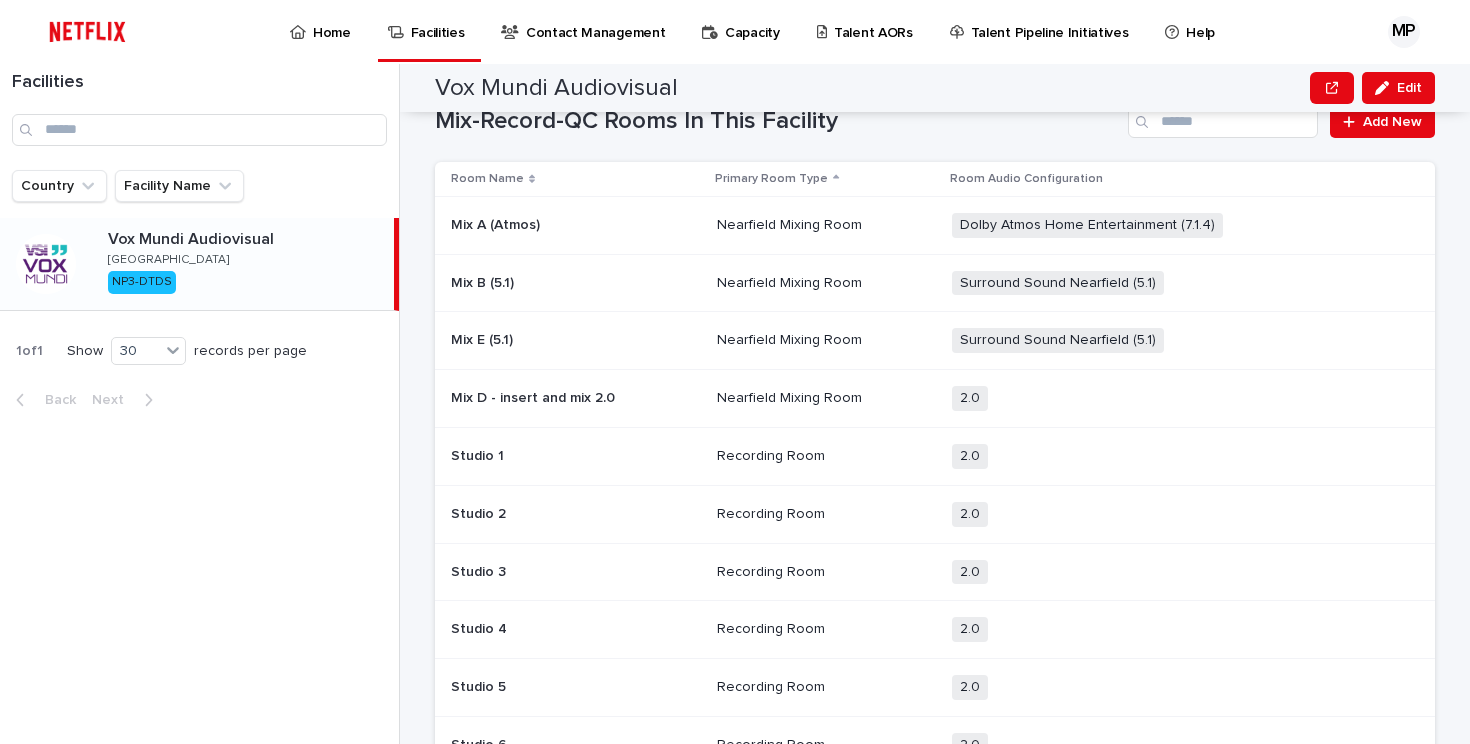 click on "2.0 + 0" at bounding box center [1118, 398] 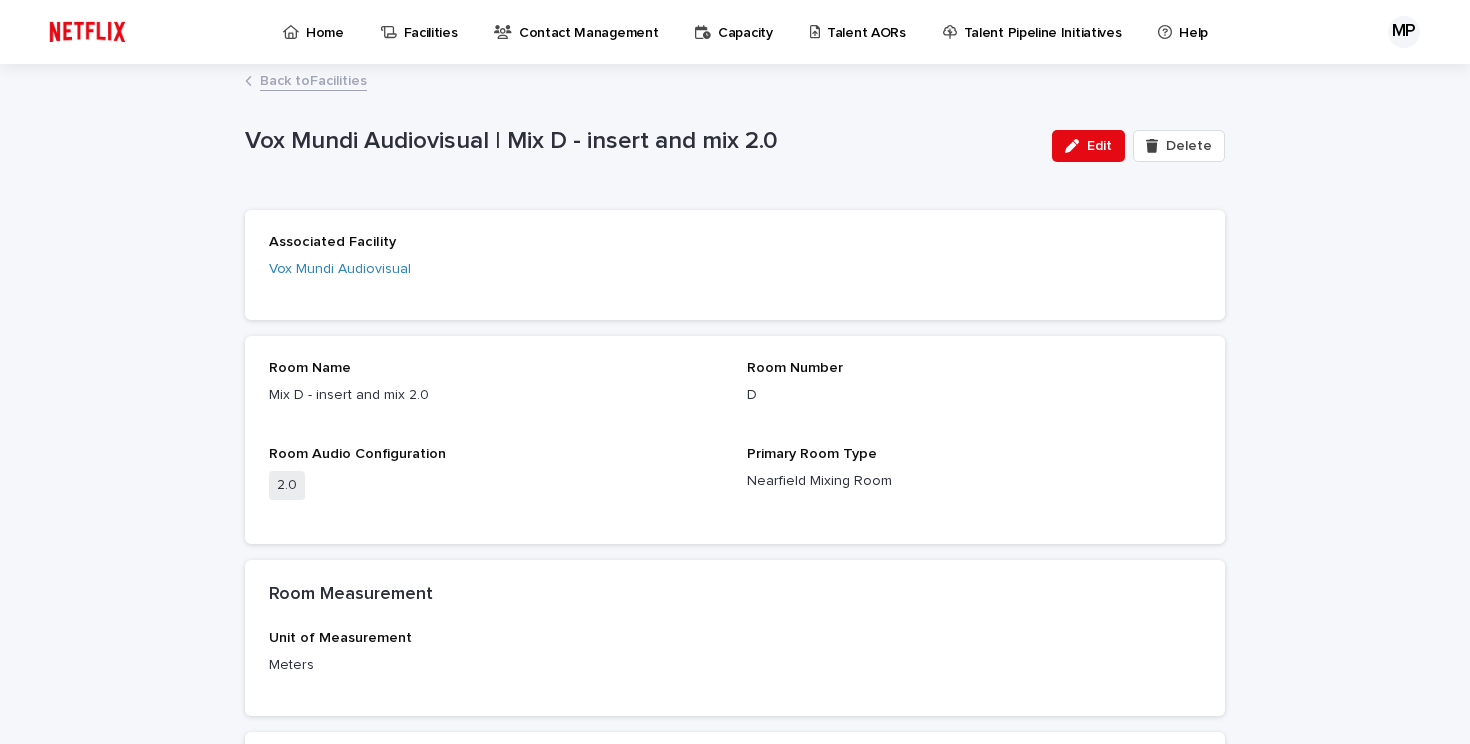 click on "Back to  Facilities" at bounding box center [313, 79] 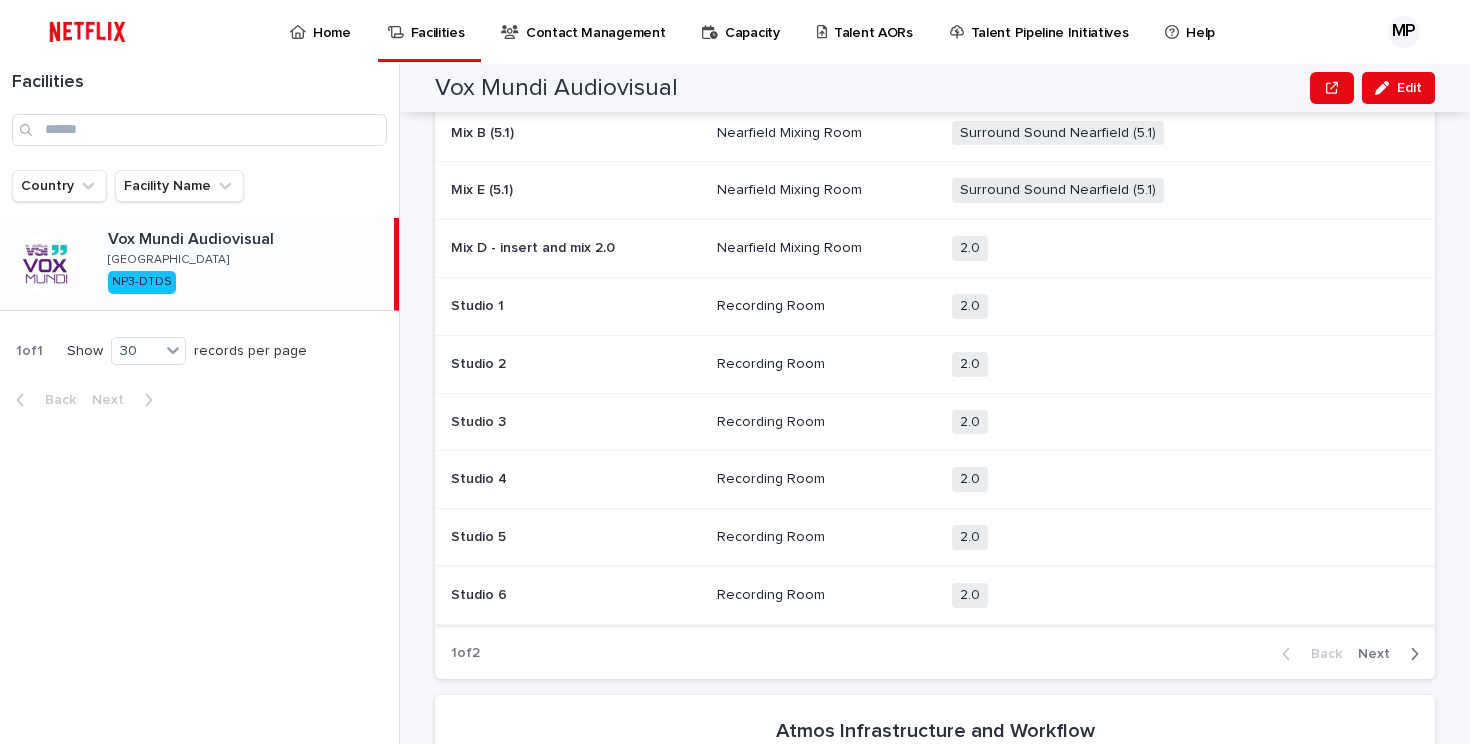 scroll, scrollTop: 747, scrollLeft: 0, axis: vertical 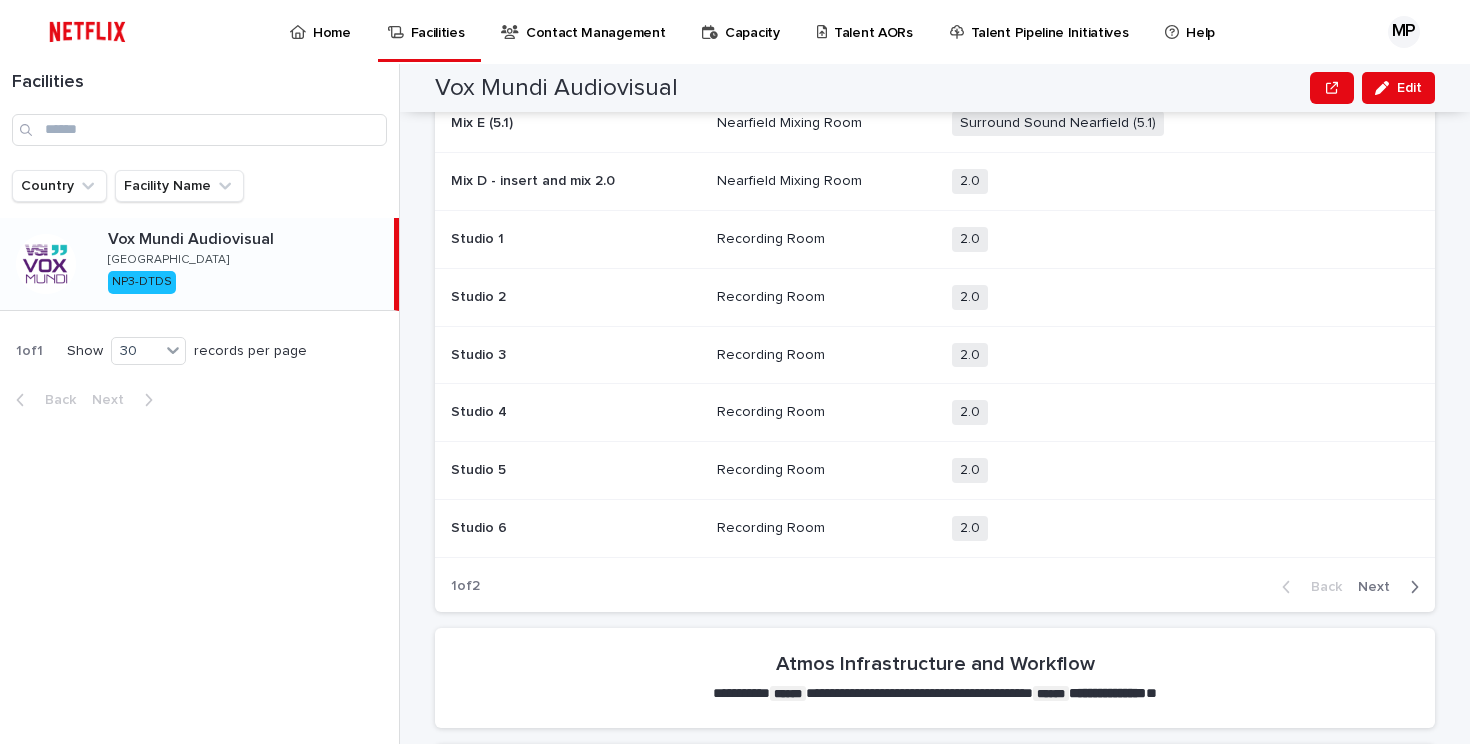 click on "2.0 + 0" at bounding box center (1189, 413) 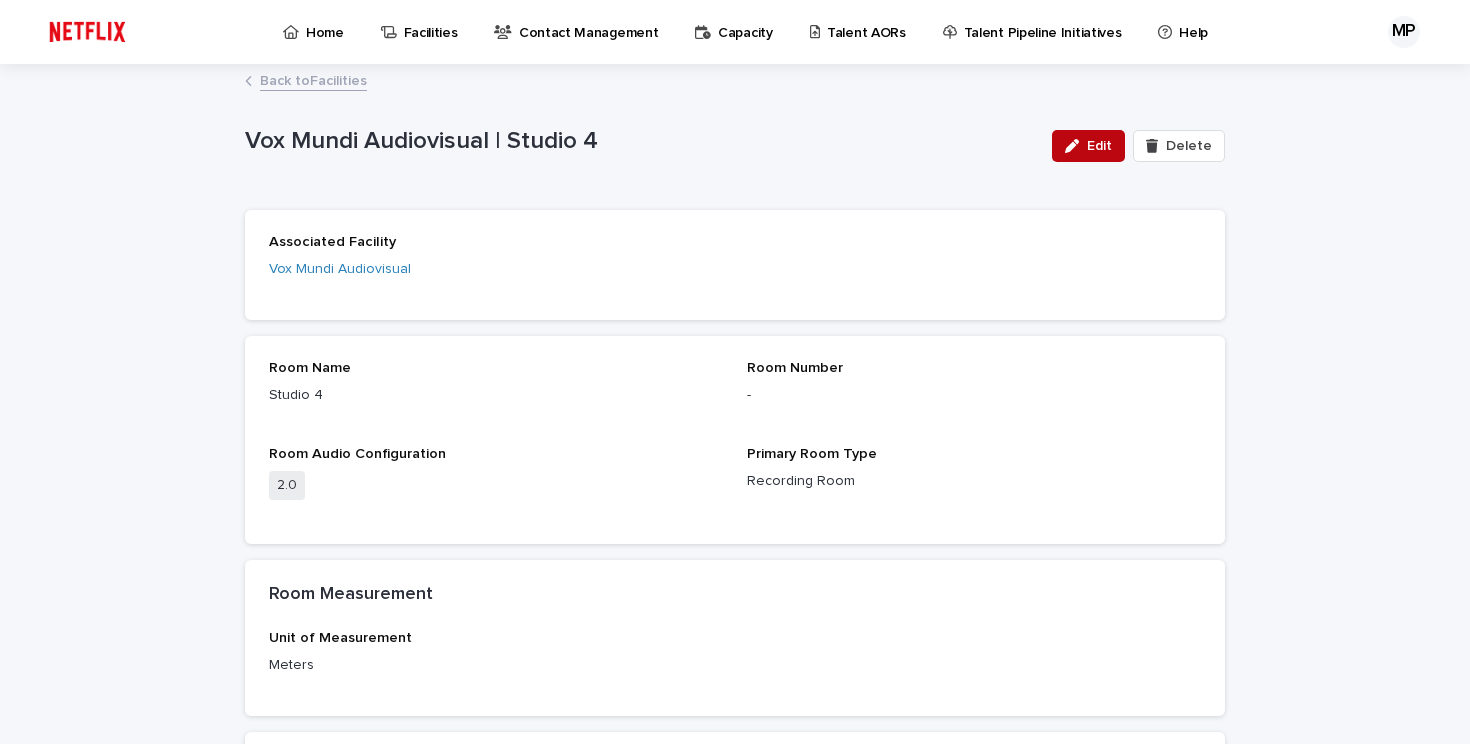 click on "Edit" at bounding box center [1099, 146] 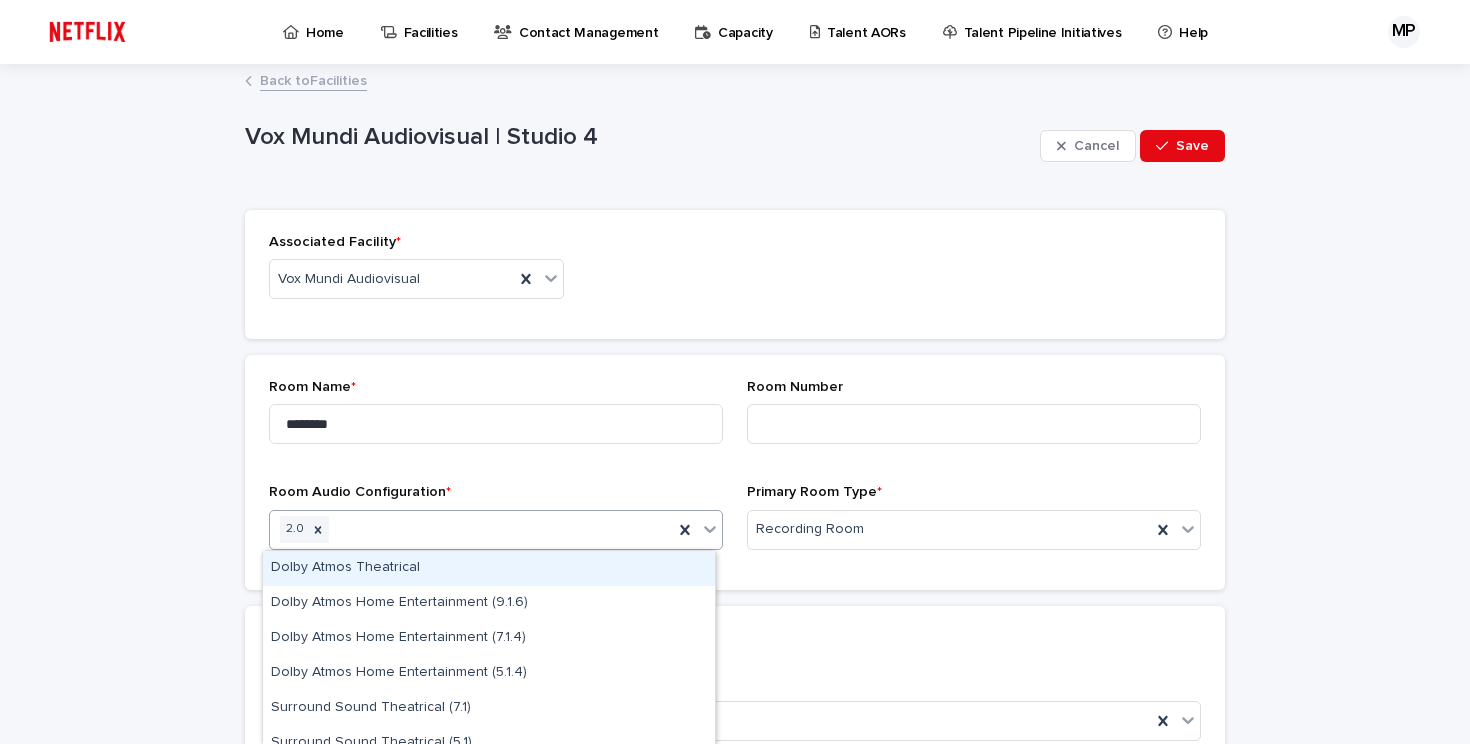 click 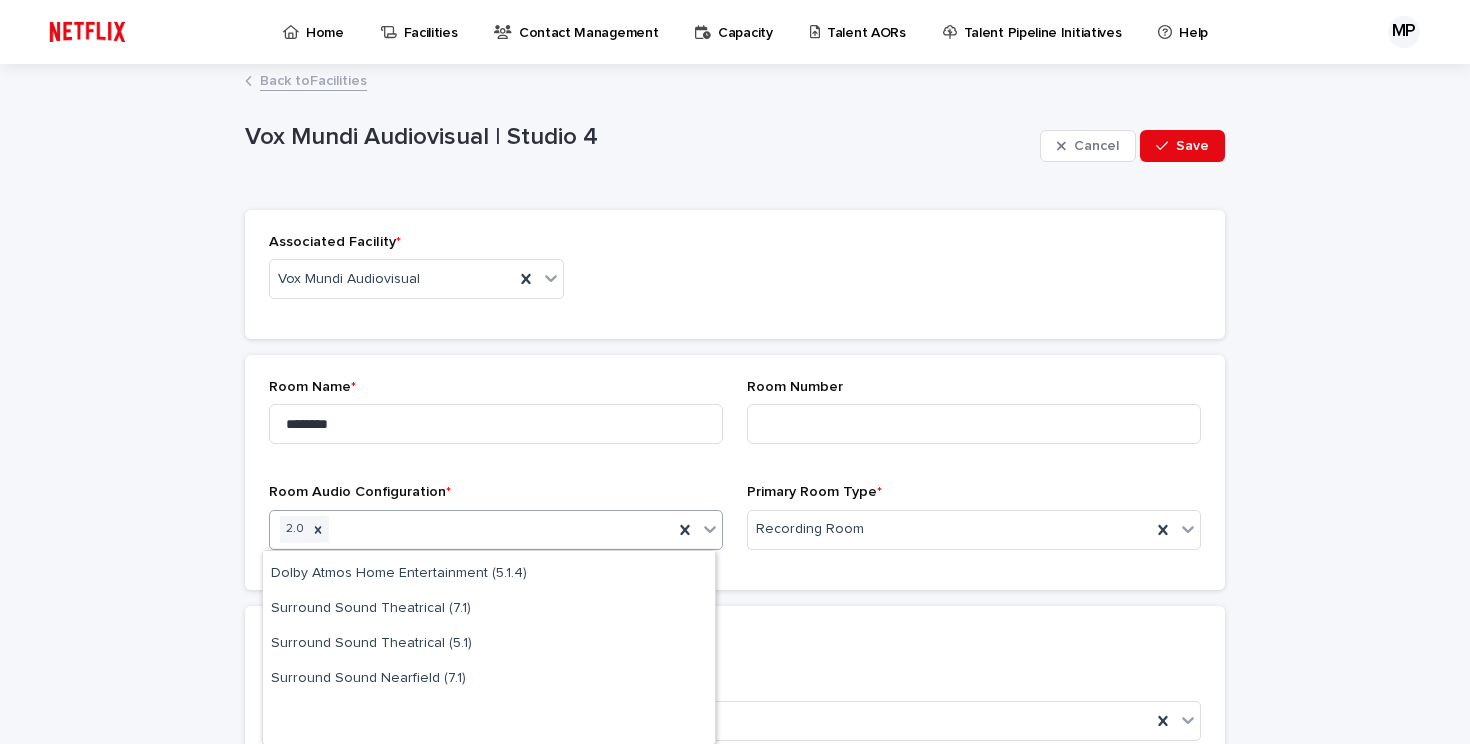 scroll, scrollTop: 0, scrollLeft: 0, axis: both 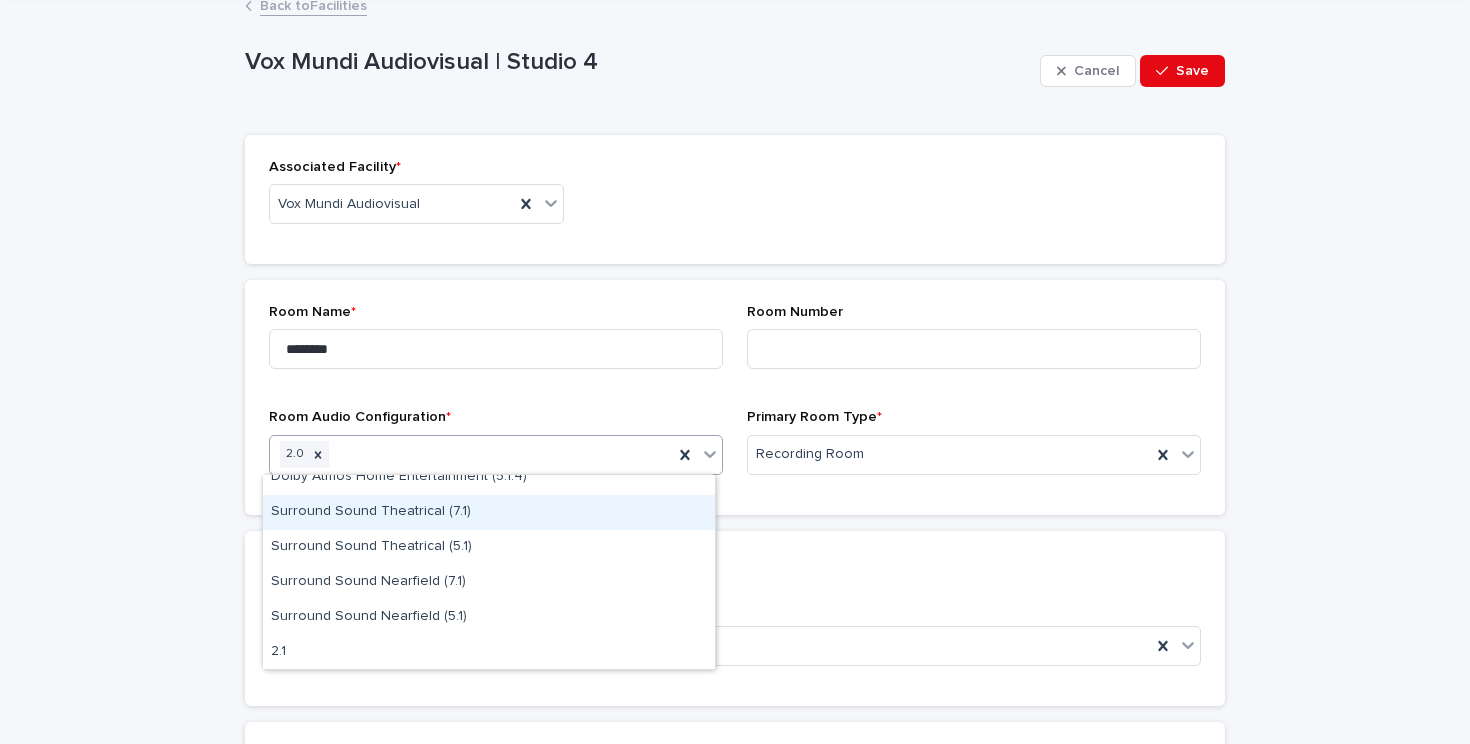 click on "**********" at bounding box center (735, 553) 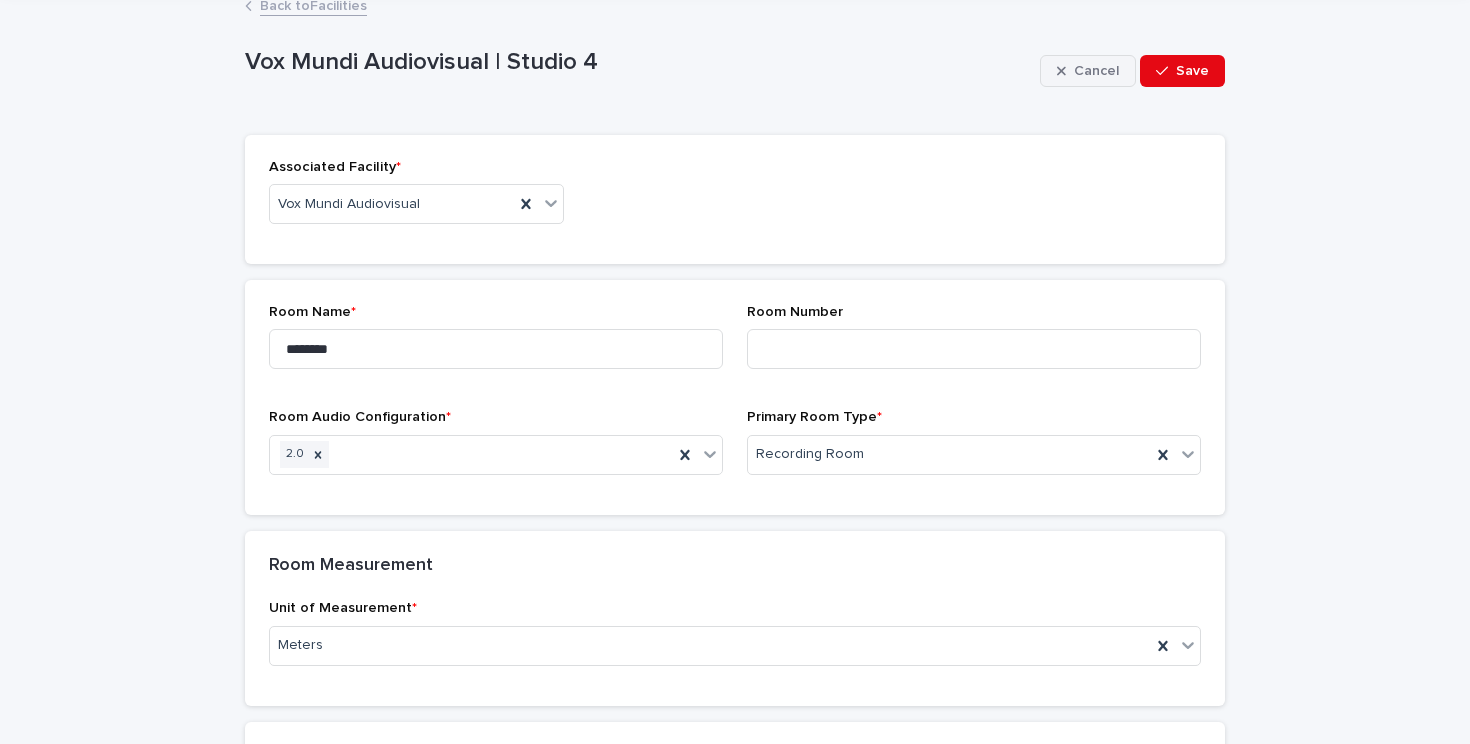 click on "Cancel" at bounding box center (1096, 71) 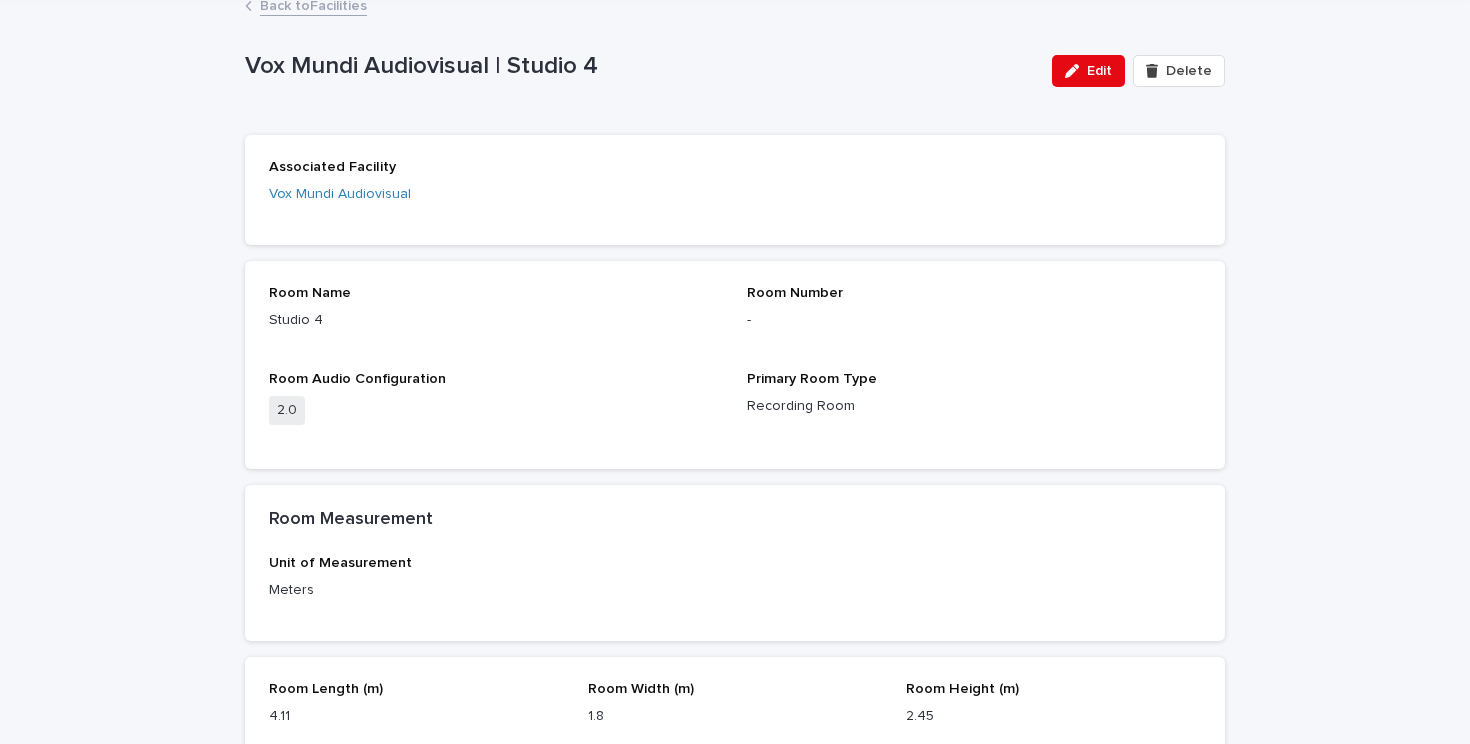 click on "Back to  Facilities" at bounding box center [313, 4] 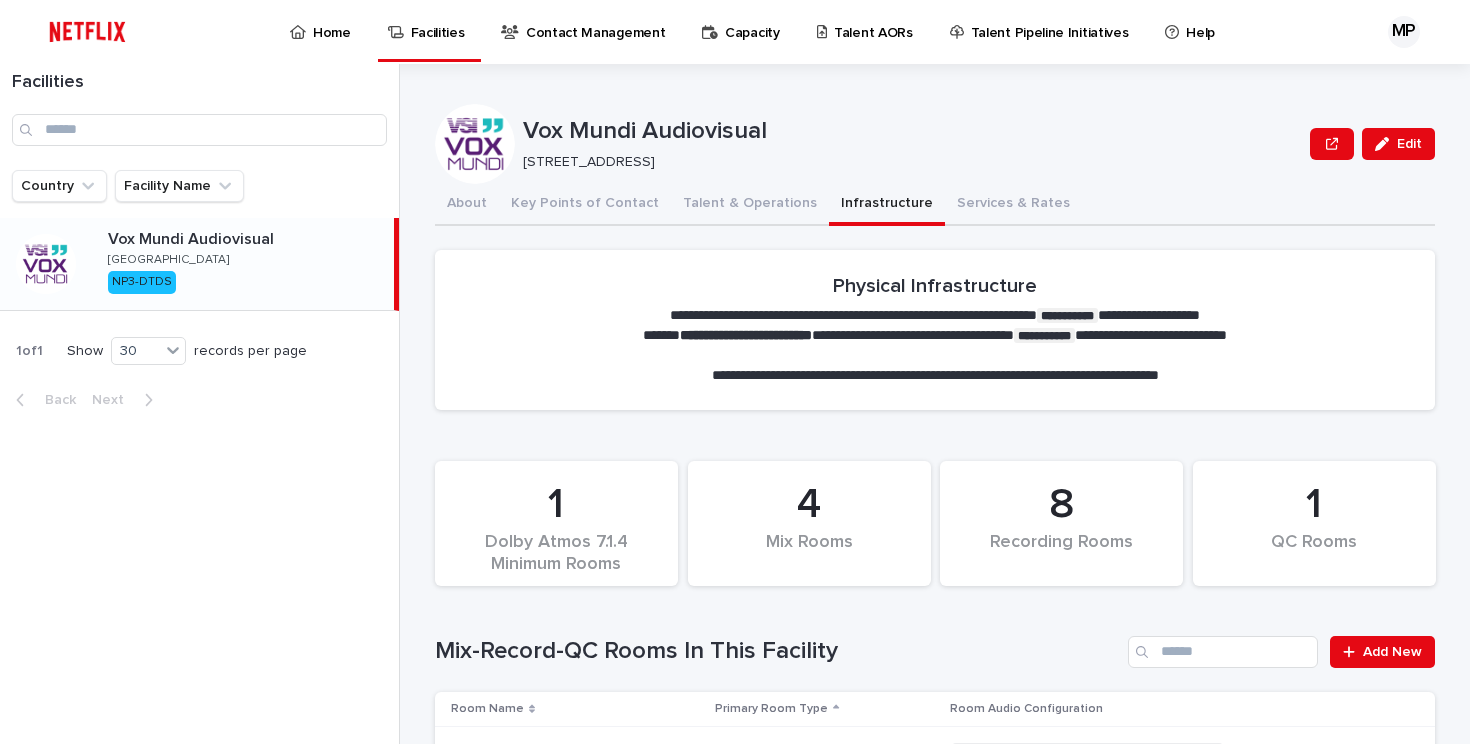 scroll, scrollTop: 0, scrollLeft: 0, axis: both 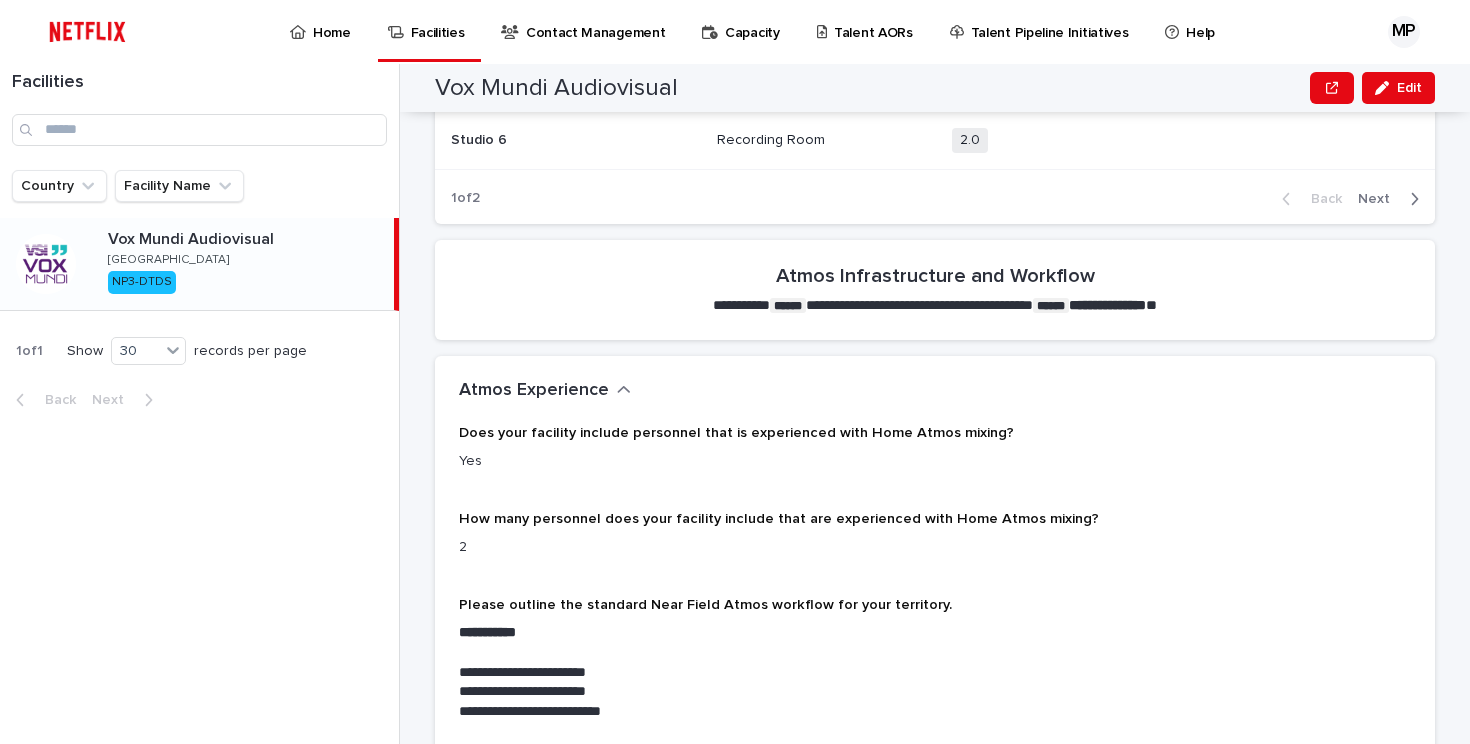click on "**********" at bounding box center (935, 290) 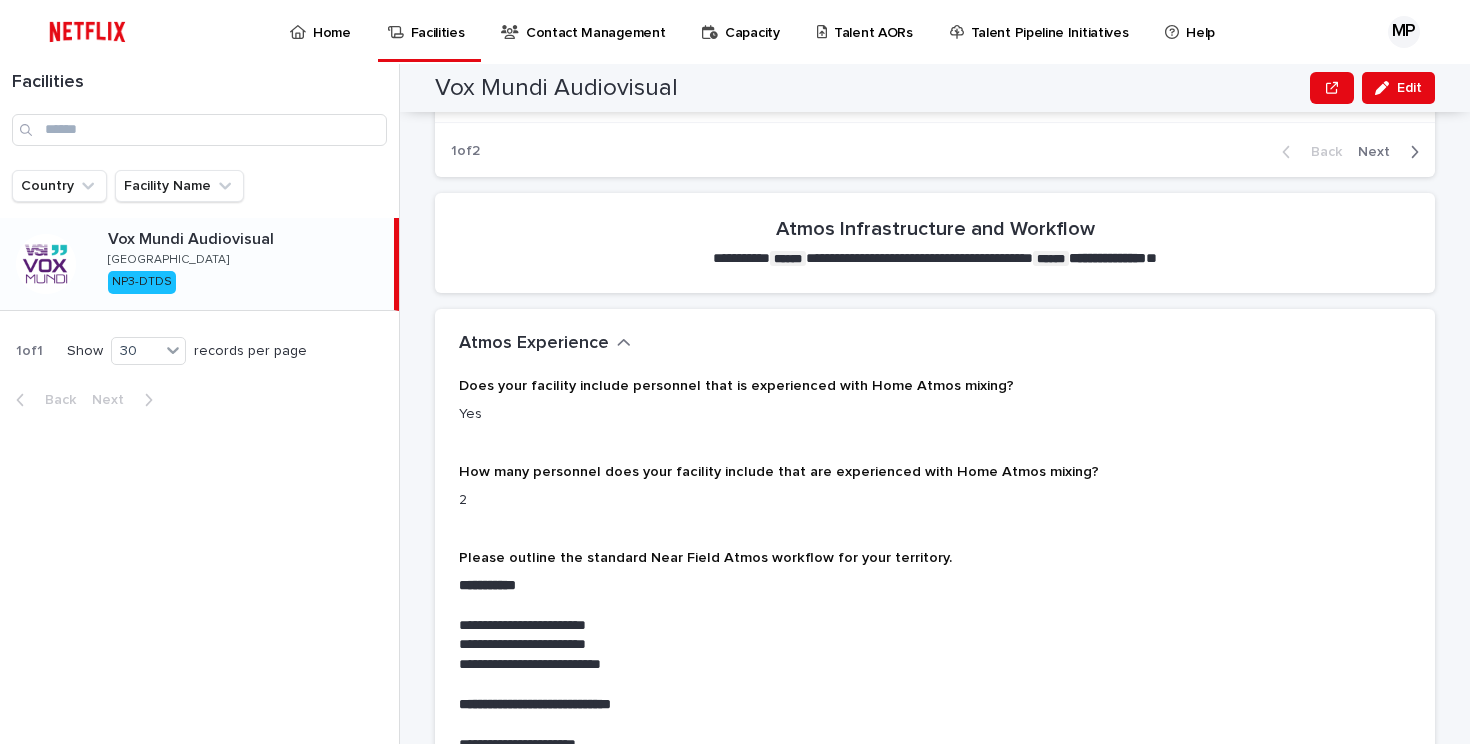 scroll, scrollTop: 1199, scrollLeft: 0, axis: vertical 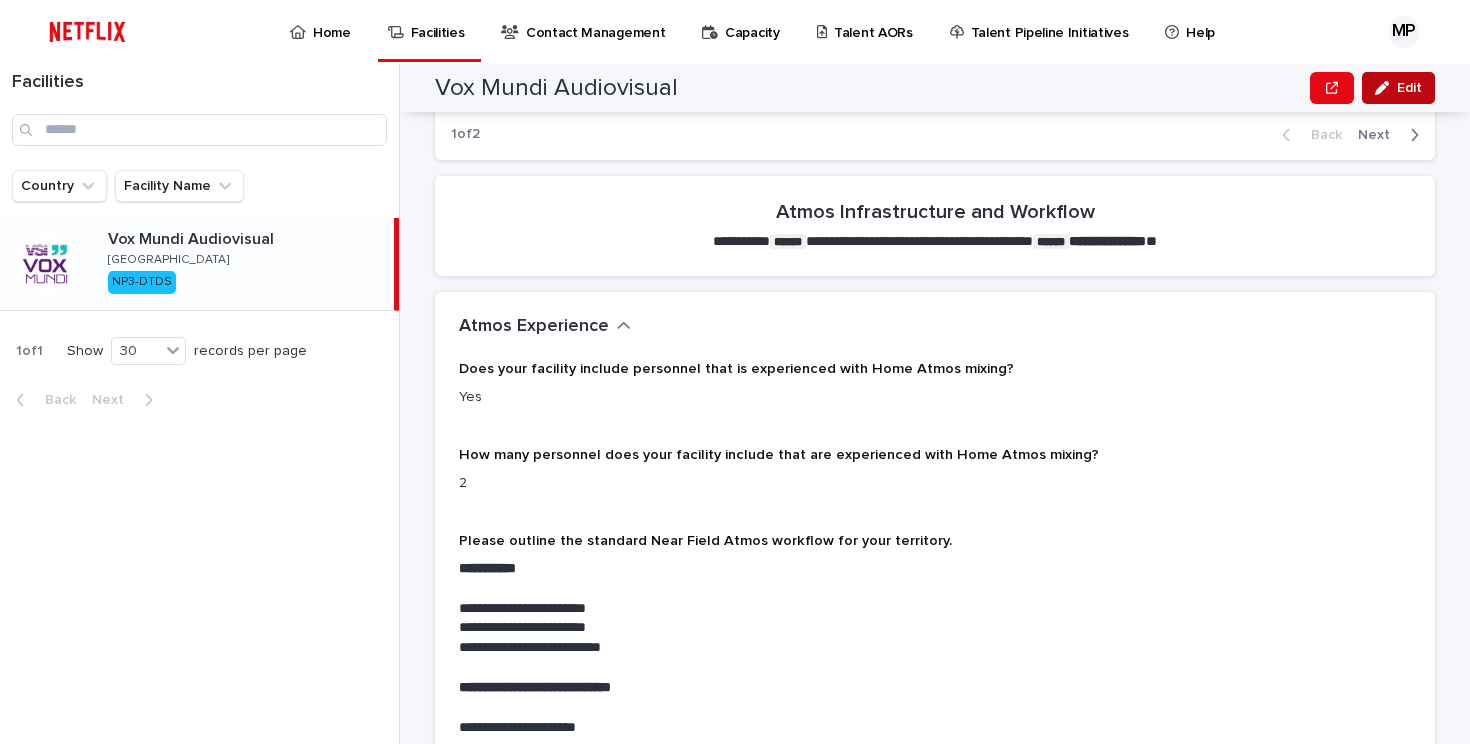 click at bounding box center (1386, 88) 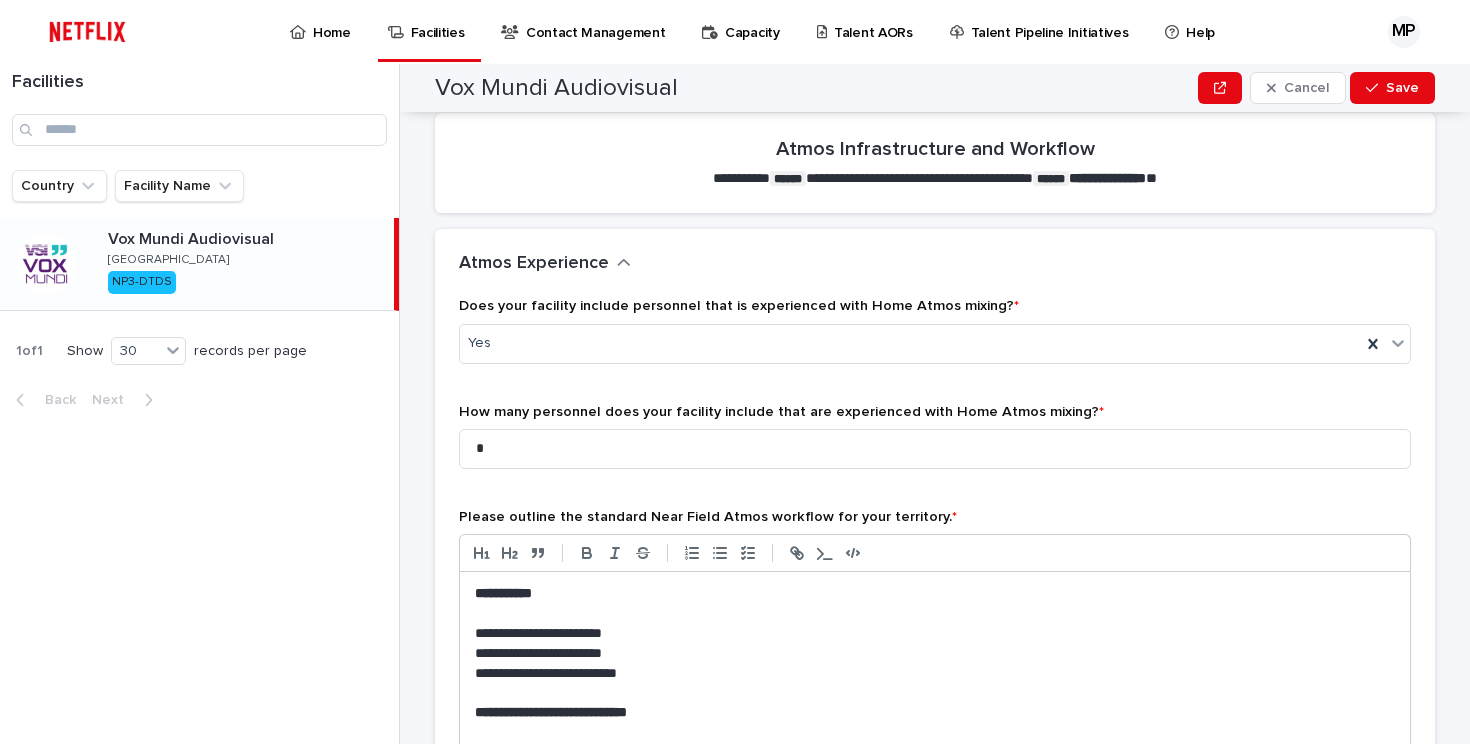 scroll, scrollTop: 1279, scrollLeft: 0, axis: vertical 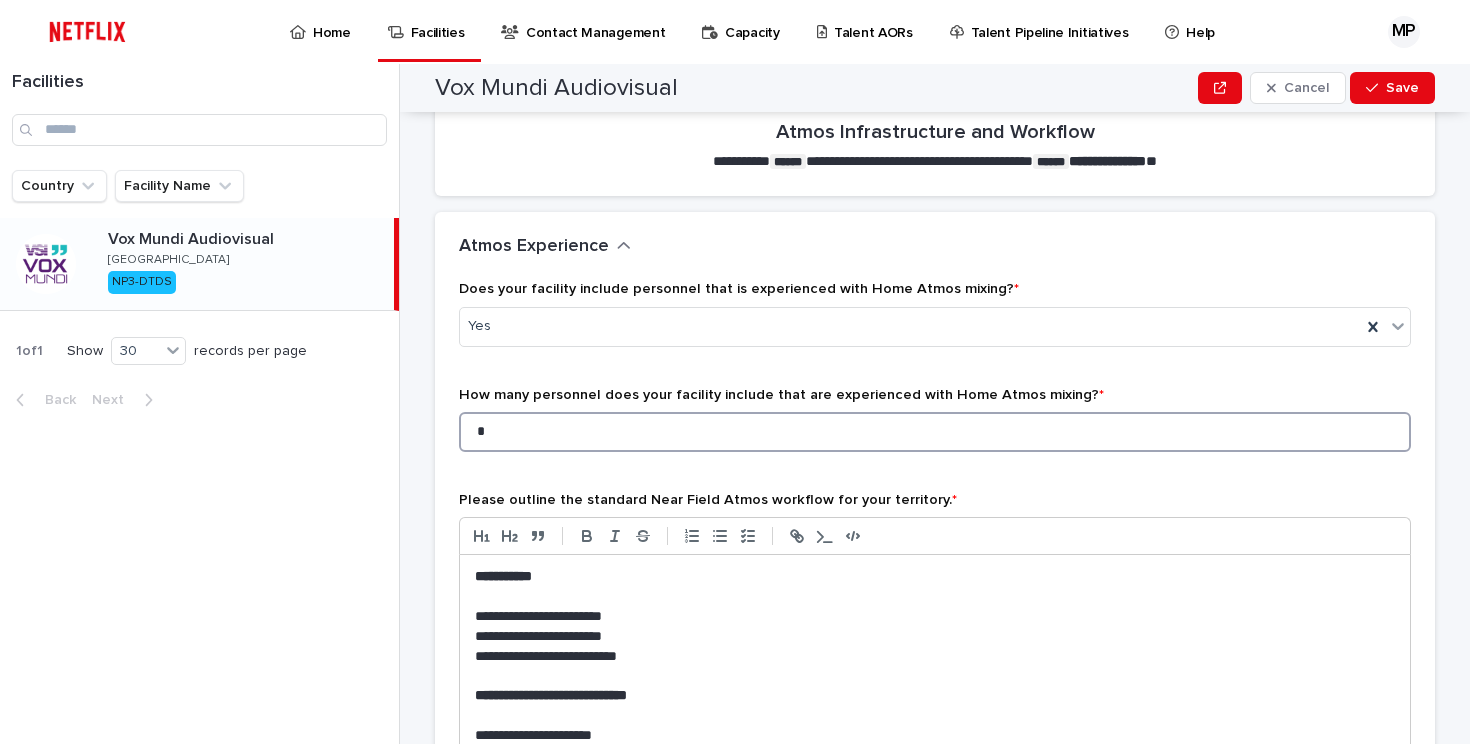click on "*" at bounding box center [935, 432] 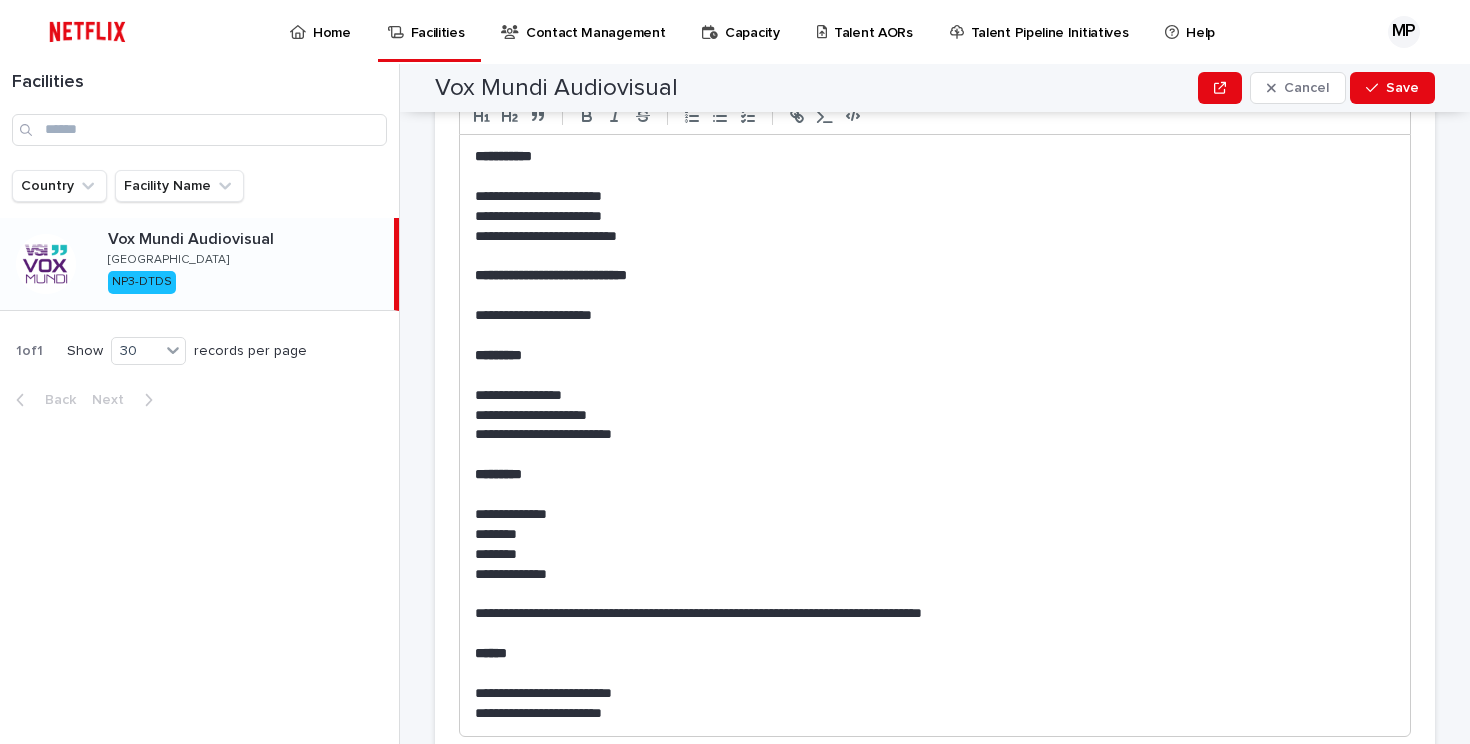 scroll, scrollTop: 1685, scrollLeft: 0, axis: vertical 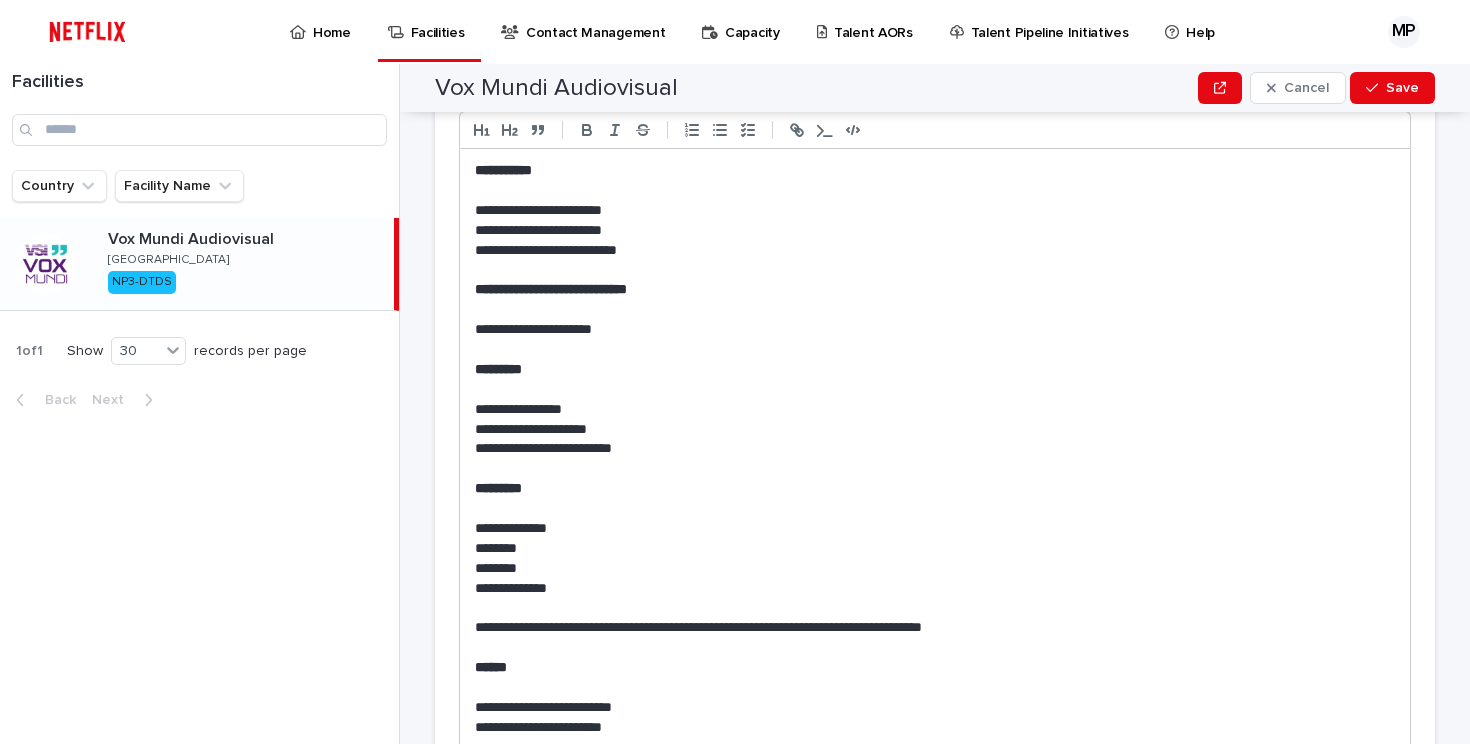 type on "*" 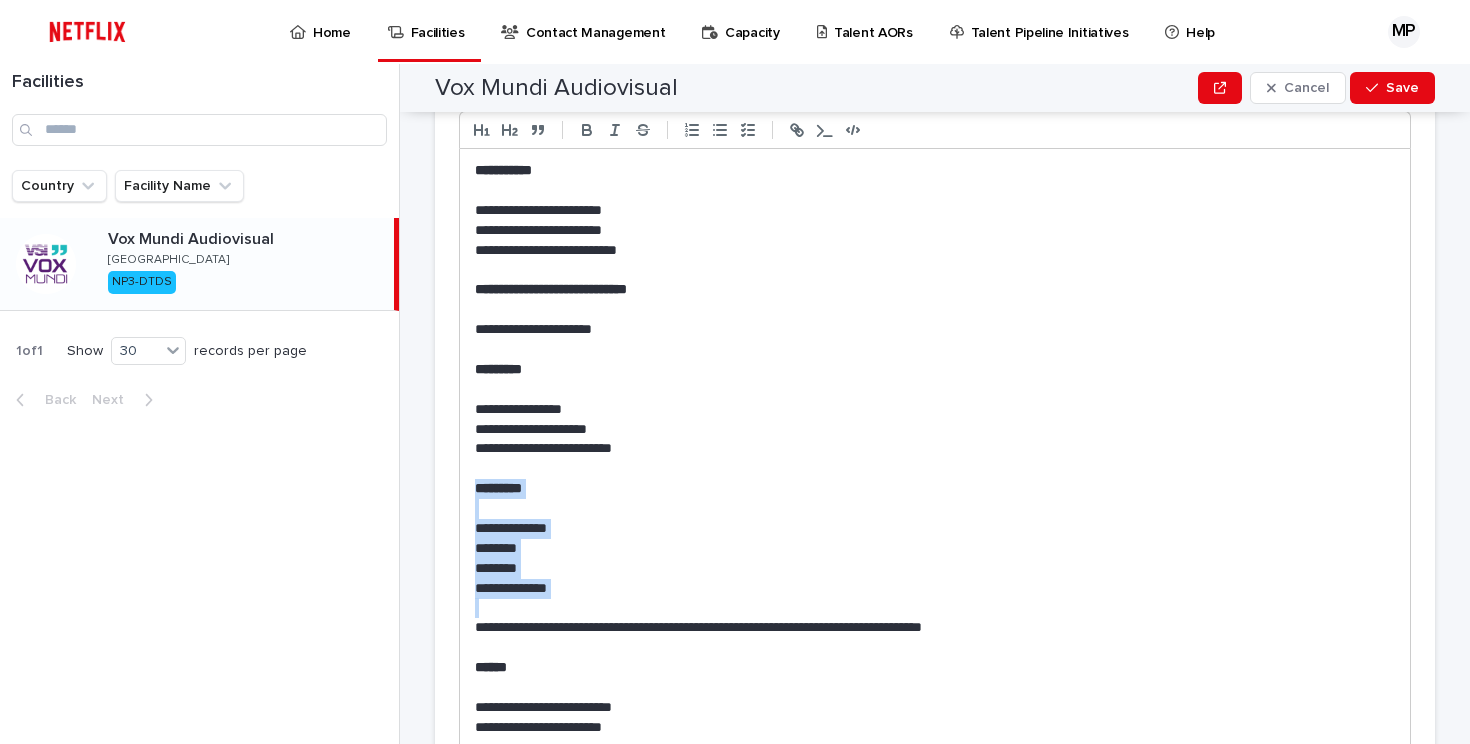 drag, startPoint x: 462, startPoint y: 485, endPoint x: 610, endPoint y: 598, distance: 186.20688 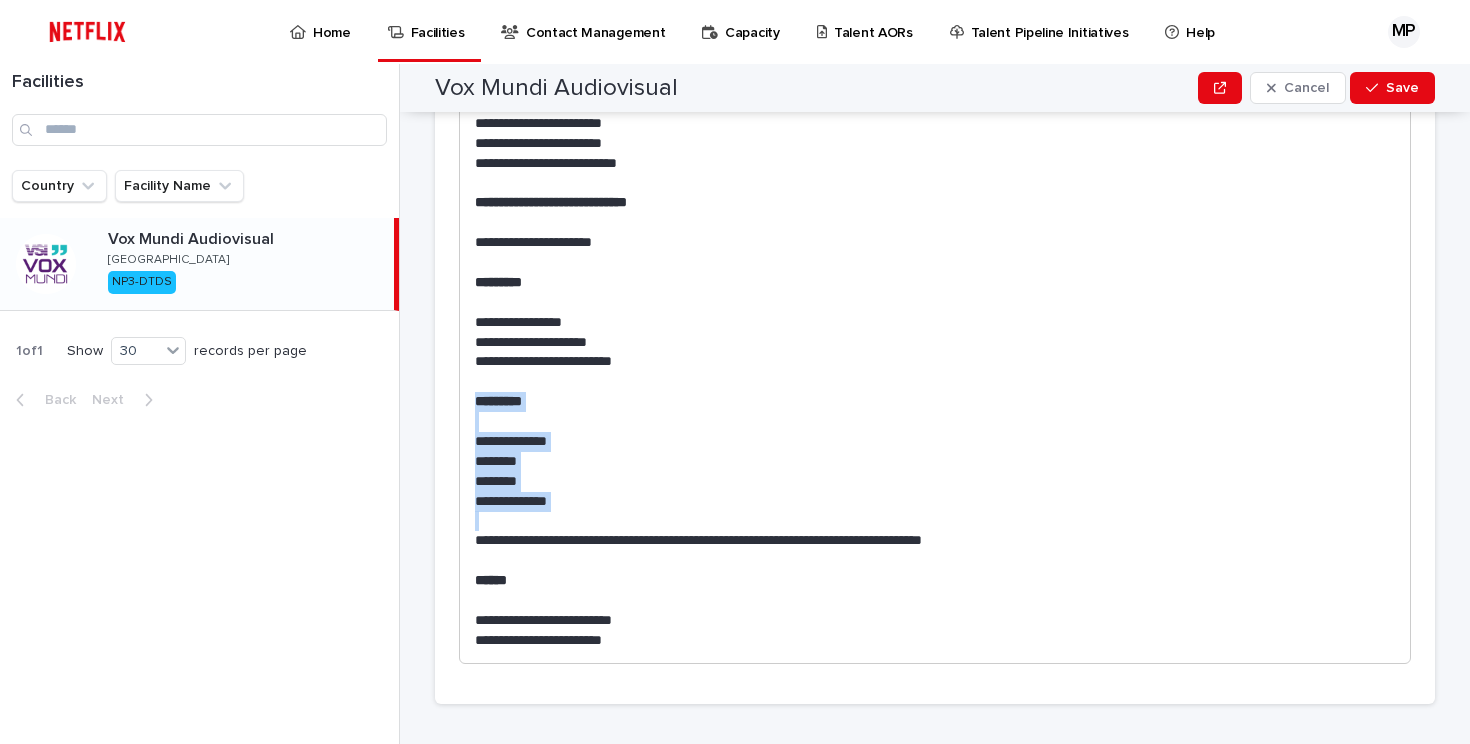 scroll, scrollTop: 1777, scrollLeft: 0, axis: vertical 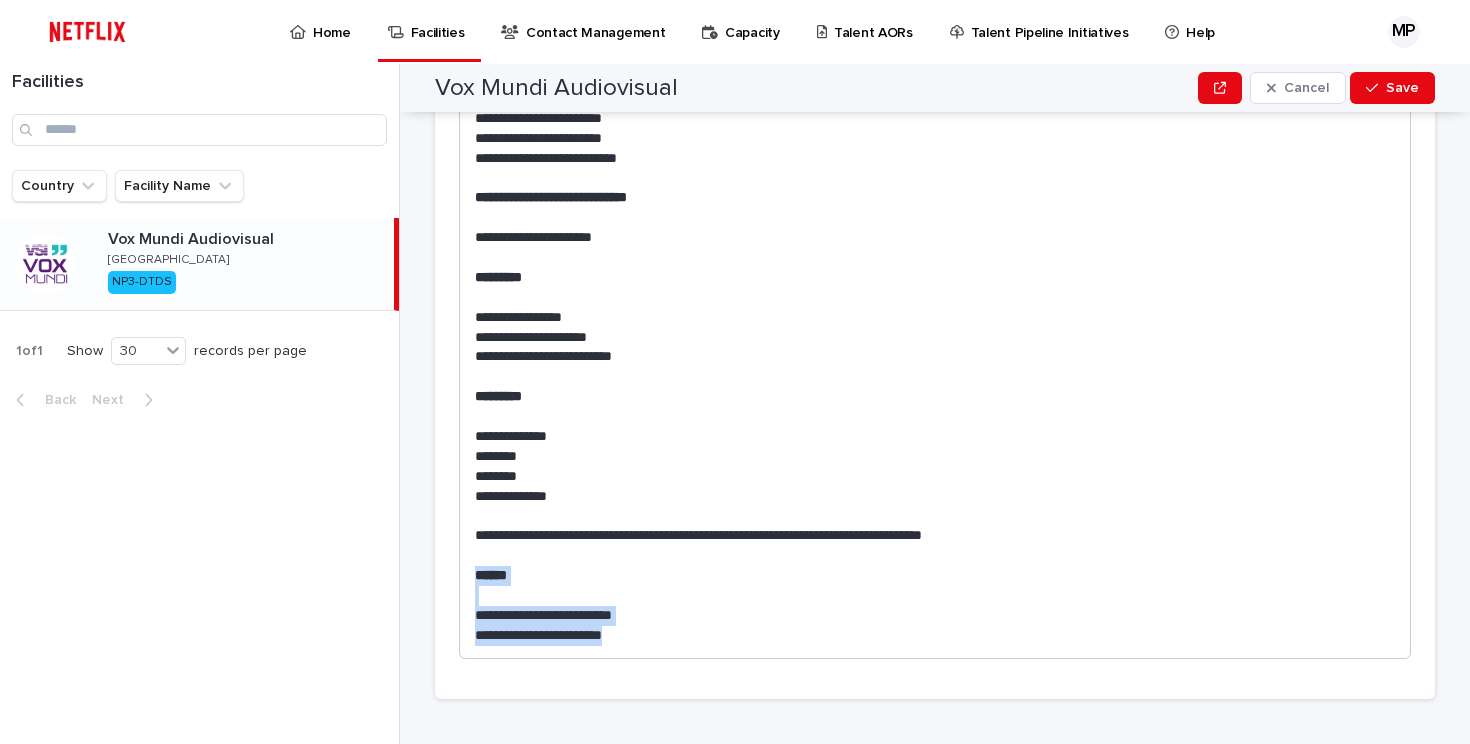 drag, startPoint x: 467, startPoint y: 575, endPoint x: 671, endPoint y: 638, distance: 213.50644 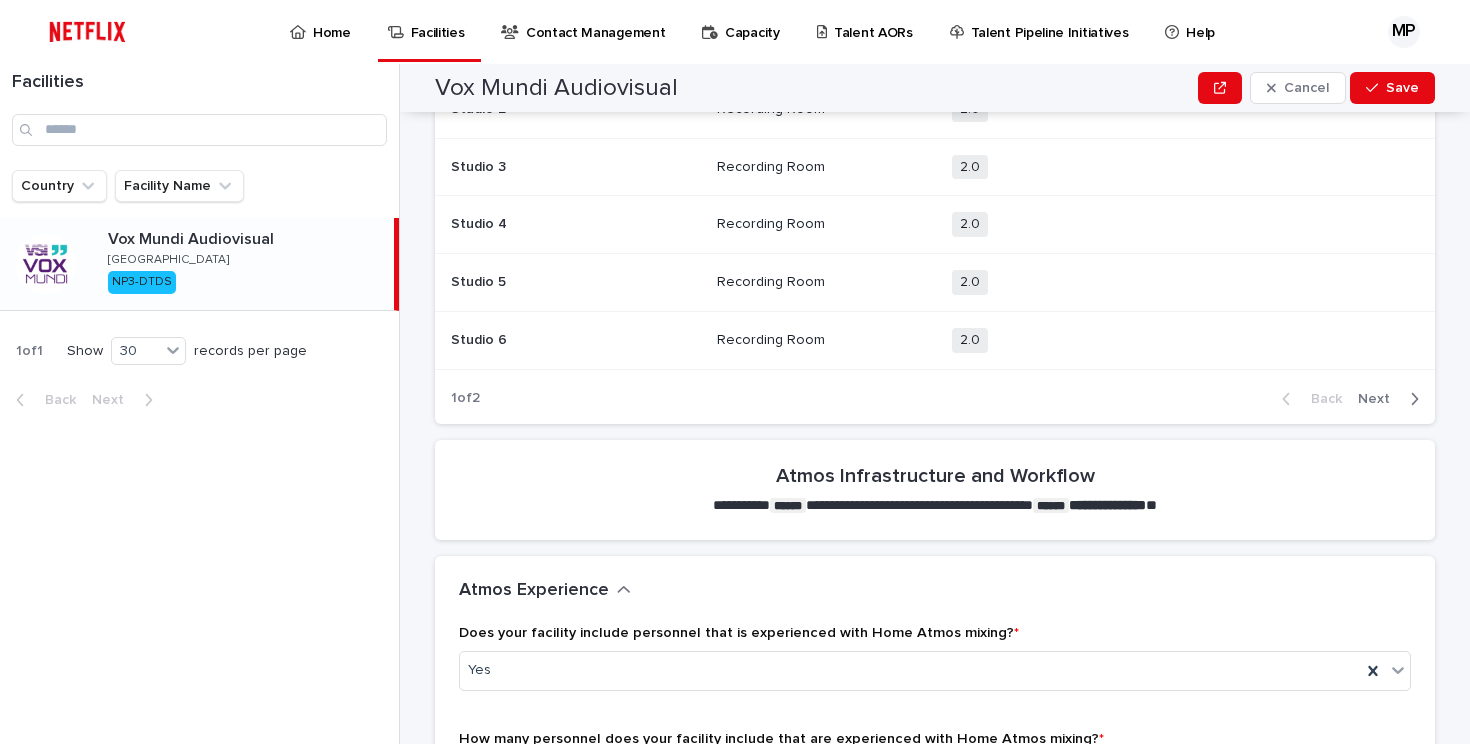 scroll, scrollTop: 881, scrollLeft: 0, axis: vertical 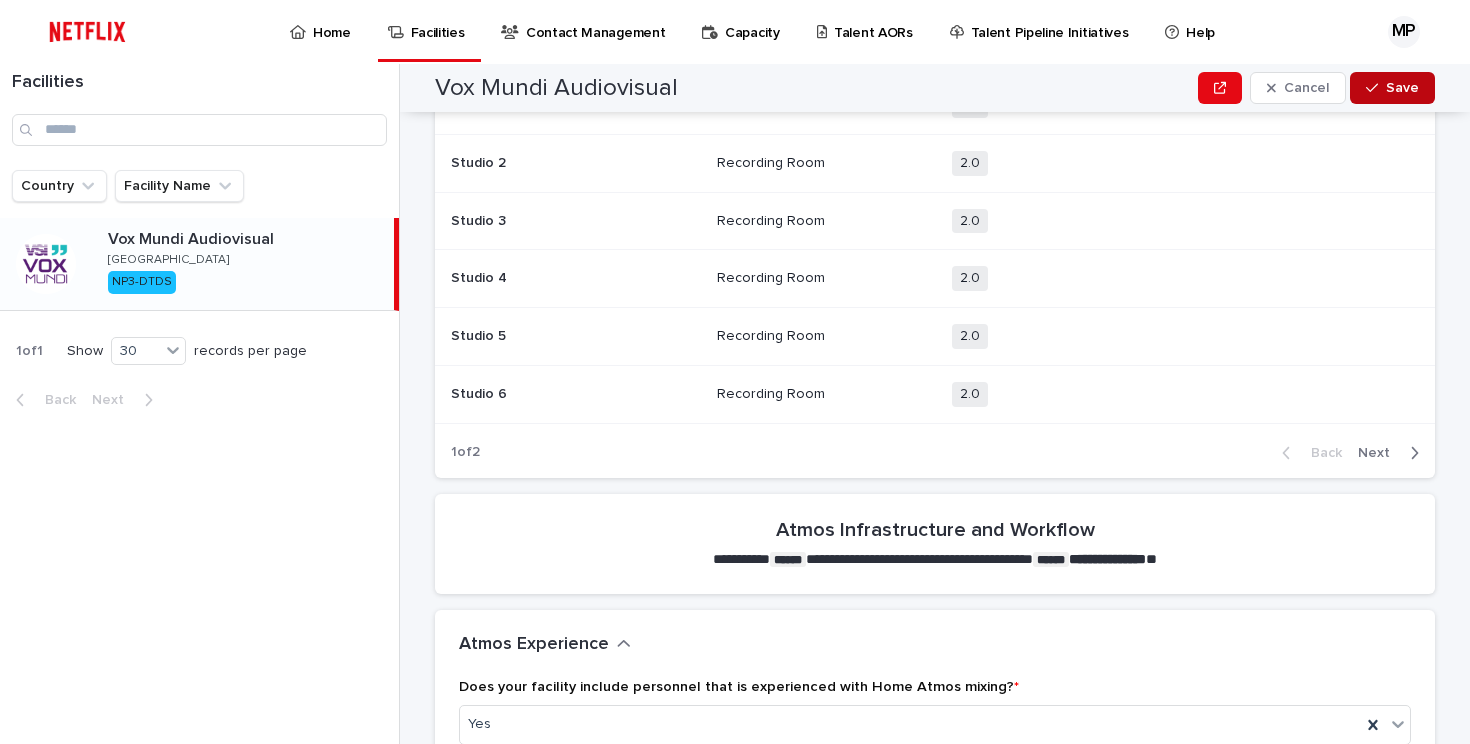 click on "Save" at bounding box center [1402, 88] 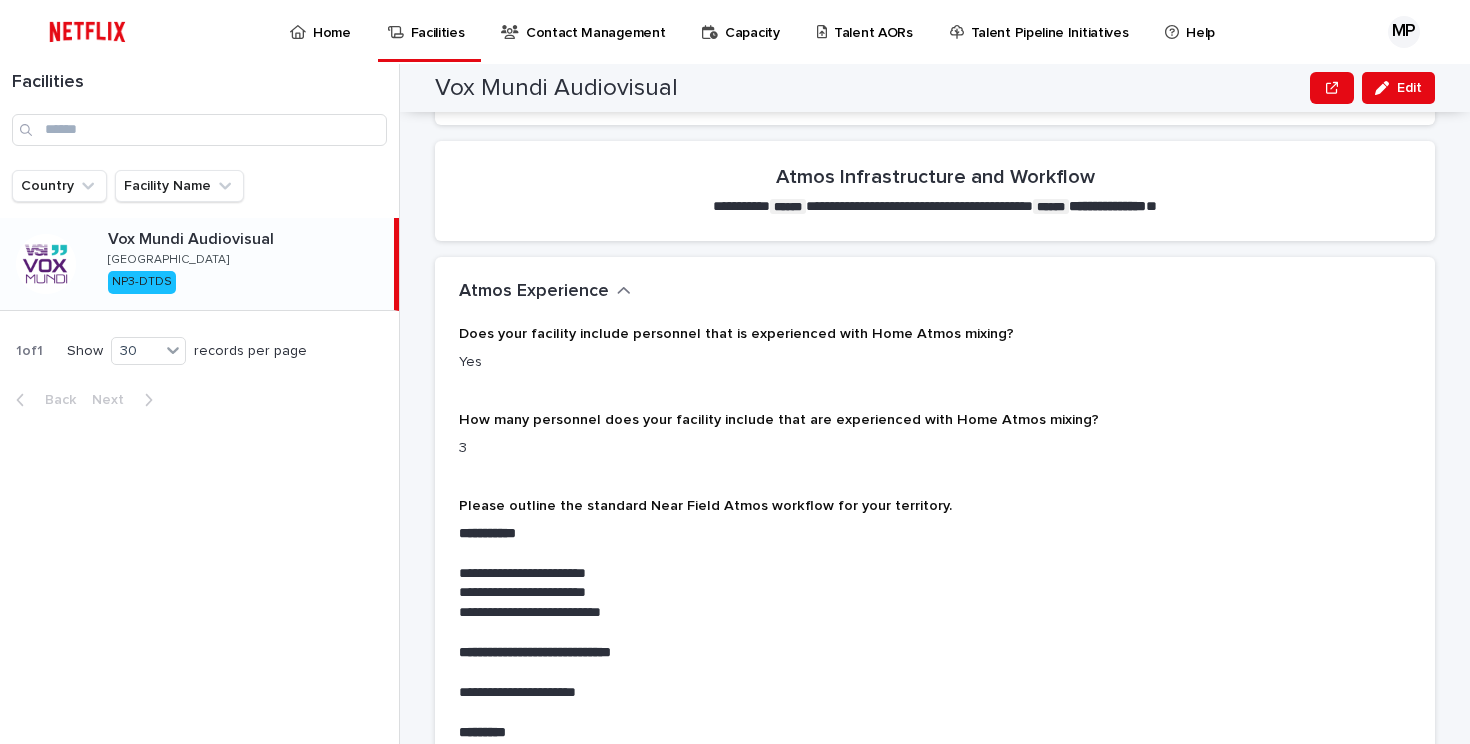 scroll, scrollTop: 1131, scrollLeft: 0, axis: vertical 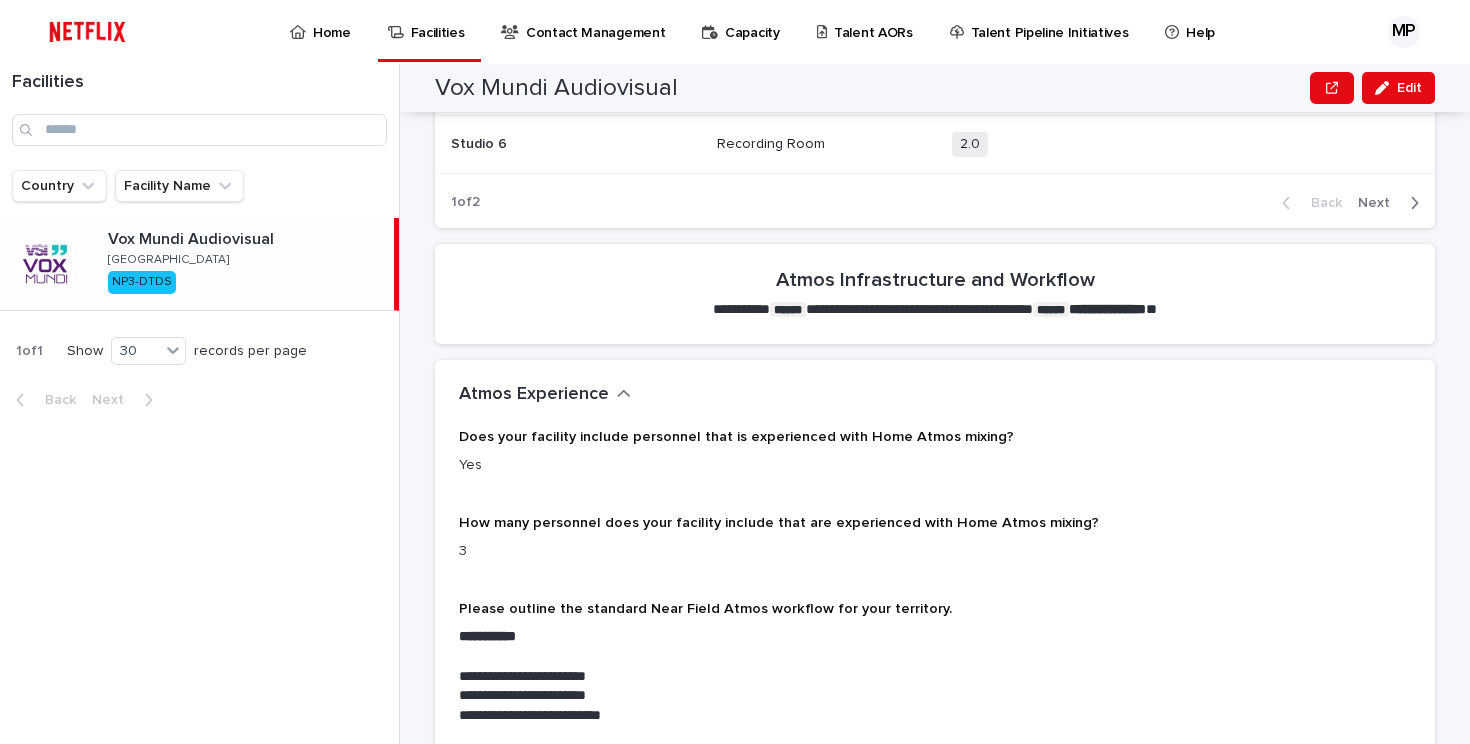 click 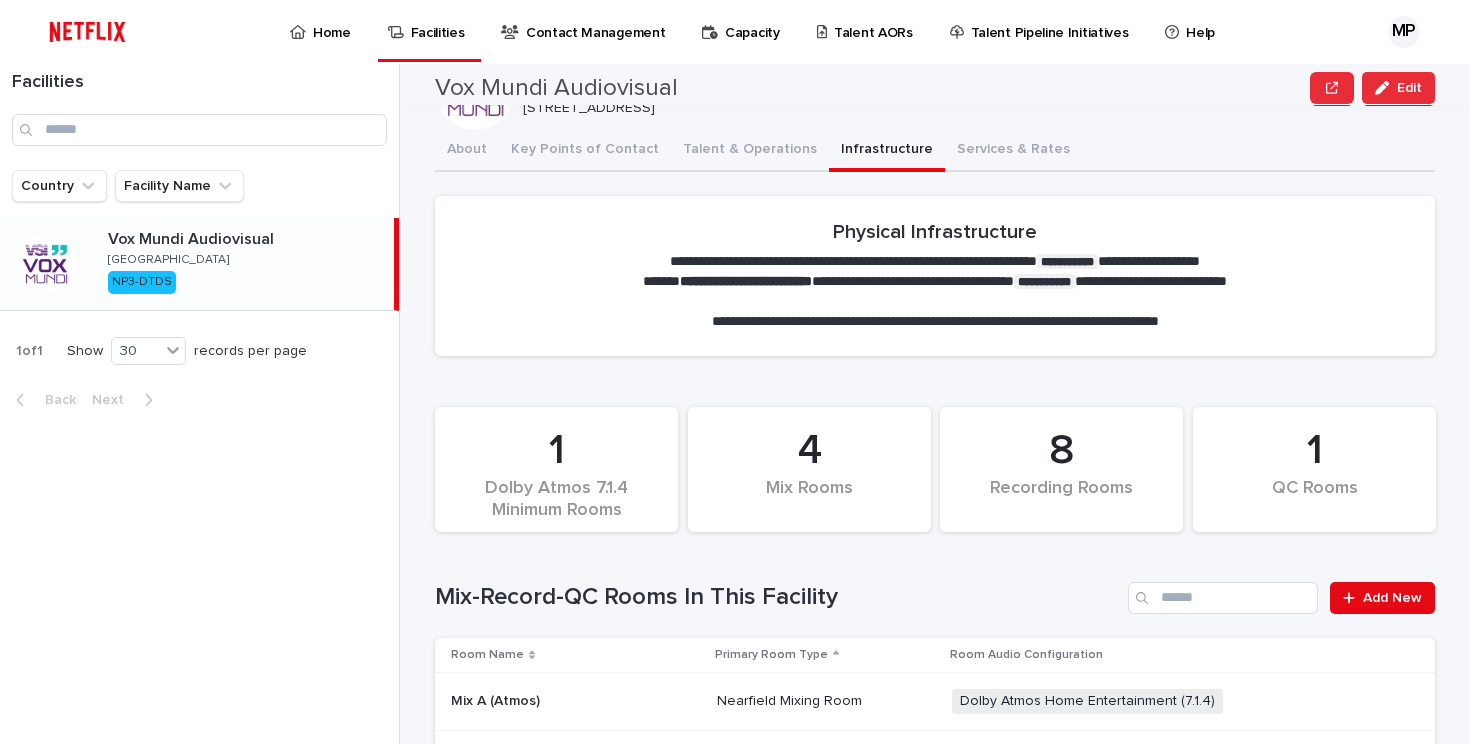 scroll, scrollTop: 0, scrollLeft: 0, axis: both 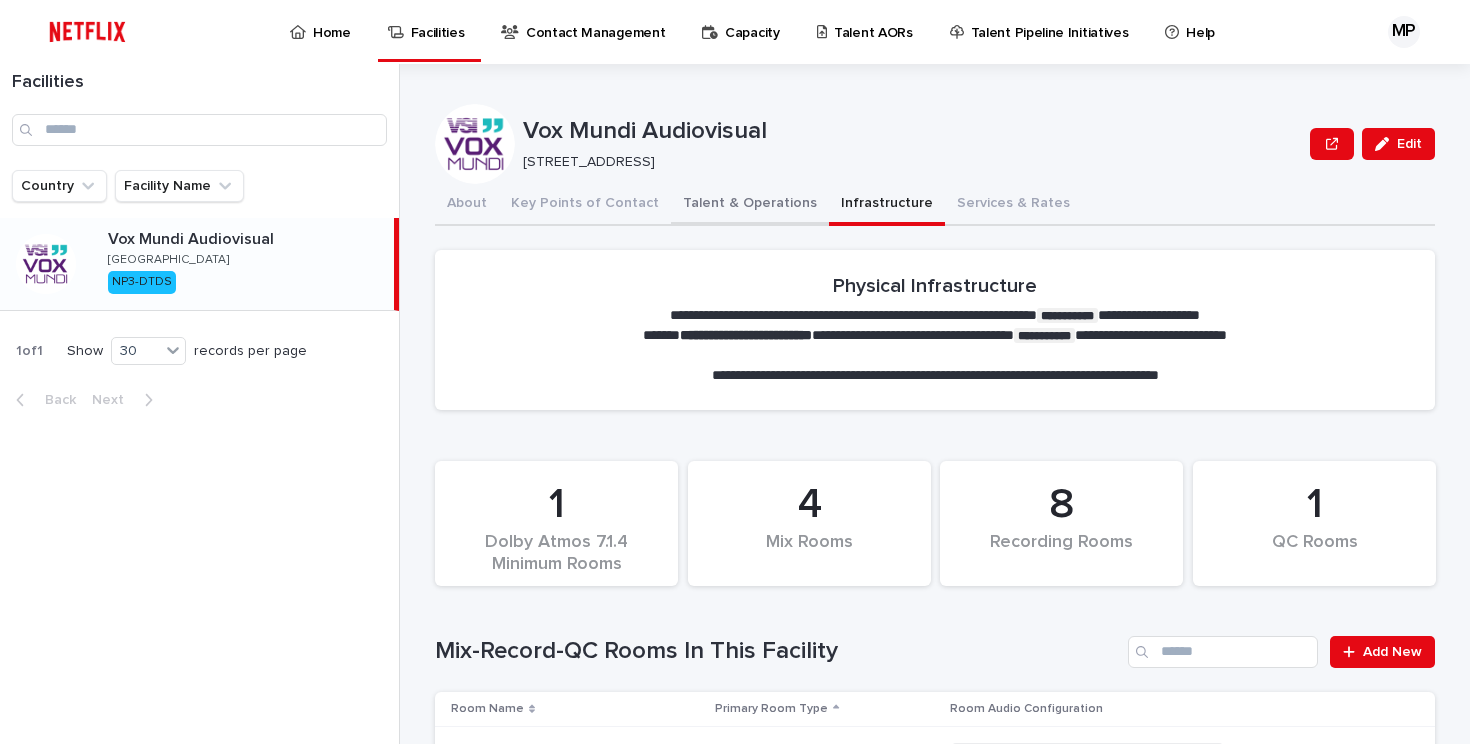 click on "Talent & Operations" at bounding box center (750, 205) 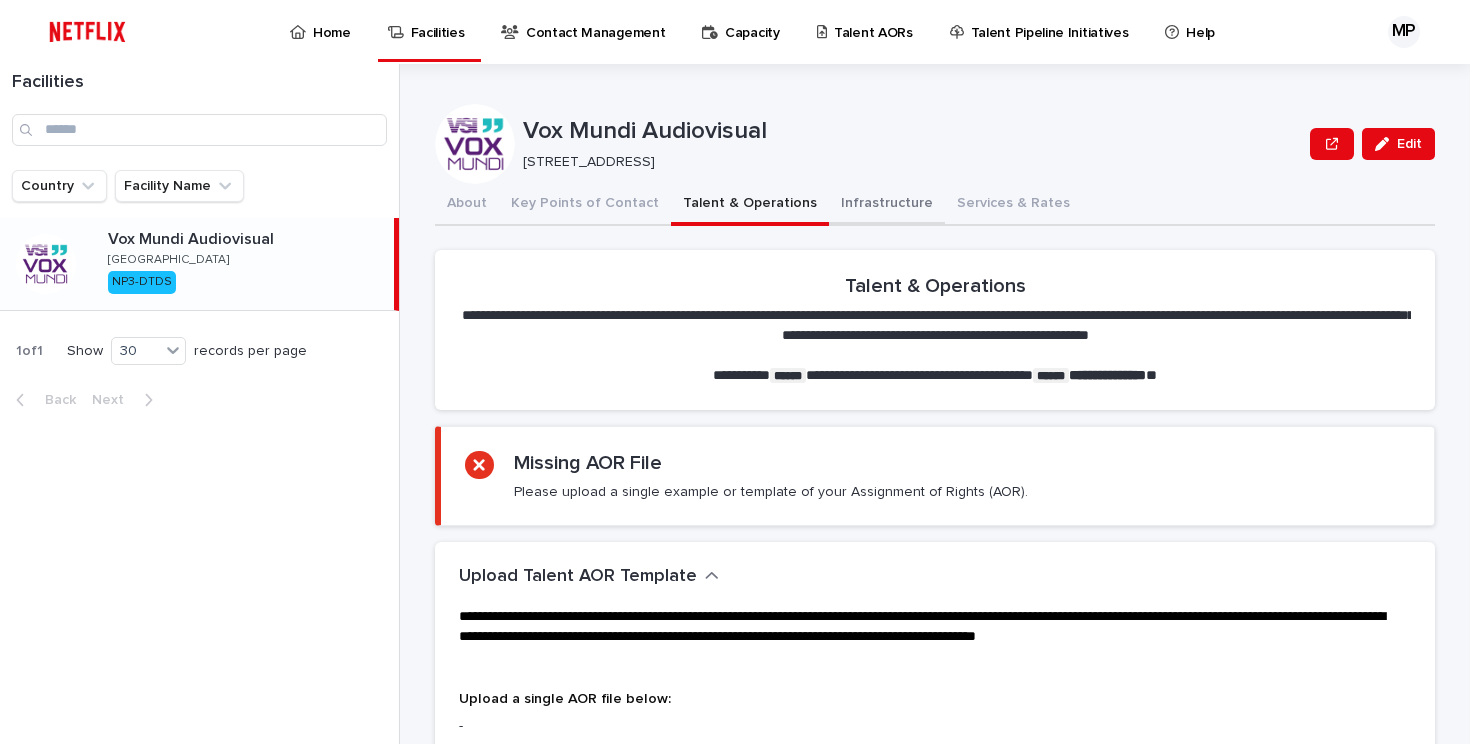 click on "Infrastructure" at bounding box center (887, 205) 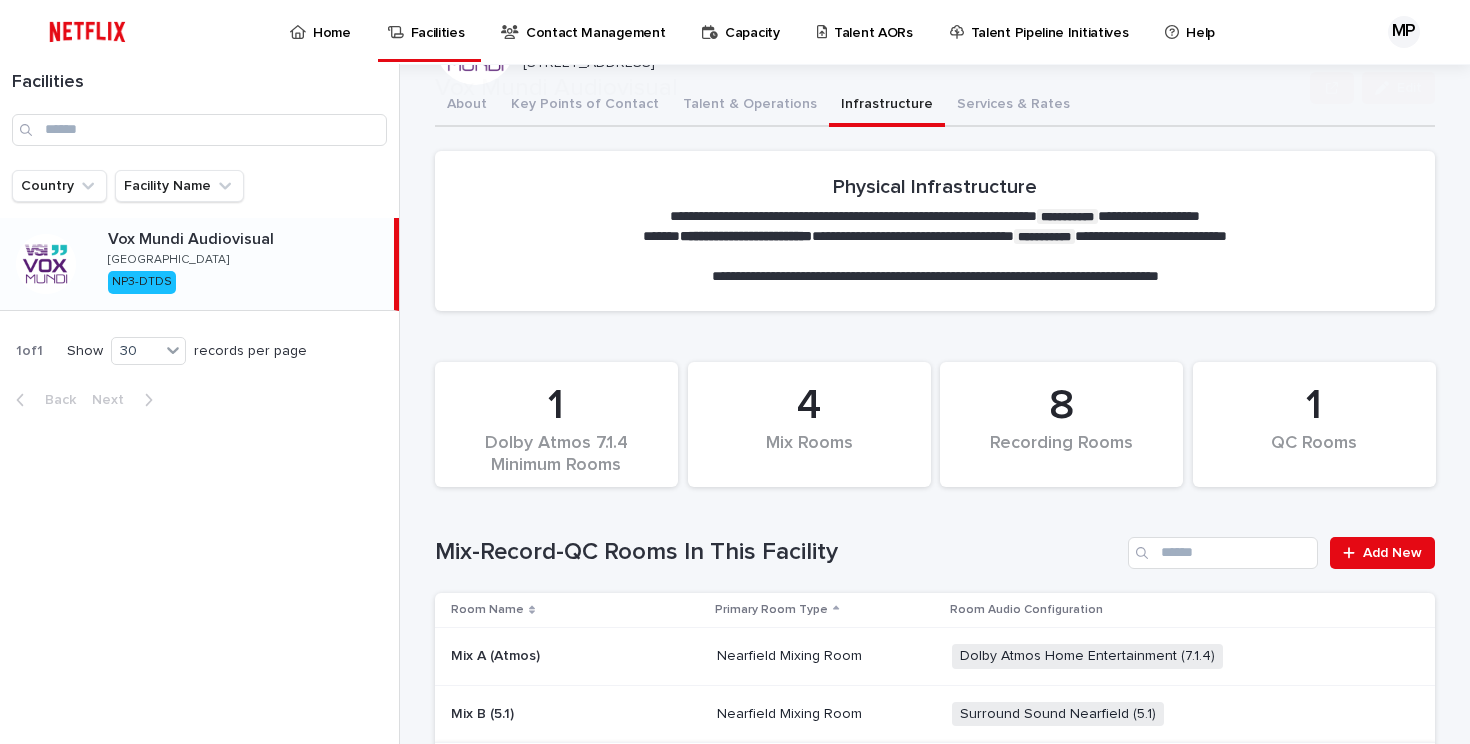 scroll, scrollTop: 380, scrollLeft: 0, axis: vertical 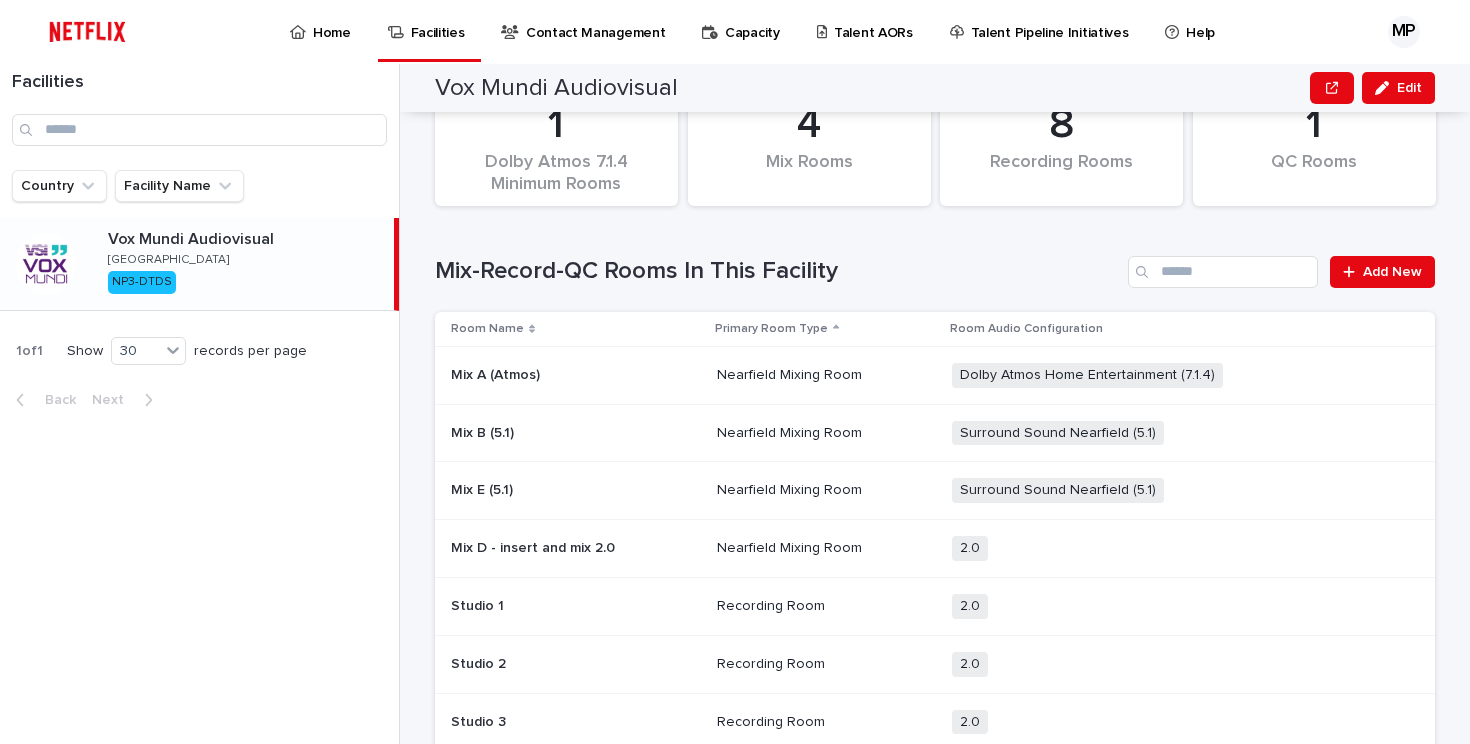 click on "Mix E (5.1) Mix E (5.1)" at bounding box center (576, 490) 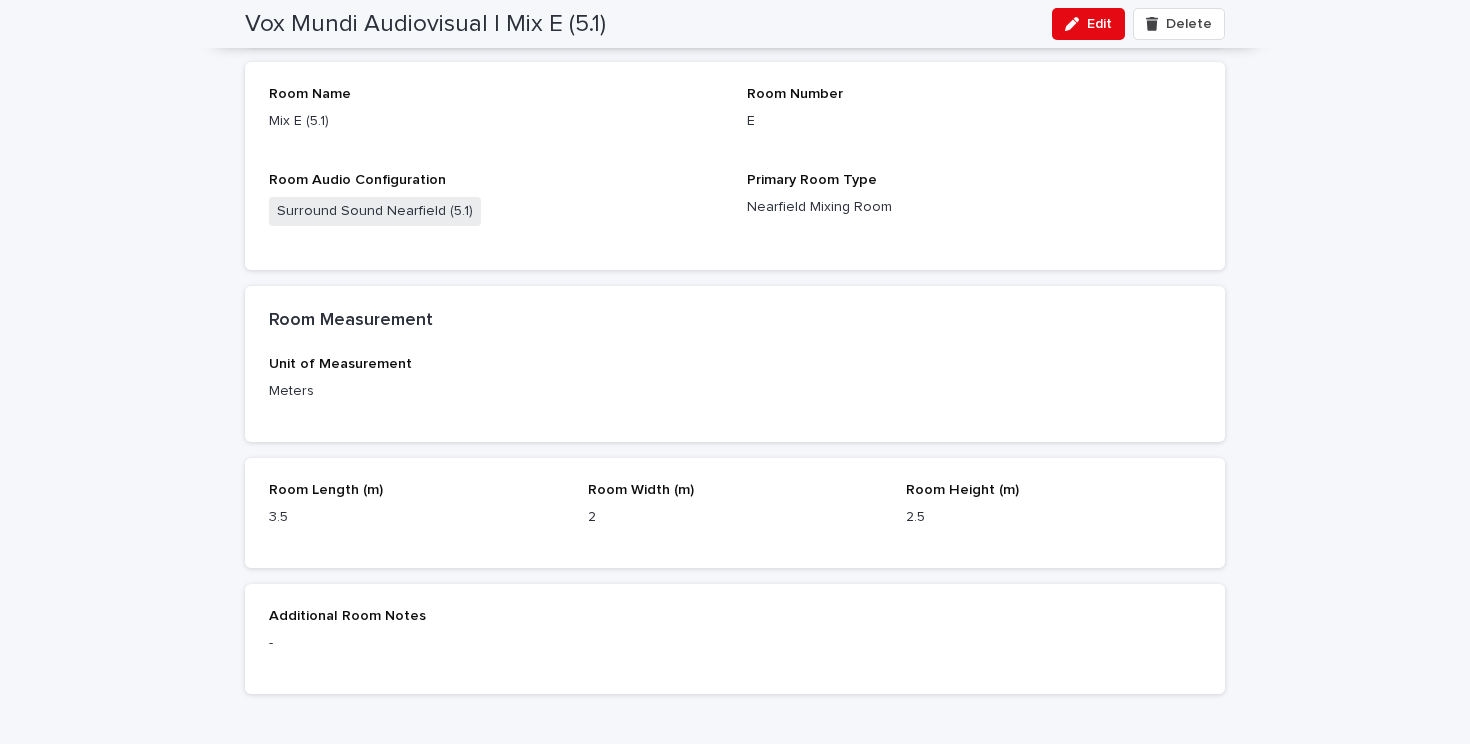 scroll, scrollTop: 0, scrollLeft: 0, axis: both 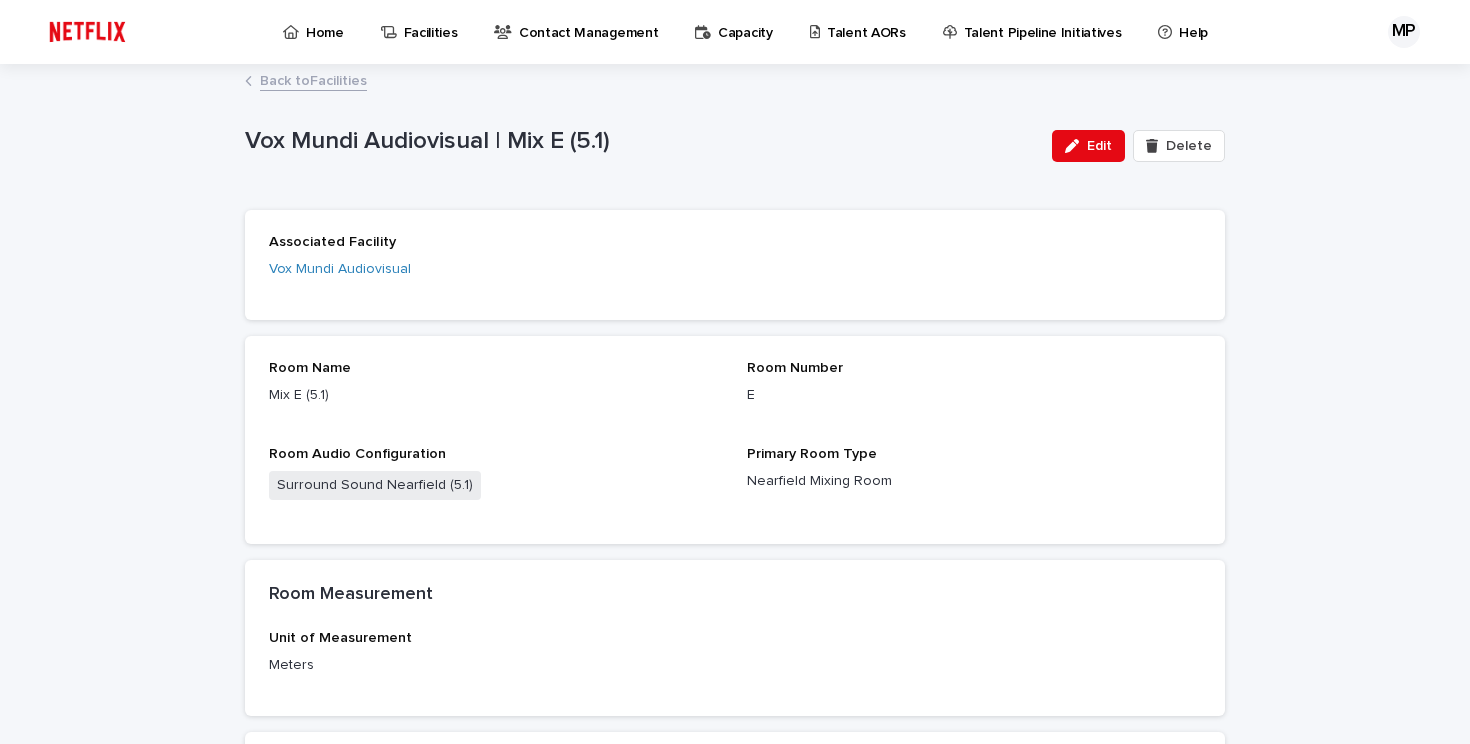 click on "Home" at bounding box center (317, 21) 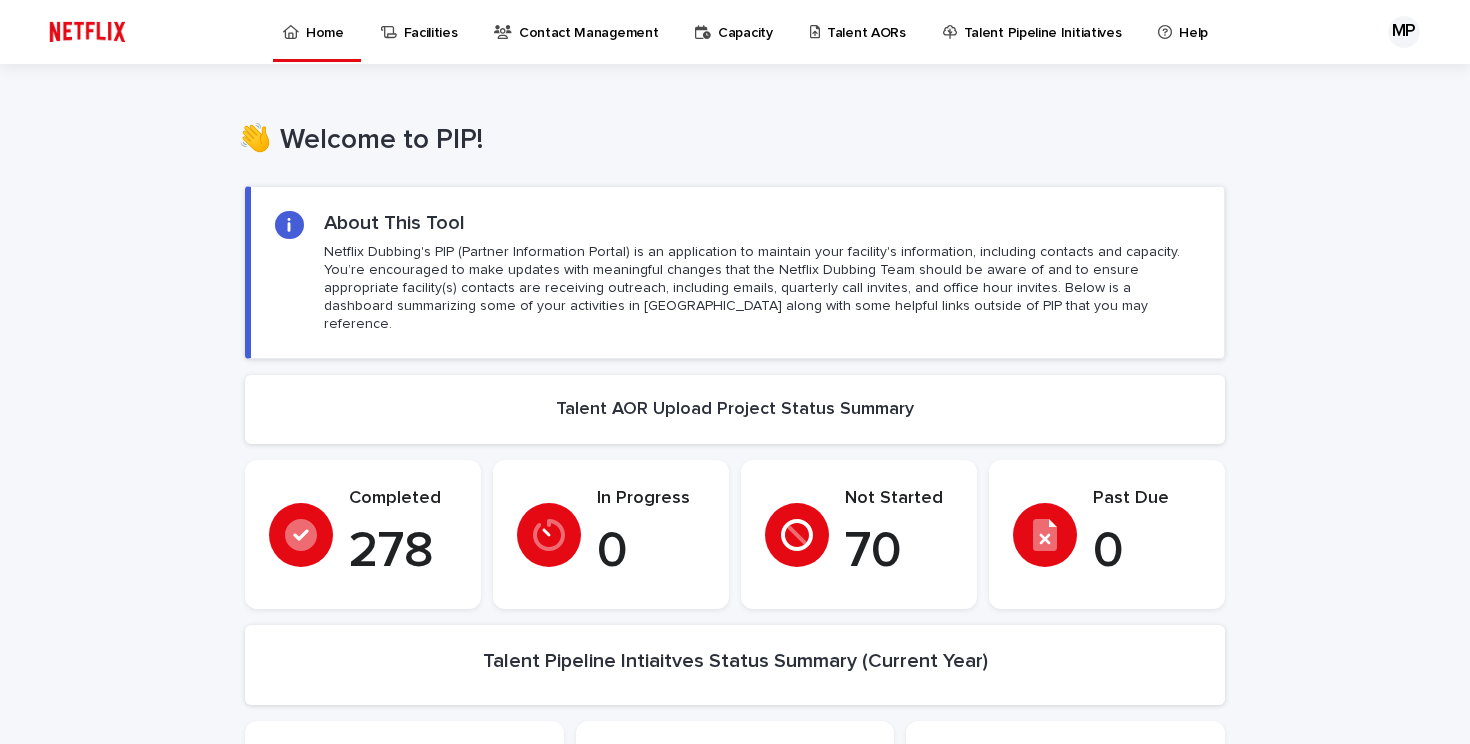 click on "Contact Management" at bounding box center (588, 21) 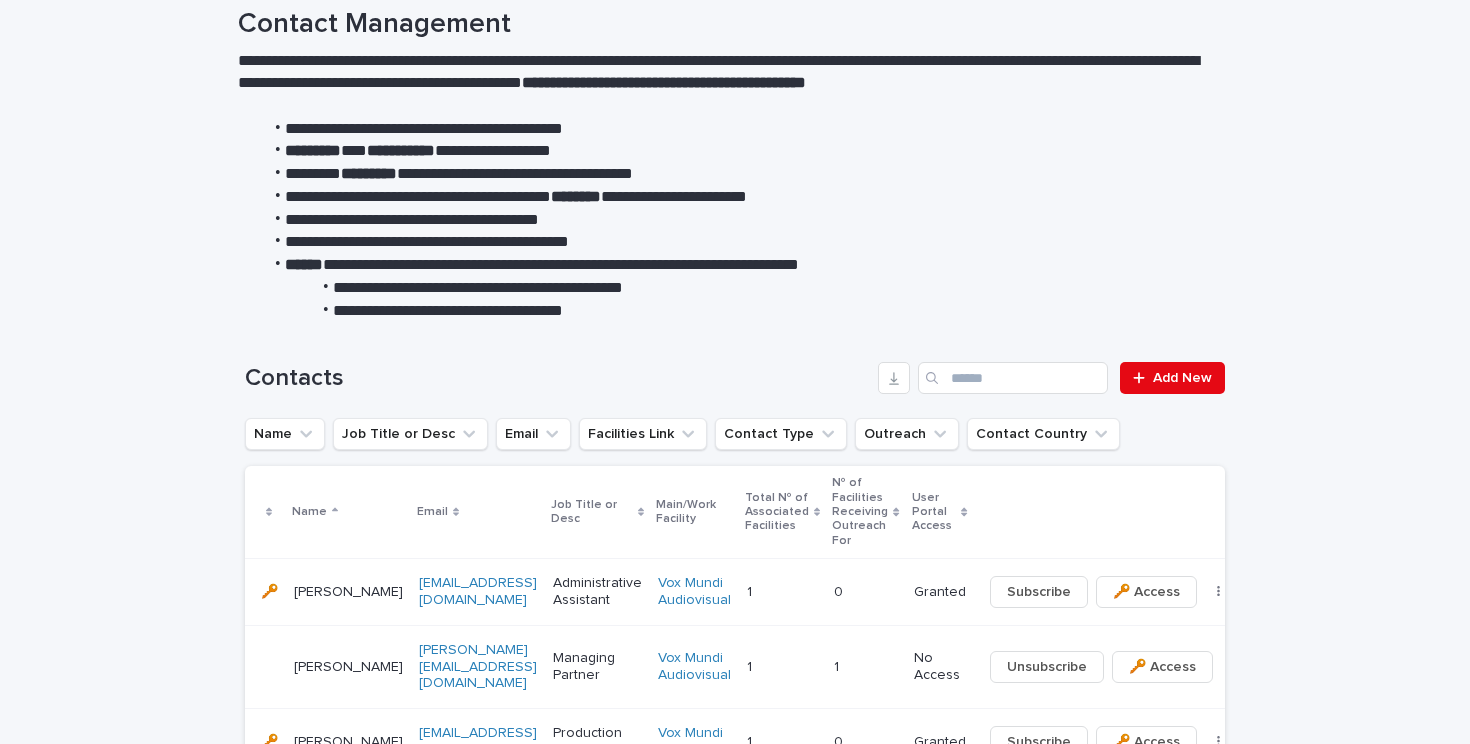scroll, scrollTop: 0, scrollLeft: 0, axis: both 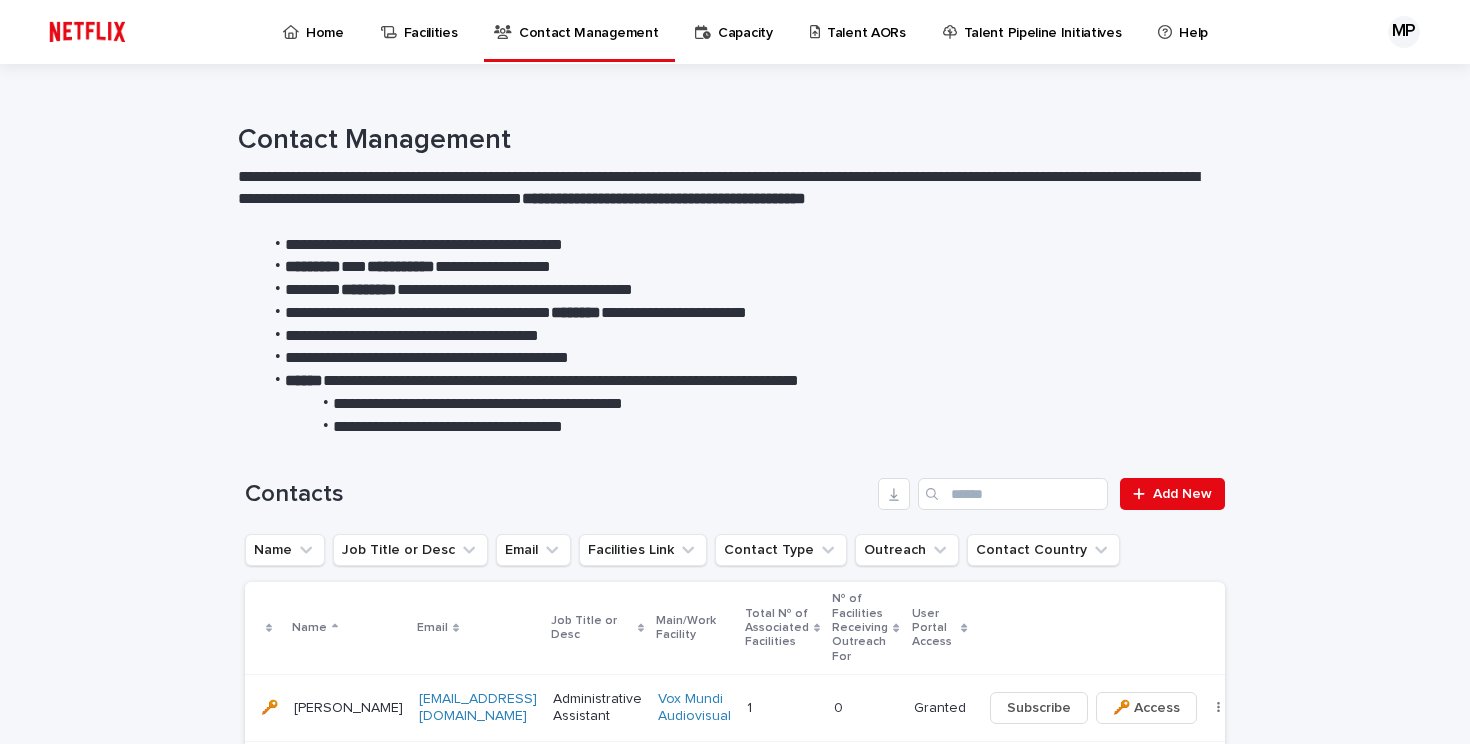 click on "Facilities" at bounding box center (431, 21) 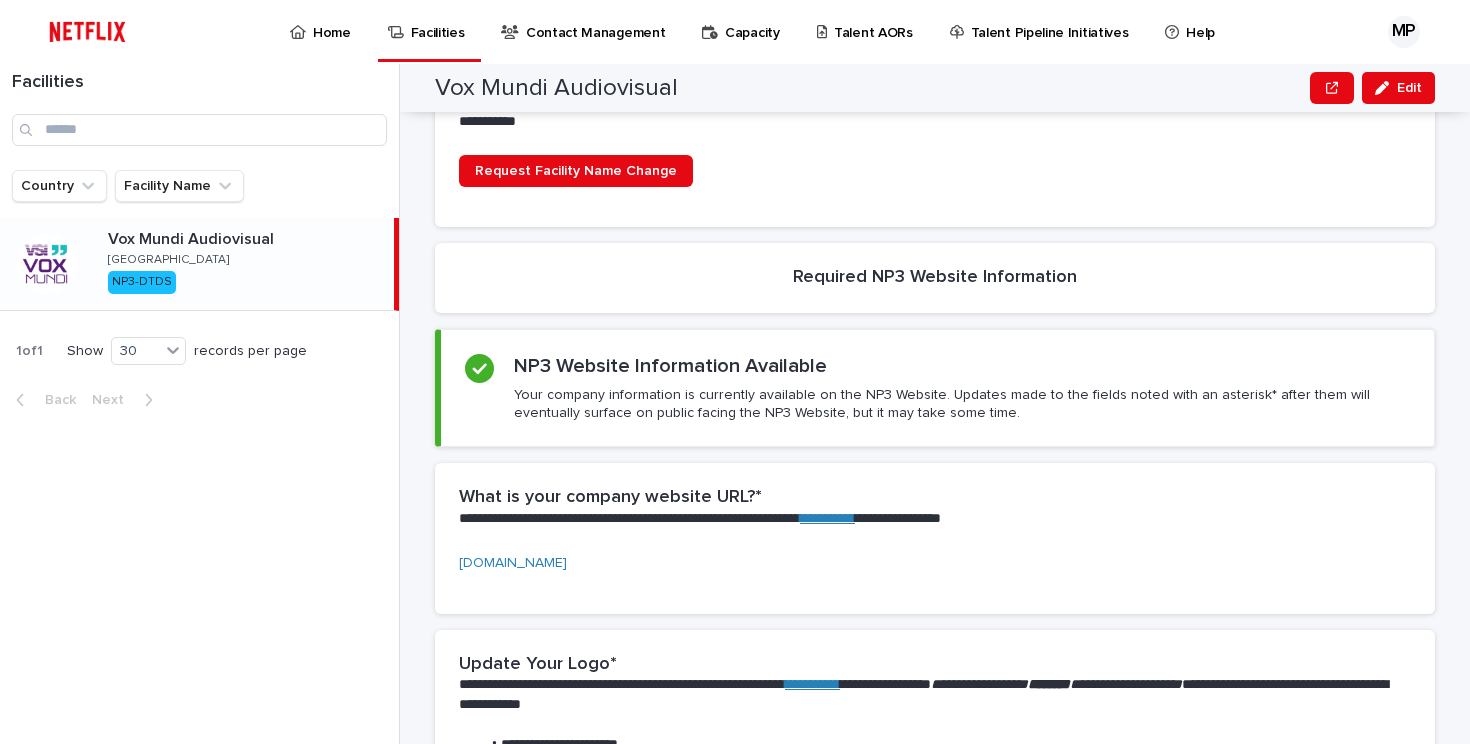 scroll, scrollTop: 0, scrollLeft: 0, axis: both 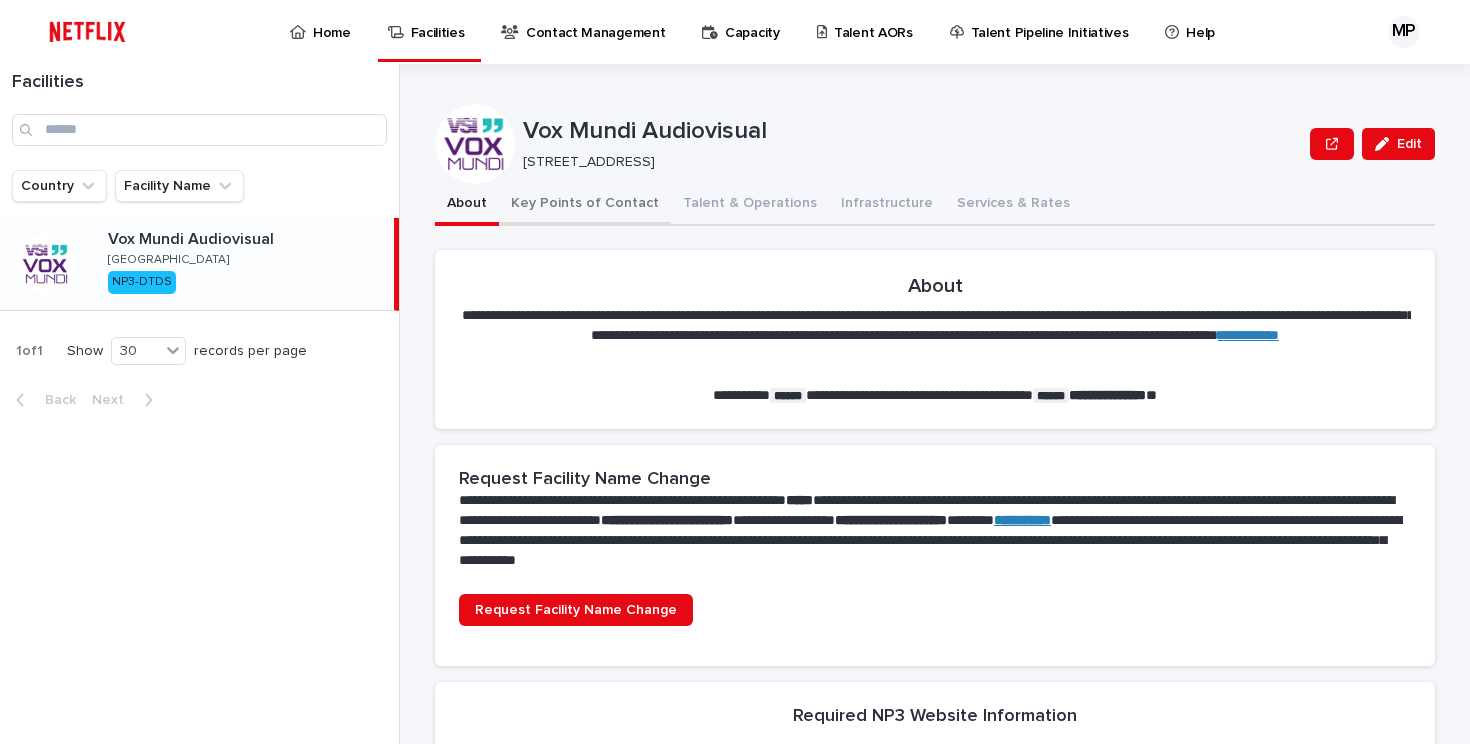 click on "Key Points of Contact" at bounding box center [585, 205] 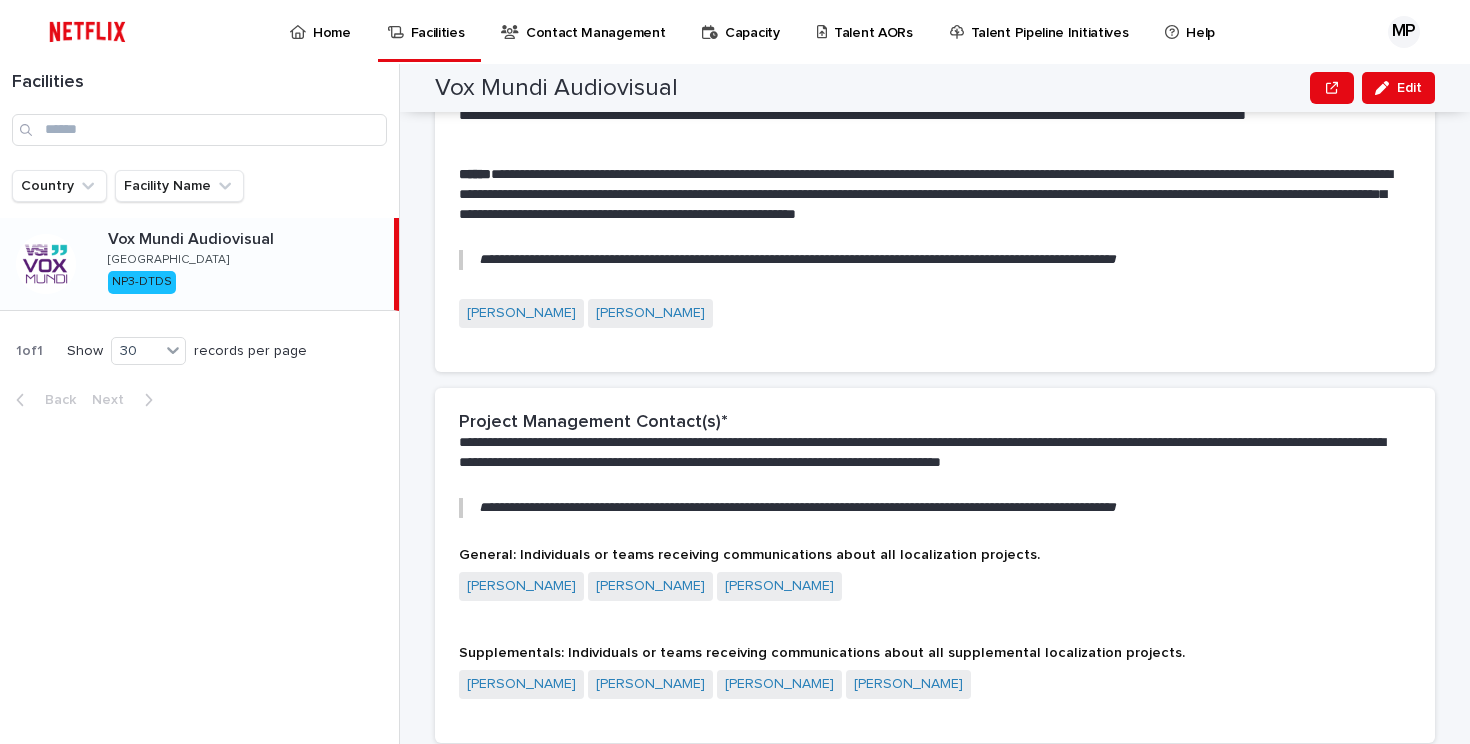 scroll, scrollTop: 228, scrollLeft: 0, axis: vertical 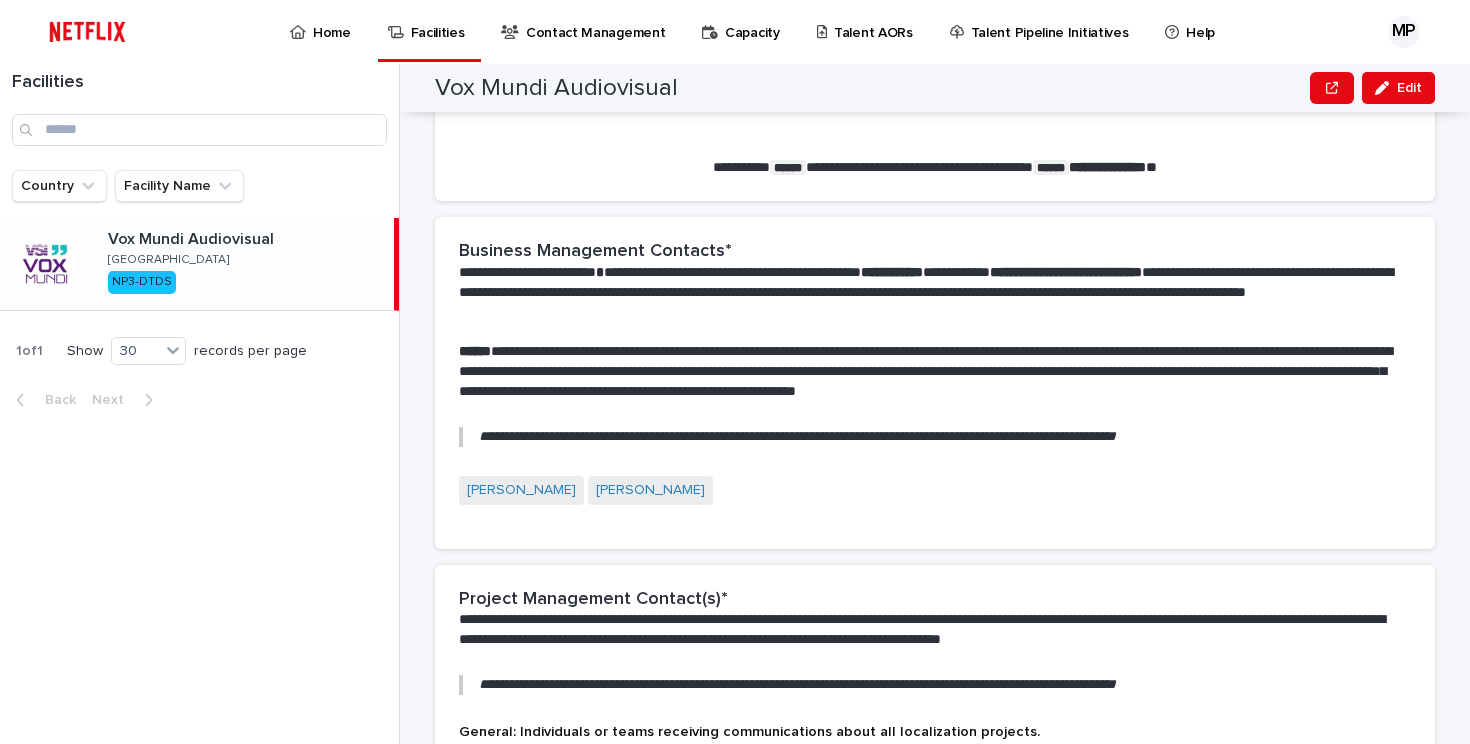 type 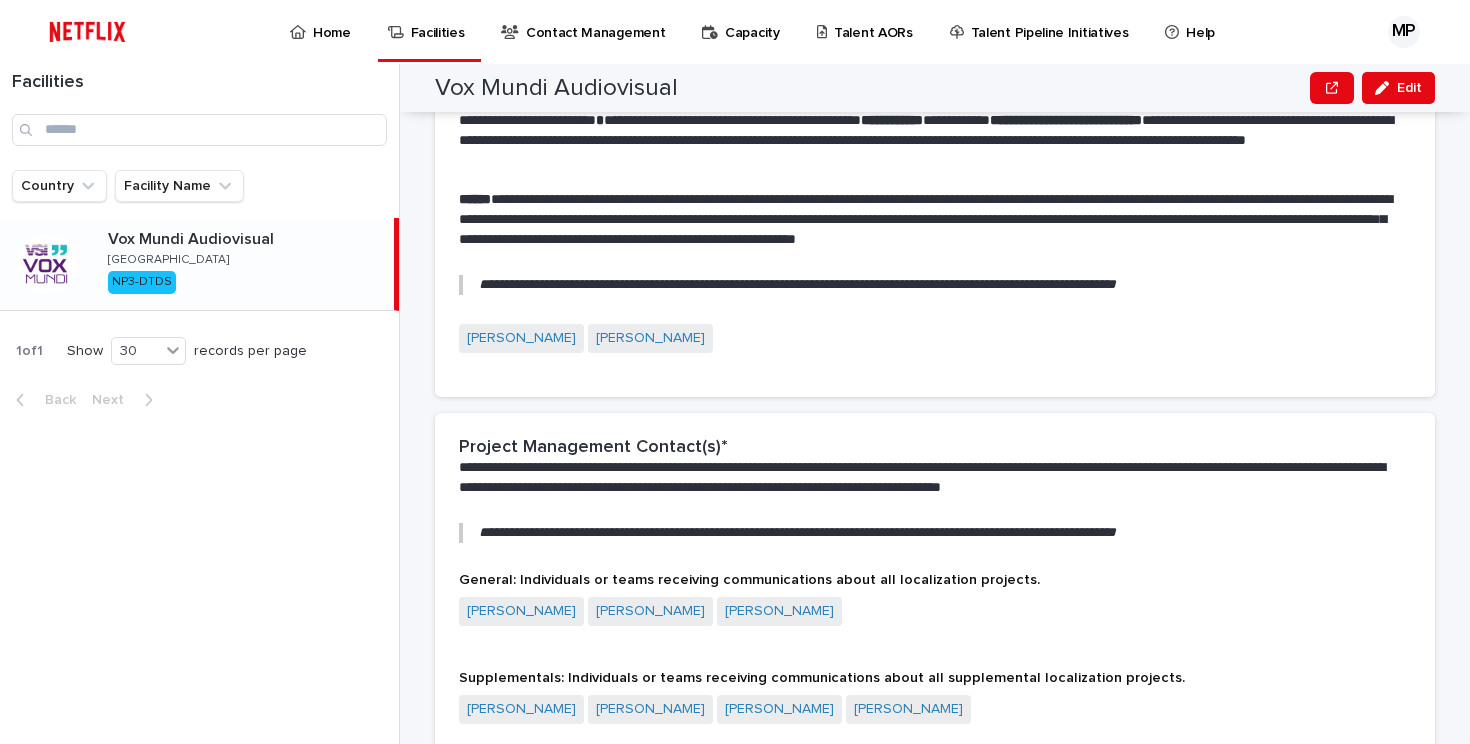 scroll, scrollTop: 486, scrollLeft: 0, axis: vertical 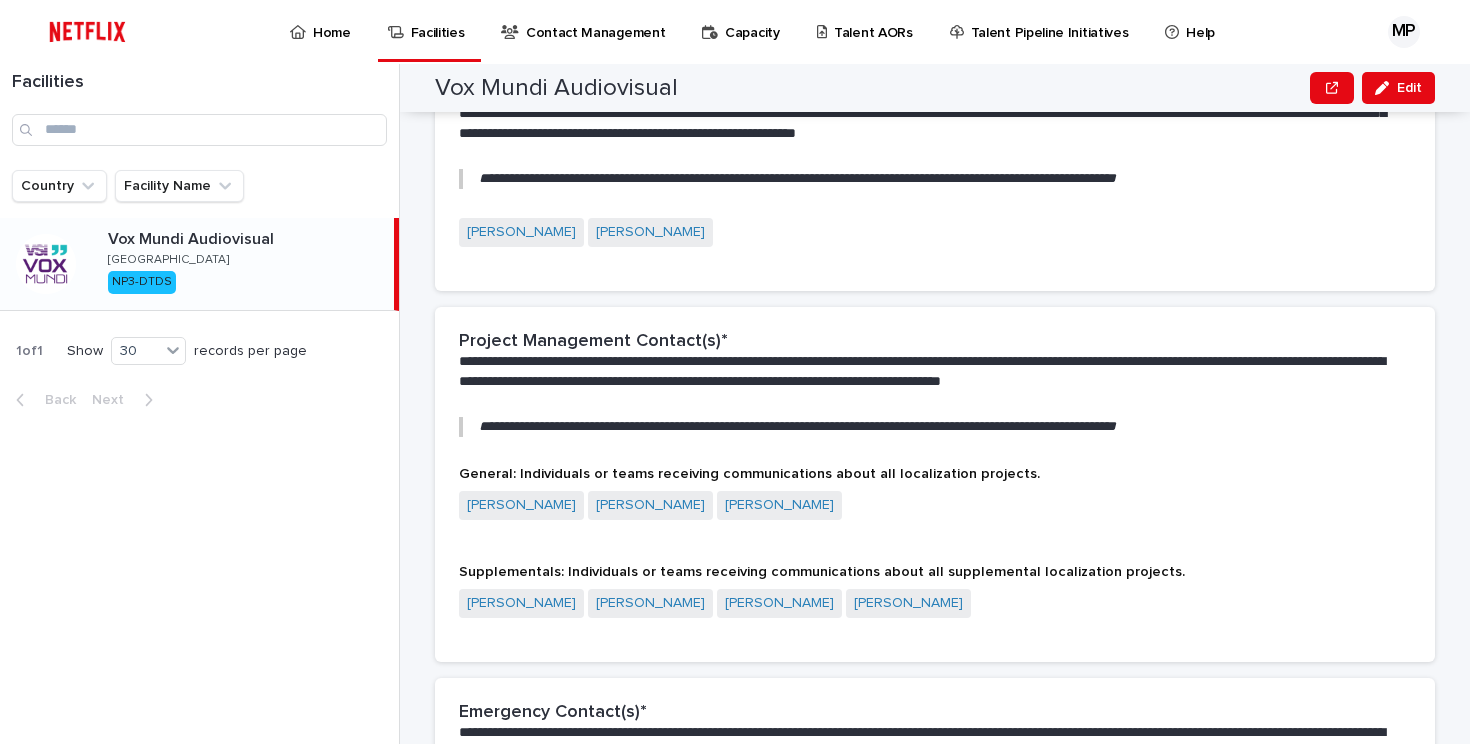 click on "Vox Mundi Audiovisual Edit" at bounding box center [935, 88] 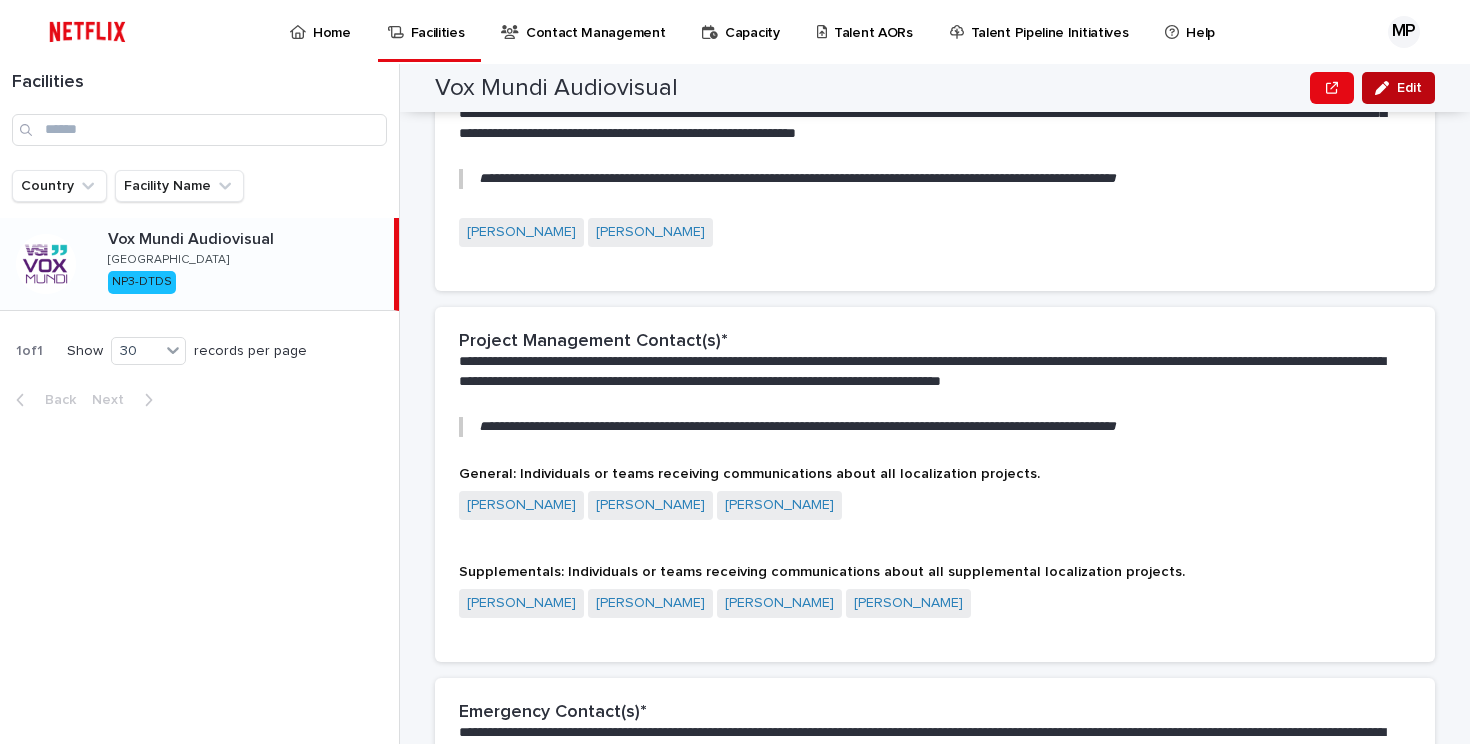 click on "Edit" at bounding box center [1398, 88] 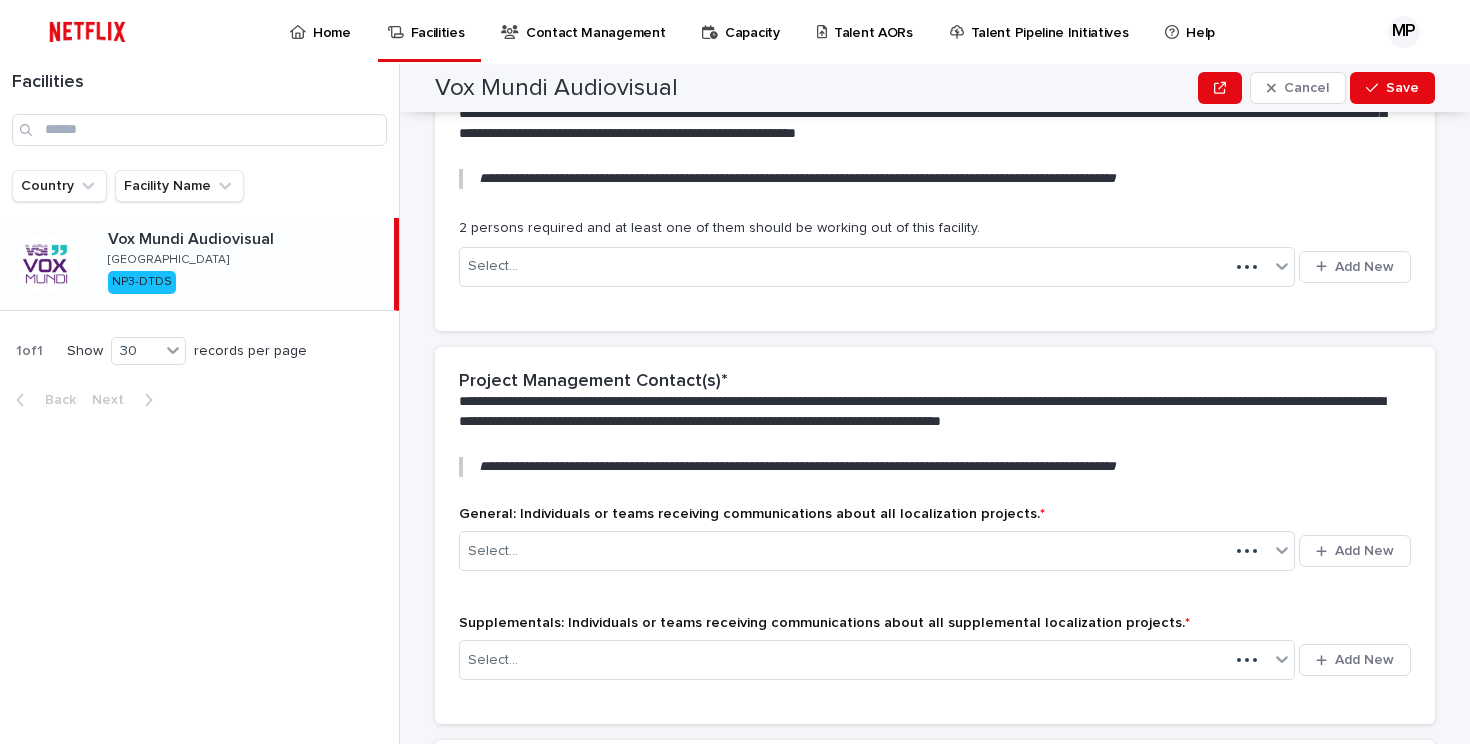 scroll, scrollTop: 546, scrollLeft: 0, axis: vertical 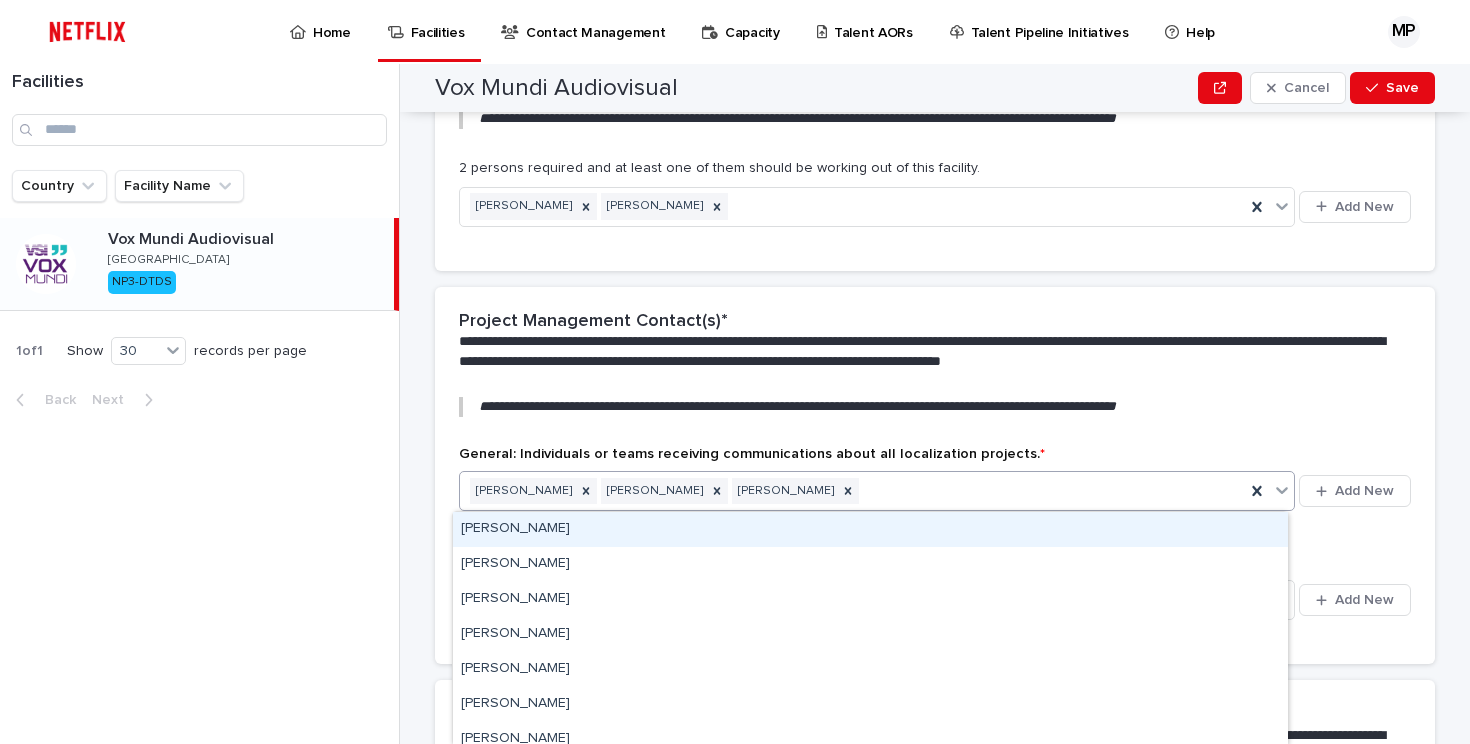 click 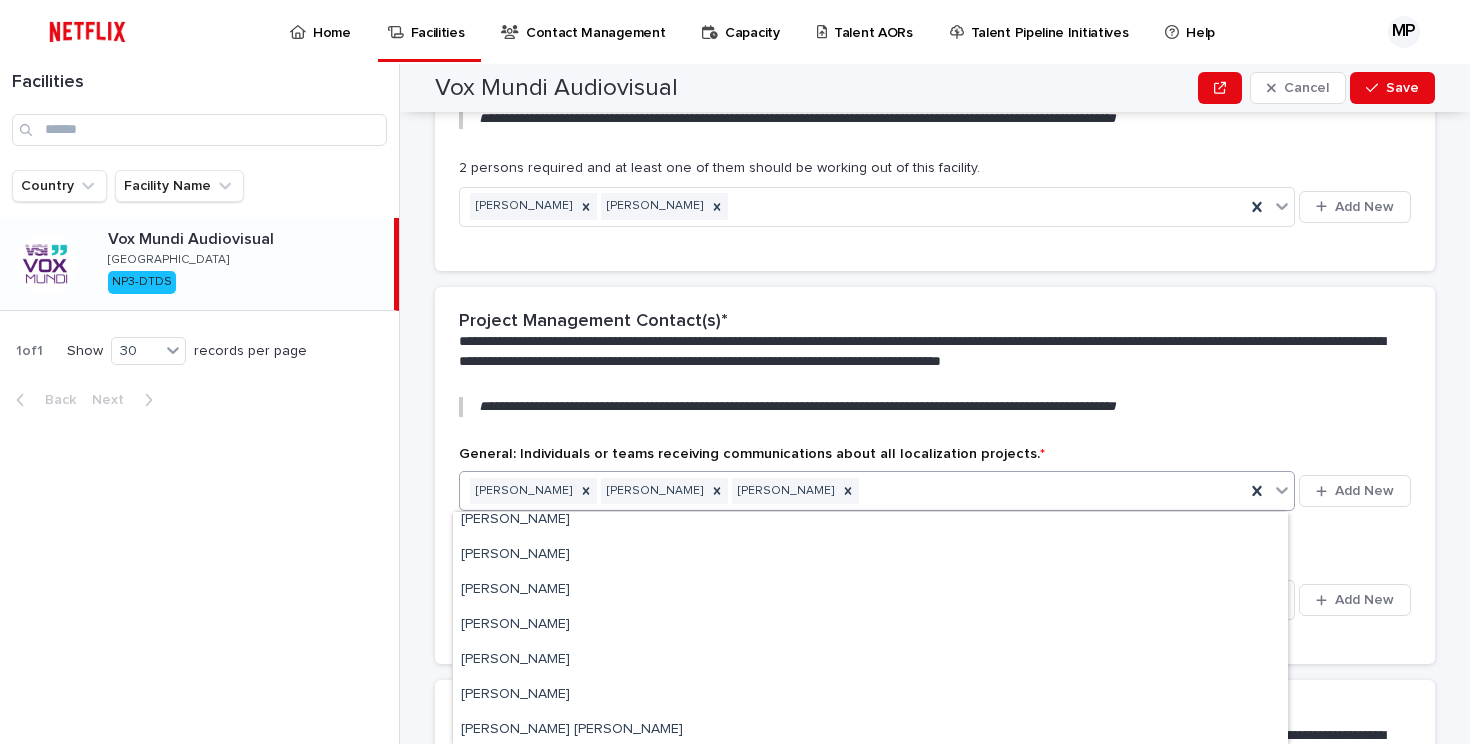 scroll, scrollTop: 81, scrollLeft: 0, axis: vertical 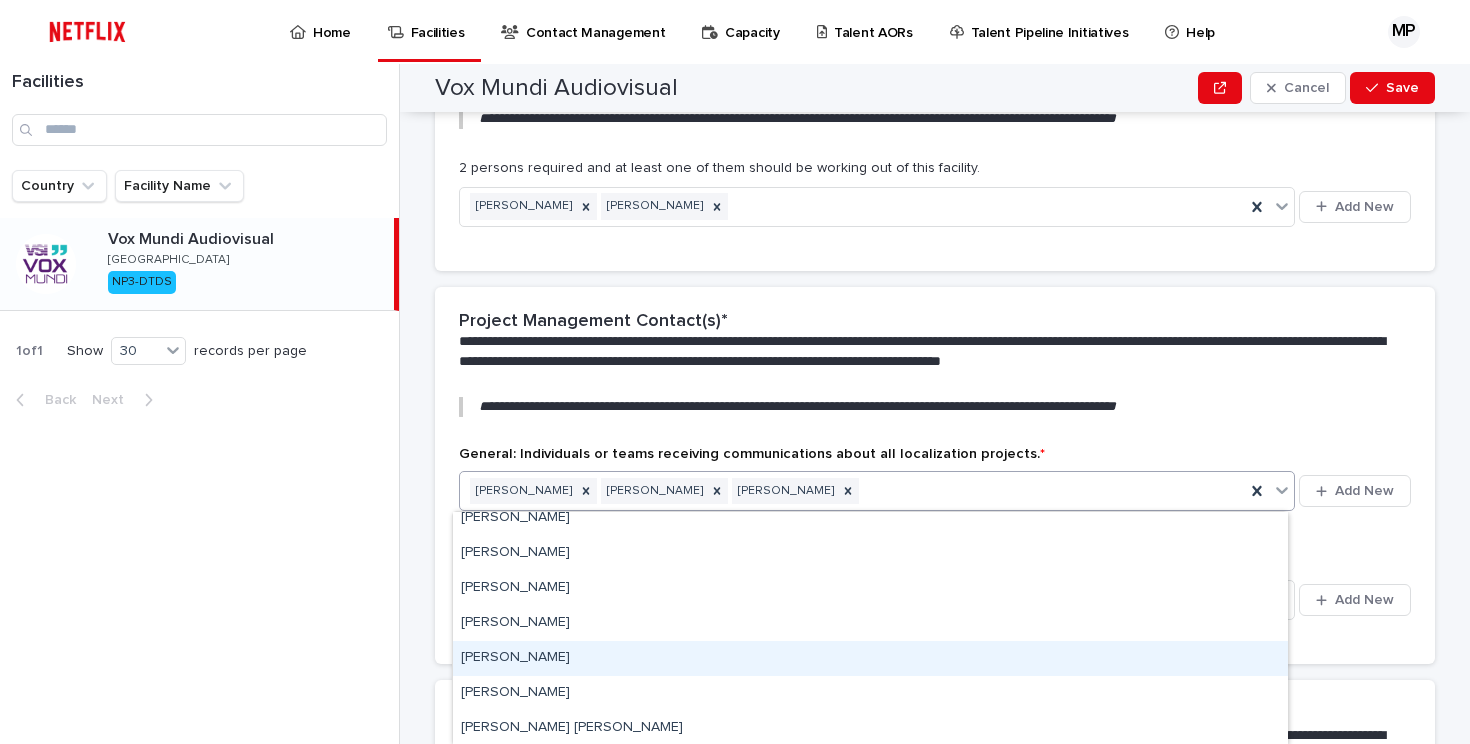 click on "[PERSON_NAME]" at bounding box center (870, 658) 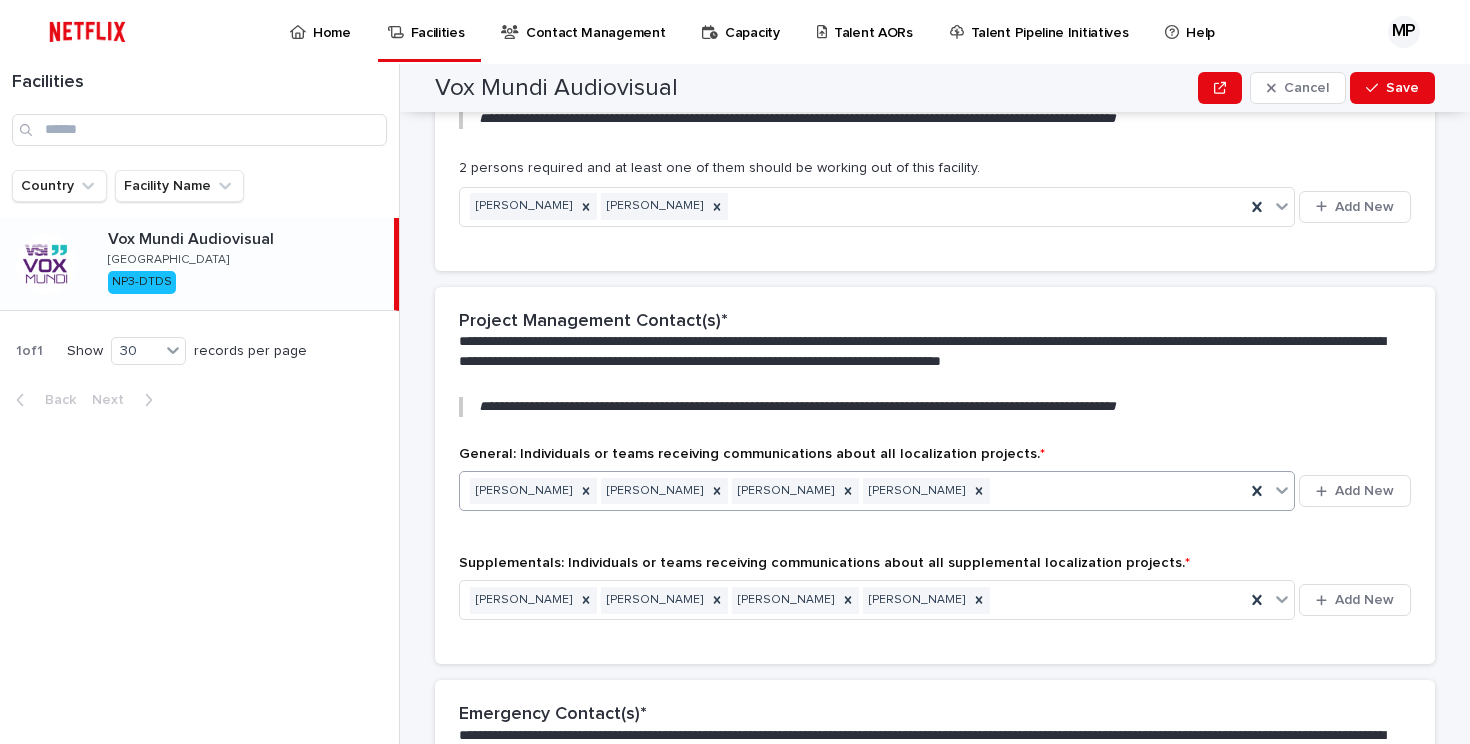 click 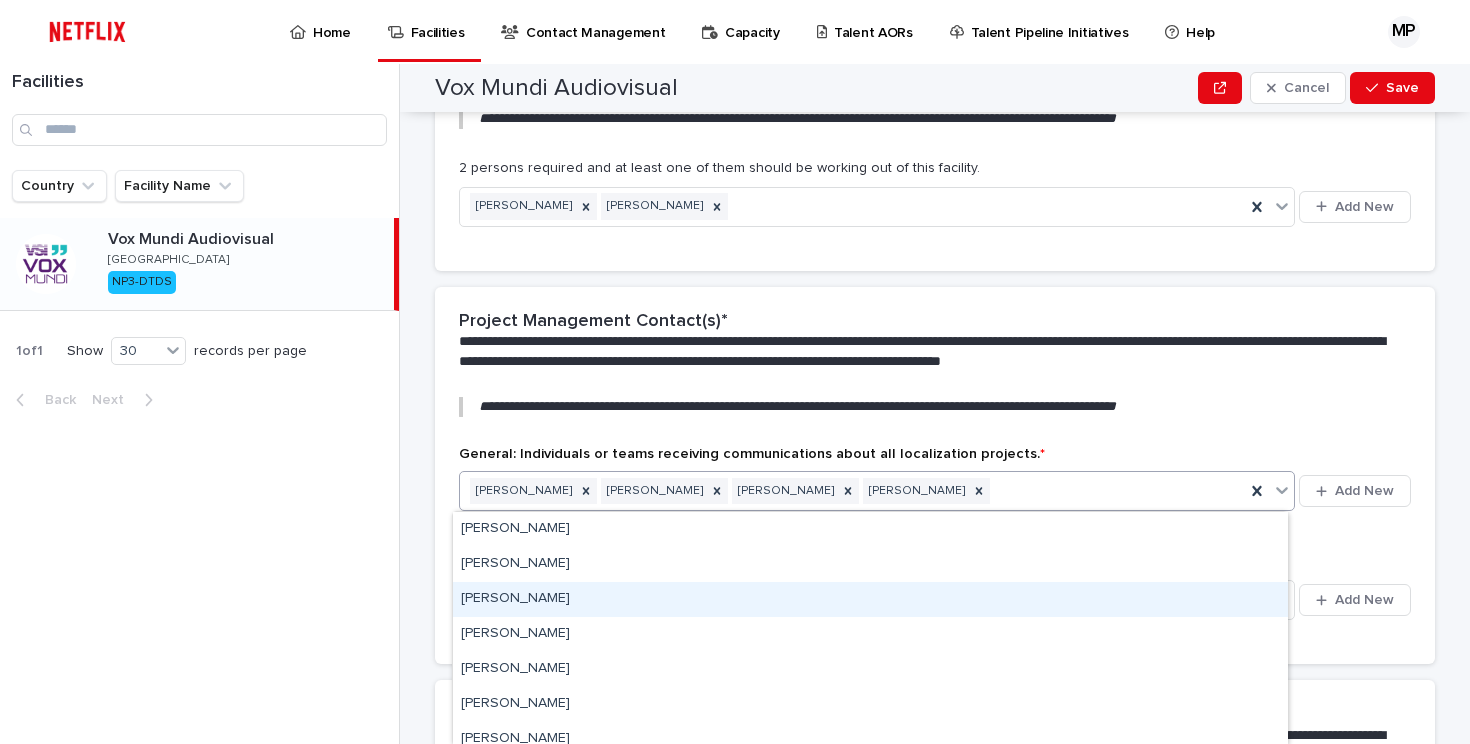 click on "[PERSON_NAME]" at bounding box center [870, 599] 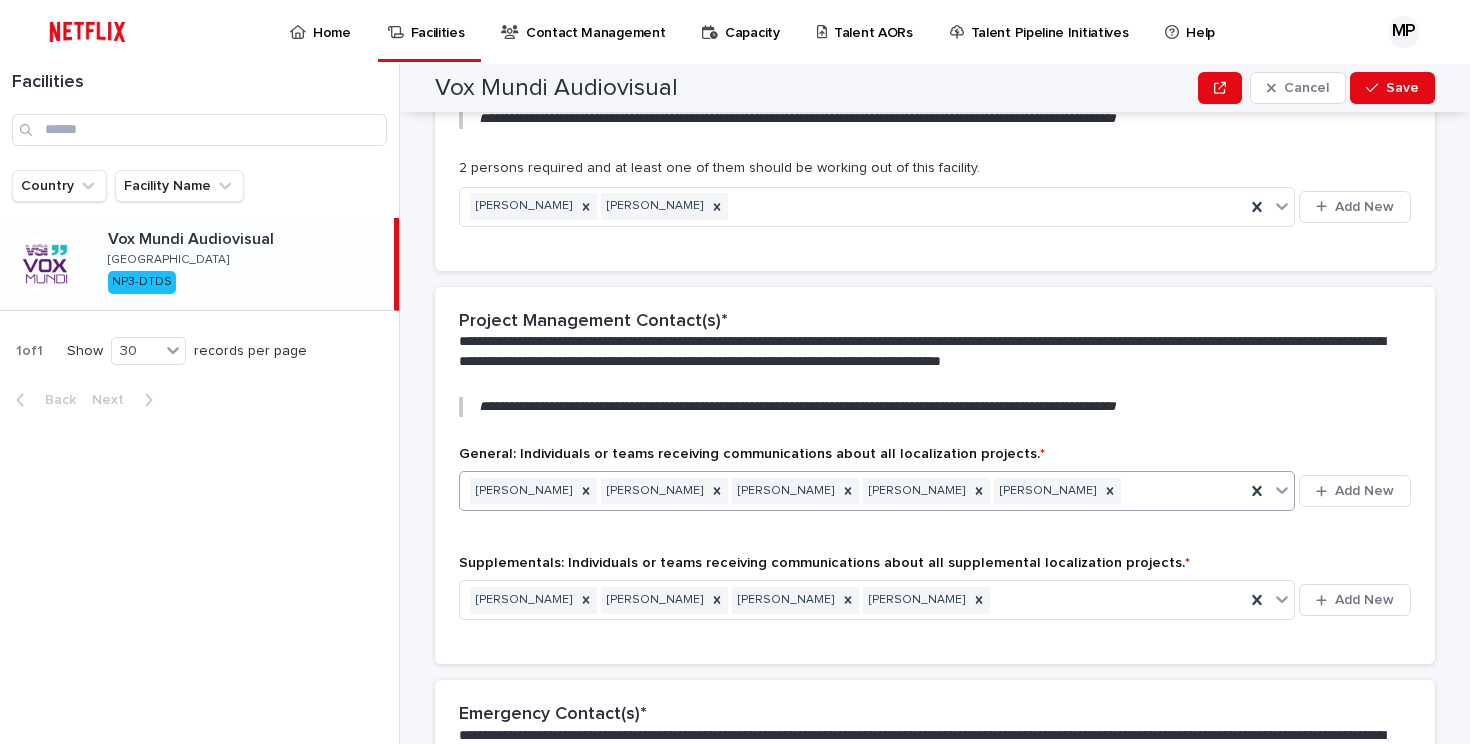click 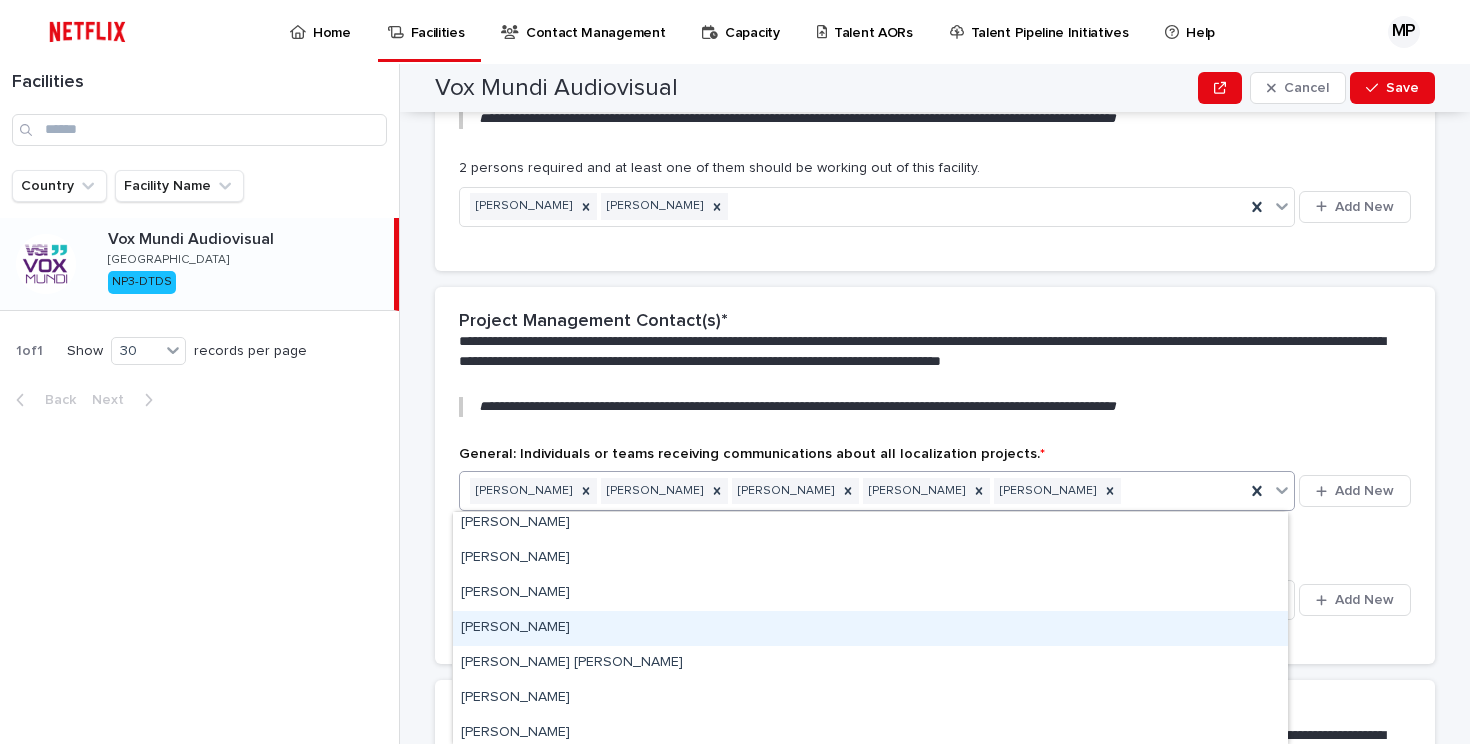 scroll, scrollTop: 81, scrollLeft: 0, axis: vertical 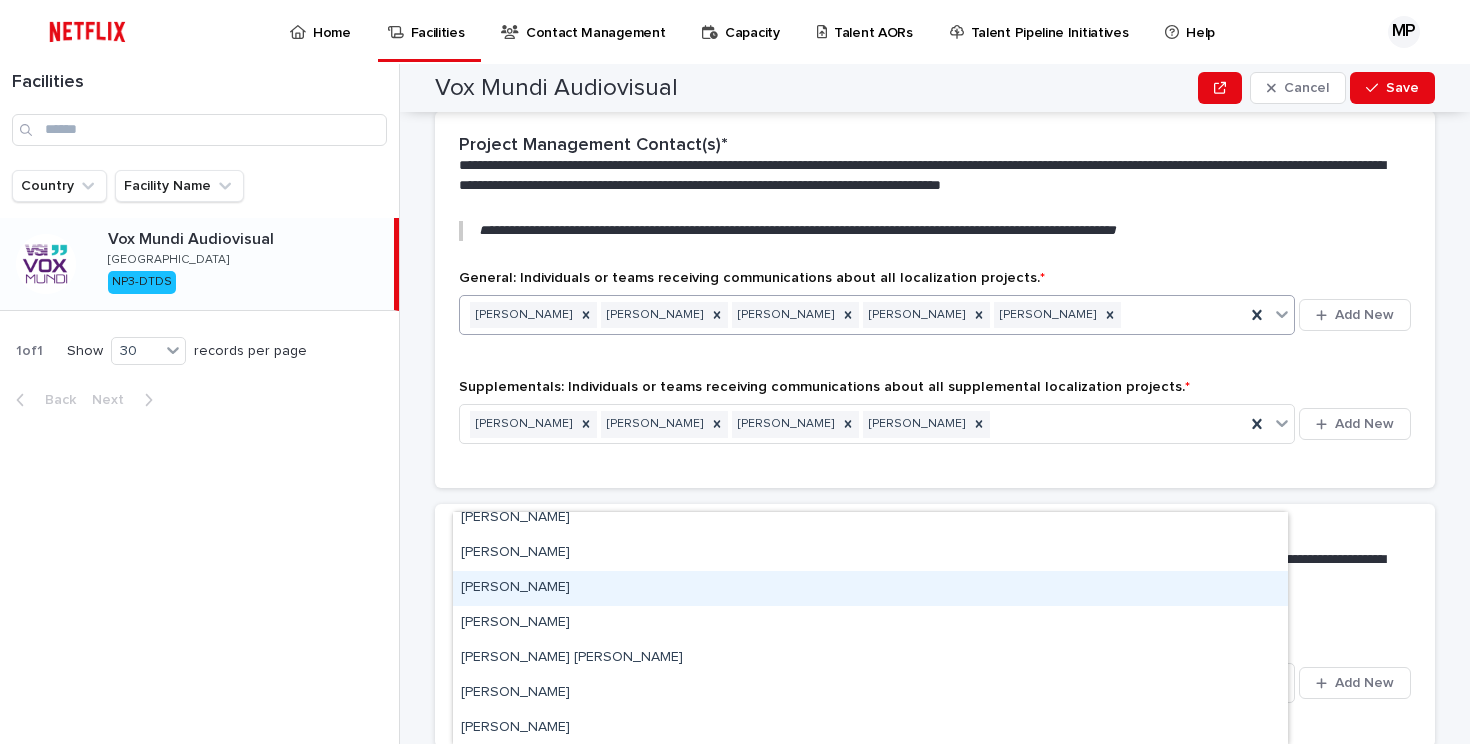 click on "**********" at bounding box center (935, 583) 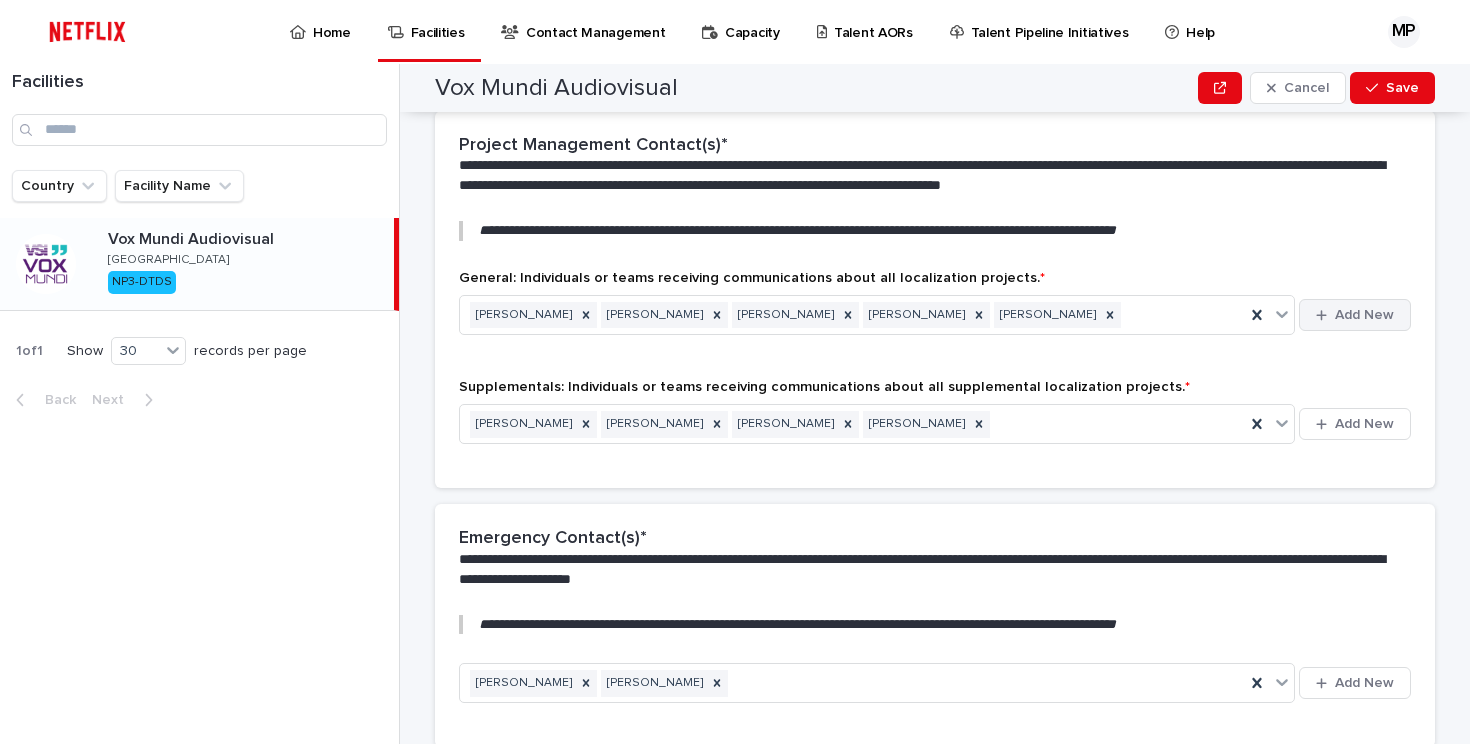 click on "Add New" at bounding box center (1364, 315) 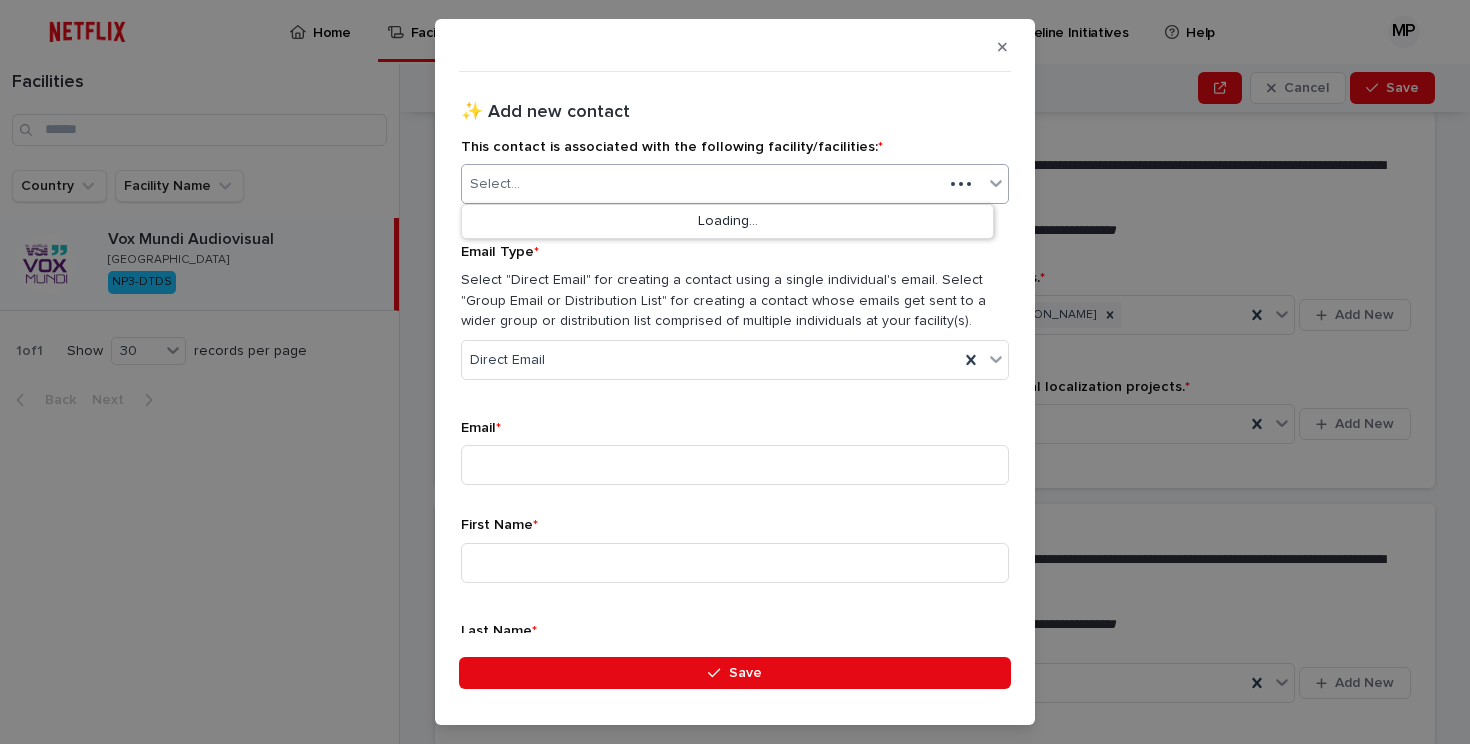 click on "Select..." at bounding box center [702, 184] 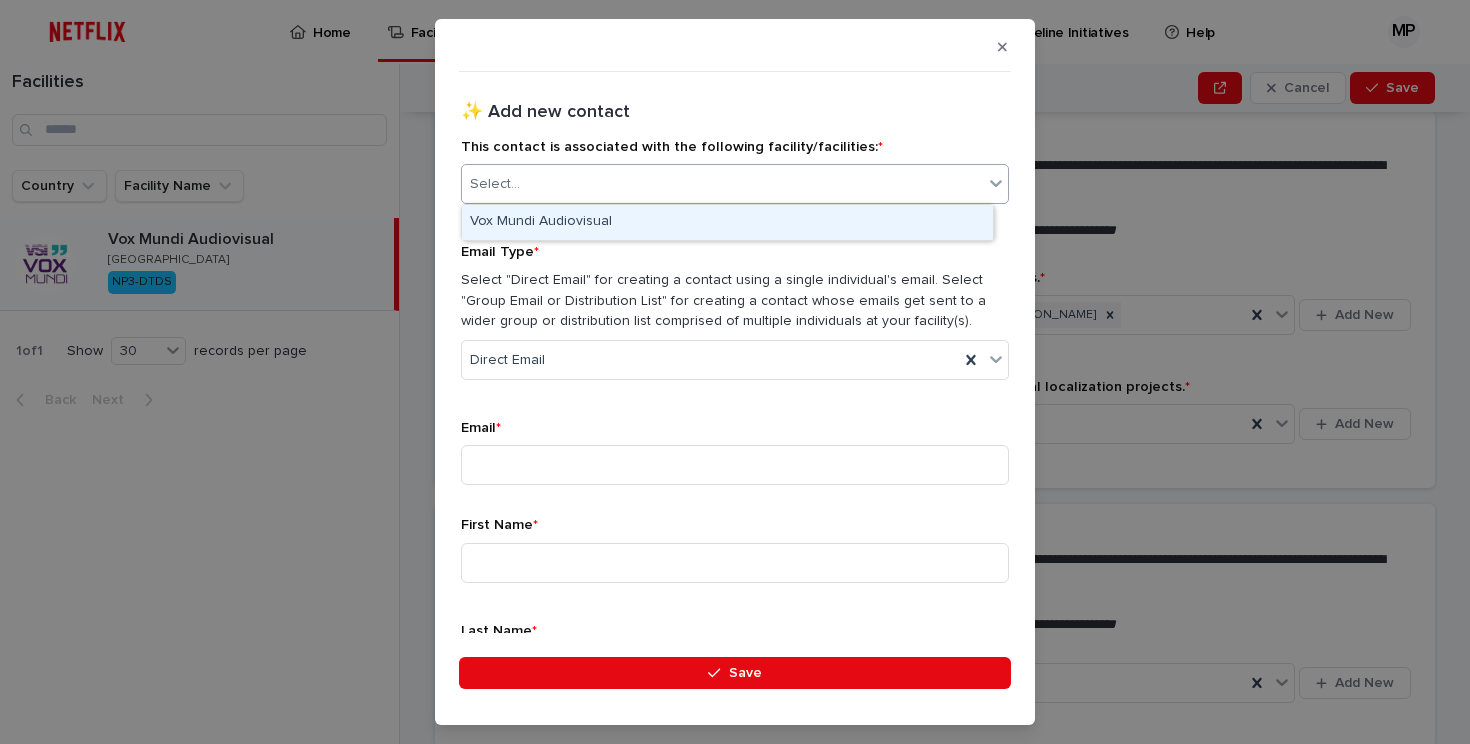 click on "Vox Mundi Audiovisual" at bounding box center (727, 222) 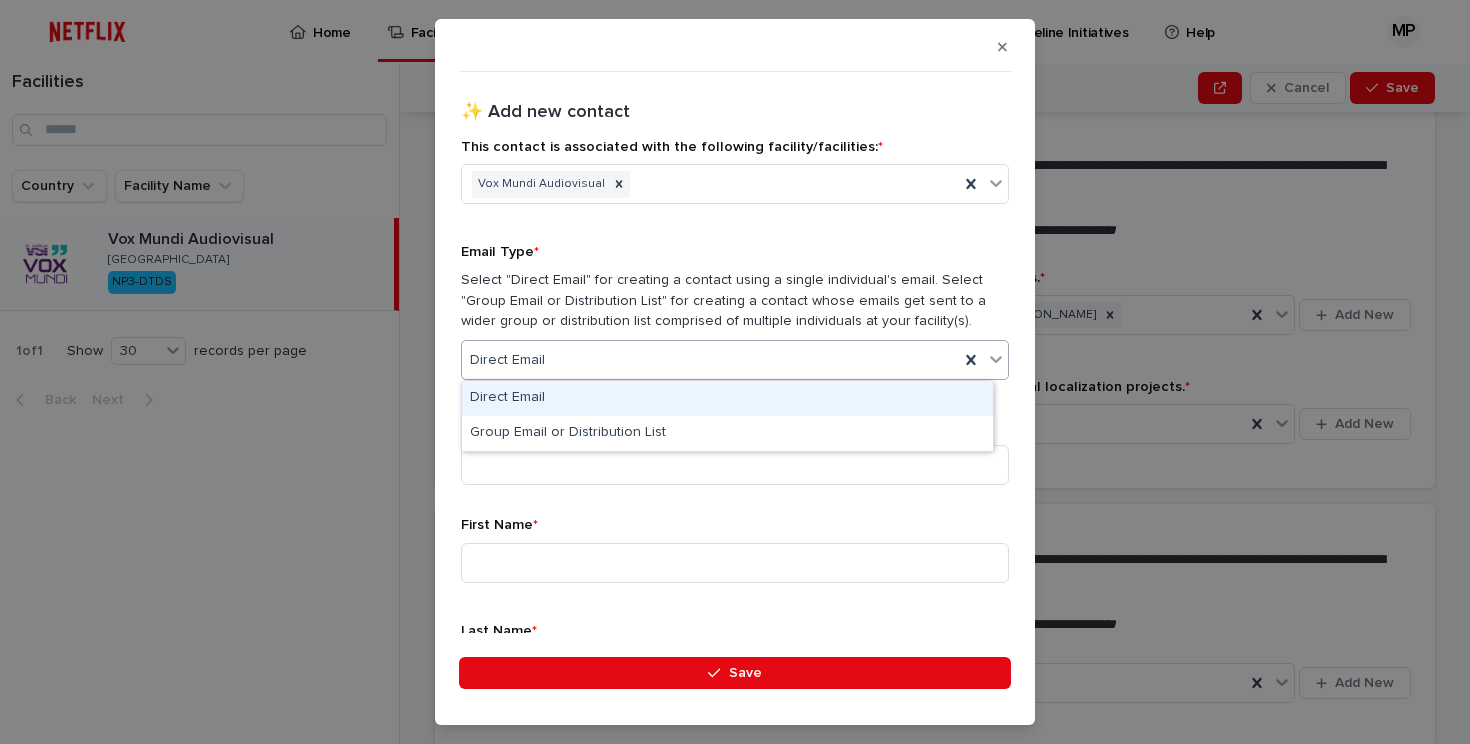 click on "Direct Email" at bounding box center [710, 360] 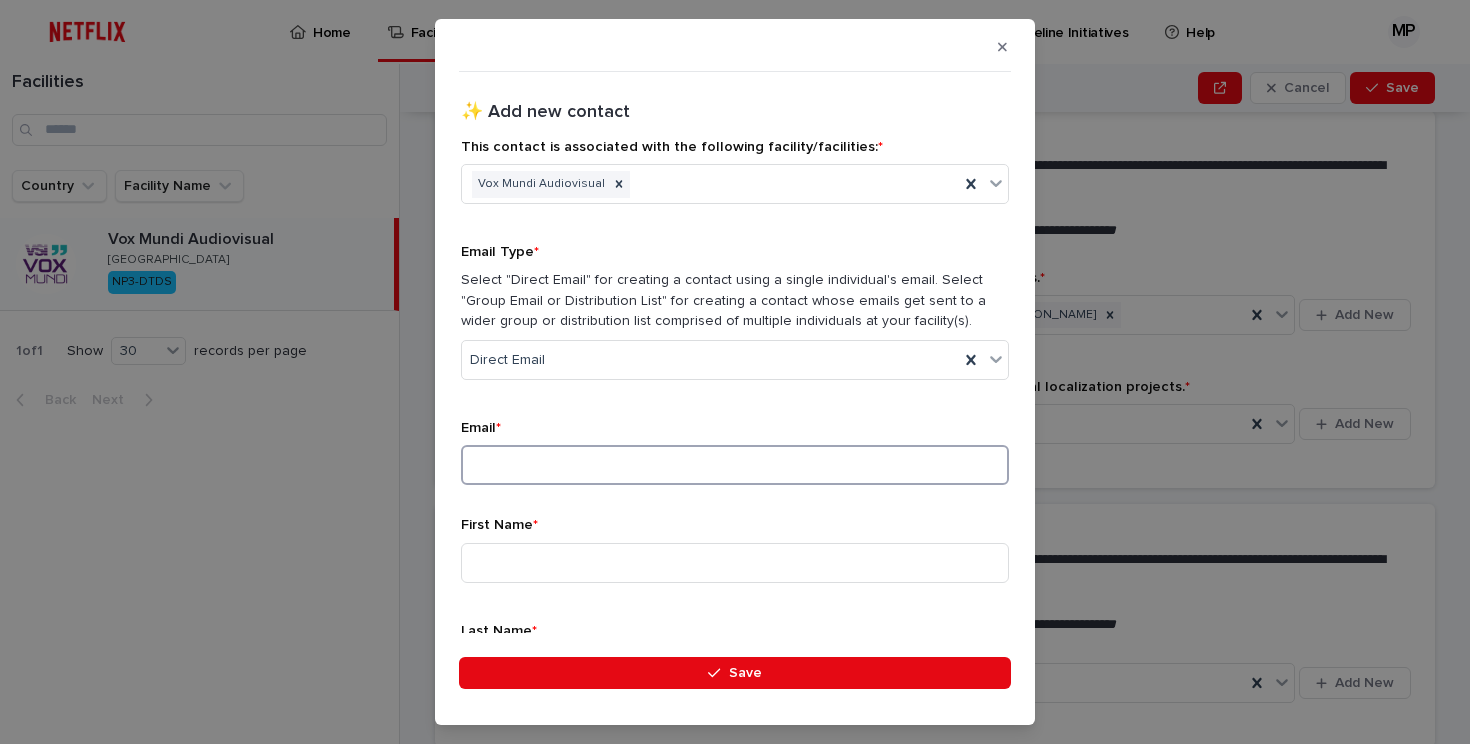 click at bounding box center [735, 465] 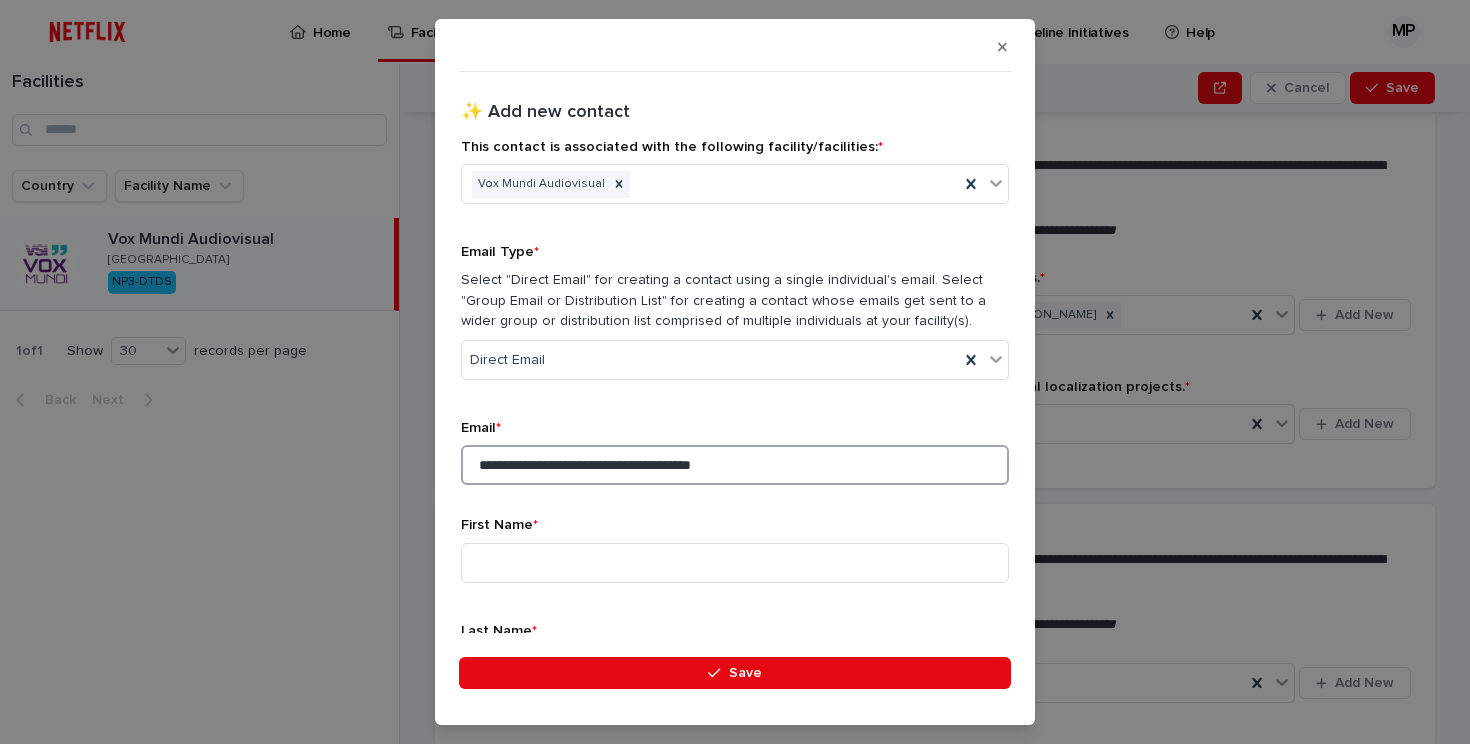 drag, startPoint x: 596, startPoint y: 458, endPoint x: 433, endPoint y: 461, distance: 163.0276 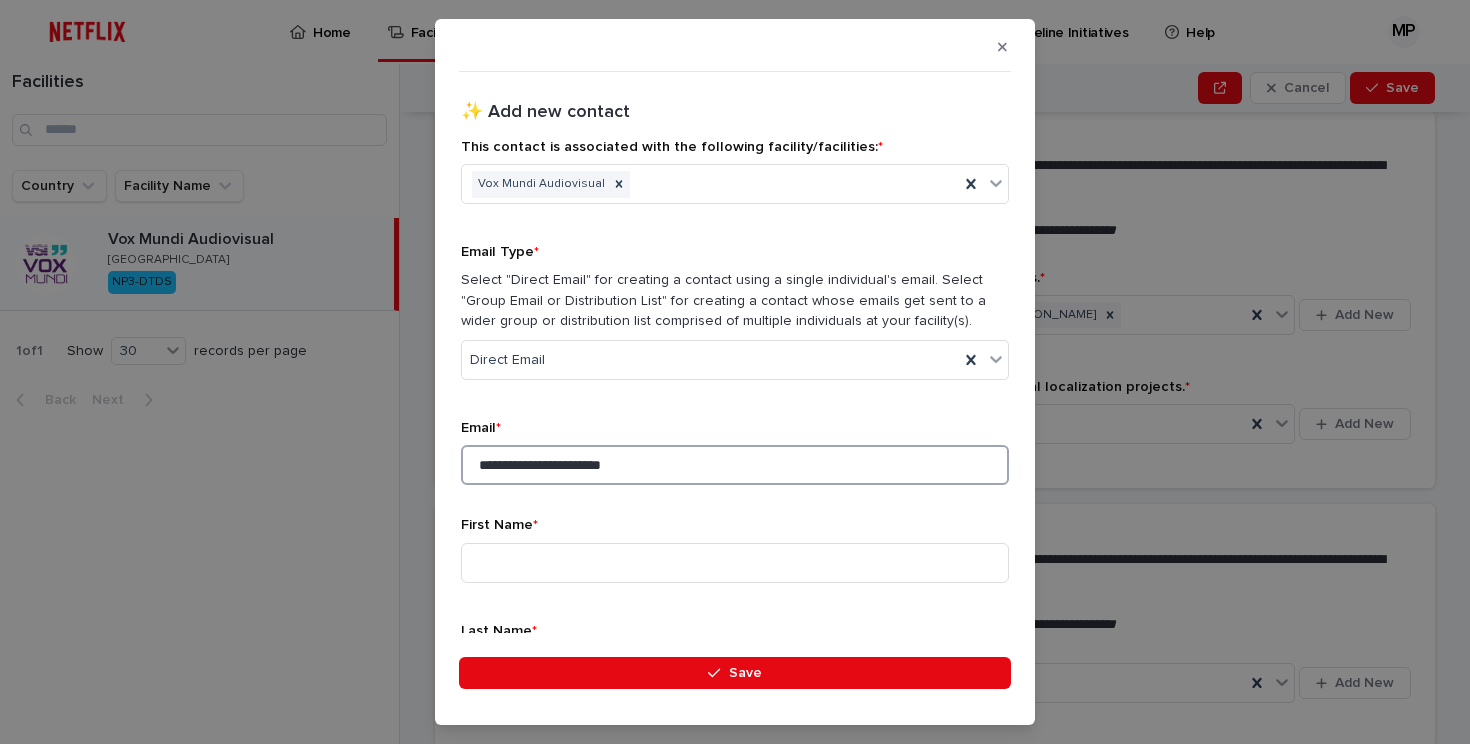 click on "**********" at bounding box center (735, 465) 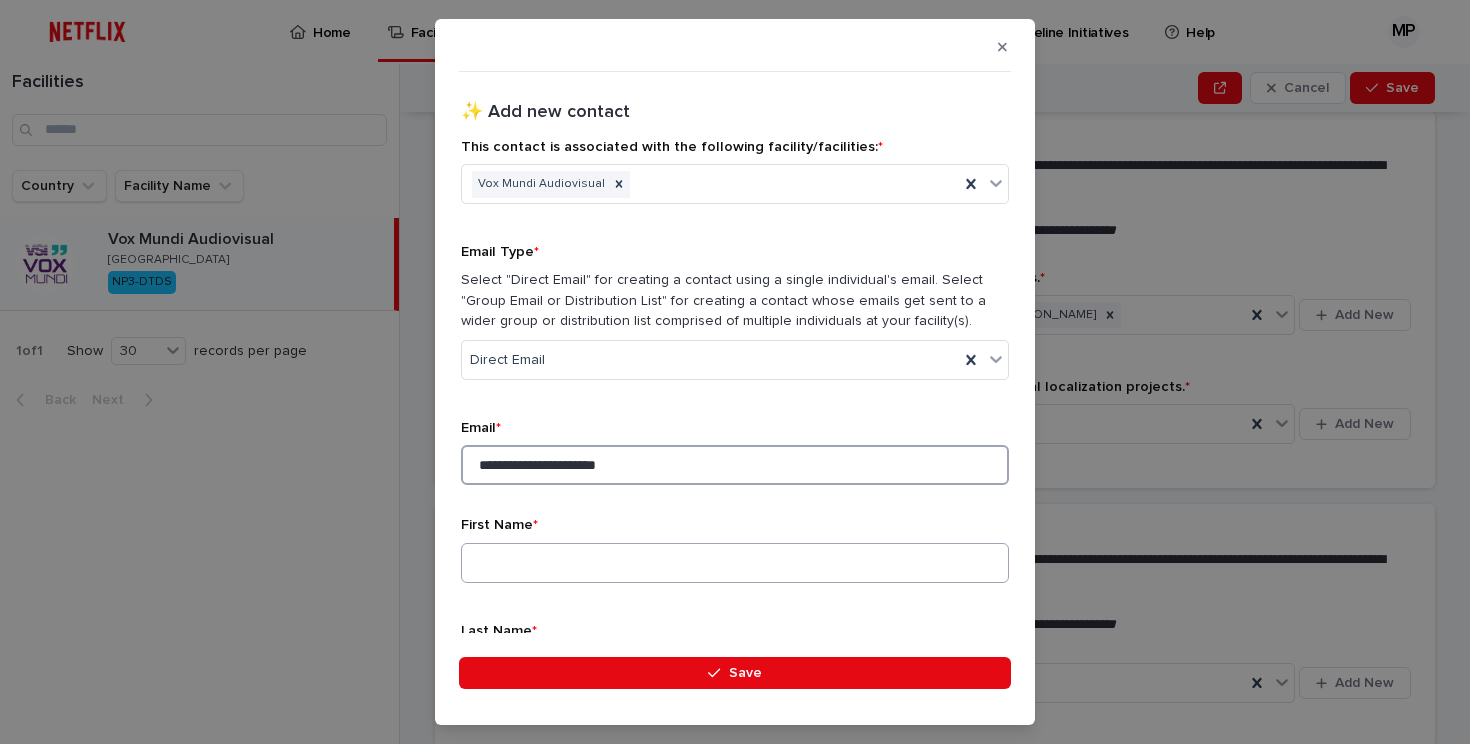 type on "**********" 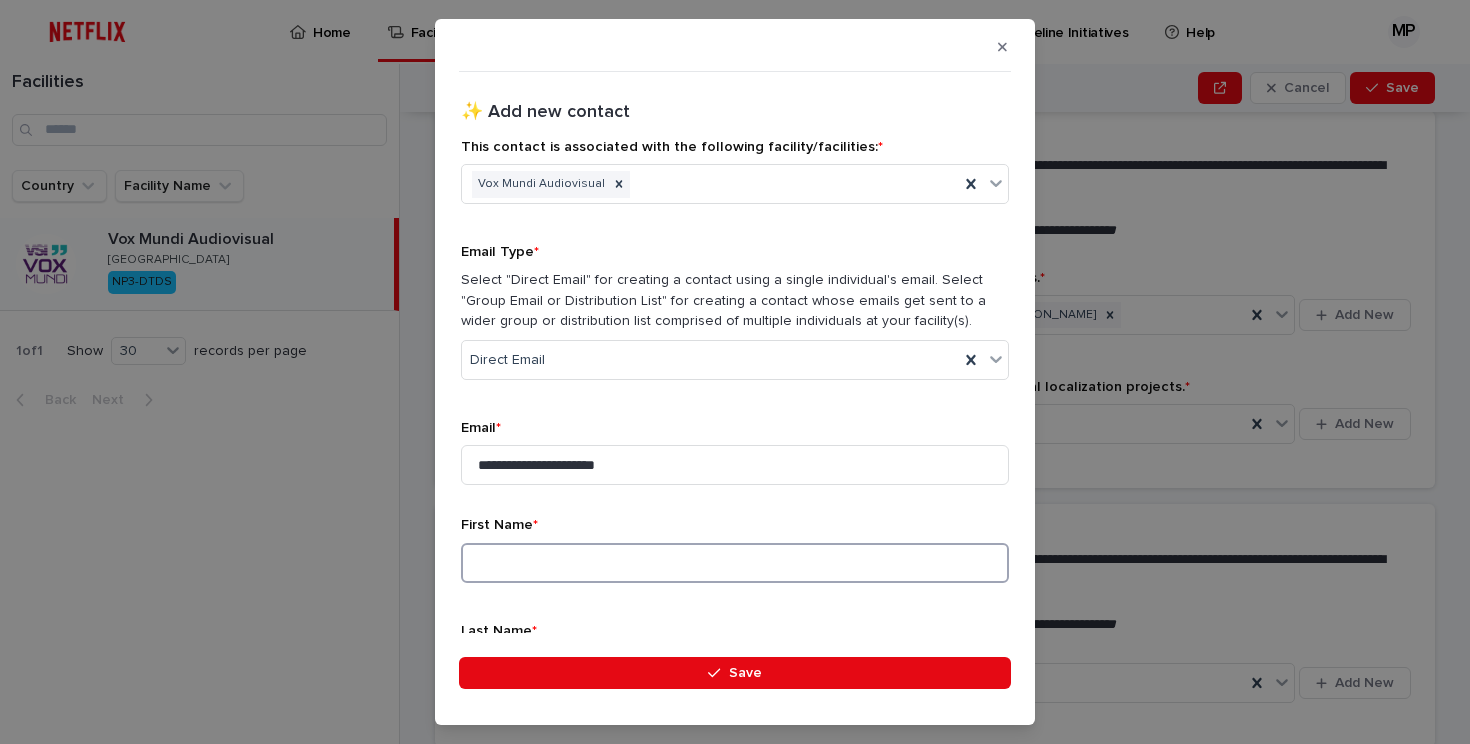 click at bounding box center [735, 563] 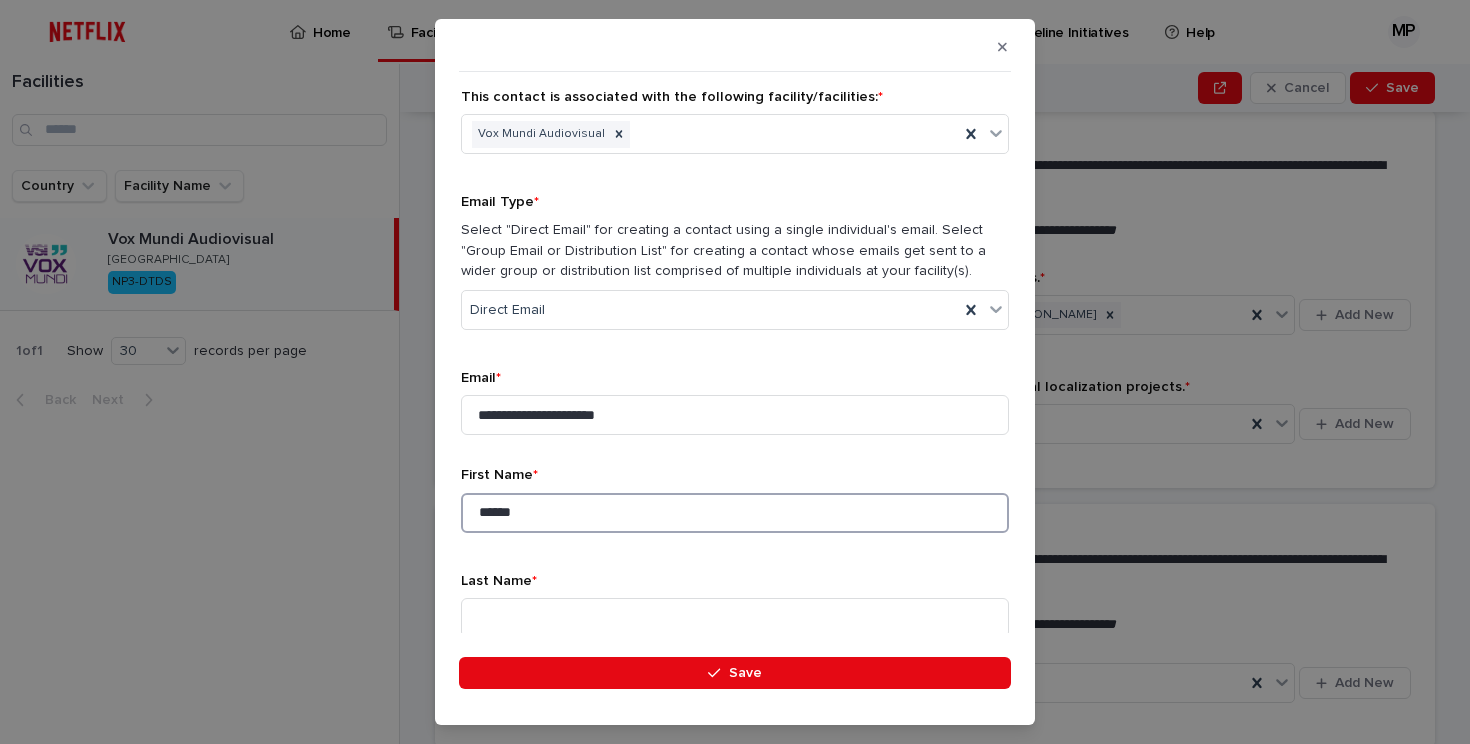 scroll, scrollTop: 76, scrollLeft: 0, axis: vertical 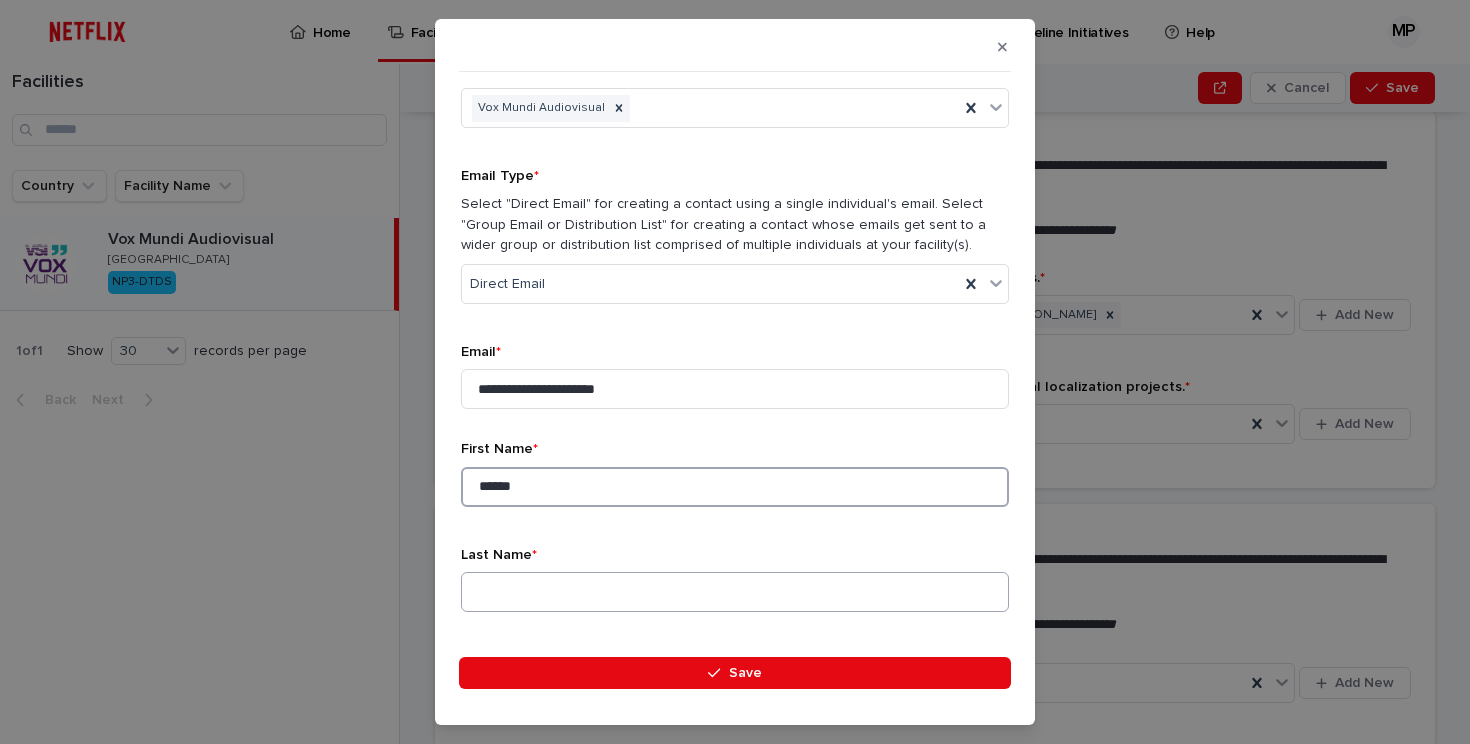 type on "******" 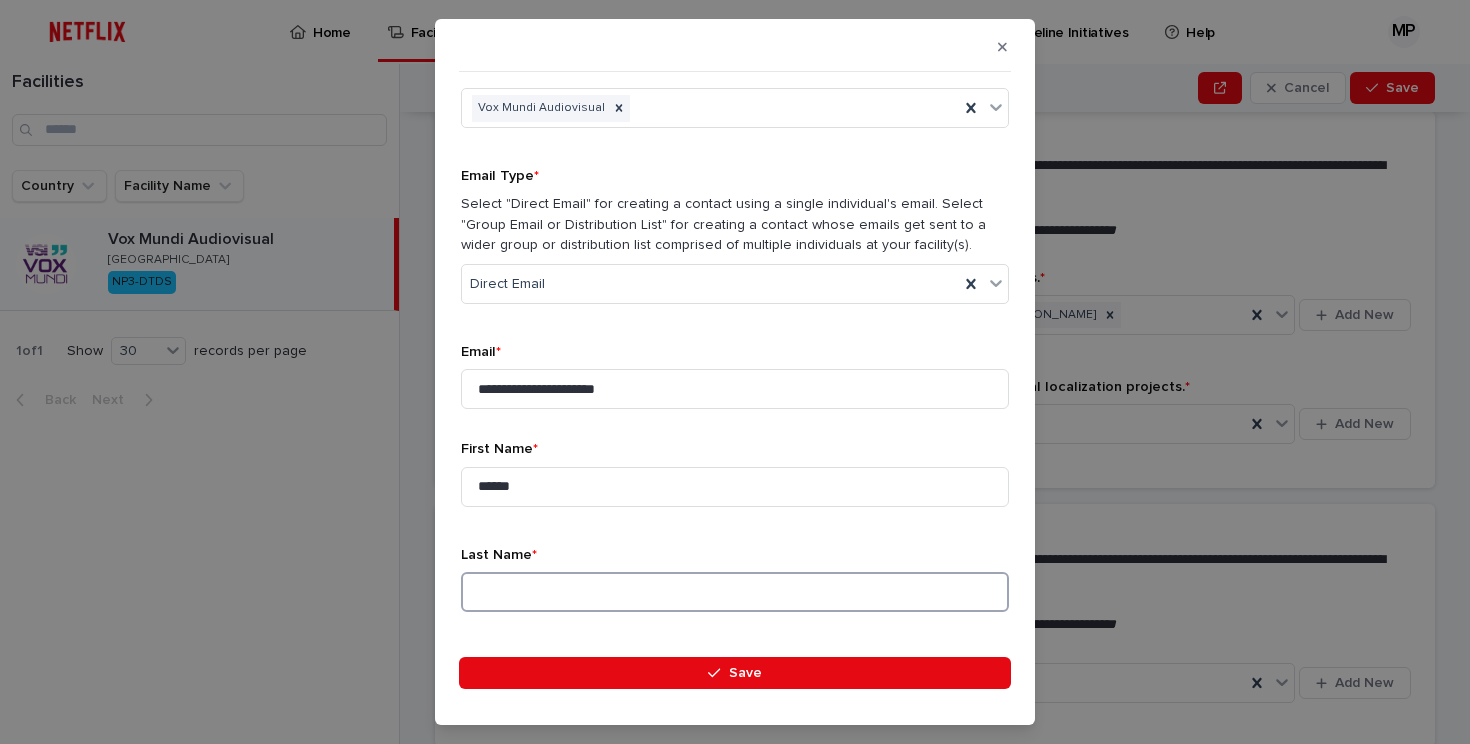 click at bounding box center [735, 592] 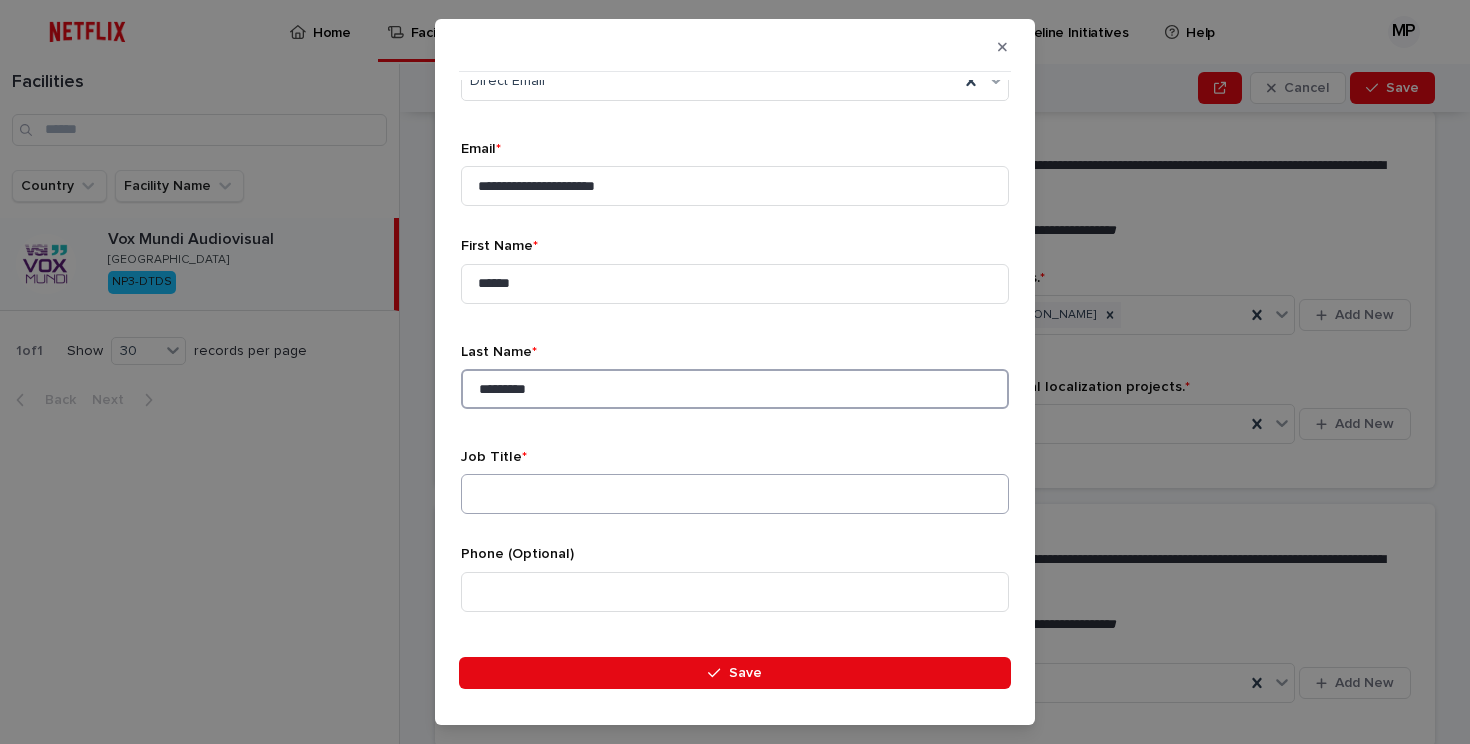 scroll, scrollTop: 296, scrollLeft: 0, axis: vertical 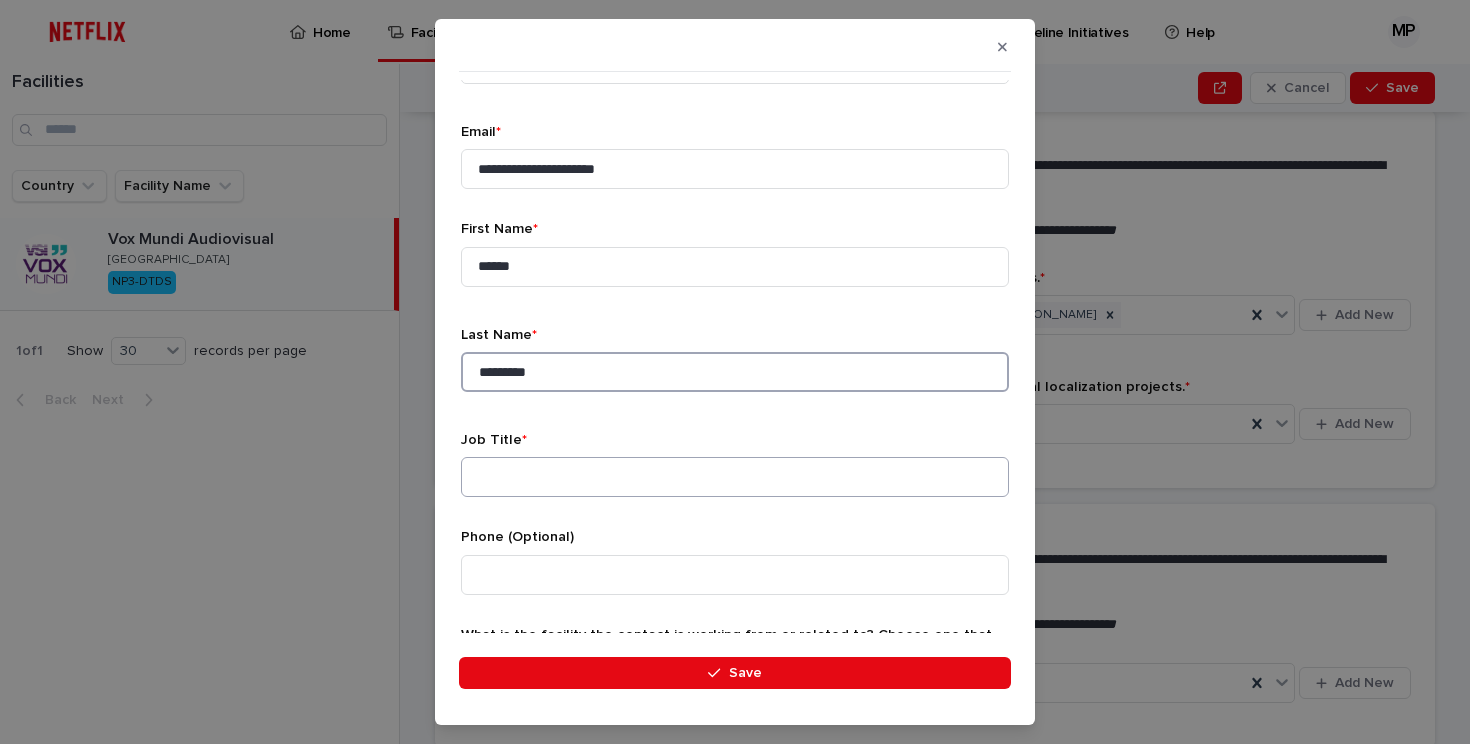 type on "*********" 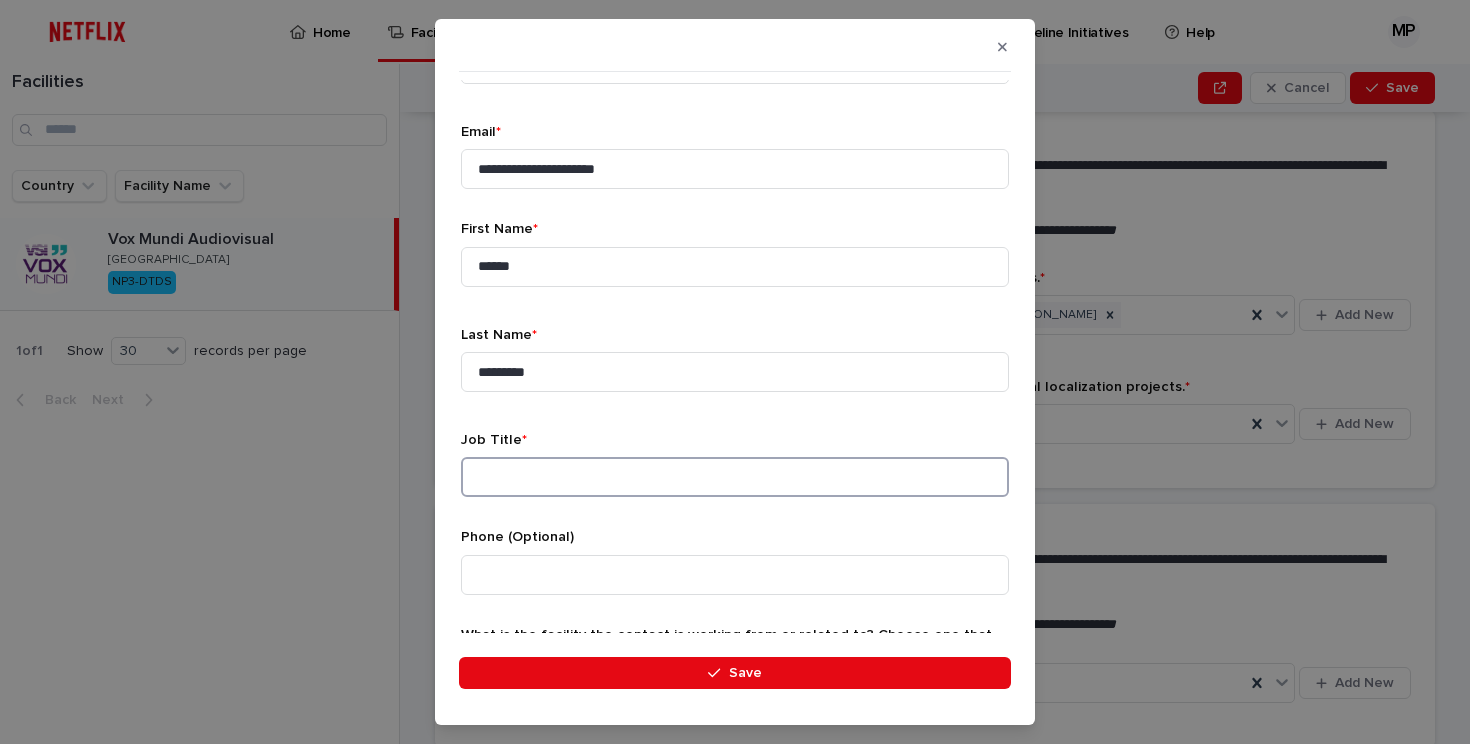 click at bounding box center [735, 477] 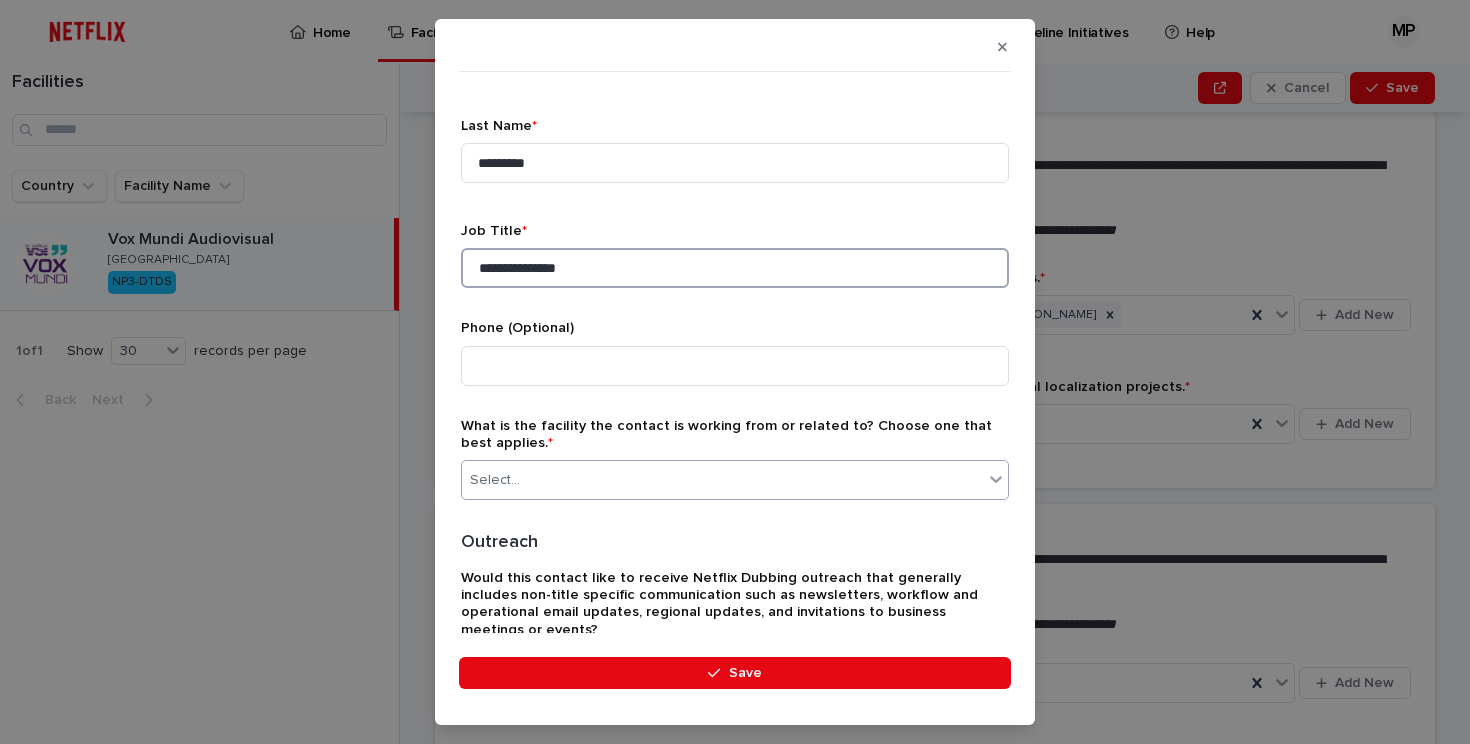 scroll, scrollTop: 521, scrollLeft: 0, axis: vertical 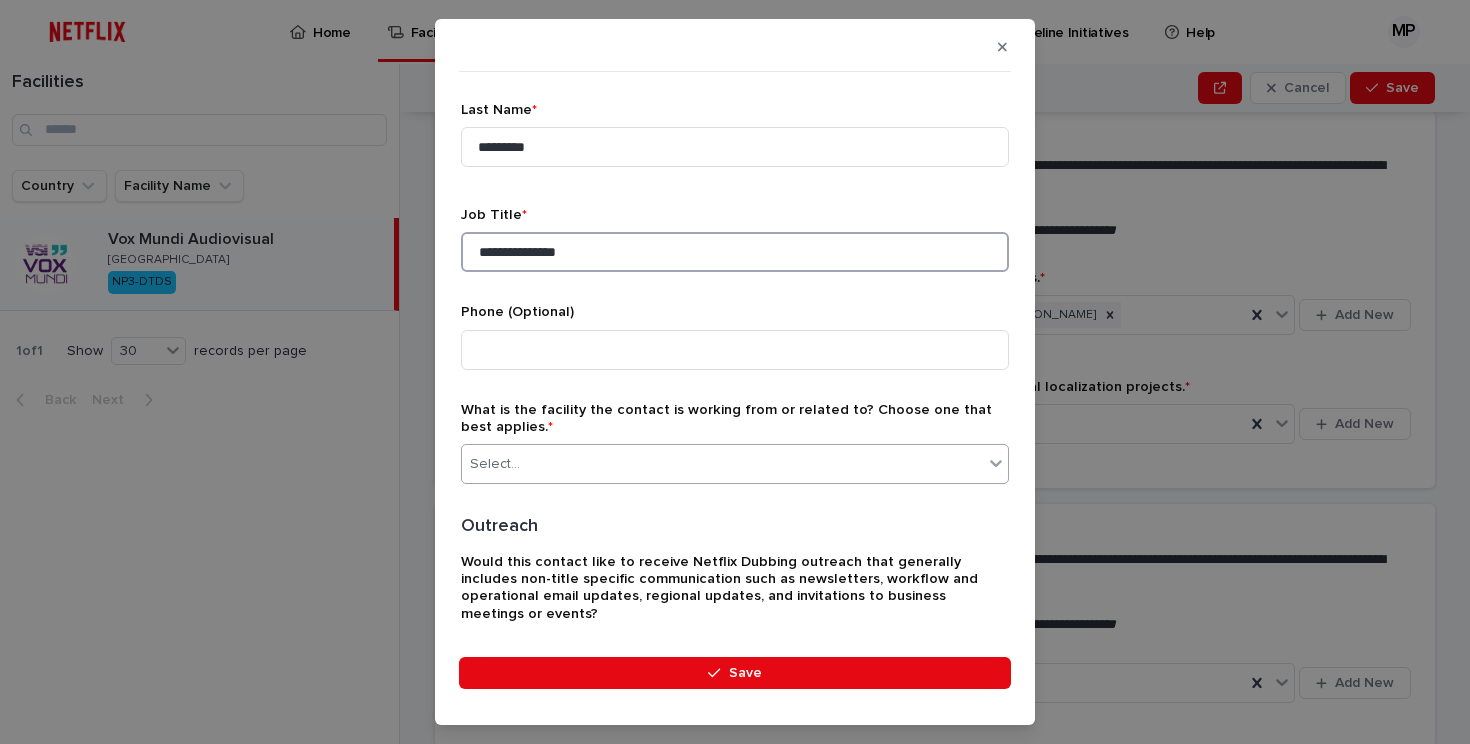 type on "**********" 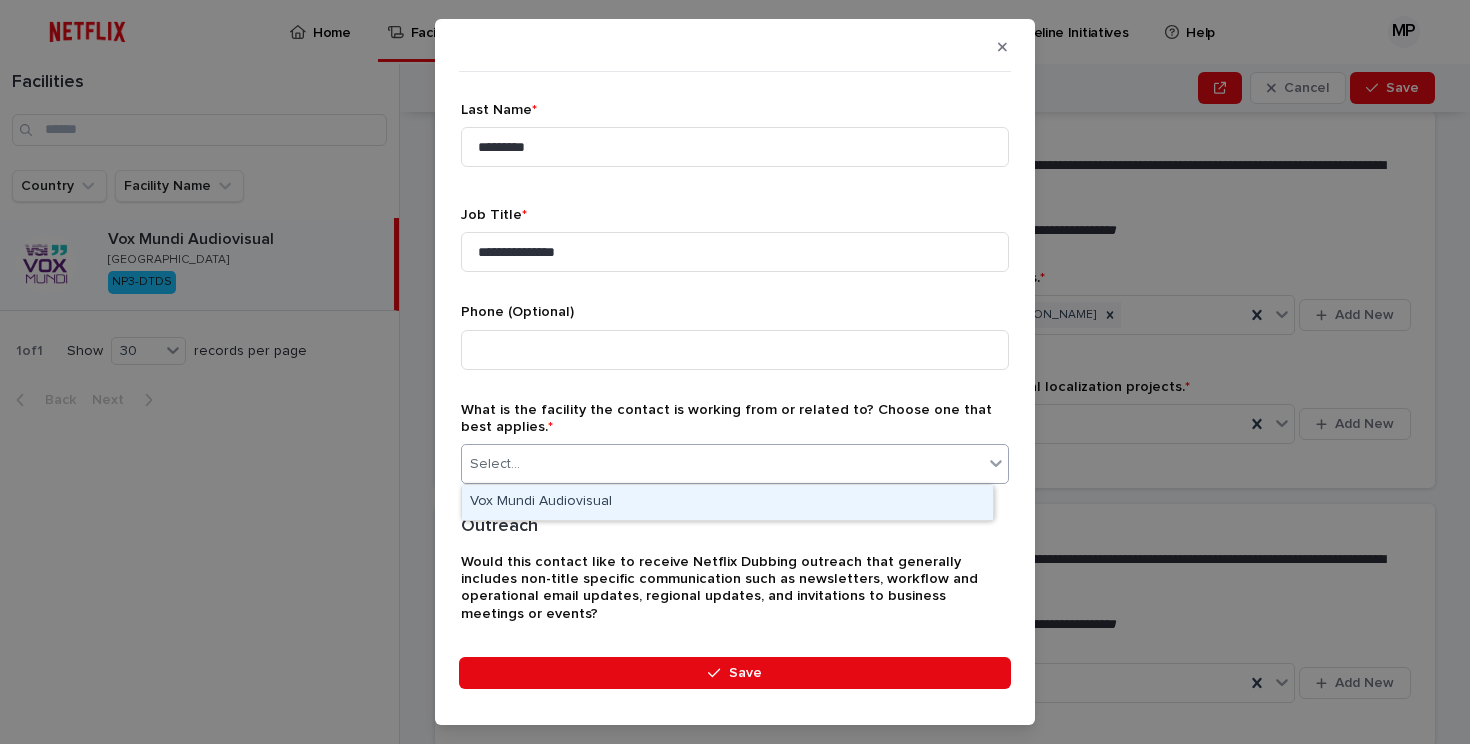 click on "Select..." at bounding box center (722, 464) 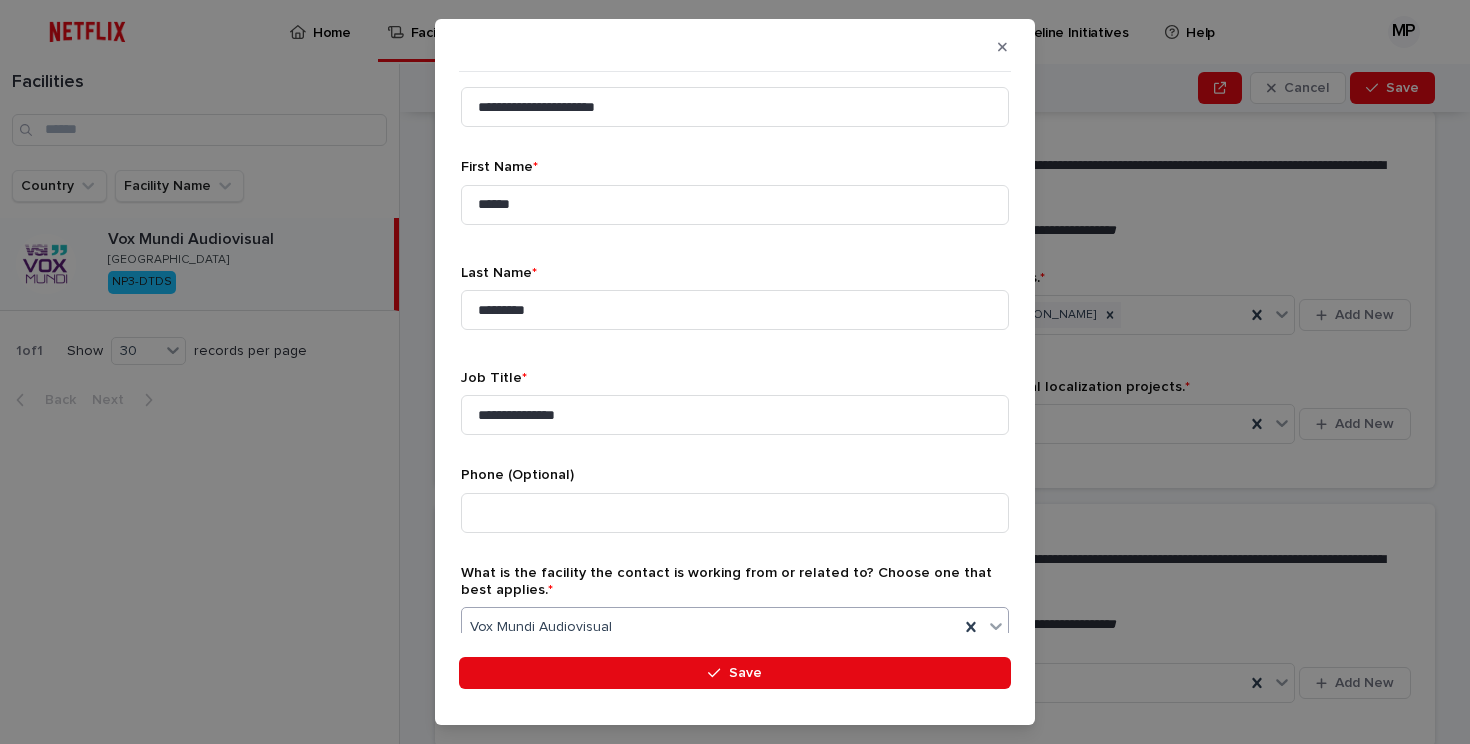 scroll, scrollTop: 341, scrollLeft: 0, axis: vertical 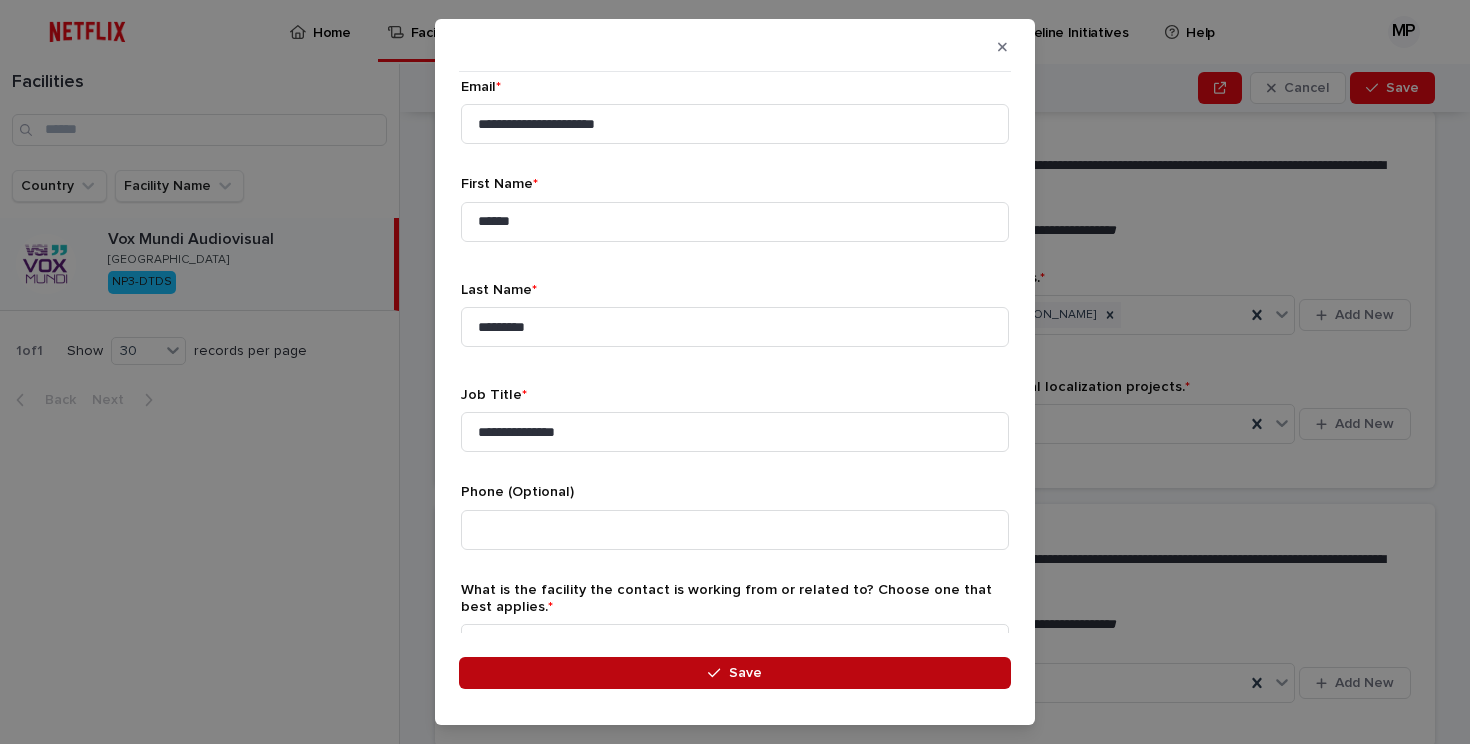 click at bounding box center (718, 673) 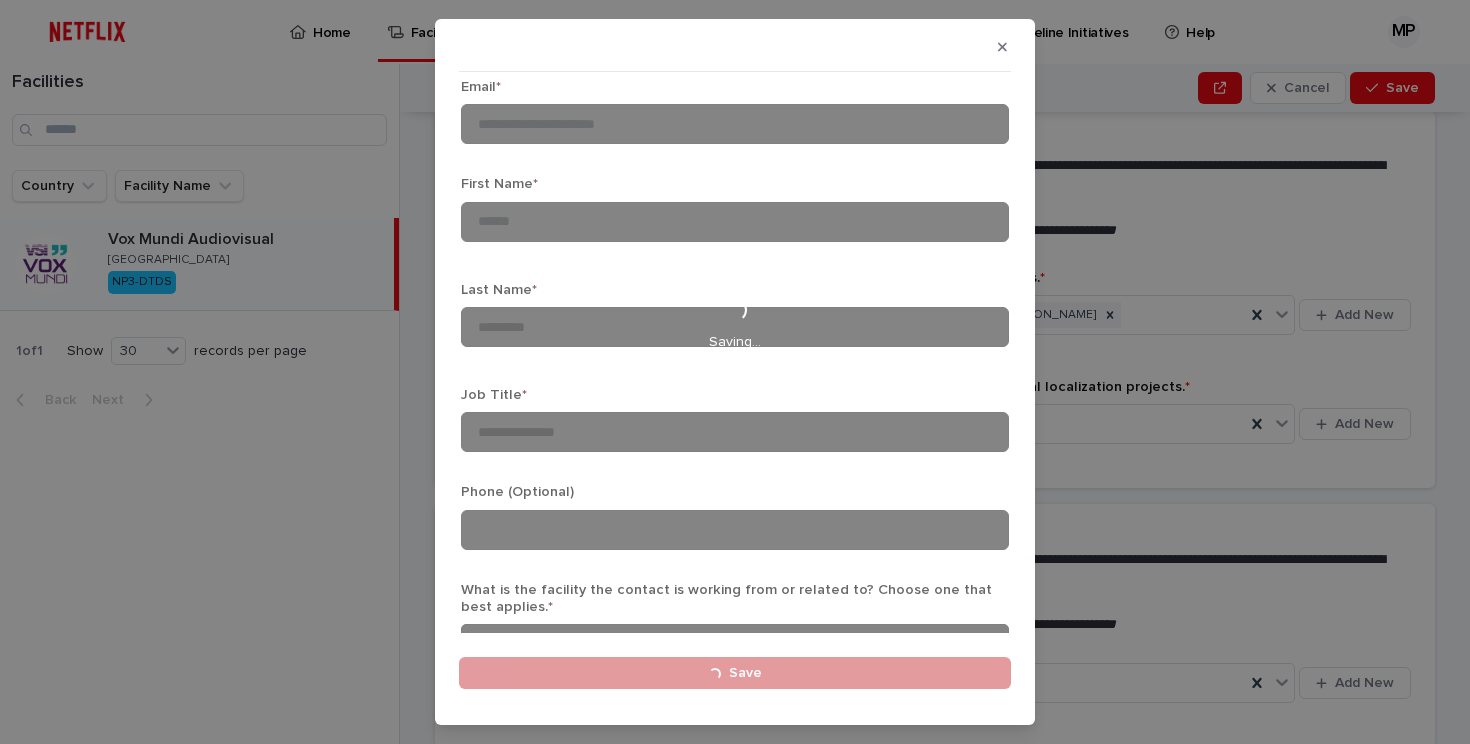 type 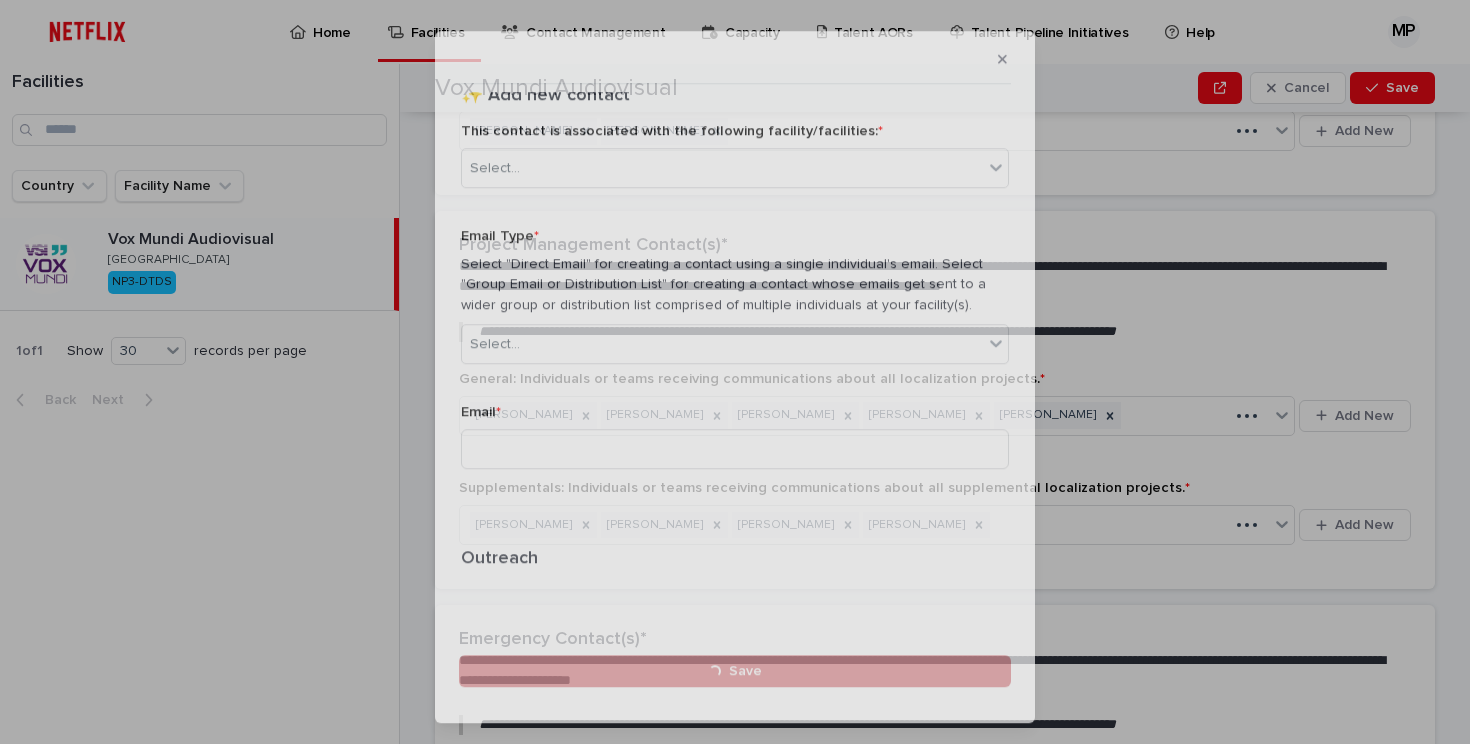 scroll, scrollTop: 0, scrollLeft: 0, axis: both 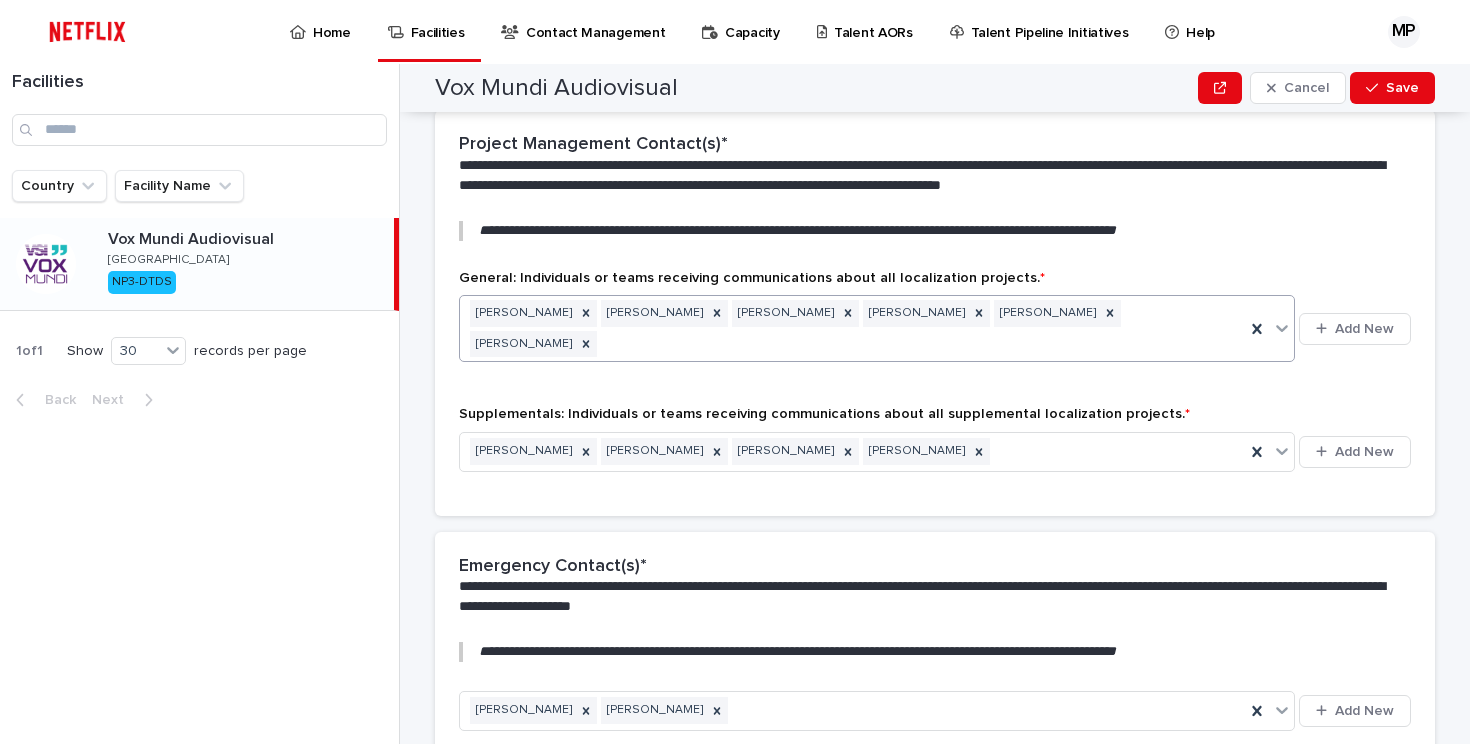 click at bounding box center (1282, 328) 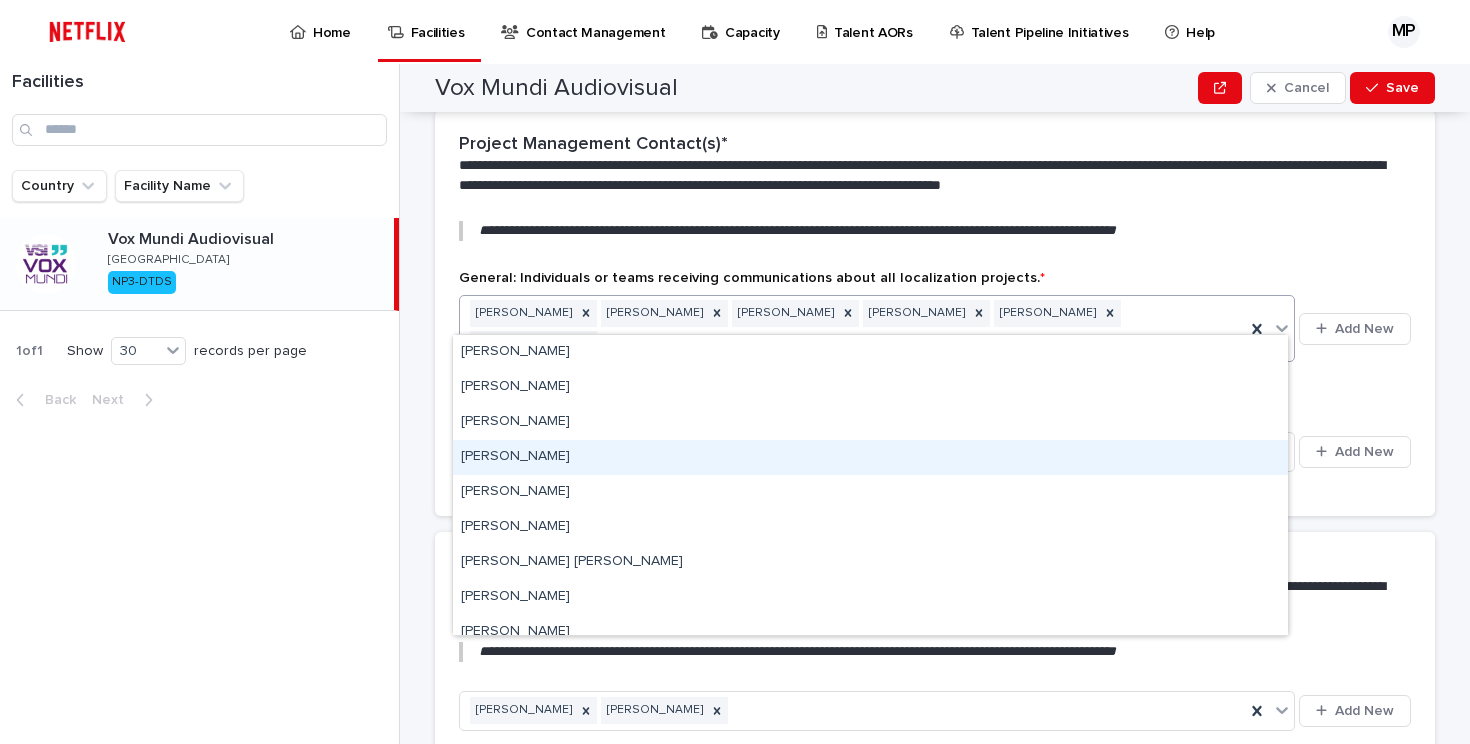 click on "Facilities     Country Facility Name Vox Mundi Audiovisual [GEOGRAPHIC_DATA] NP3-DTDS 1  of  1 Show 30 records per page Back Next" at bounding box center (200, 404) 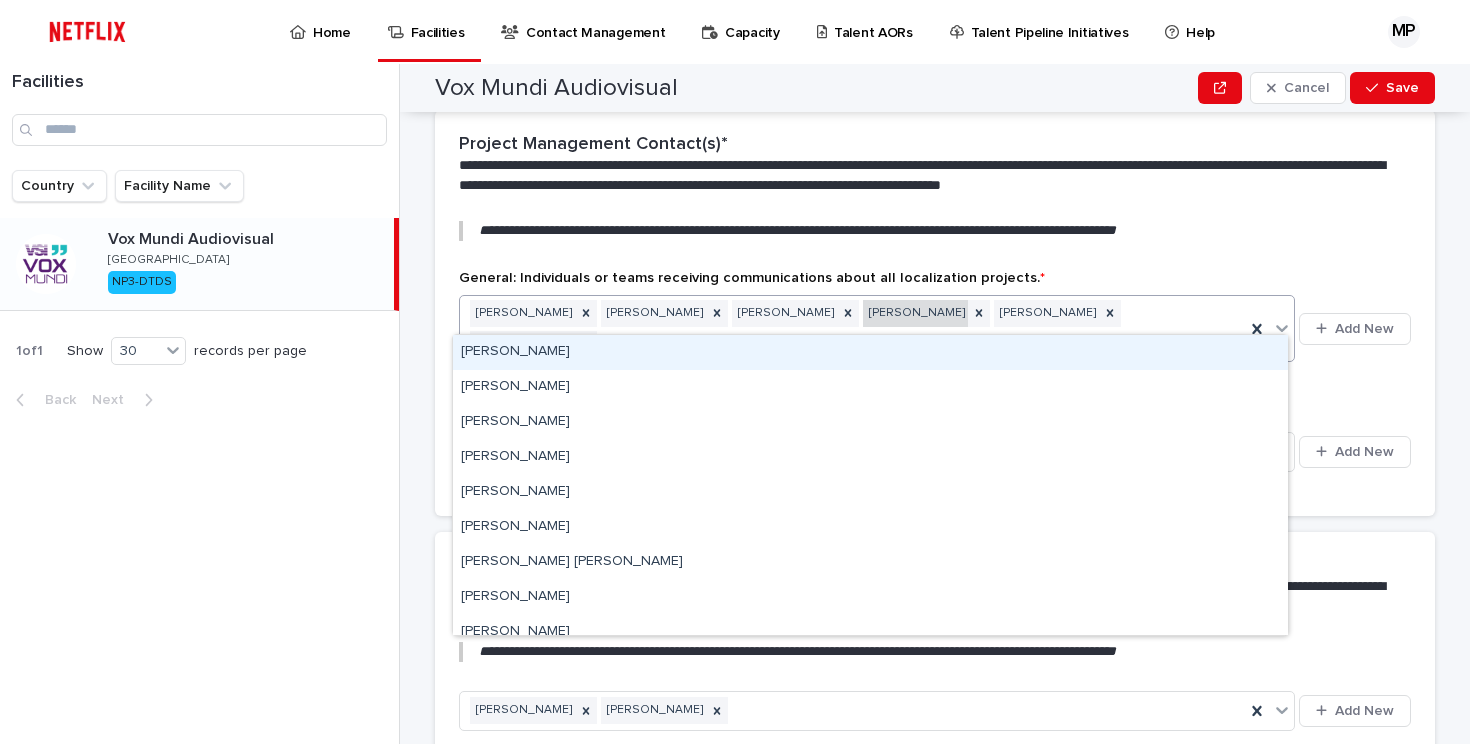 click on "[PERSON_NAME]" at bounding box center (915, 313) 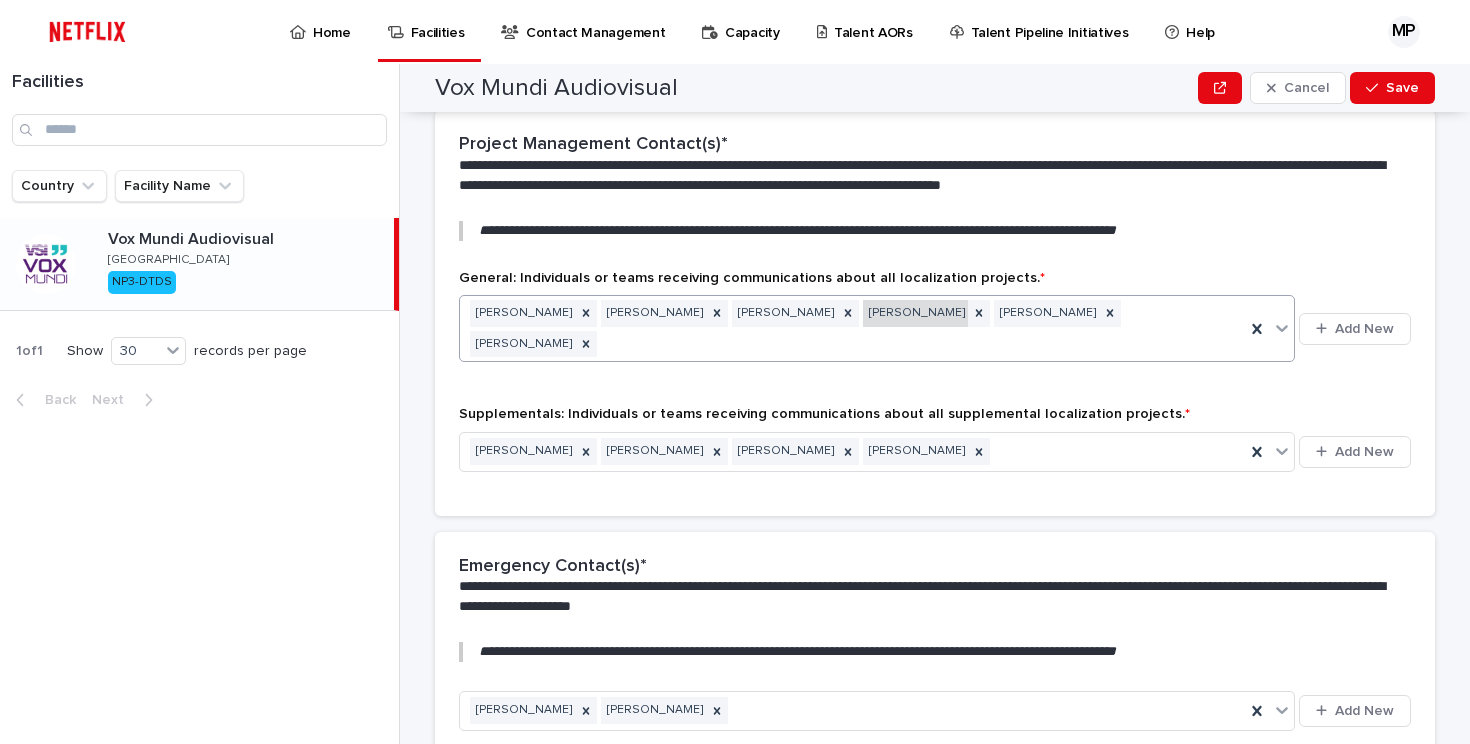 click on "[PERSON_NAME]" at bounding box center (915, 313) 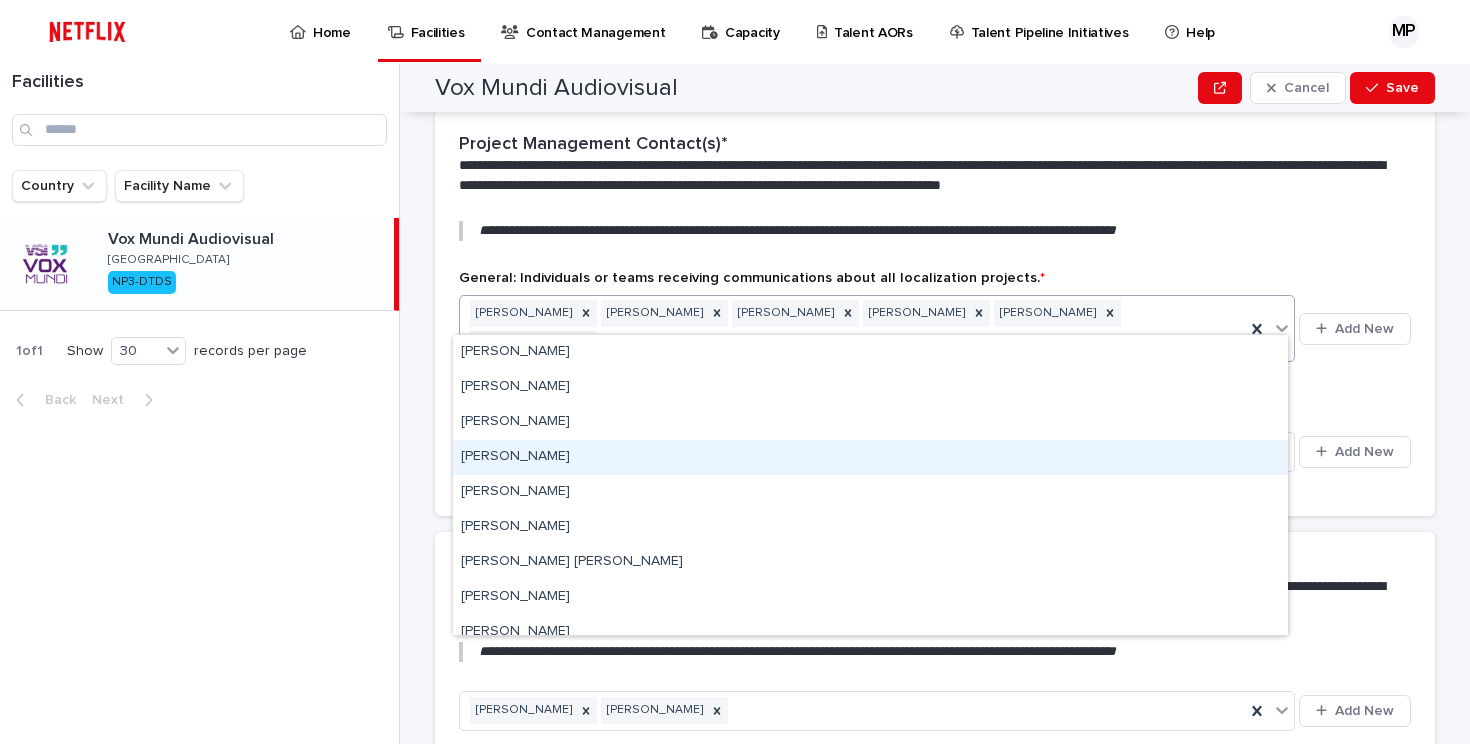 scroll, scrollTop: 15, scrollLeft: 0, axis: vertical 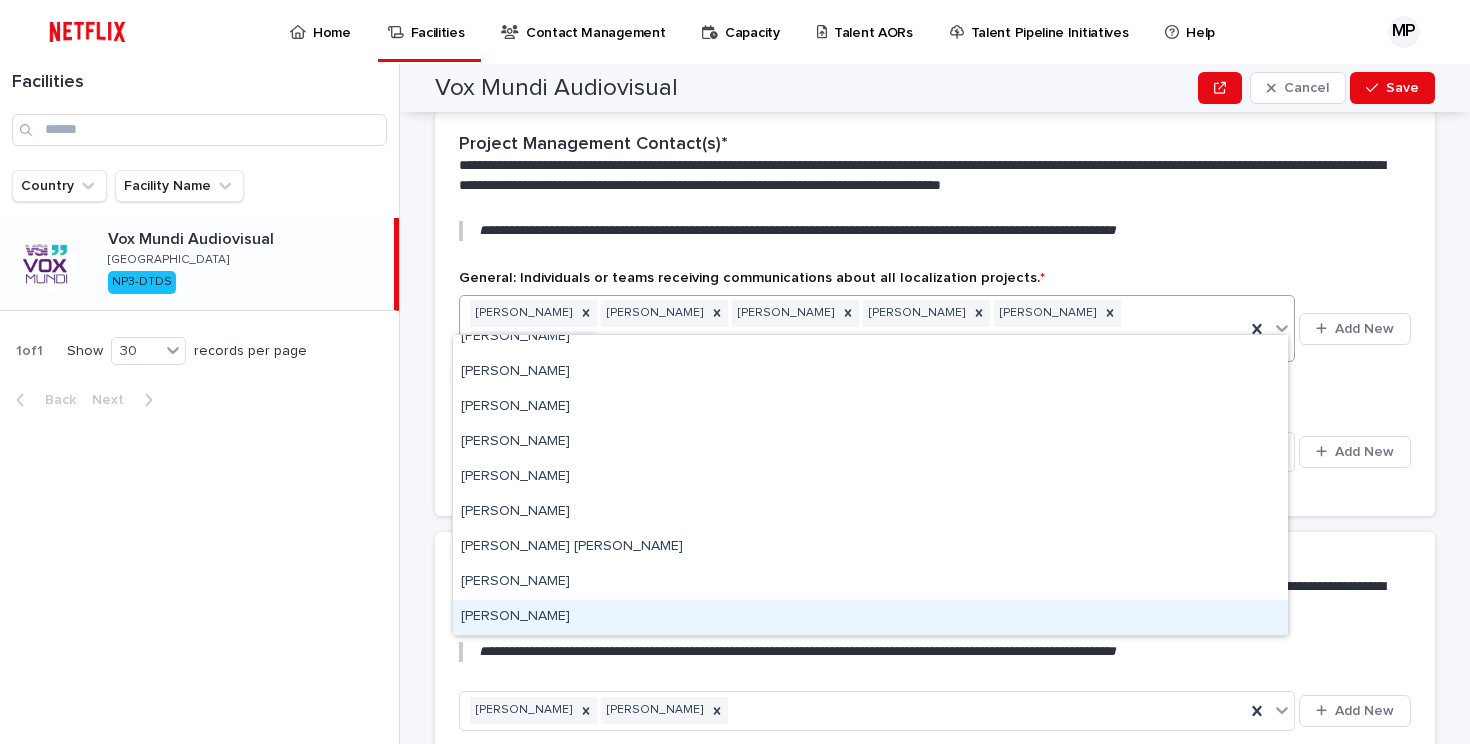 click on "Facilities     Country Facility Name Vox Mundi Audiovisual [GEOGRAPHIC_DATA] NP3-DTDS 1  of  1 Show 30 records per page Back Next" at bounding box center (200, 404) 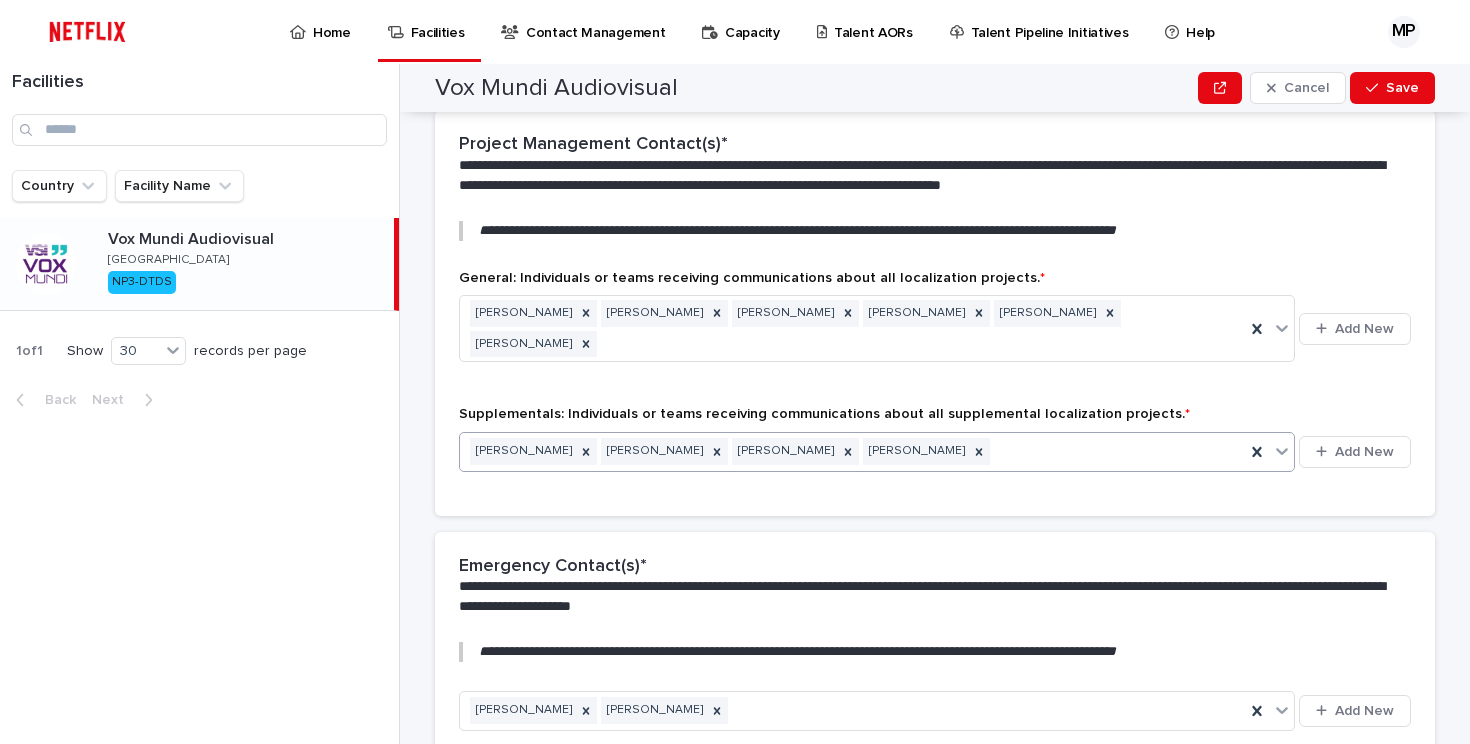 click 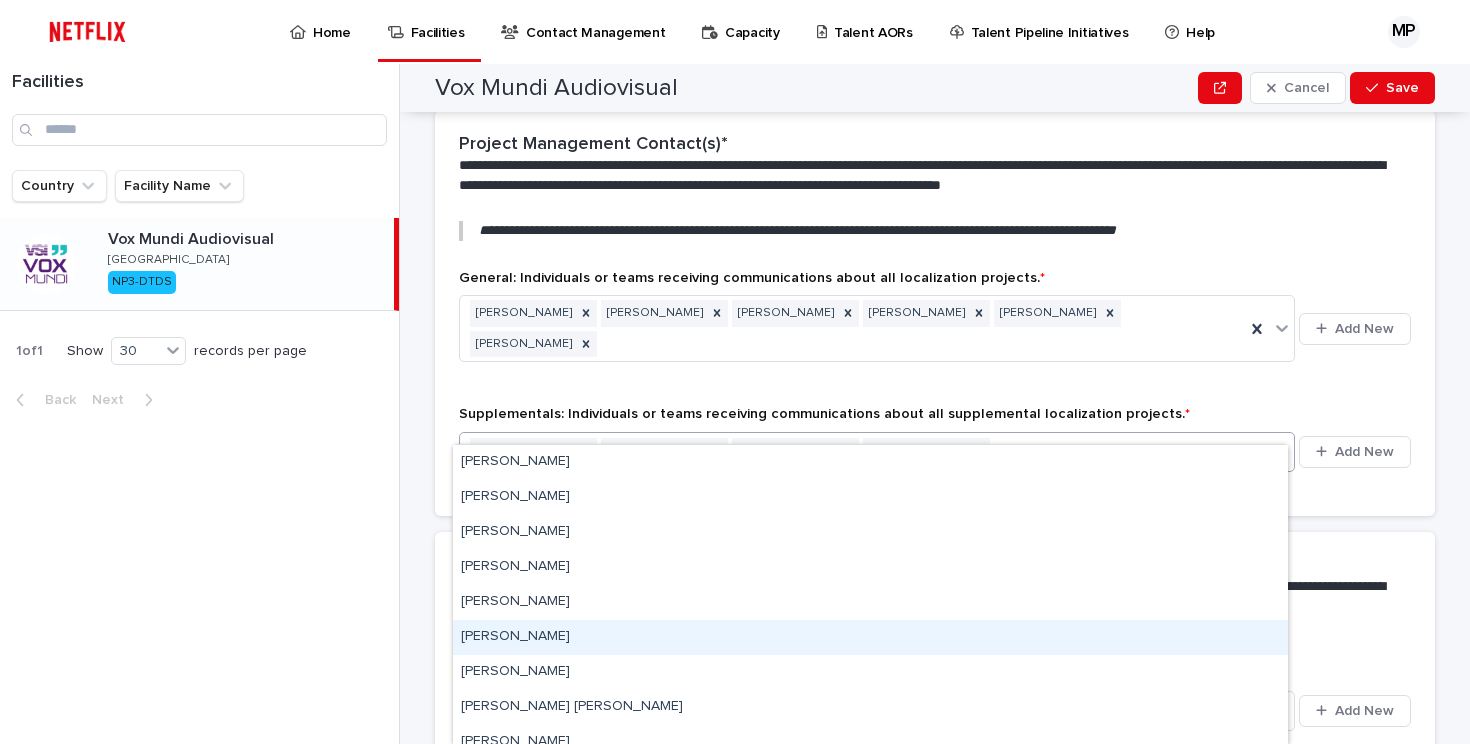 click on "[PERSON_NAME]" at bounding box center [870, 637] 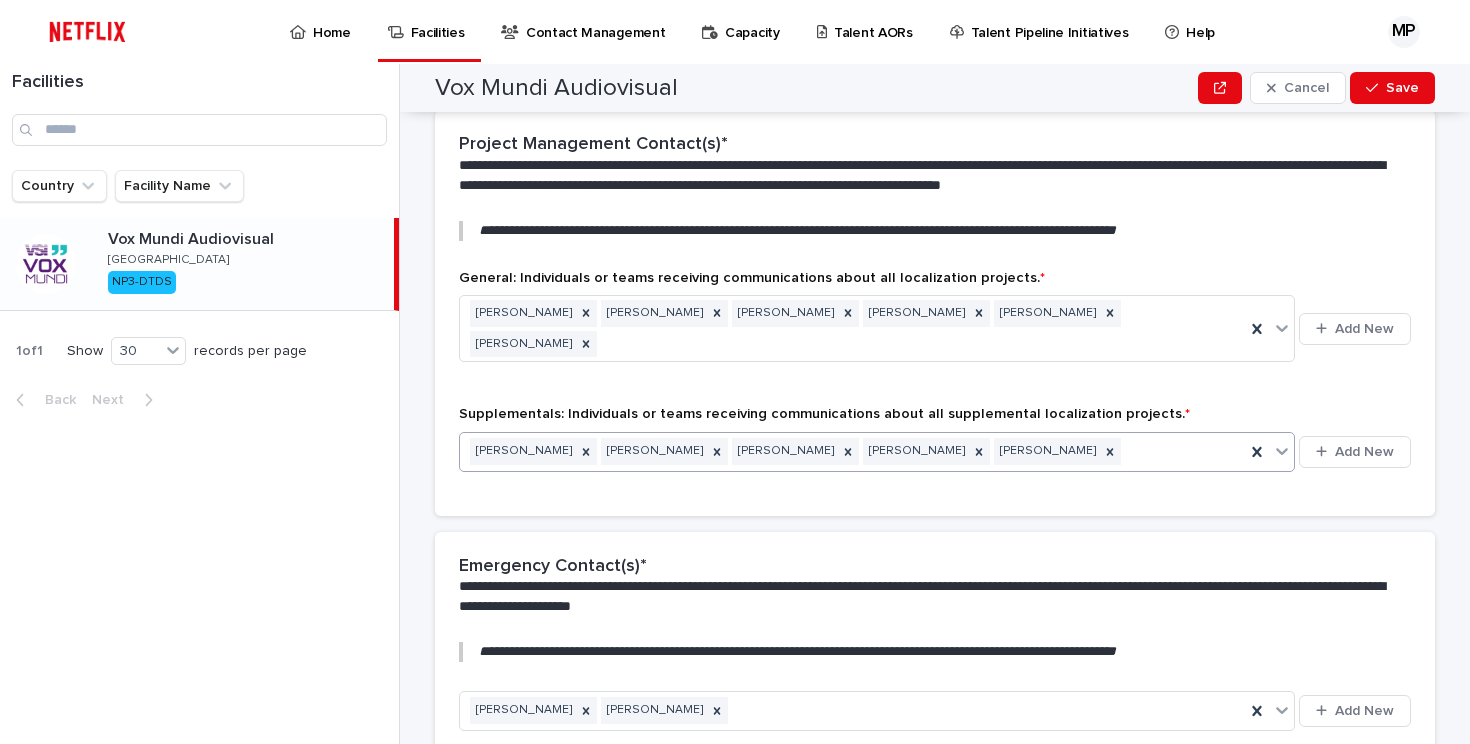 click 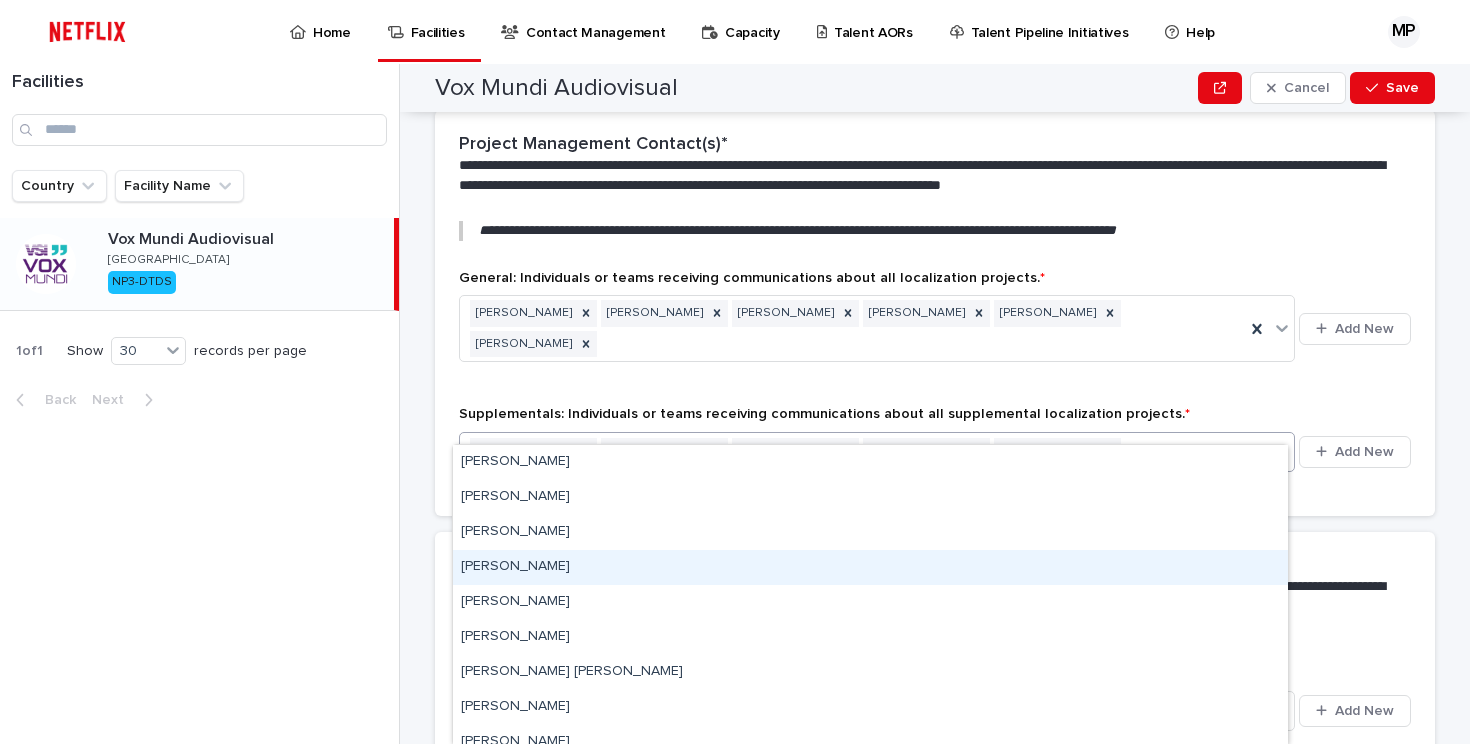 scroll, scrollTop: 49, scrollLeft: 0, axis: vertical 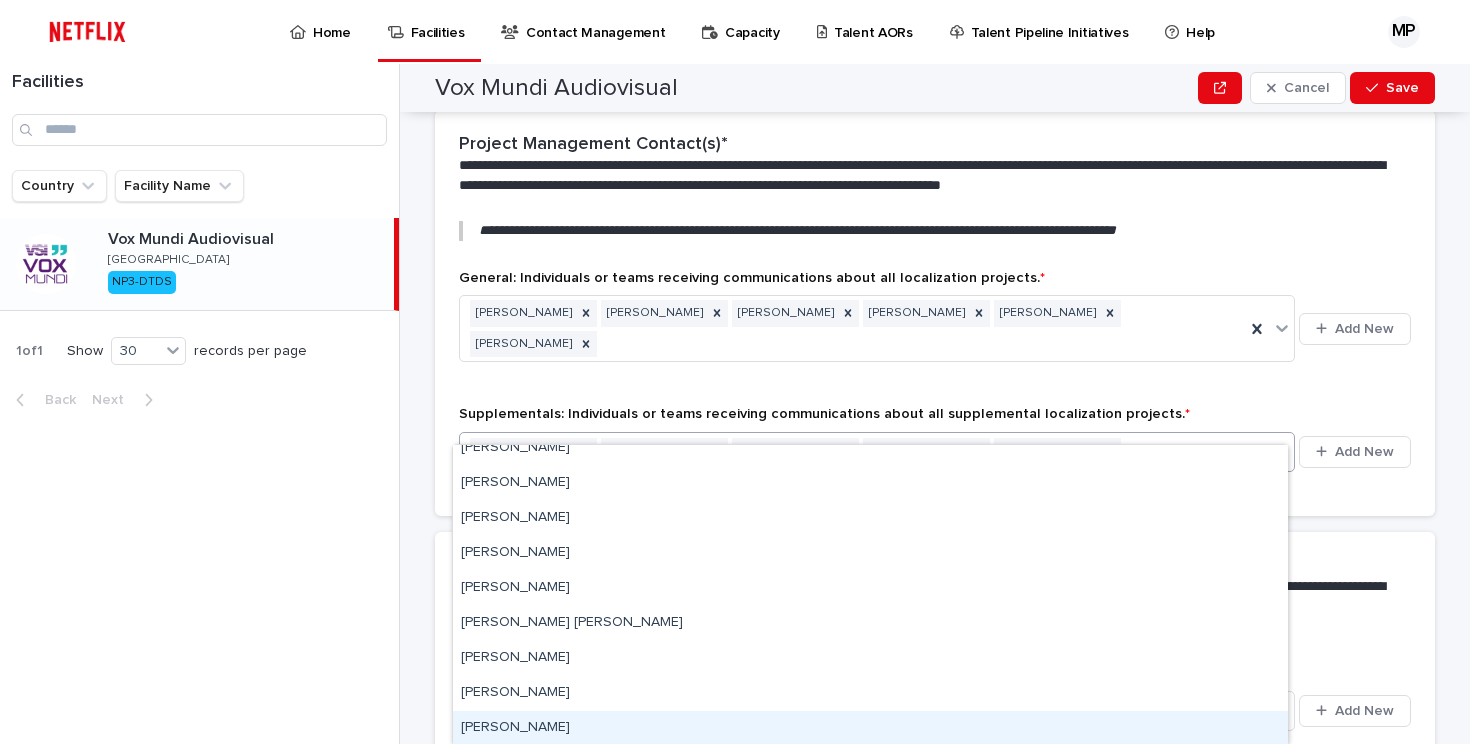 click on "[PERSON_NAME]" at bounding box center (870, 728) 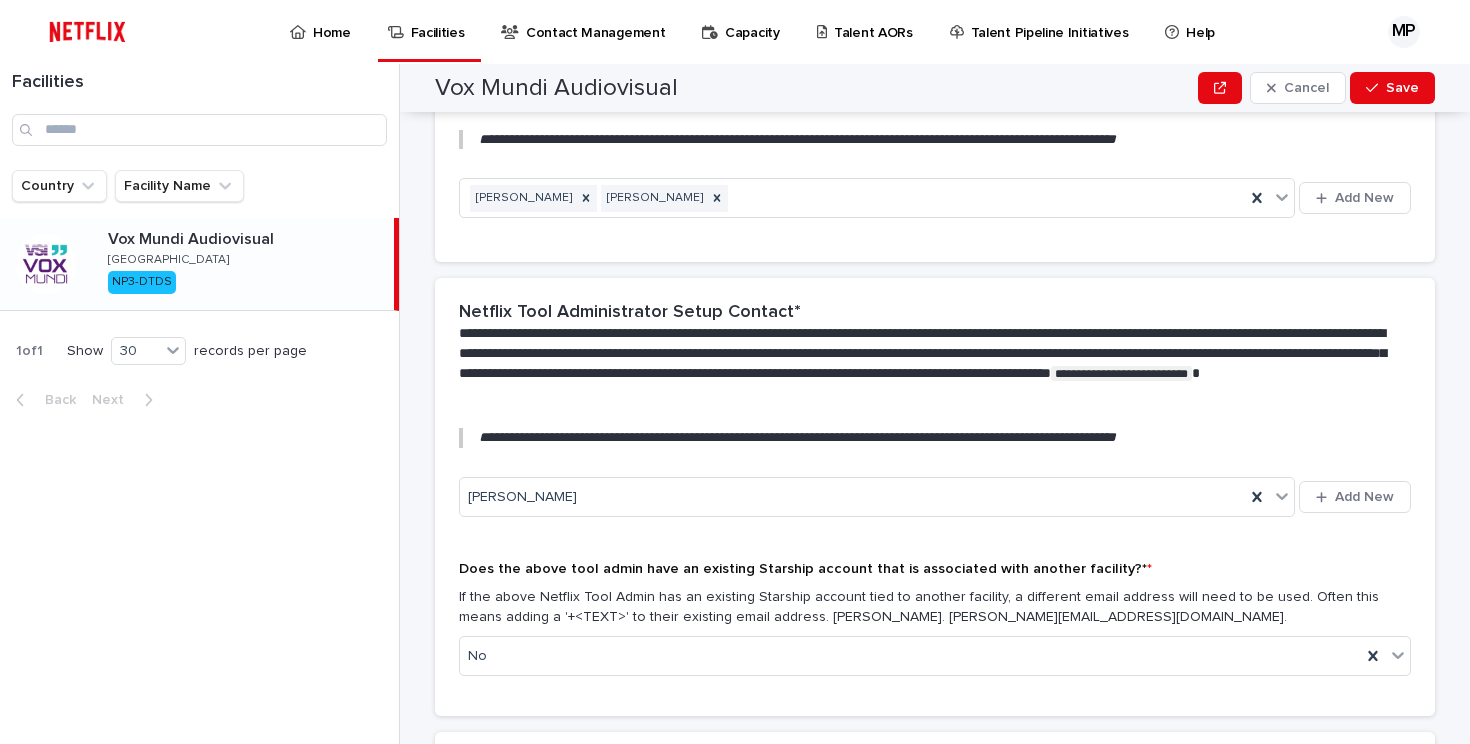 scroll, scrollTop: 1626, scrollLeft: 0, axis: vertical 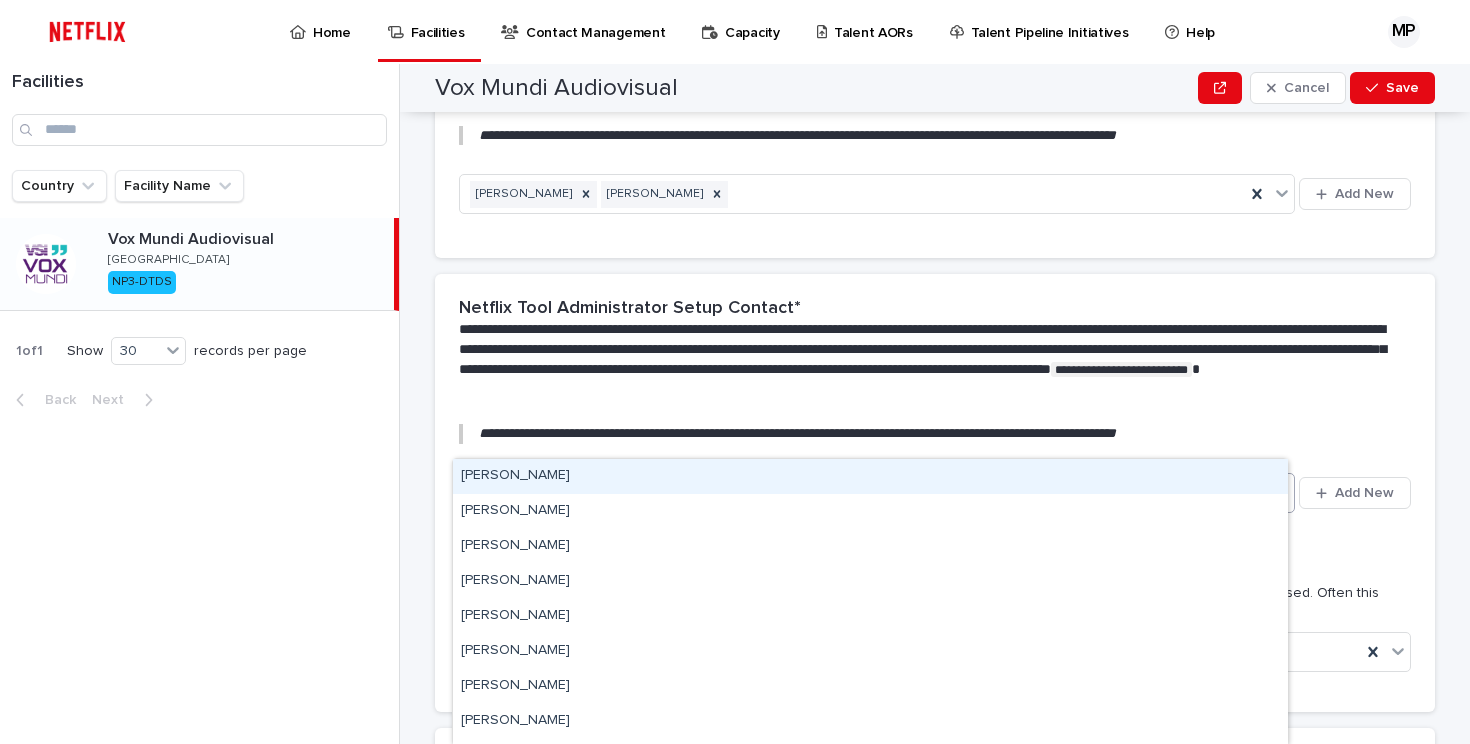 click 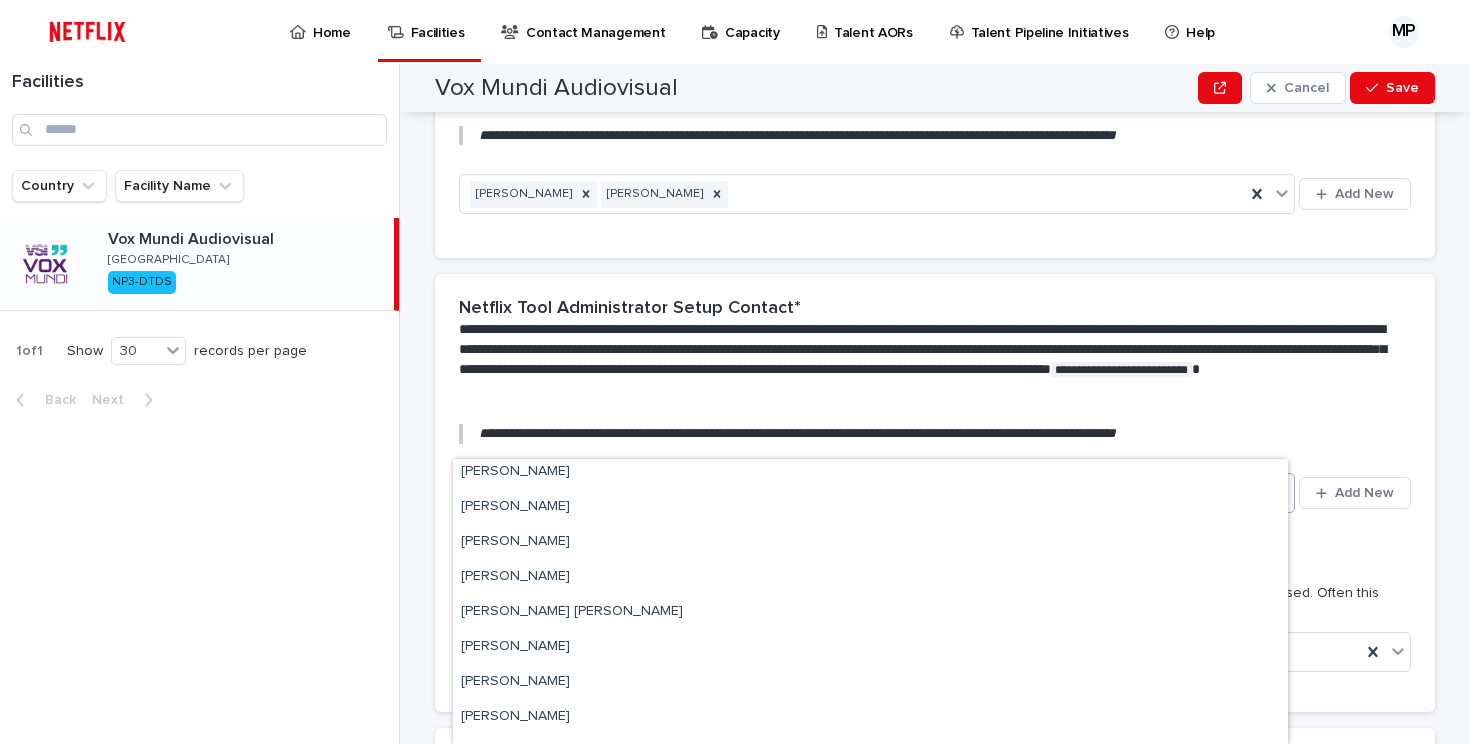 scroll, scrollTop: 236, scrollLeft: 0, axis: vertical 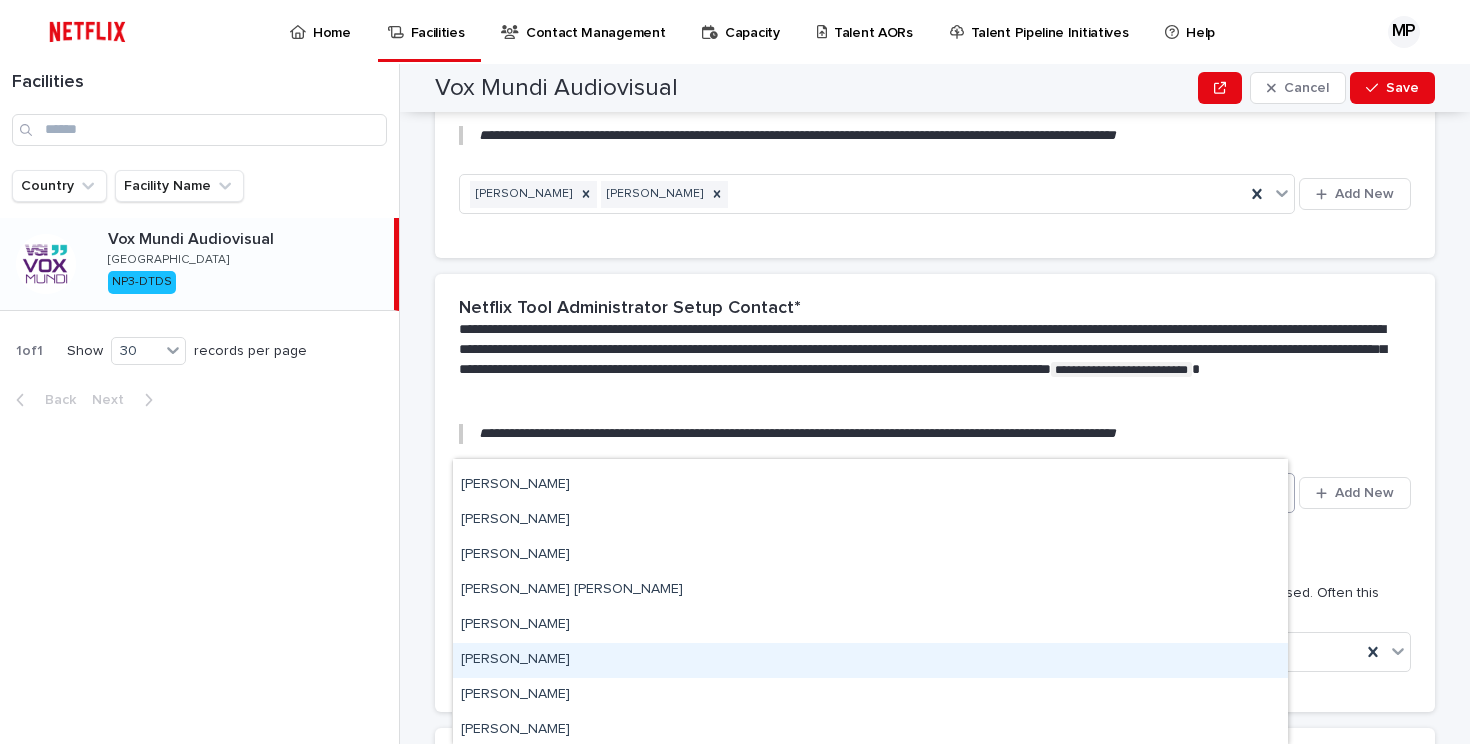 click on "[PERSON_NAME]" at bounding box center (870, 660) 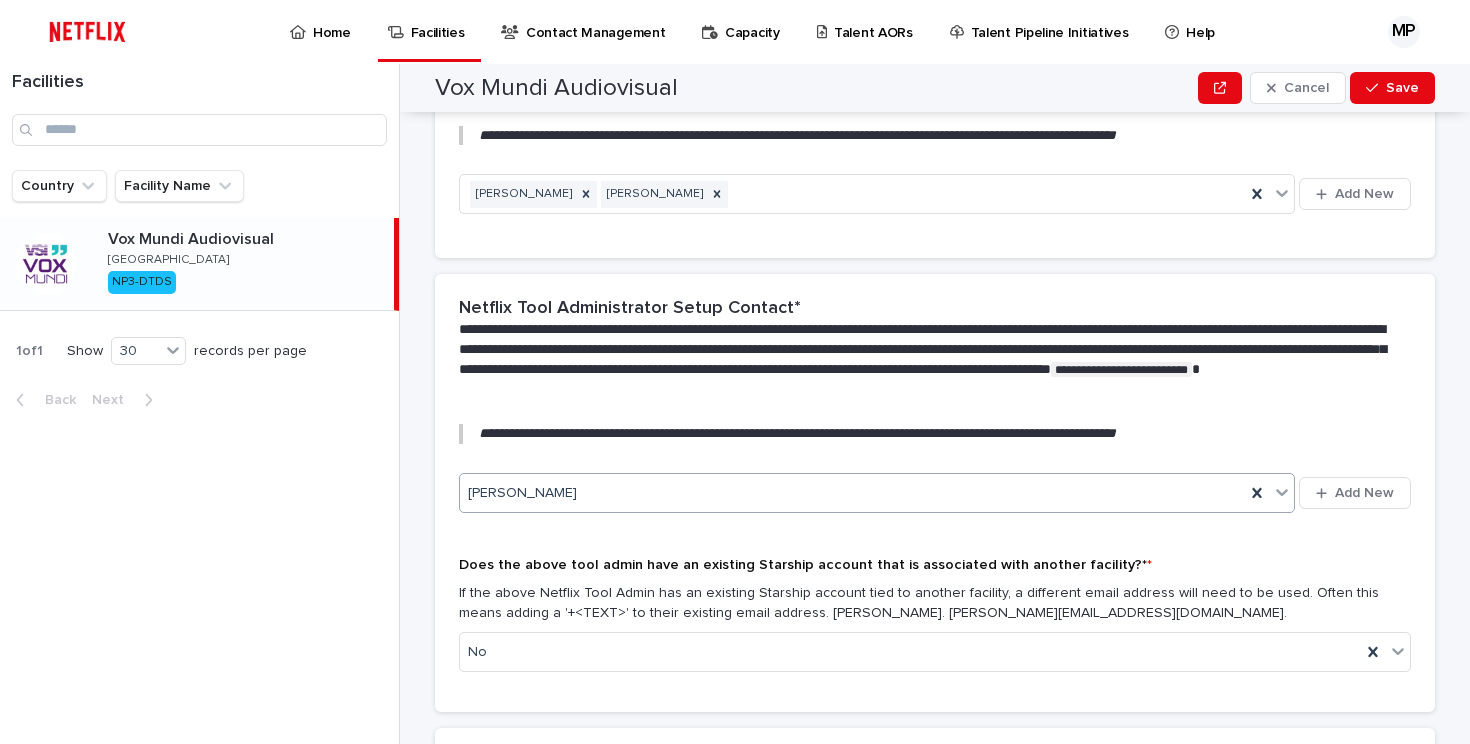 click 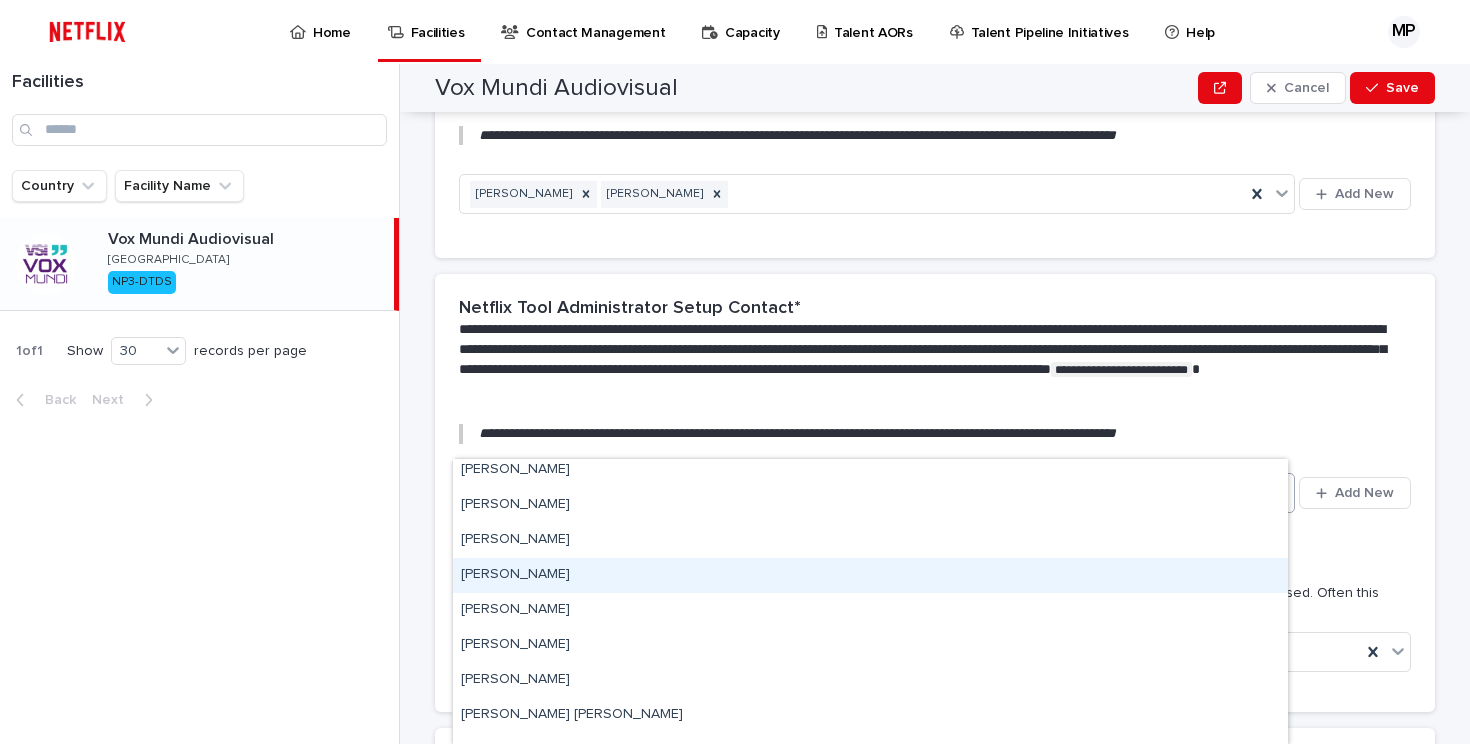 scroll, scrollTop: 109, scrollLeft: 0, axis: vertical 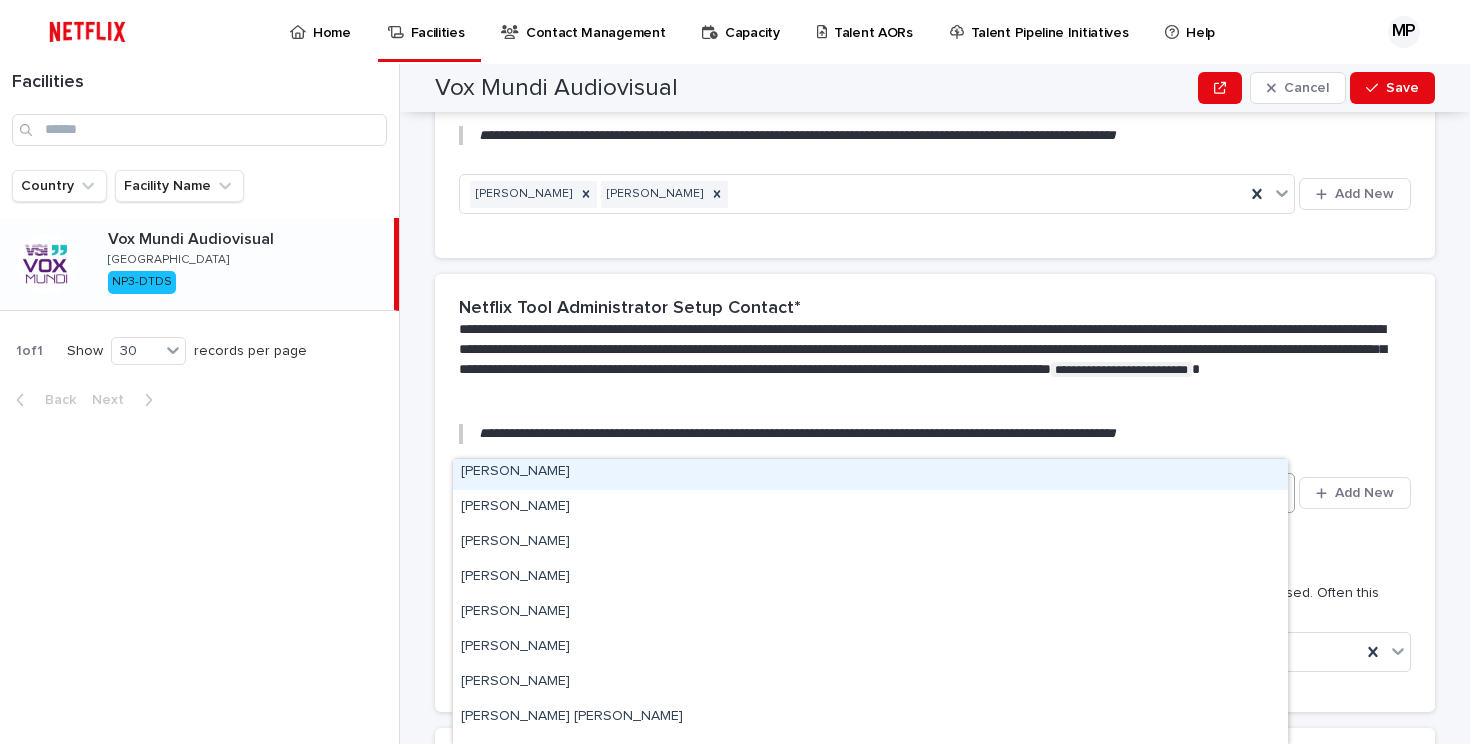 click on "[PERSON_NAME]" at bounding box center [870, 472] 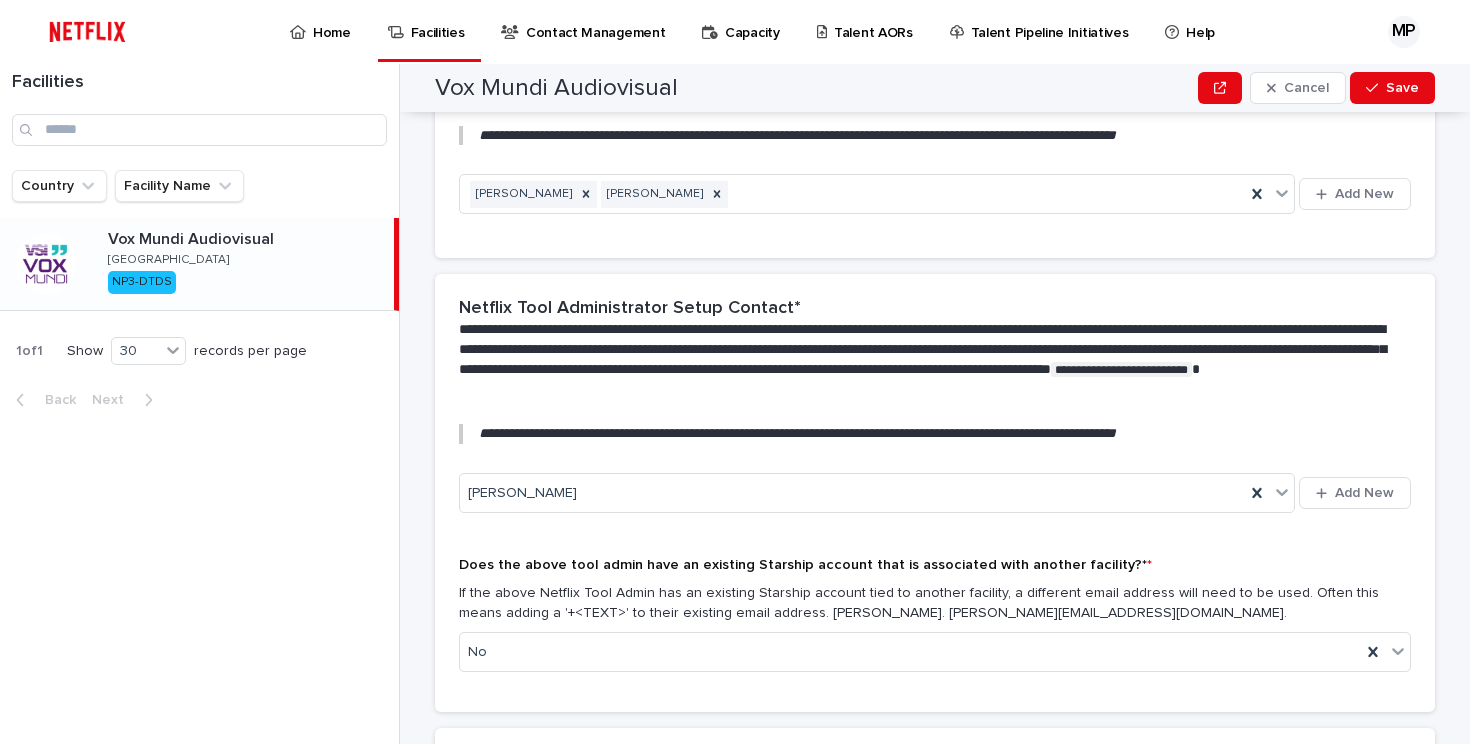 click on "Facilities     Country Facility Name Vox Mundi Audiovisual [GEOGRAPHIC_DATA] NP3-DTDS 1  of  1 Show 30 records per page Back Next" at bounding box center [200, 404] 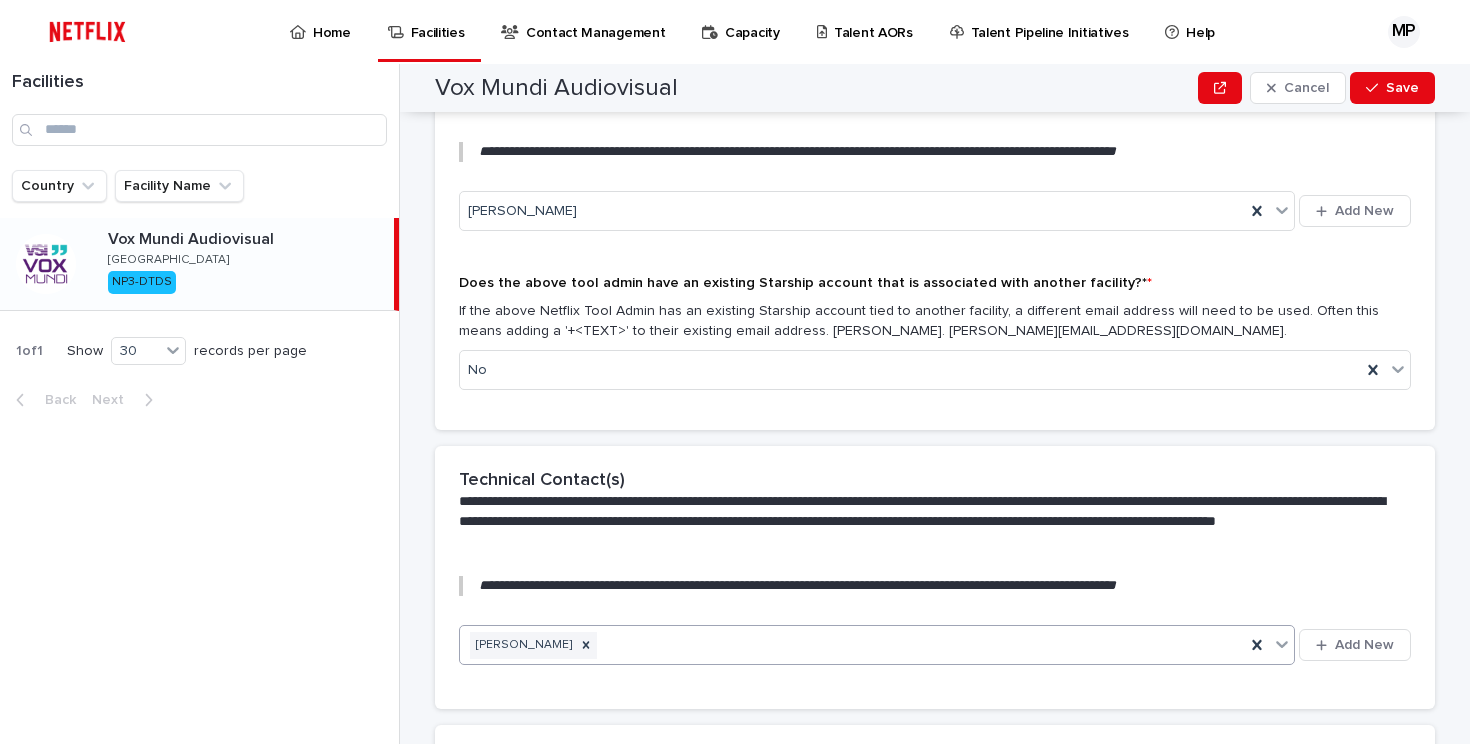 scroll, scrollTop: 1909, scrollLeft: 0, axis: vertical 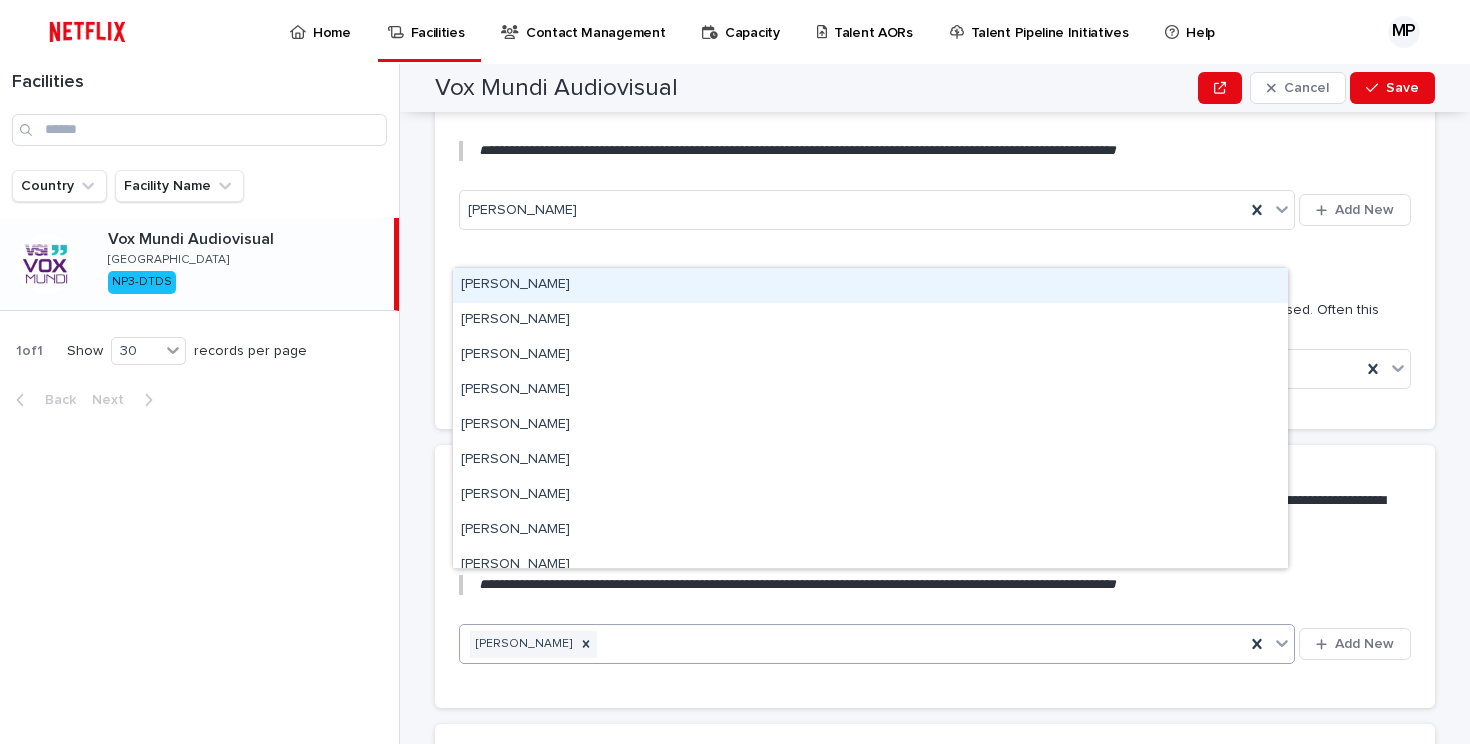 click 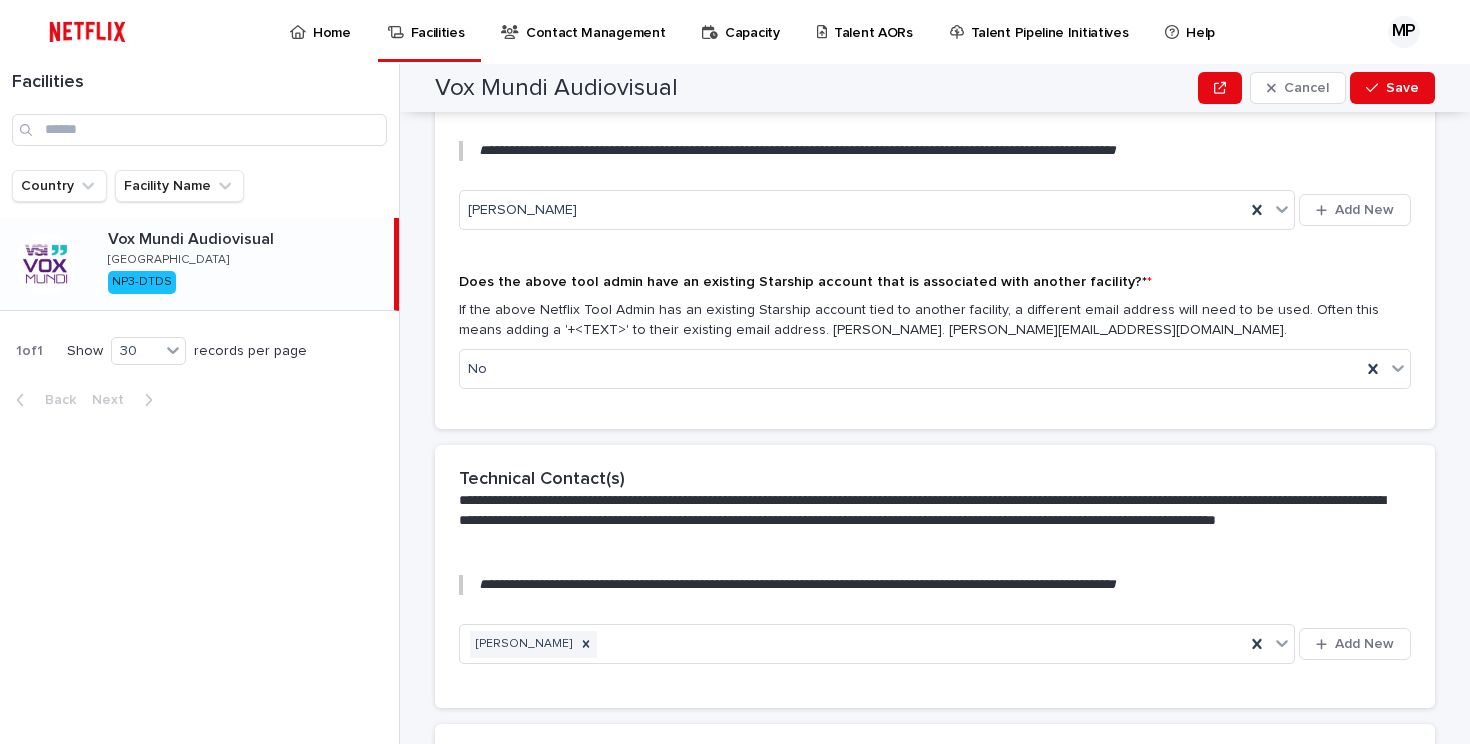 click on "**********" at bounding box center (935, 534) 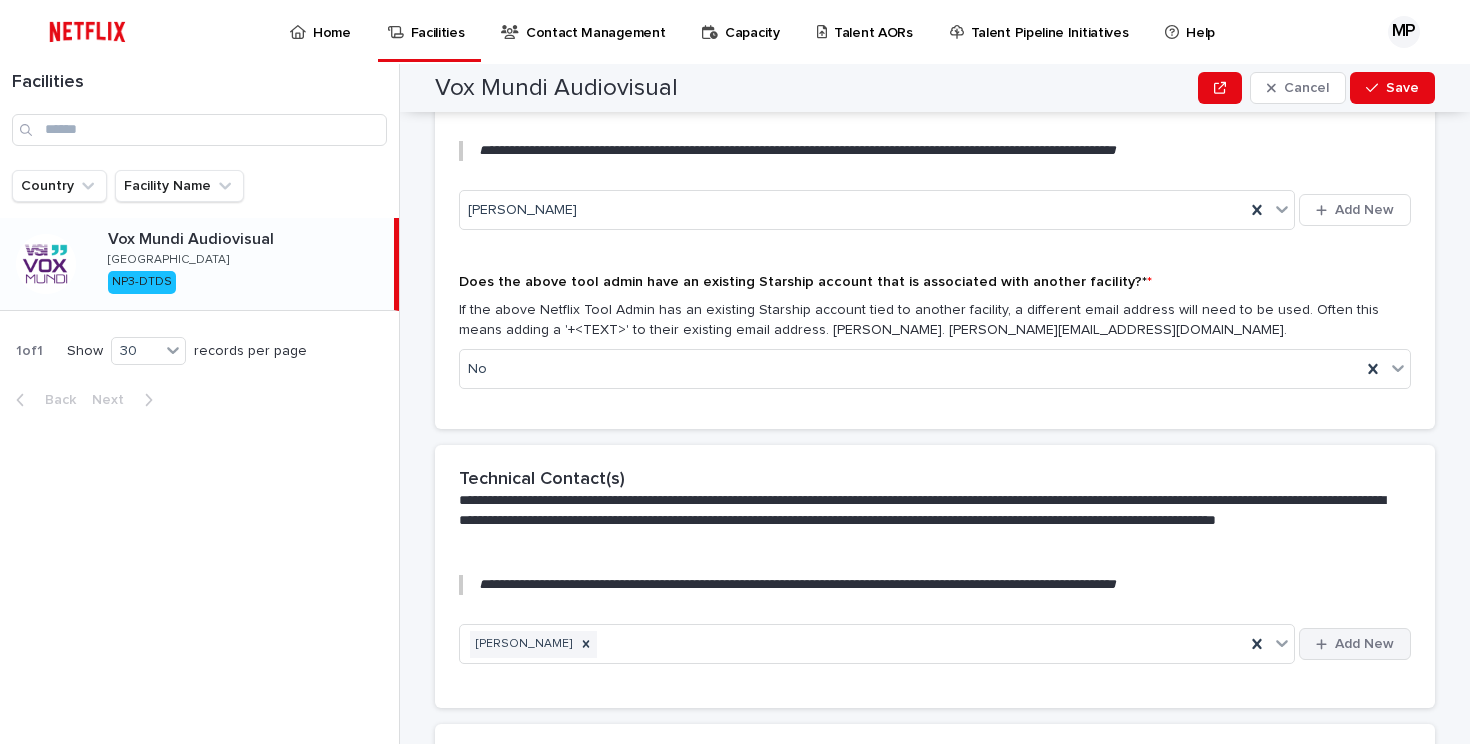 click on "Add New" at bounding box center [1364, 644] 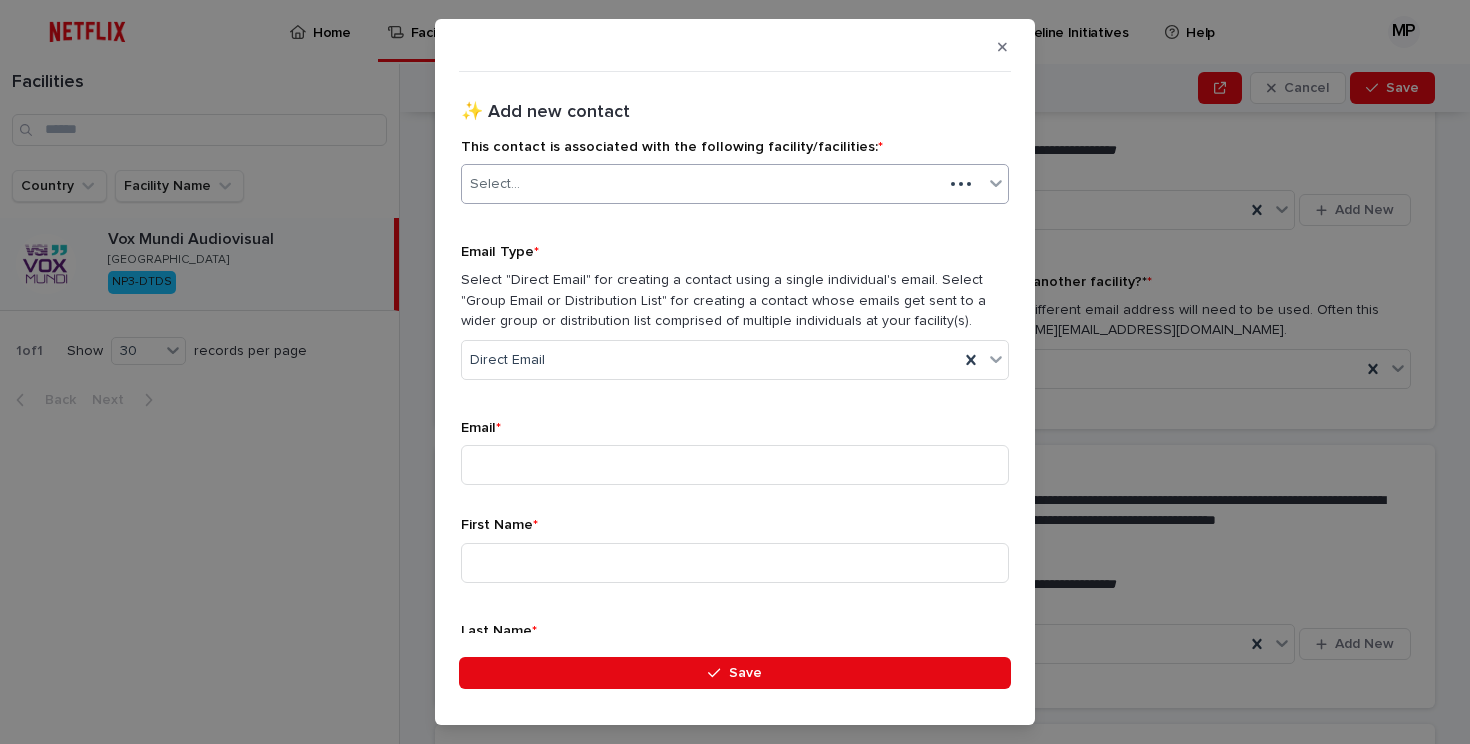 click on "Select..." at bounding box center [702, 184] 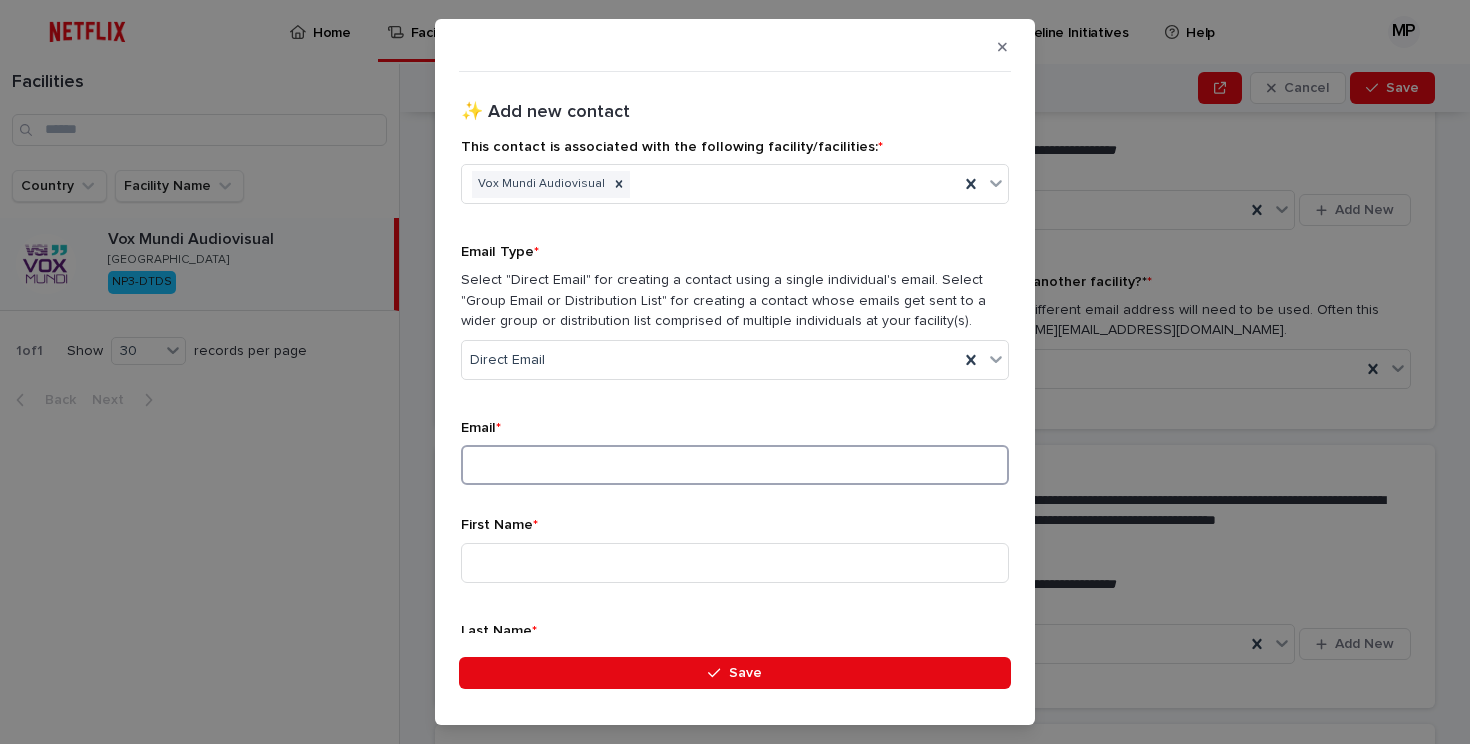 click at bounding box center (735, 465) 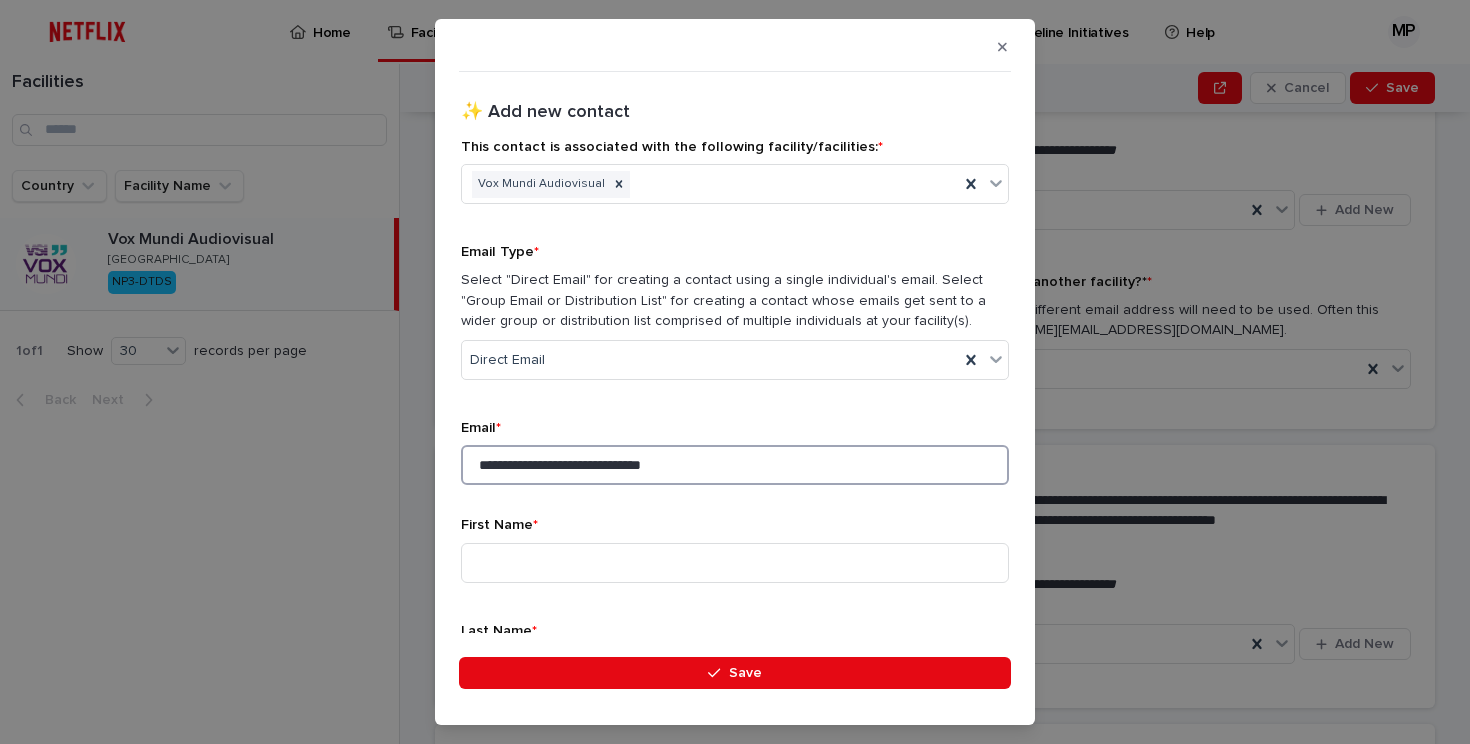 click on "**********" at bounding box center (735, 465) 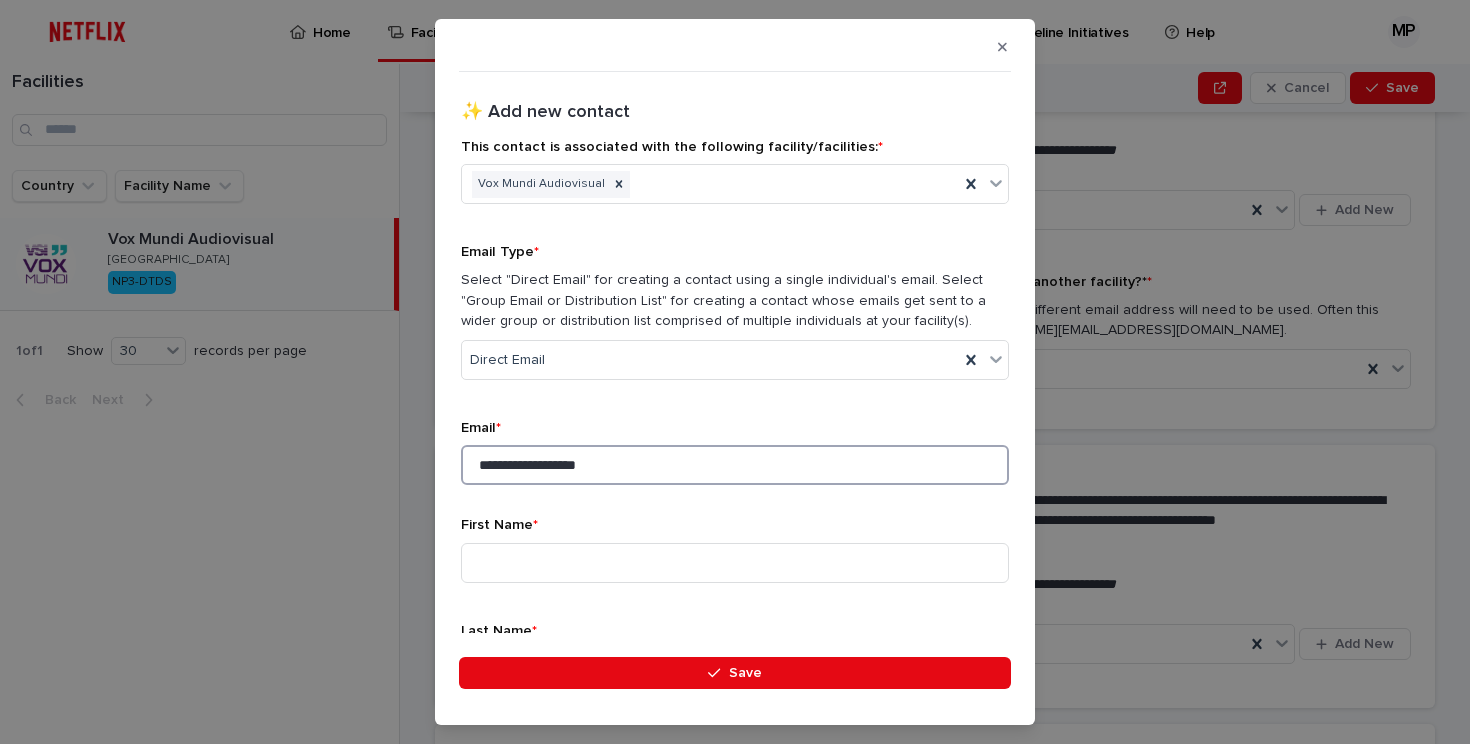 click on "**********" at bounding box center [735, 465] 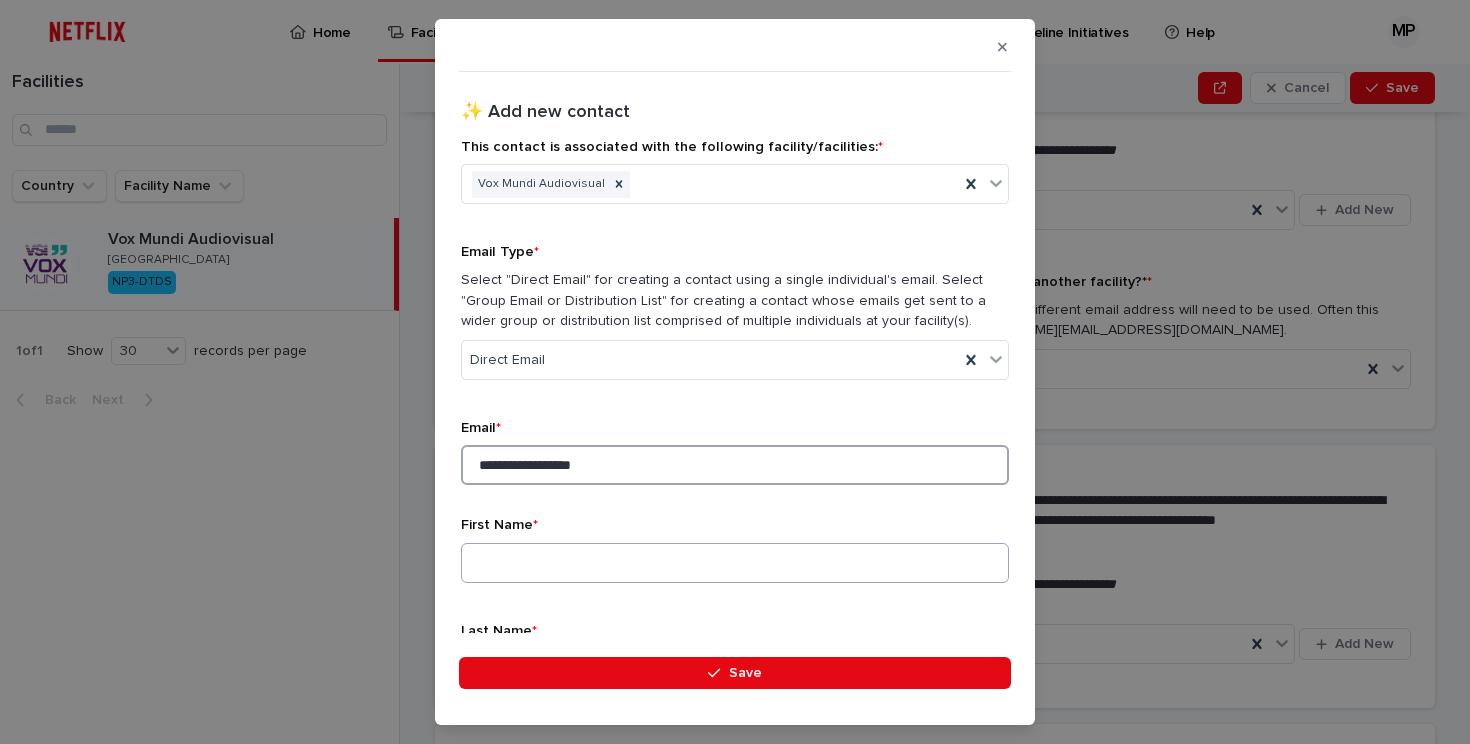 type on "**********" 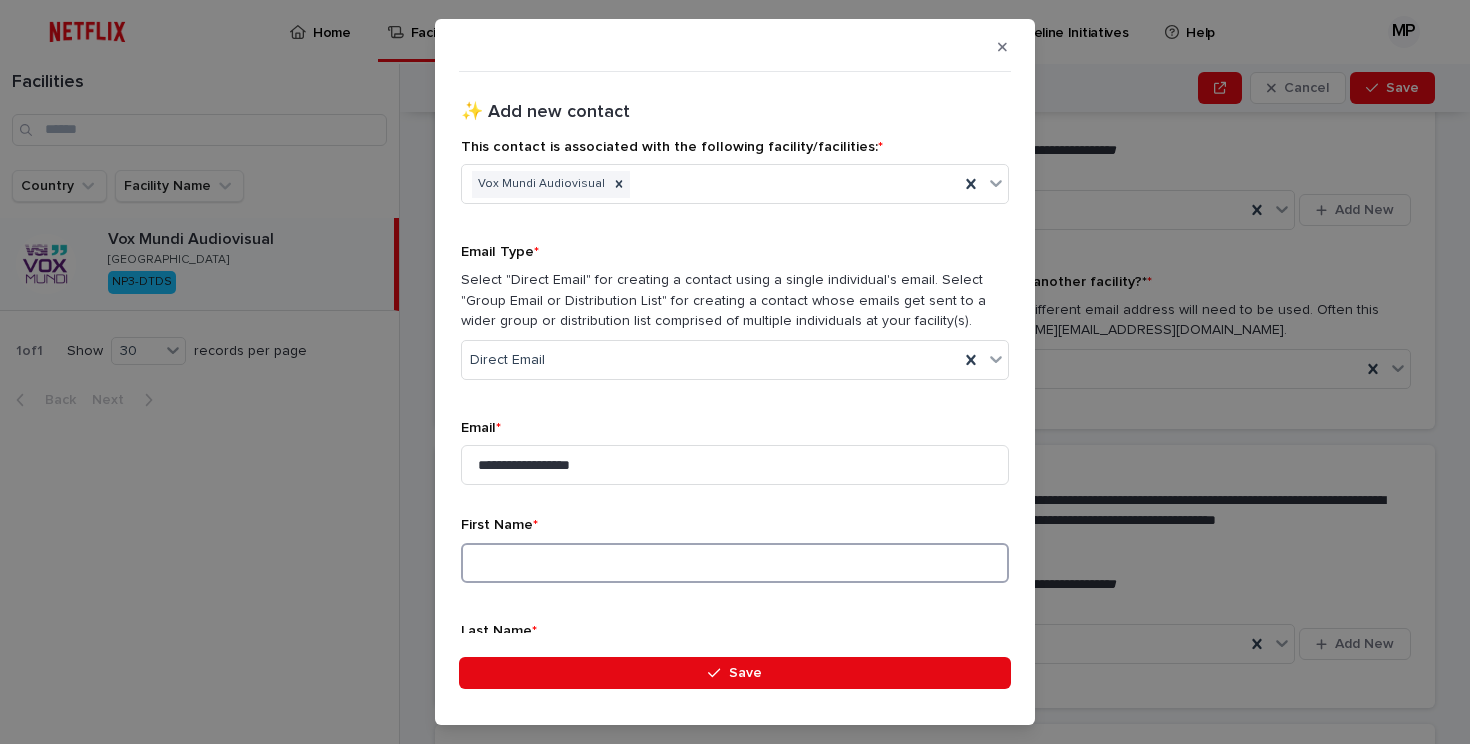 click at bounding box center (735, 563) 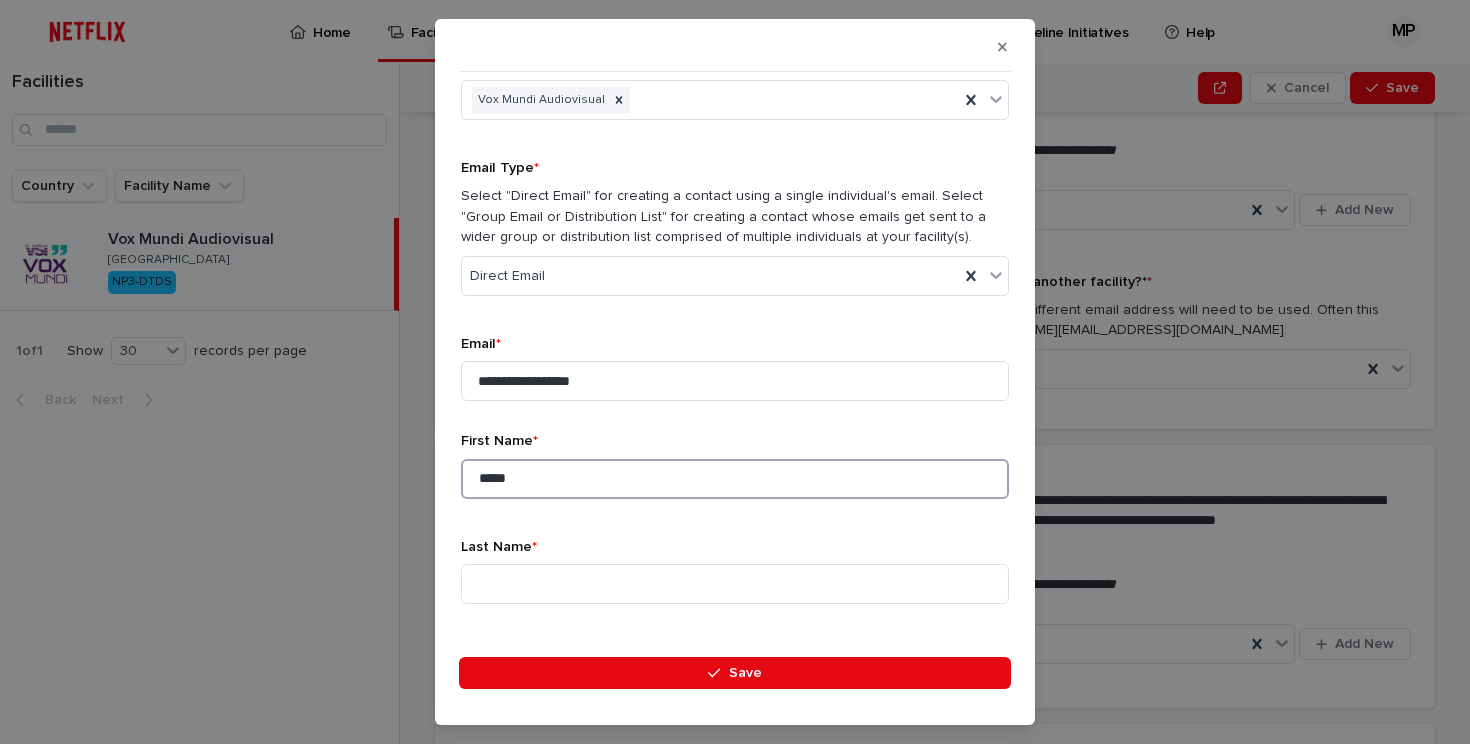 scroll, scrollTop: 103, scrollLeft: 0, axis: vertical 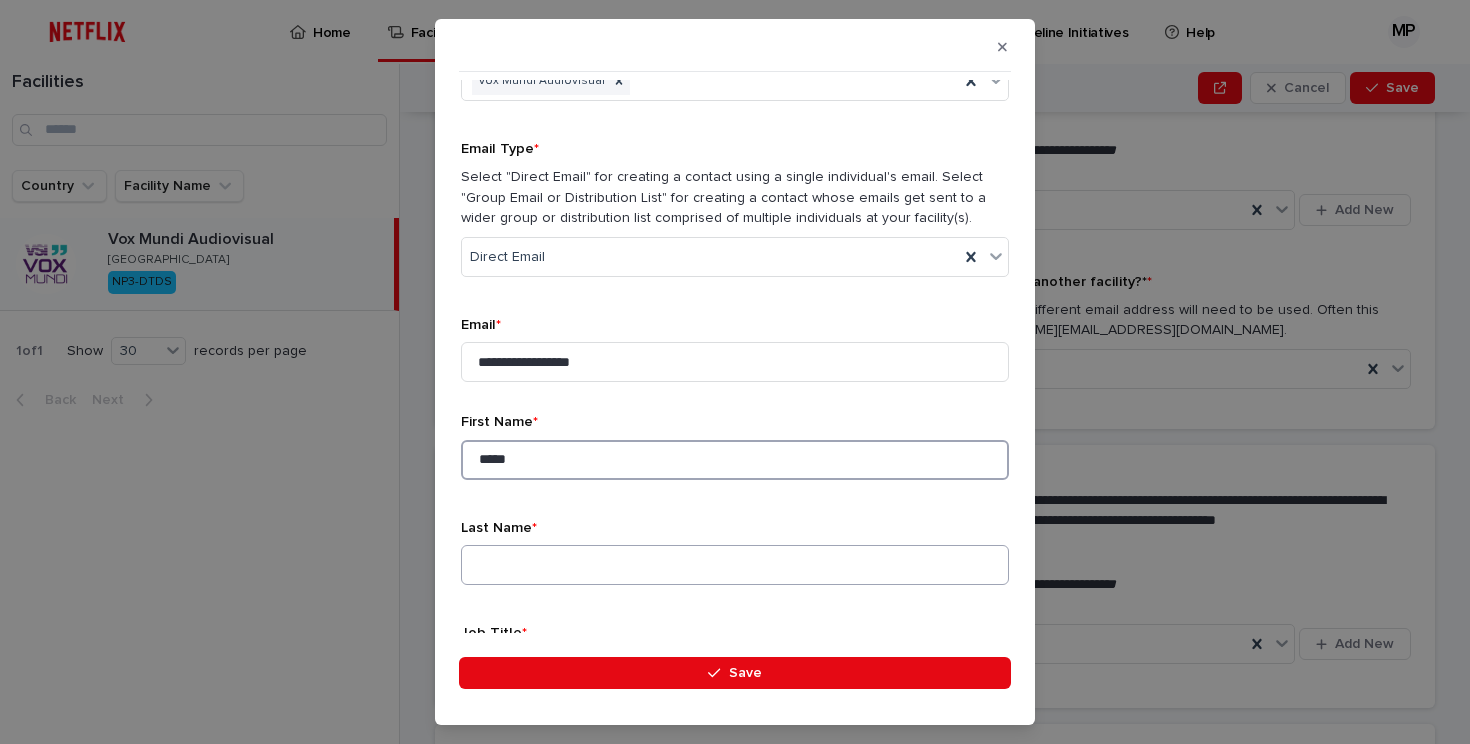type on "*****" 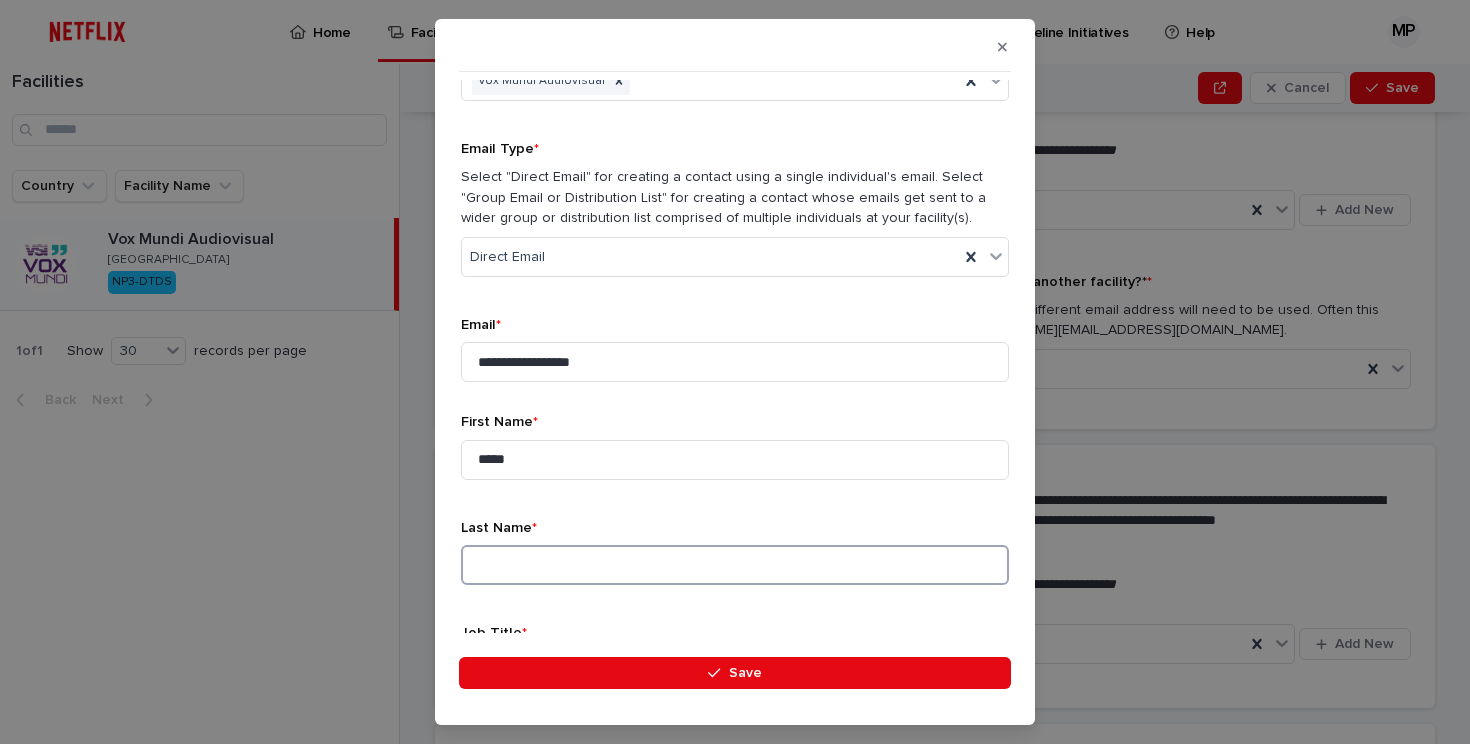 click at bounding box center (735, 565) 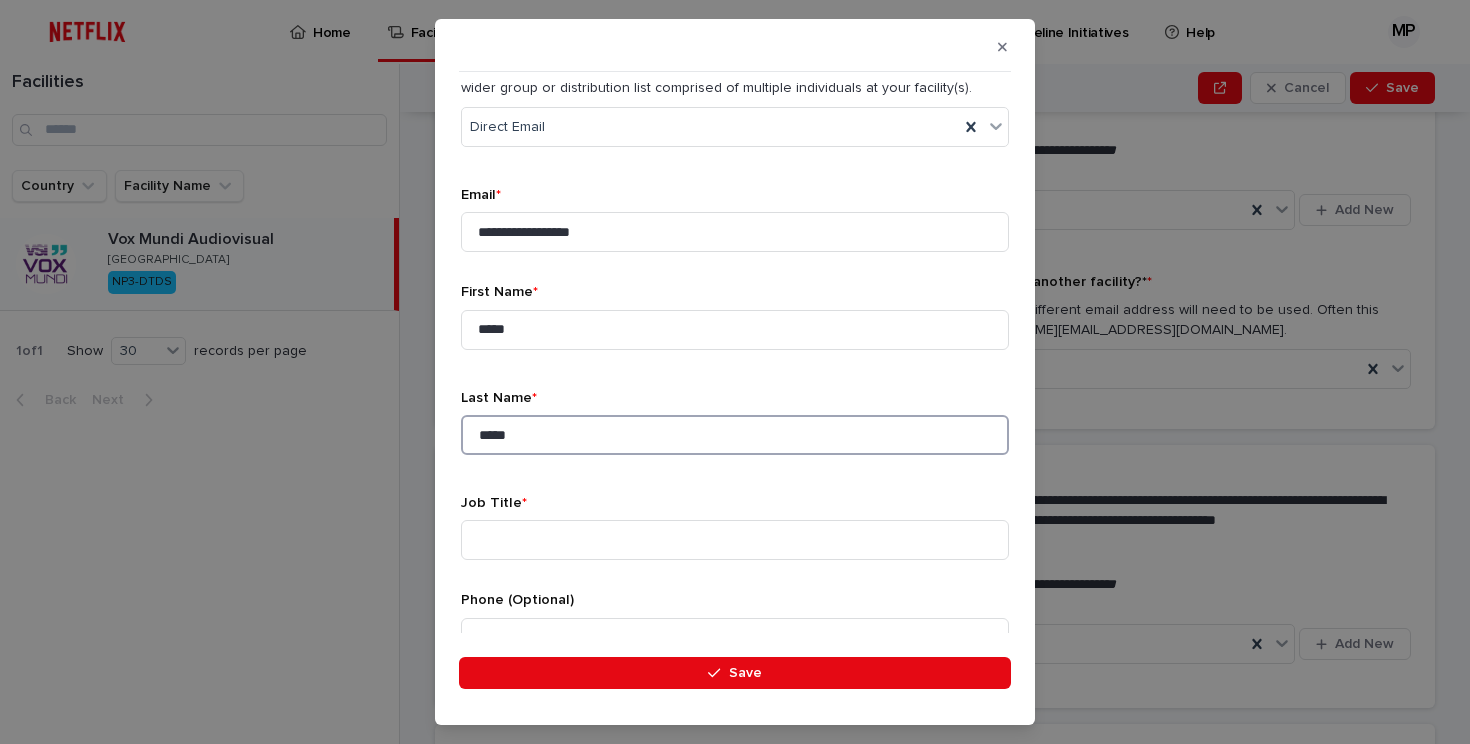 scroll, scrollTop: 246, scrollLeft: 0, axis: vertical 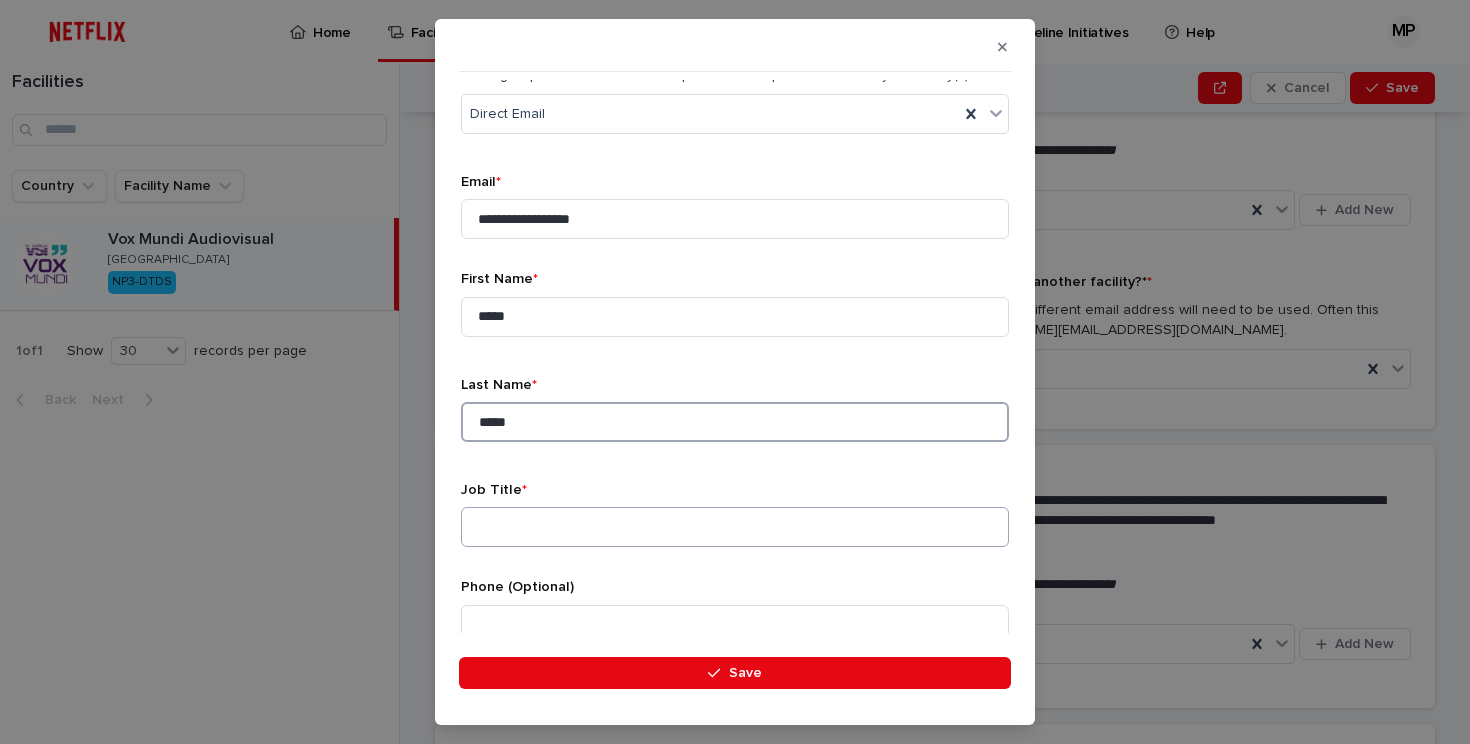 type on "*****" 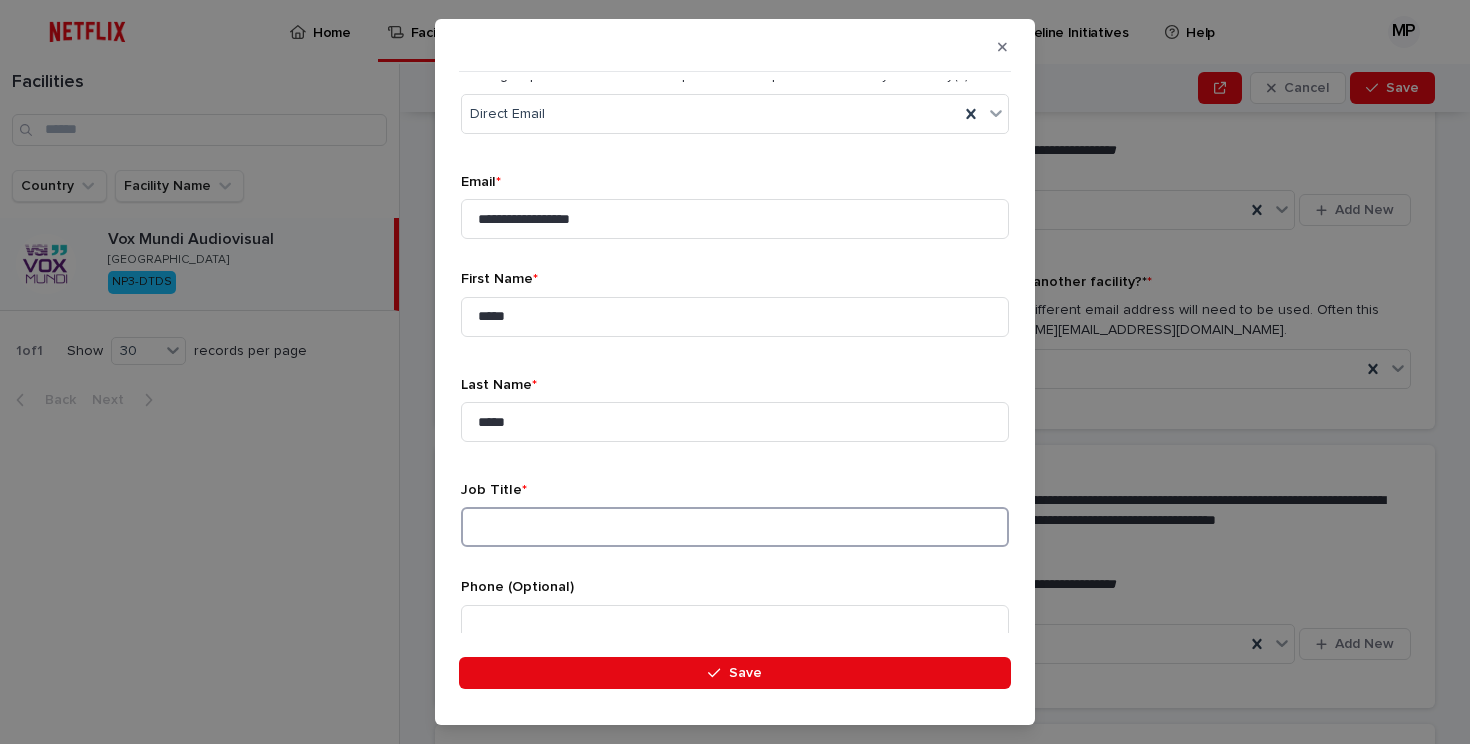 click at bounding box center [735, 527] 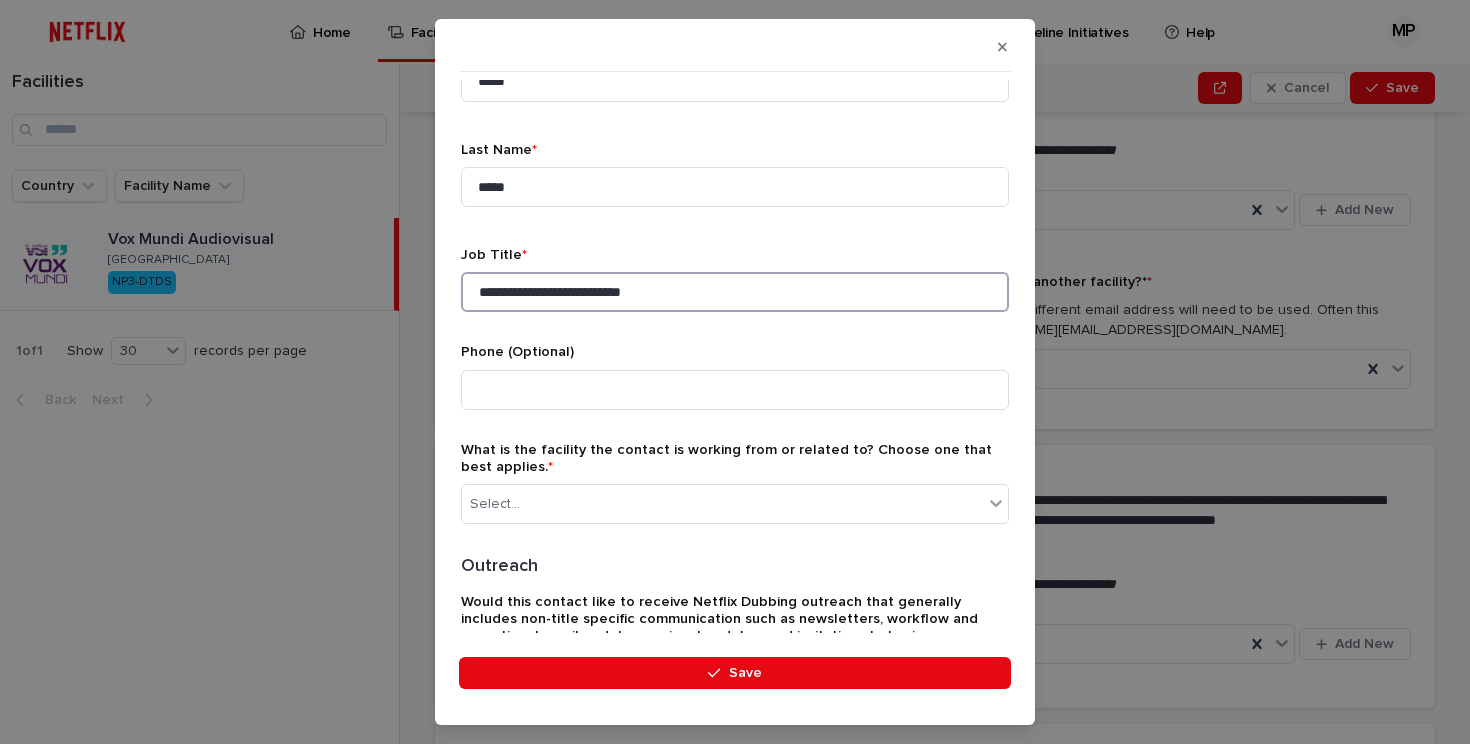 scroll, scrollTop: 500, scrollLeft: 0, axis: vertical 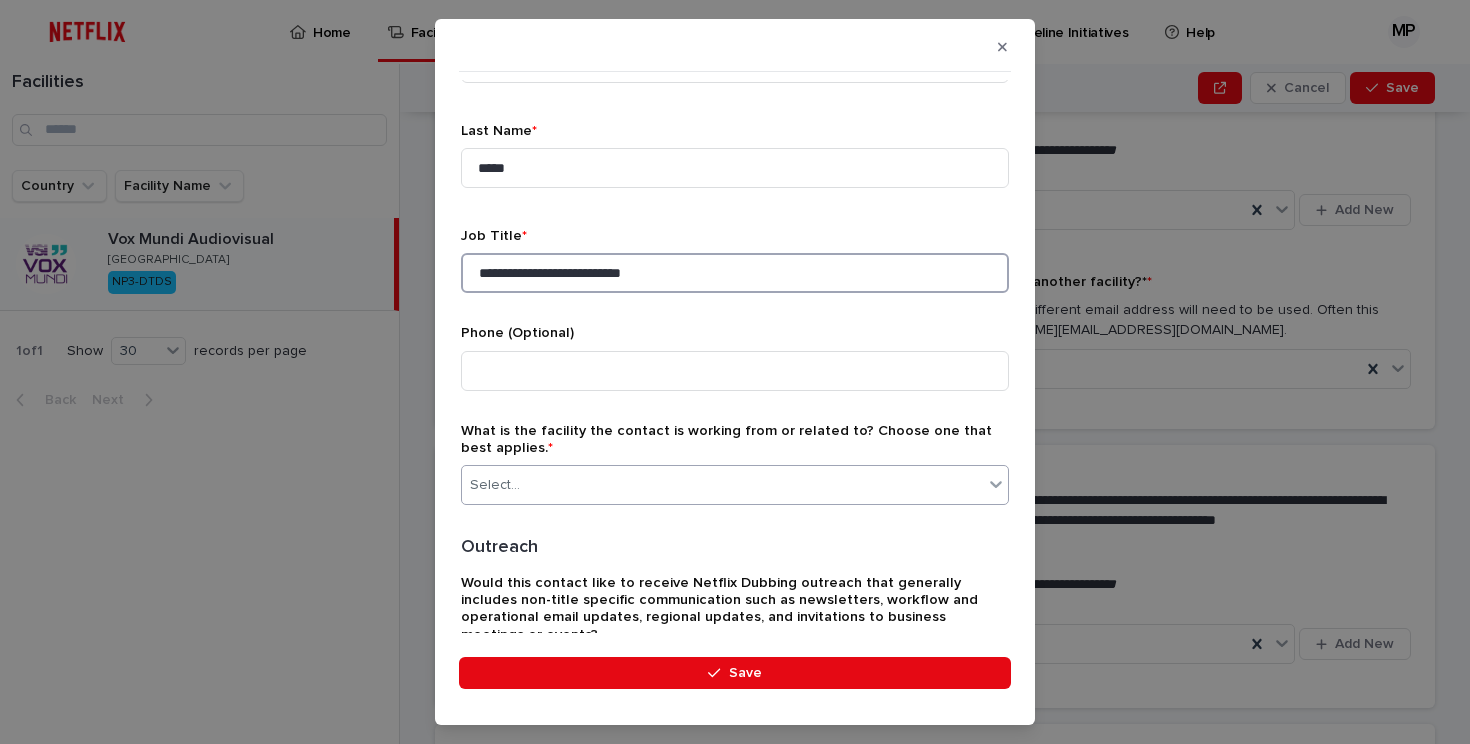 type on "**********" 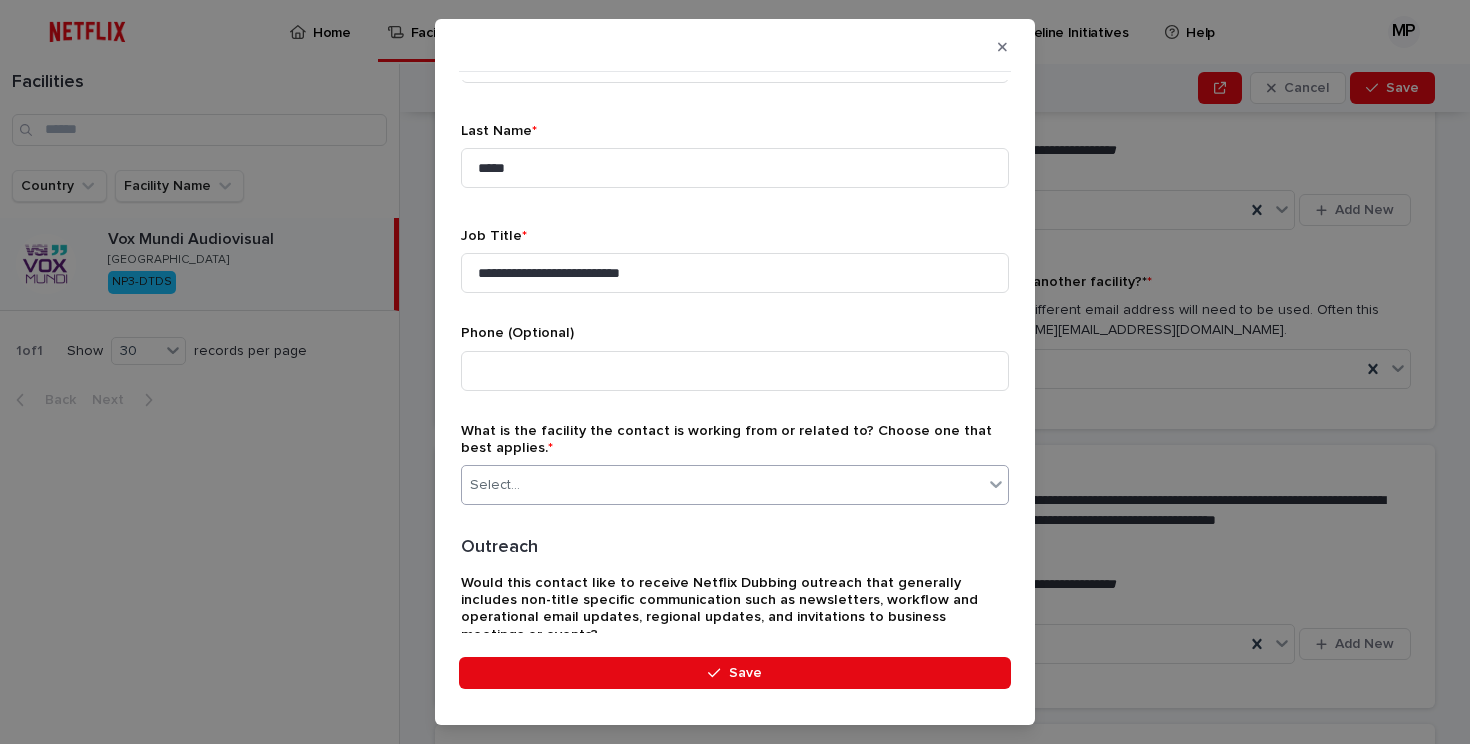 click on "Select..." at bounding box center (722, 485) 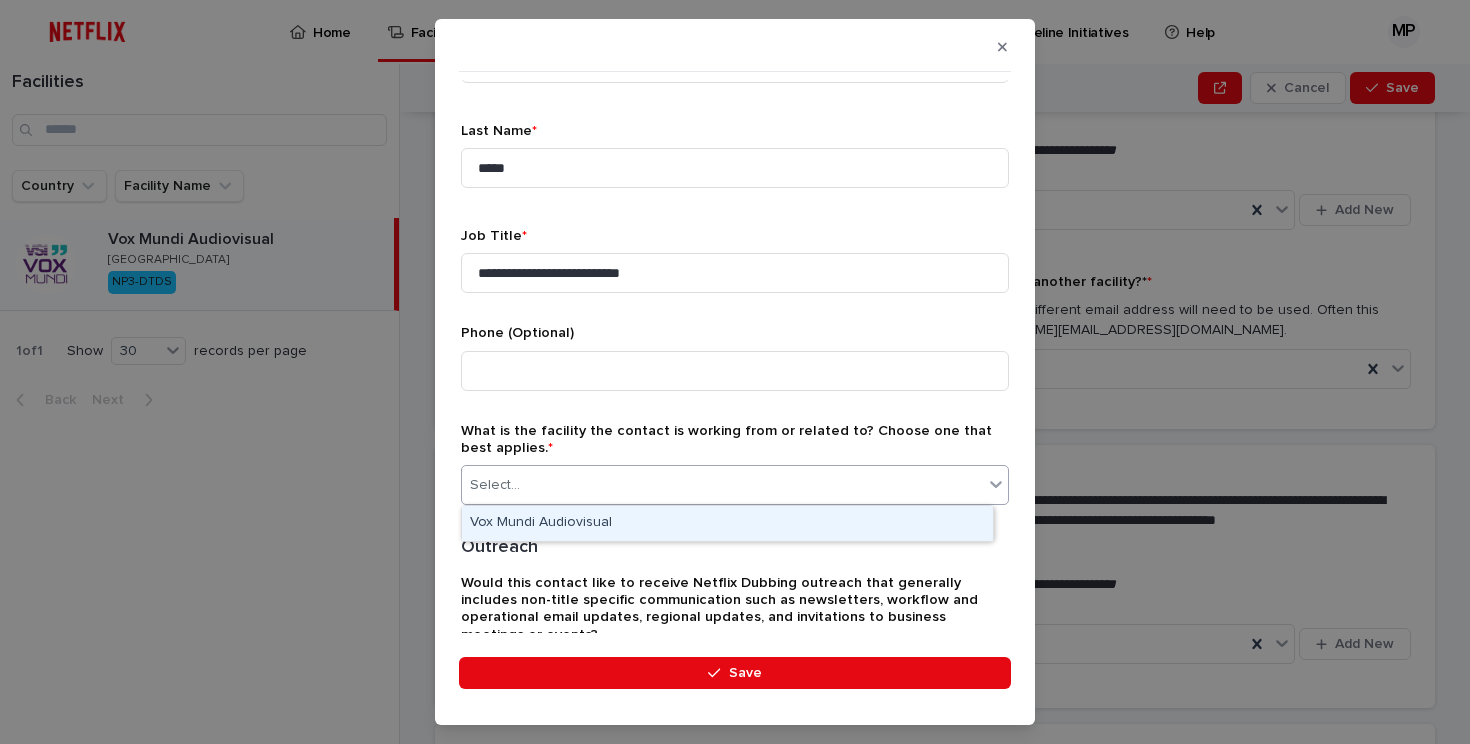 click on "Vox Mundi Audiovisual" at bounding box center [727, 523] 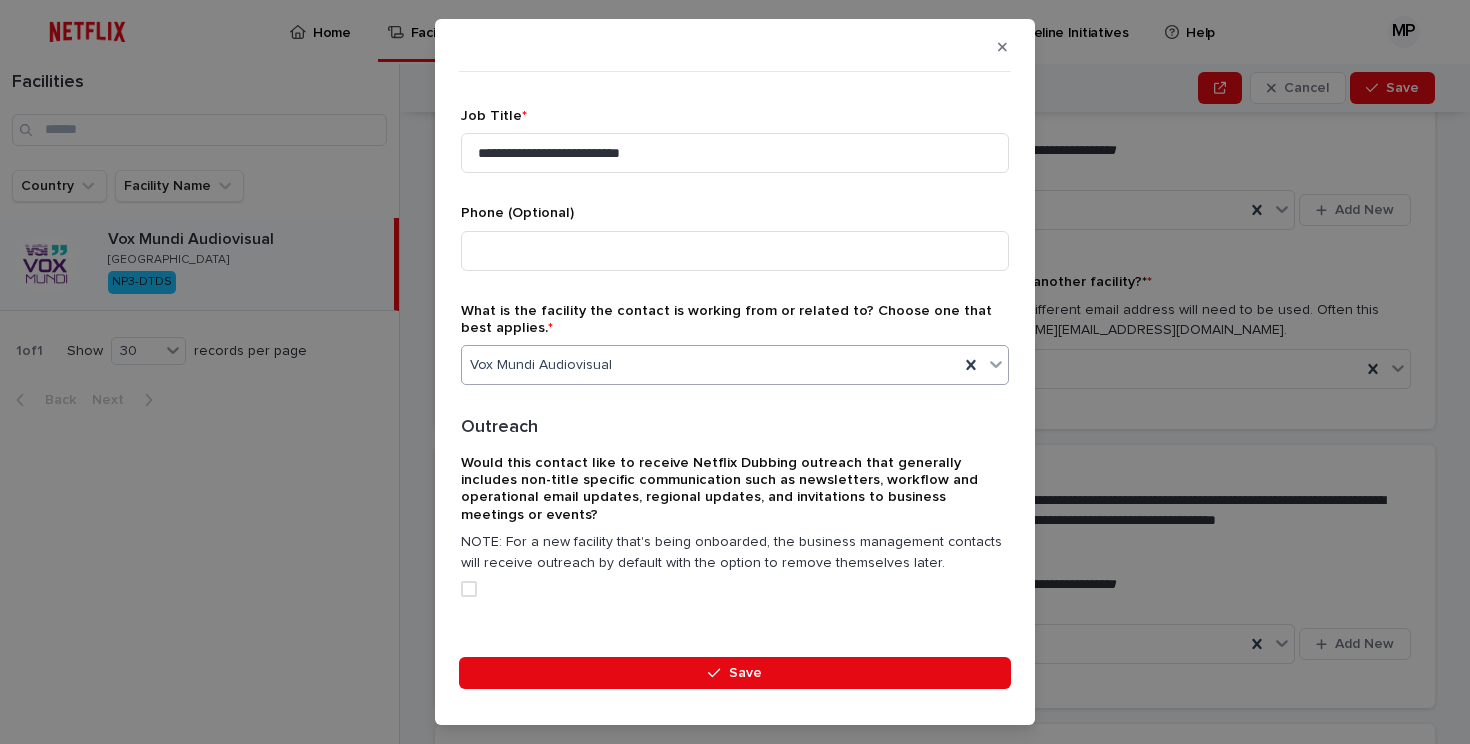 scroll, scrollTop: 628, scrollLeft: 0, axis: vertical 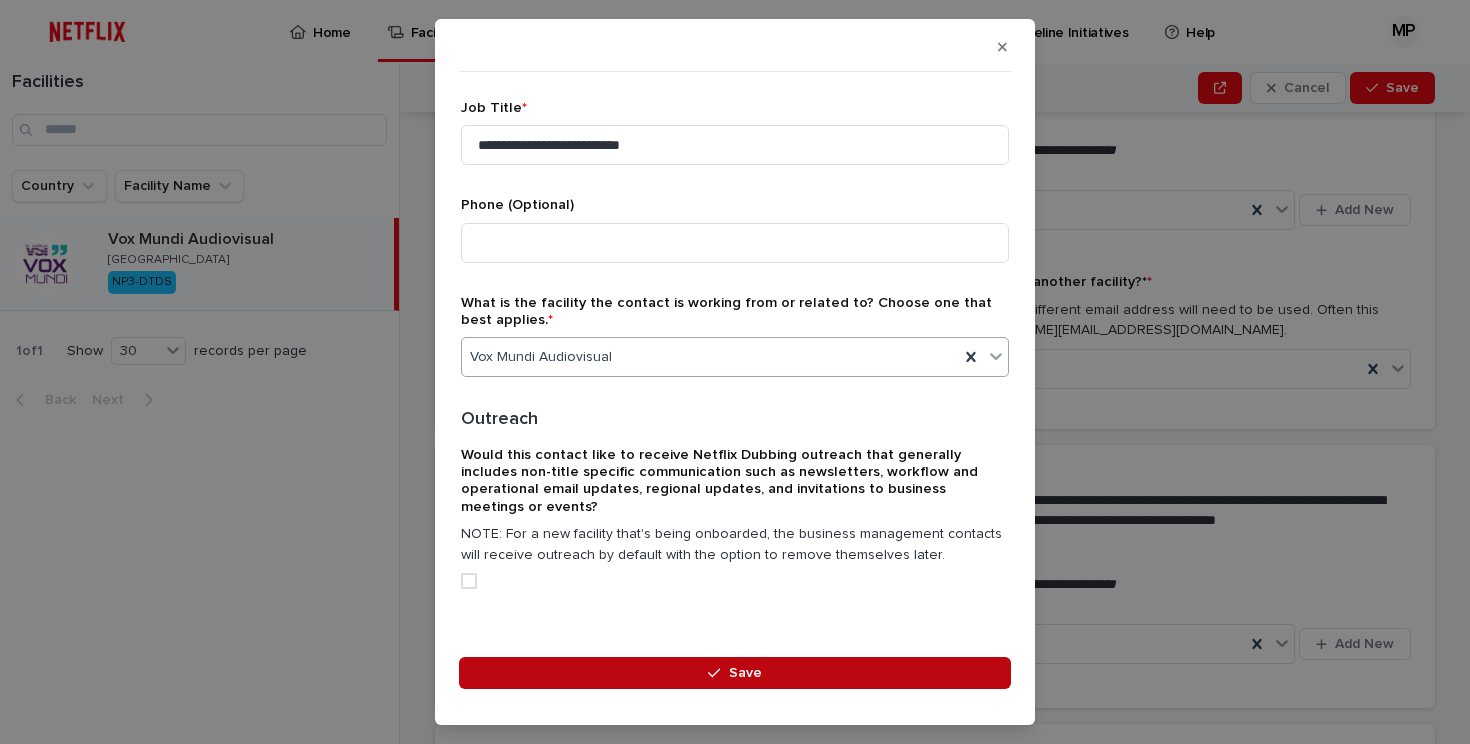 click at bounding box center [718, 673] 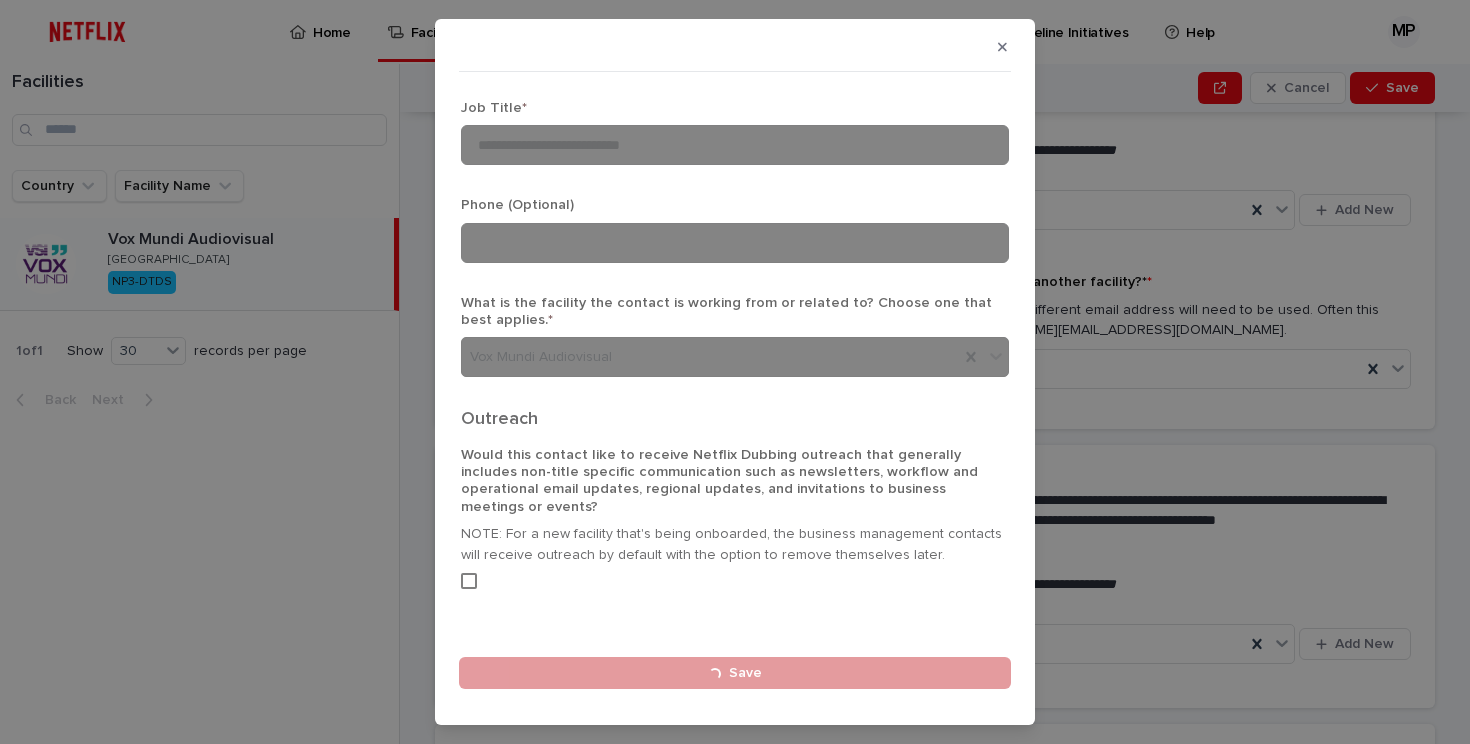 type 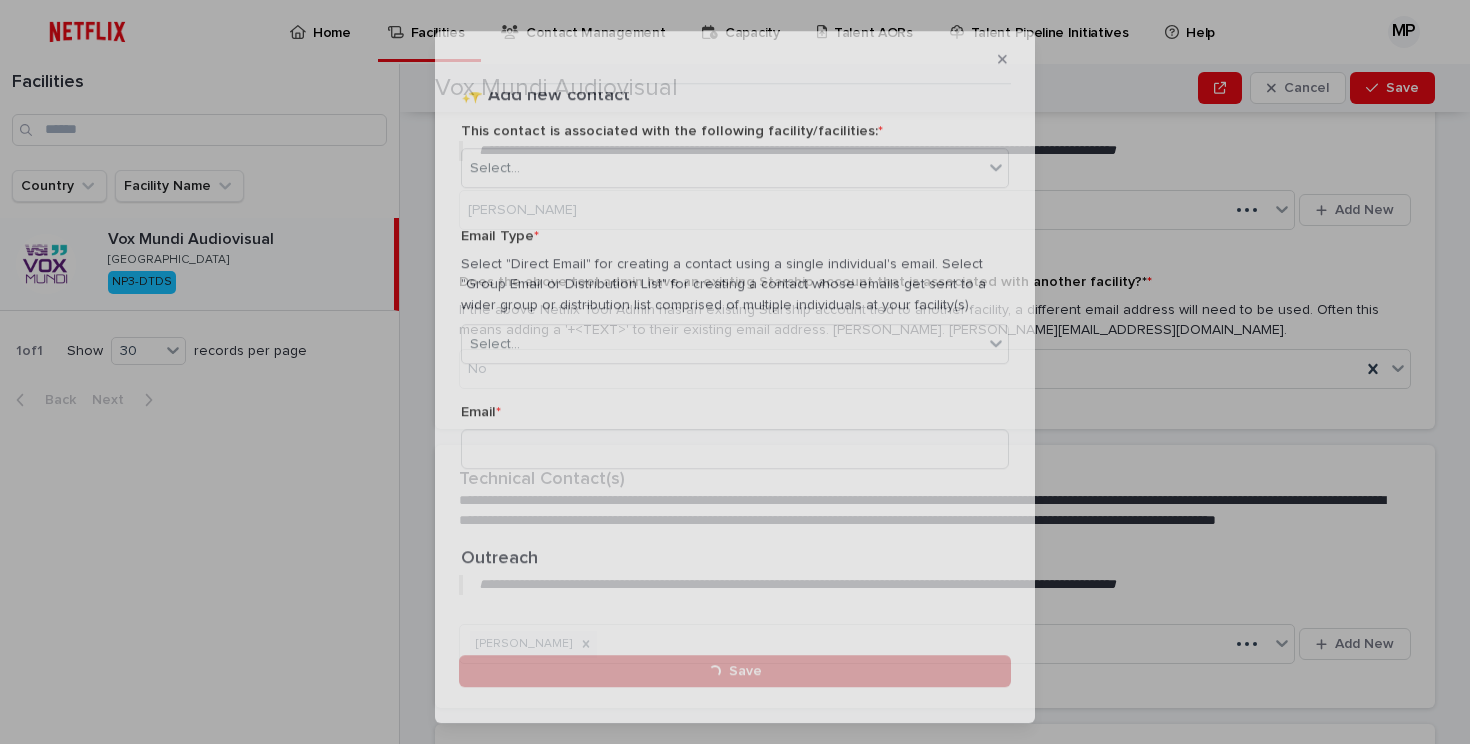 scroll, scrollTop: 27, scrollLeft: 0, axis: vertical 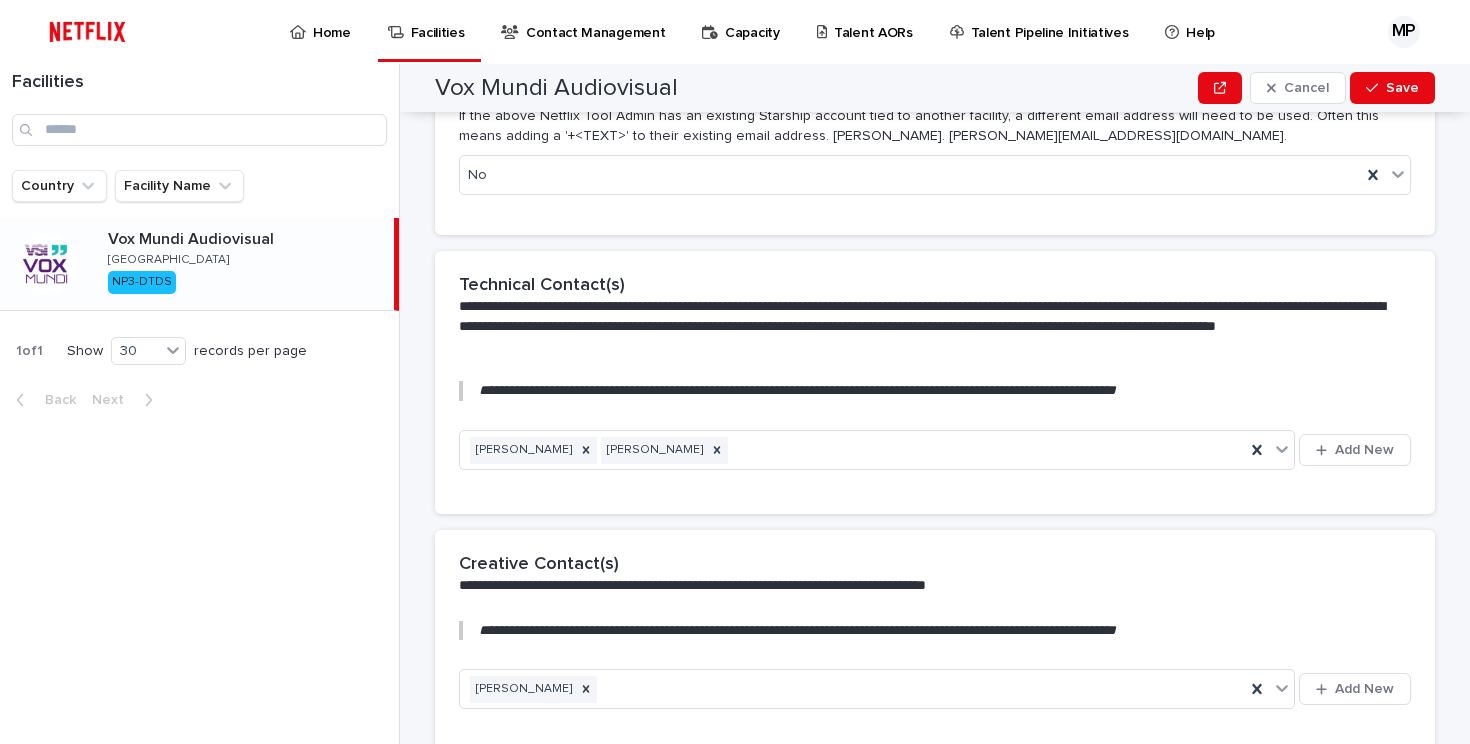 type 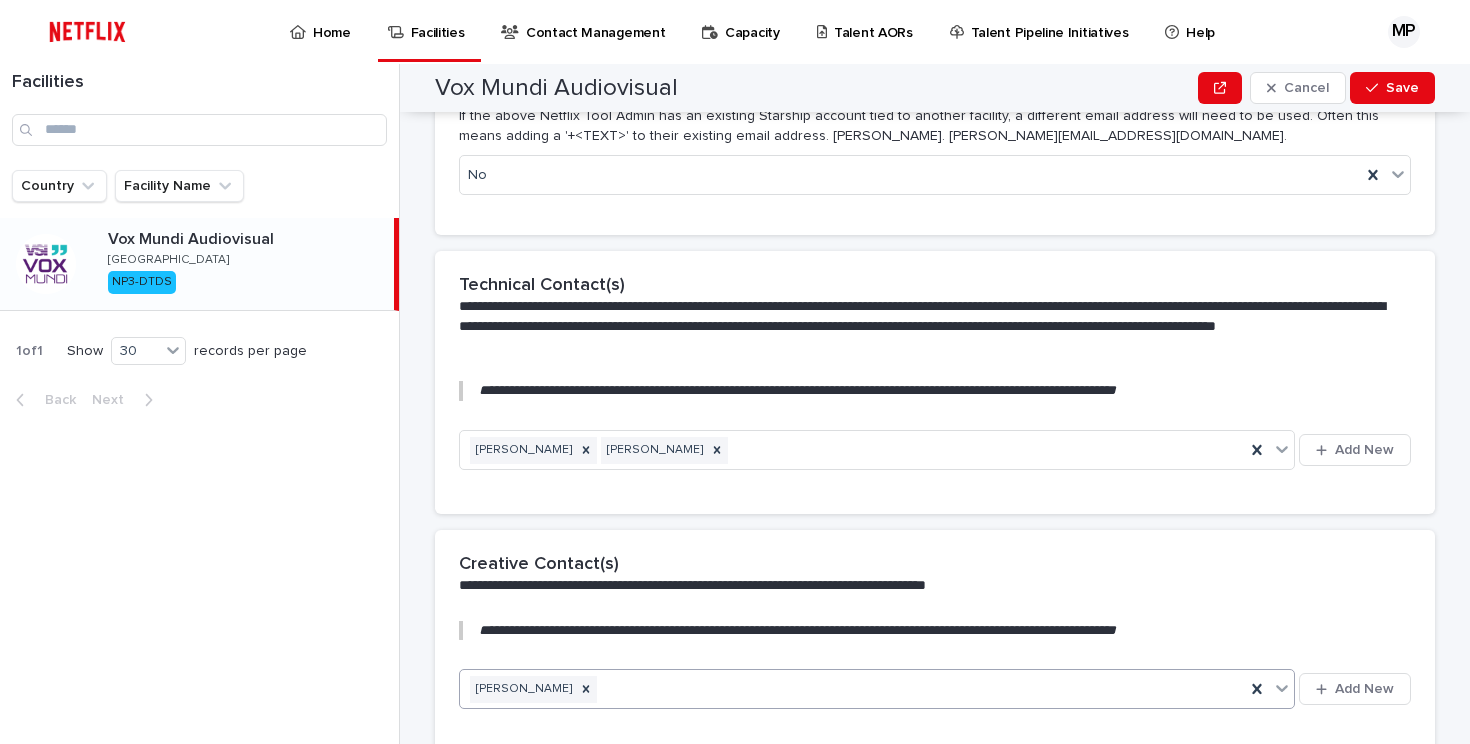 click 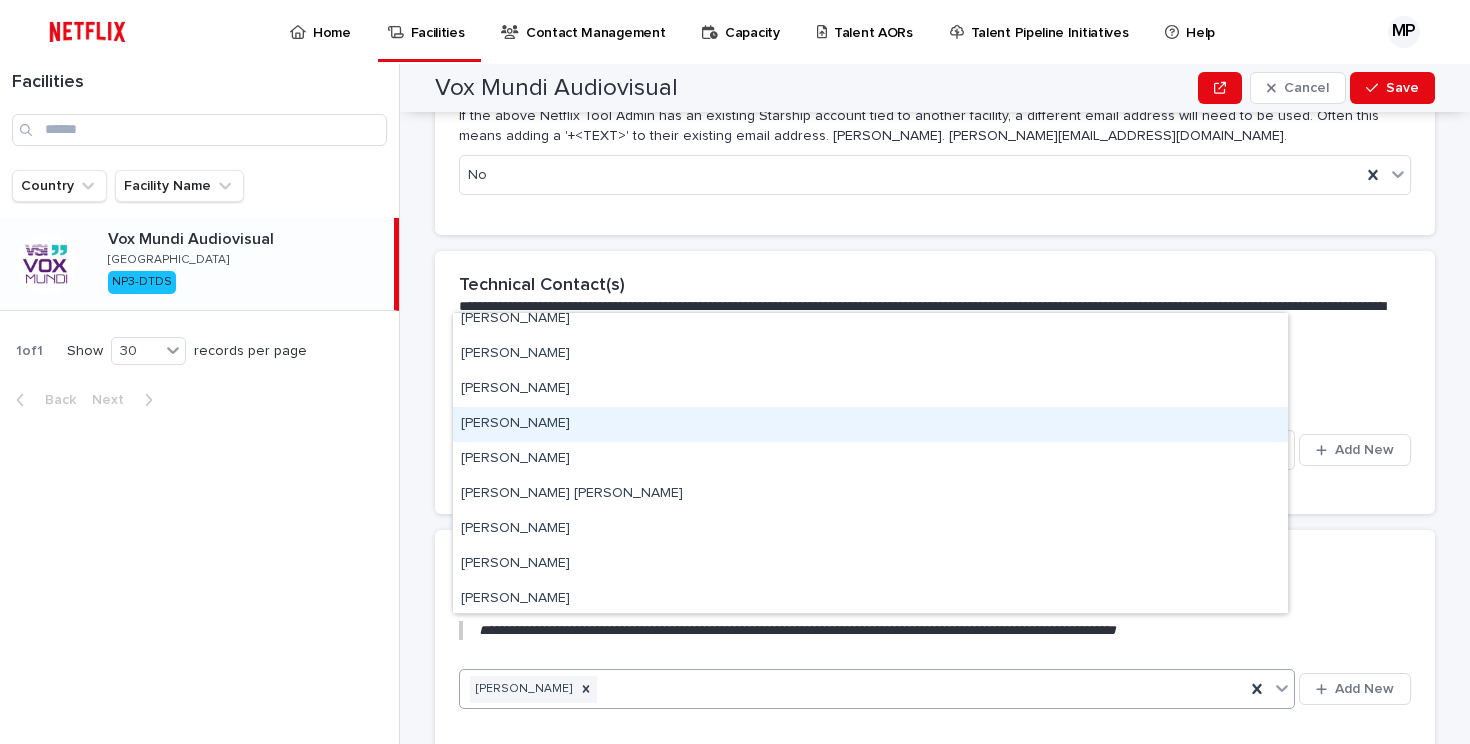 scroll, scrollTop: 225, scrollLeft: 0, axis: vertical 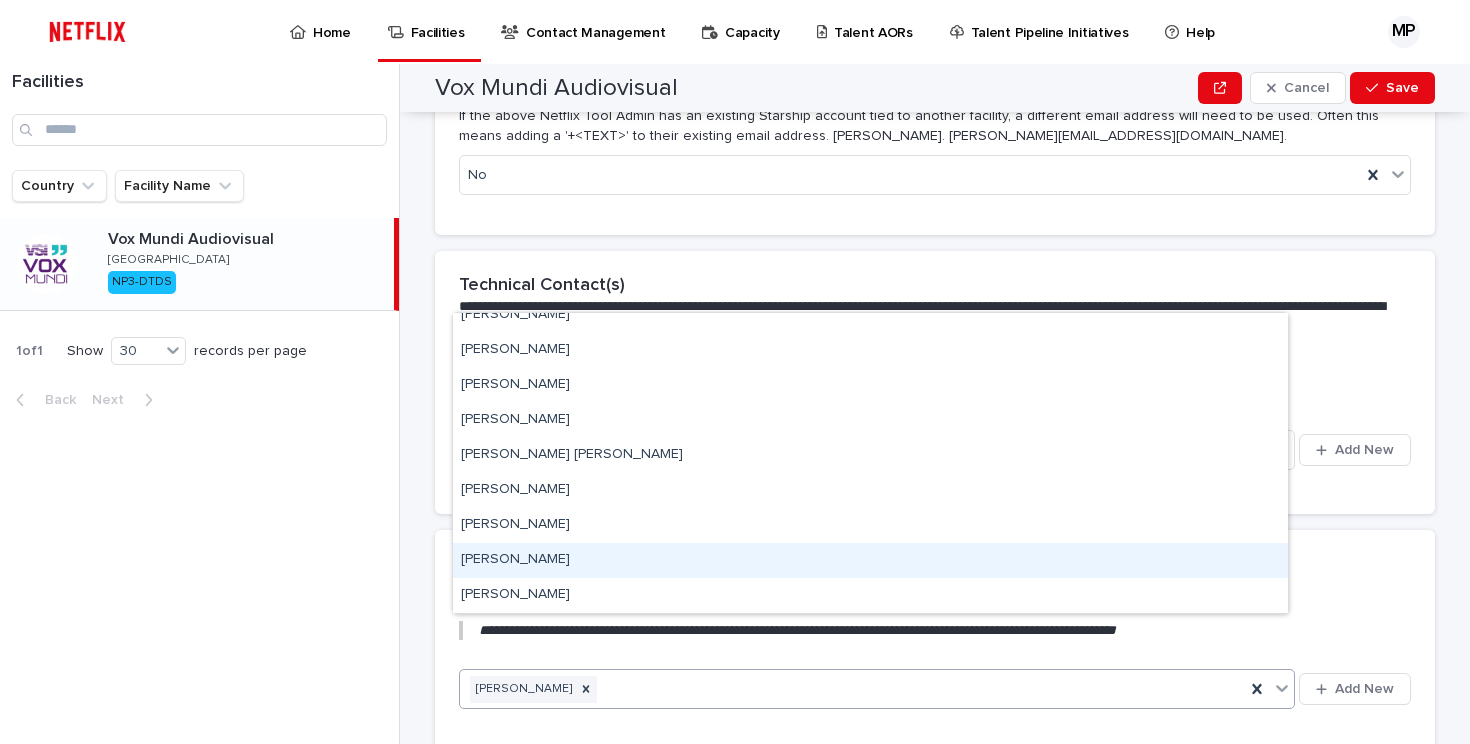 drag, startPoint x: 285, startPoint y: 578, endPoint x: 417, endPoint y: 580, distance: 132.01515 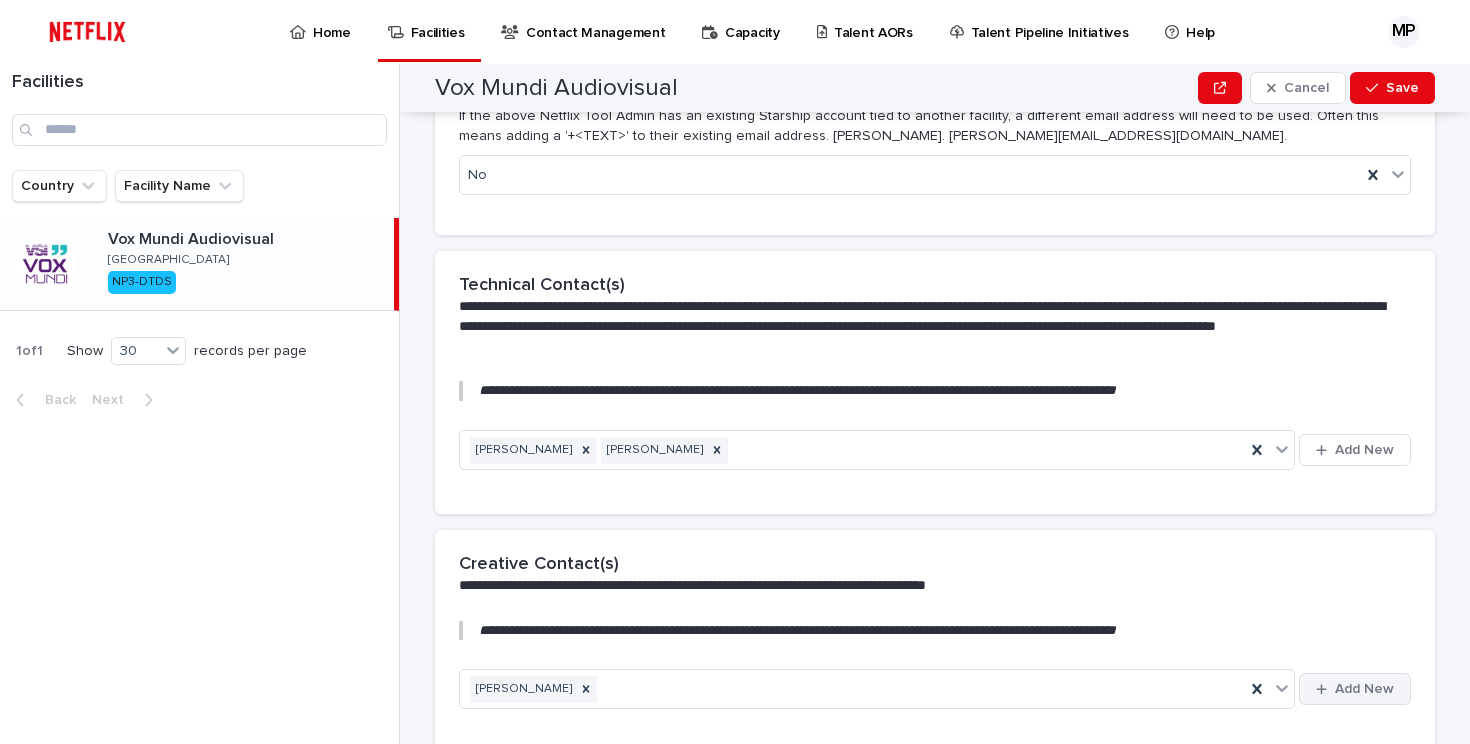 click on "Add New" at bounding box center [1355, 689] 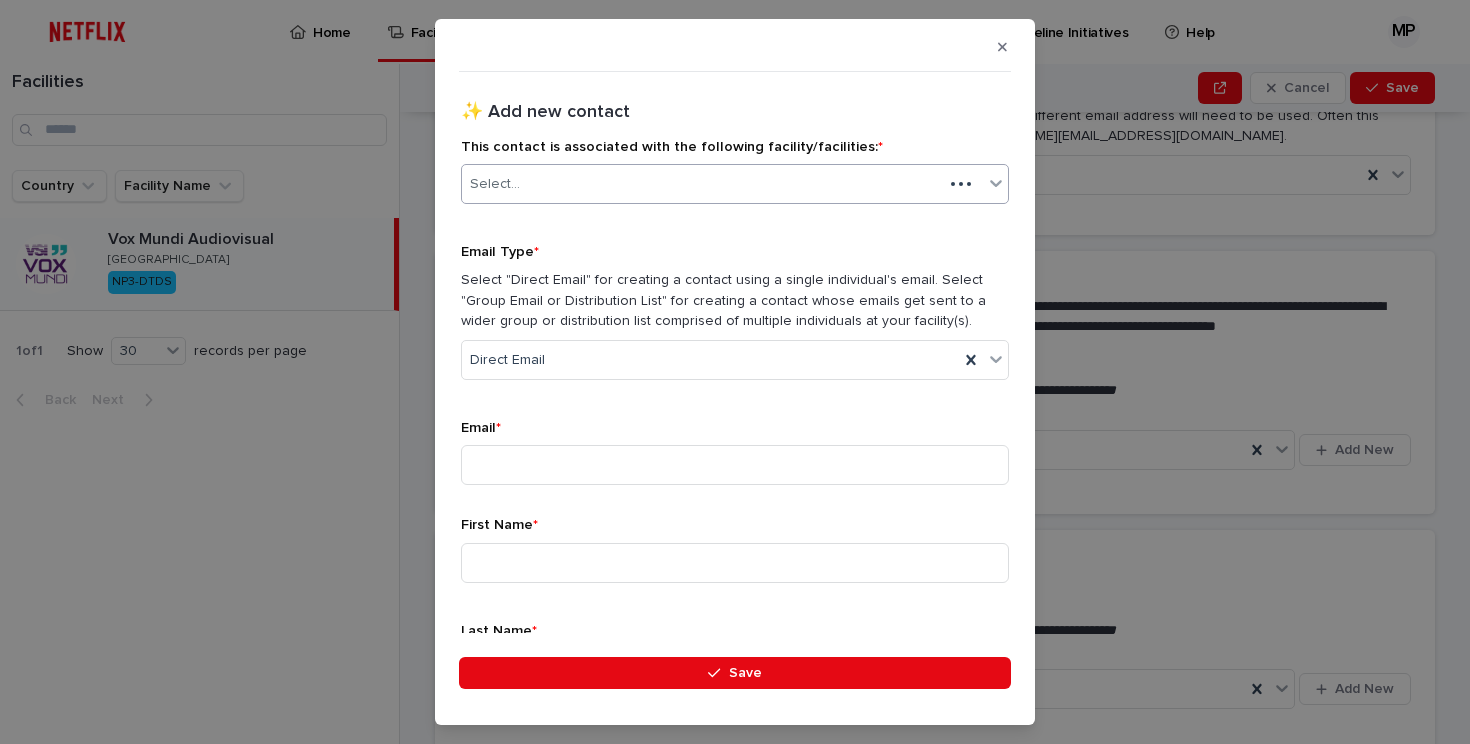 click on "Select..." at bounding box center [702, 184] 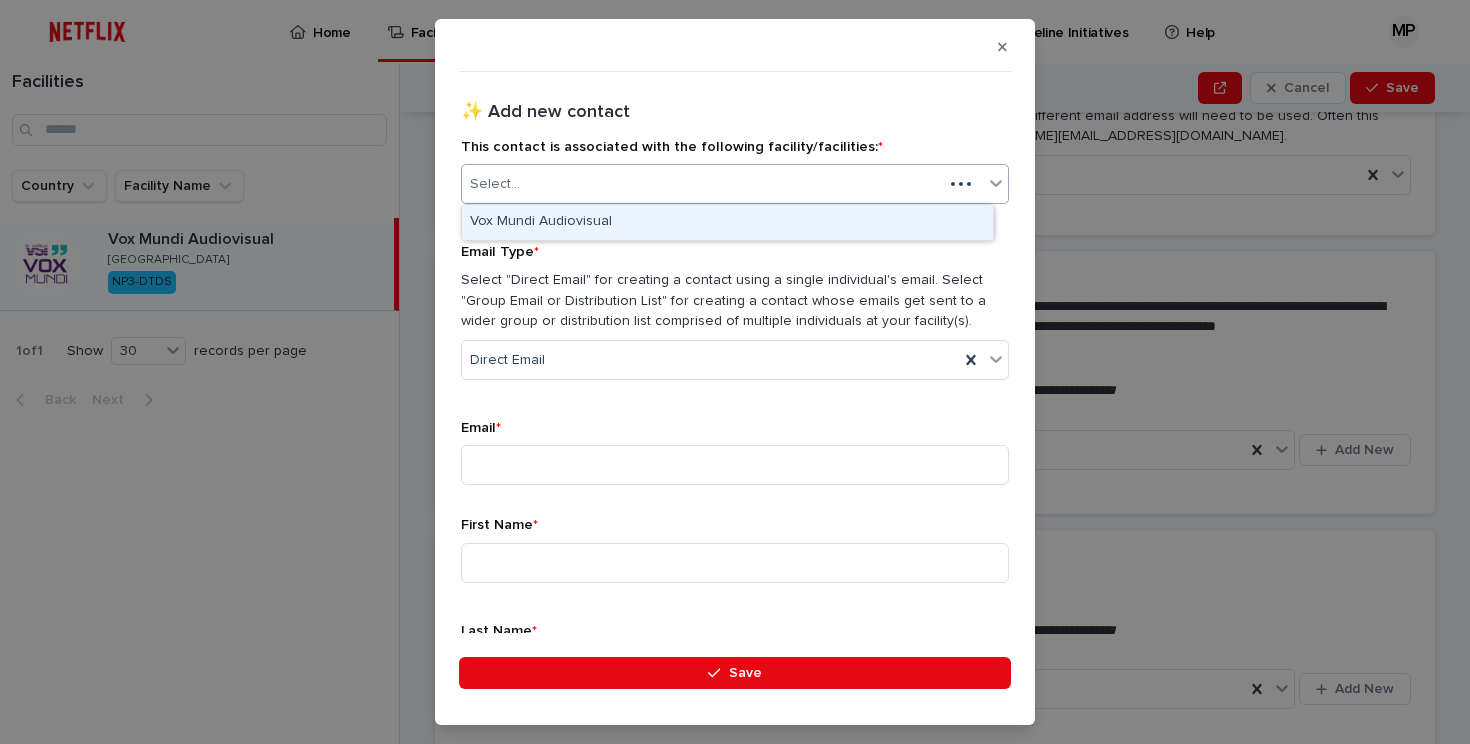 click on "Vox Mundi Audiovisual" at bounding box center [727, 222] 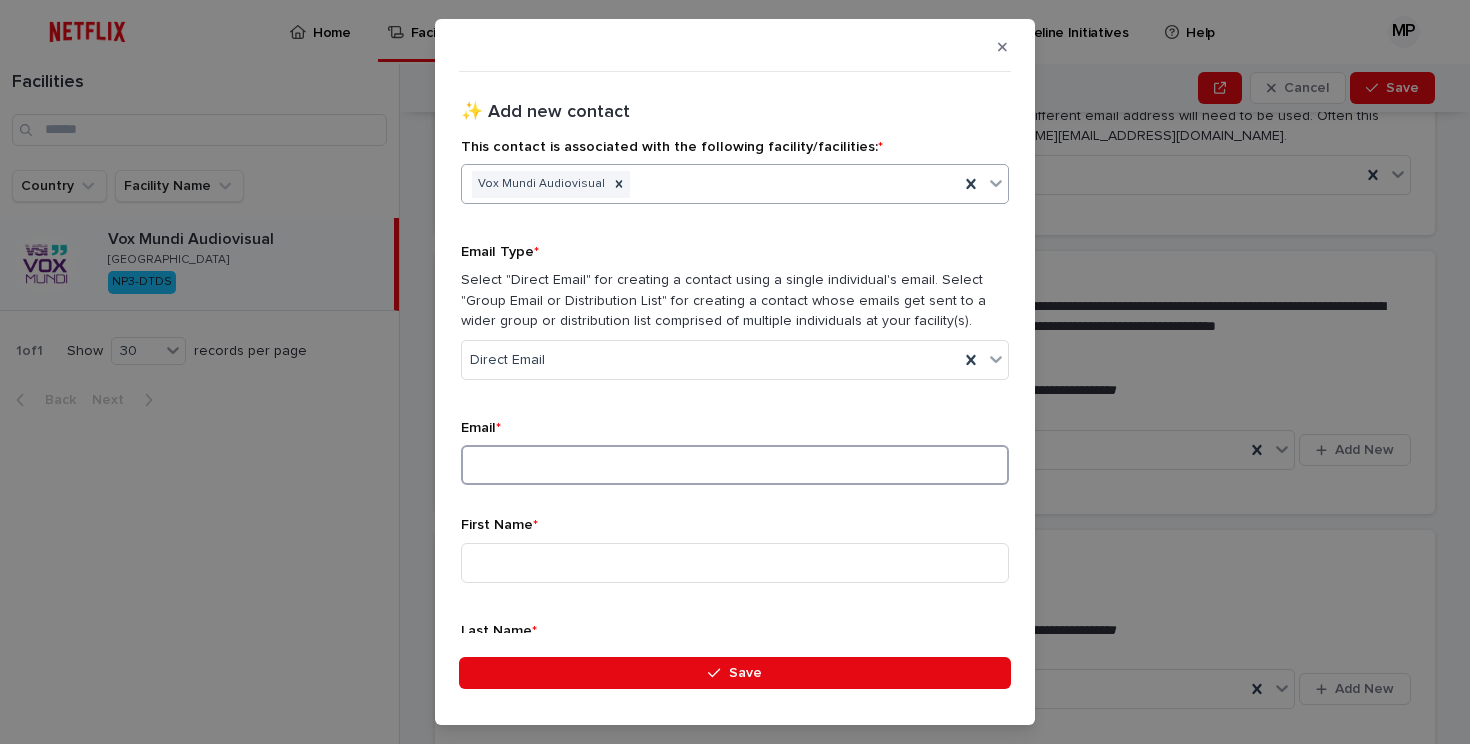 click at bounding box center [735, 465] 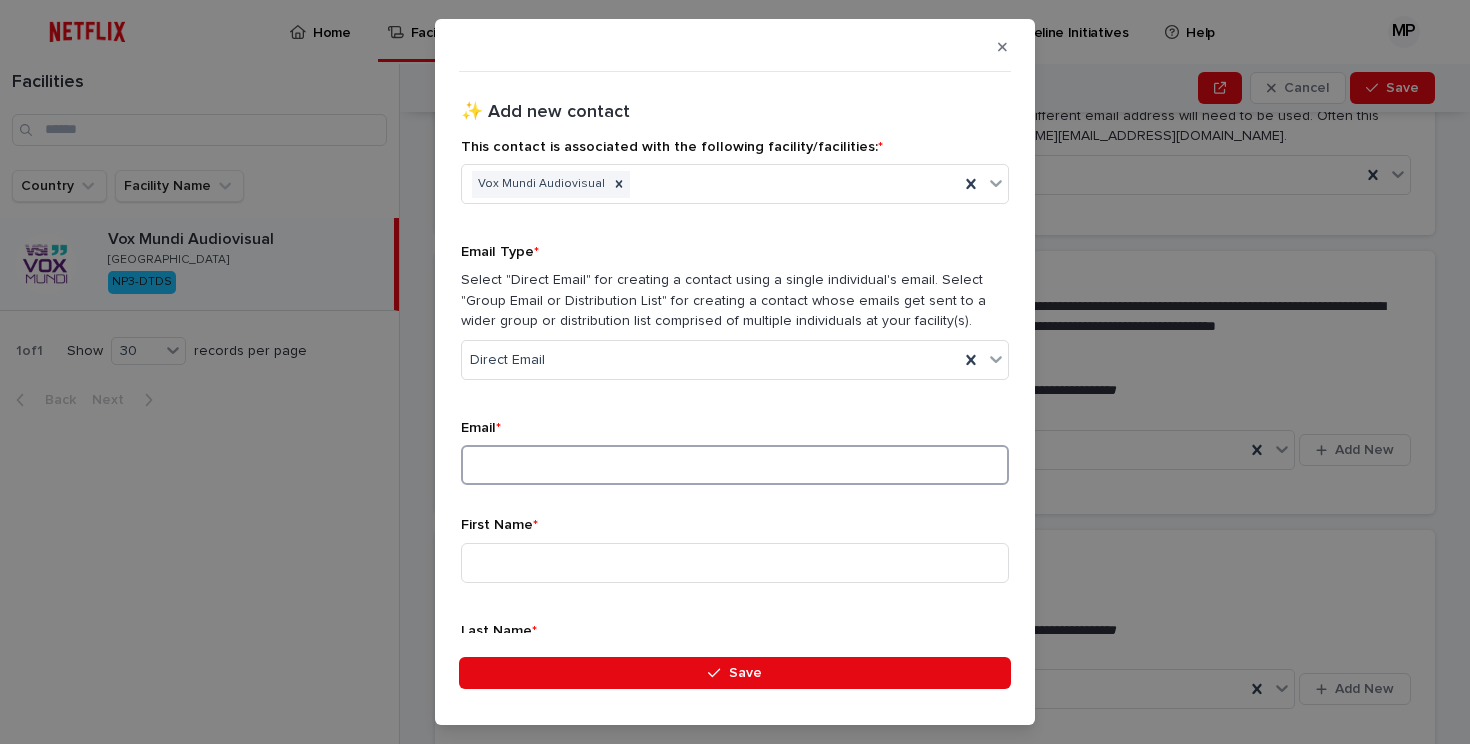 paste on "**********" 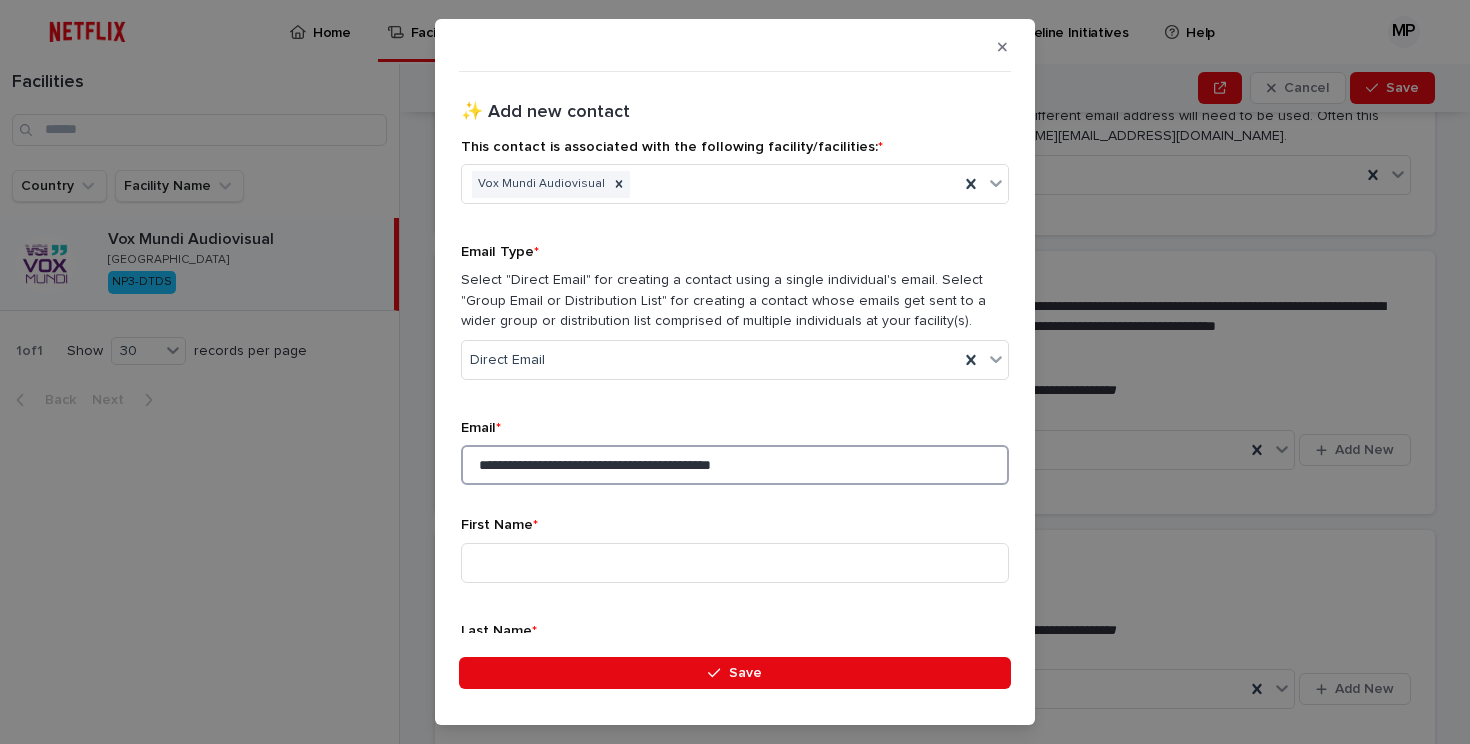 click on "**********" at bounding box center [735, 465] 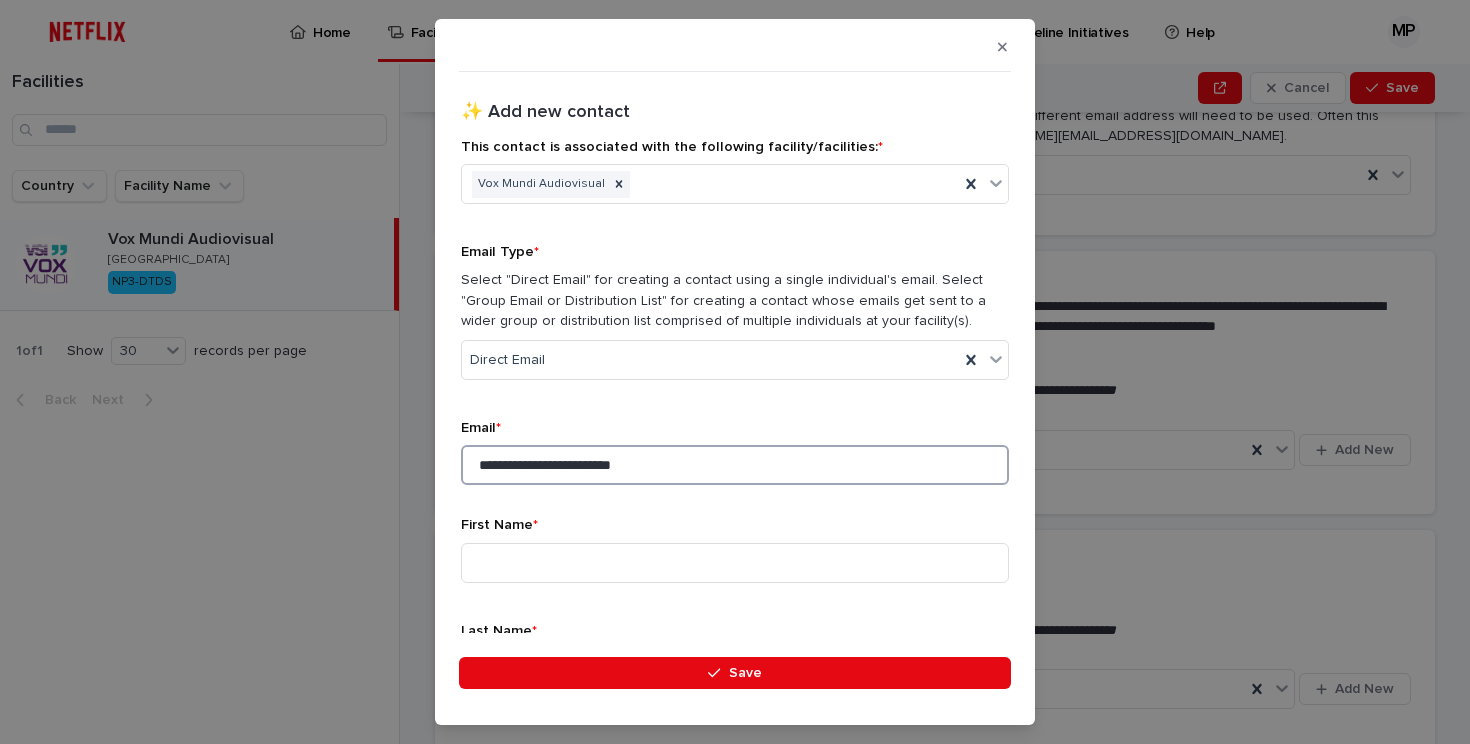 click on "**********" at bounding box center [735, 465] 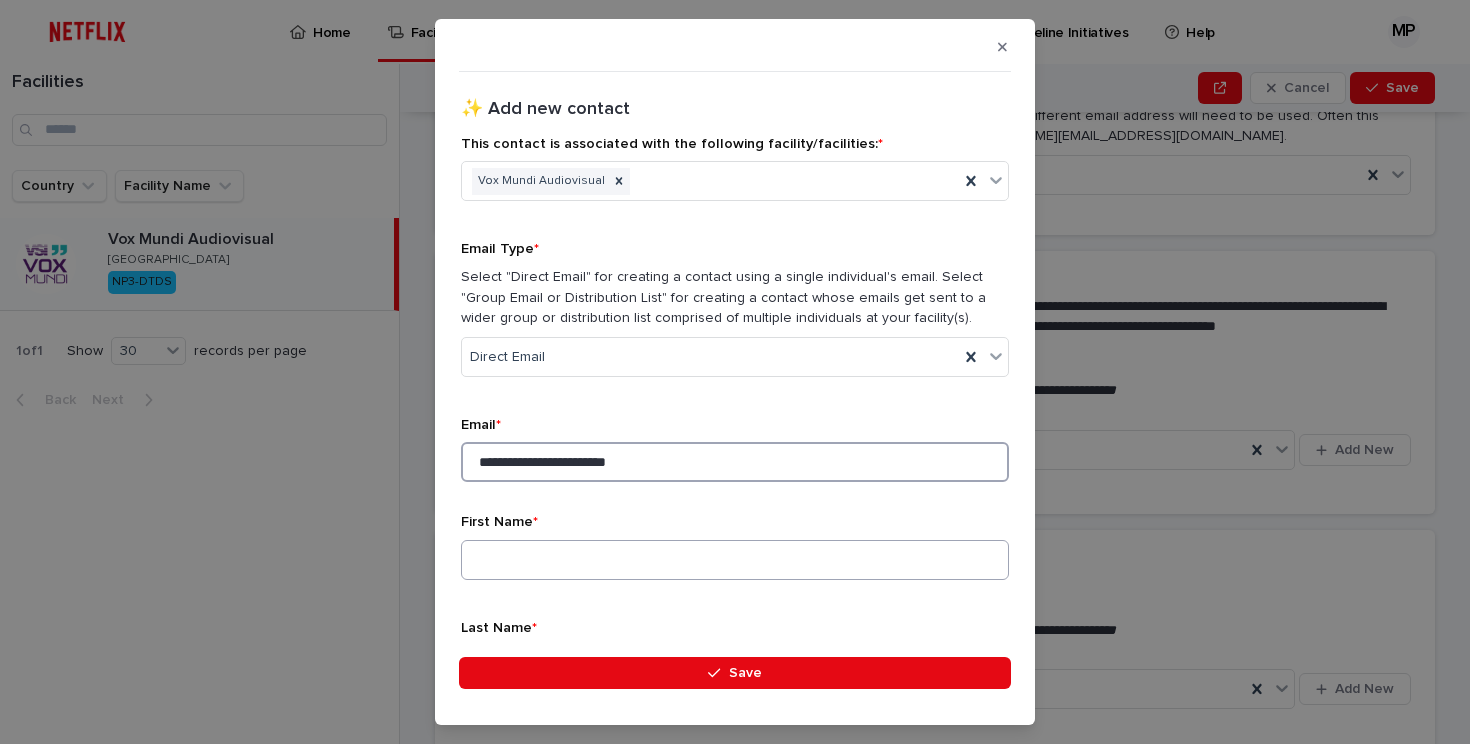 scroll, scrollTop: 4, scrollLeft: 0, axis: vertical 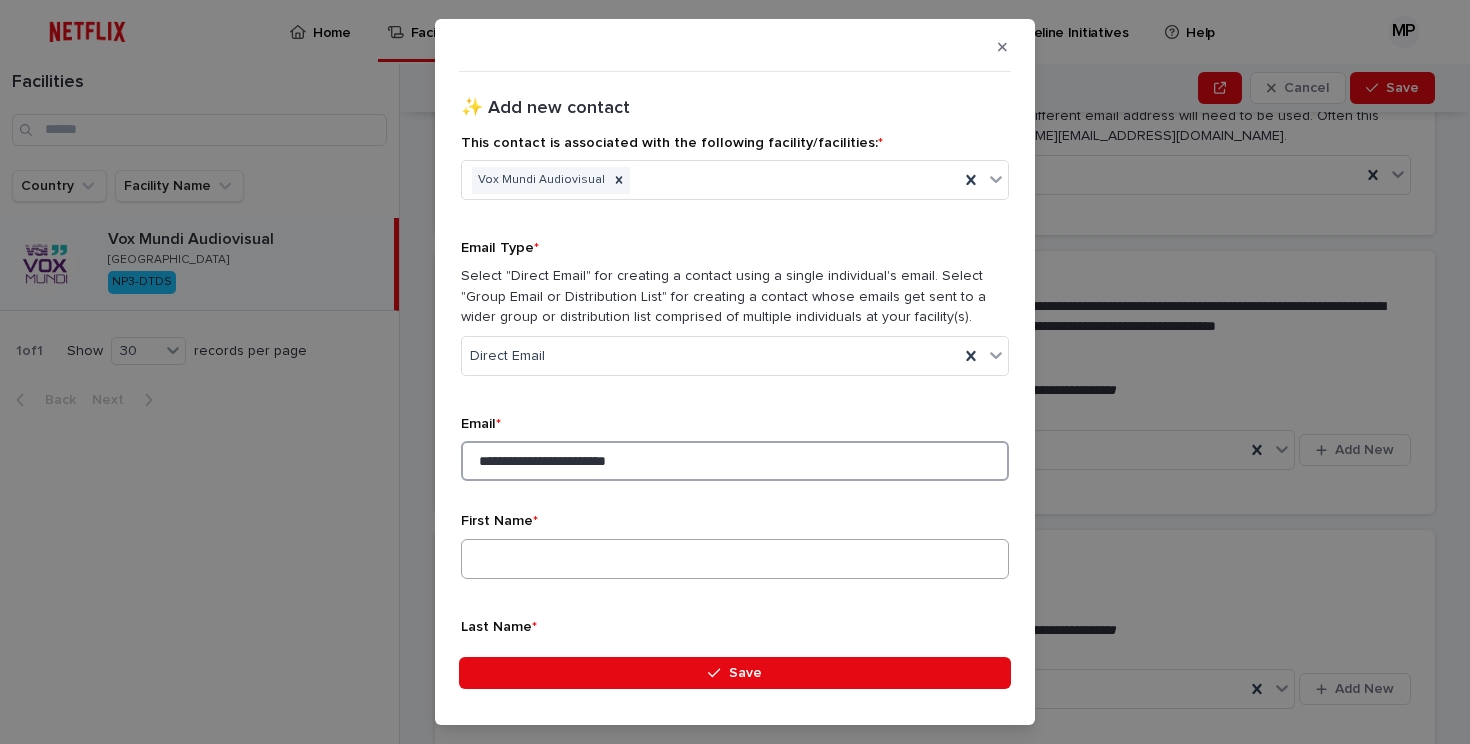 type on "**********" 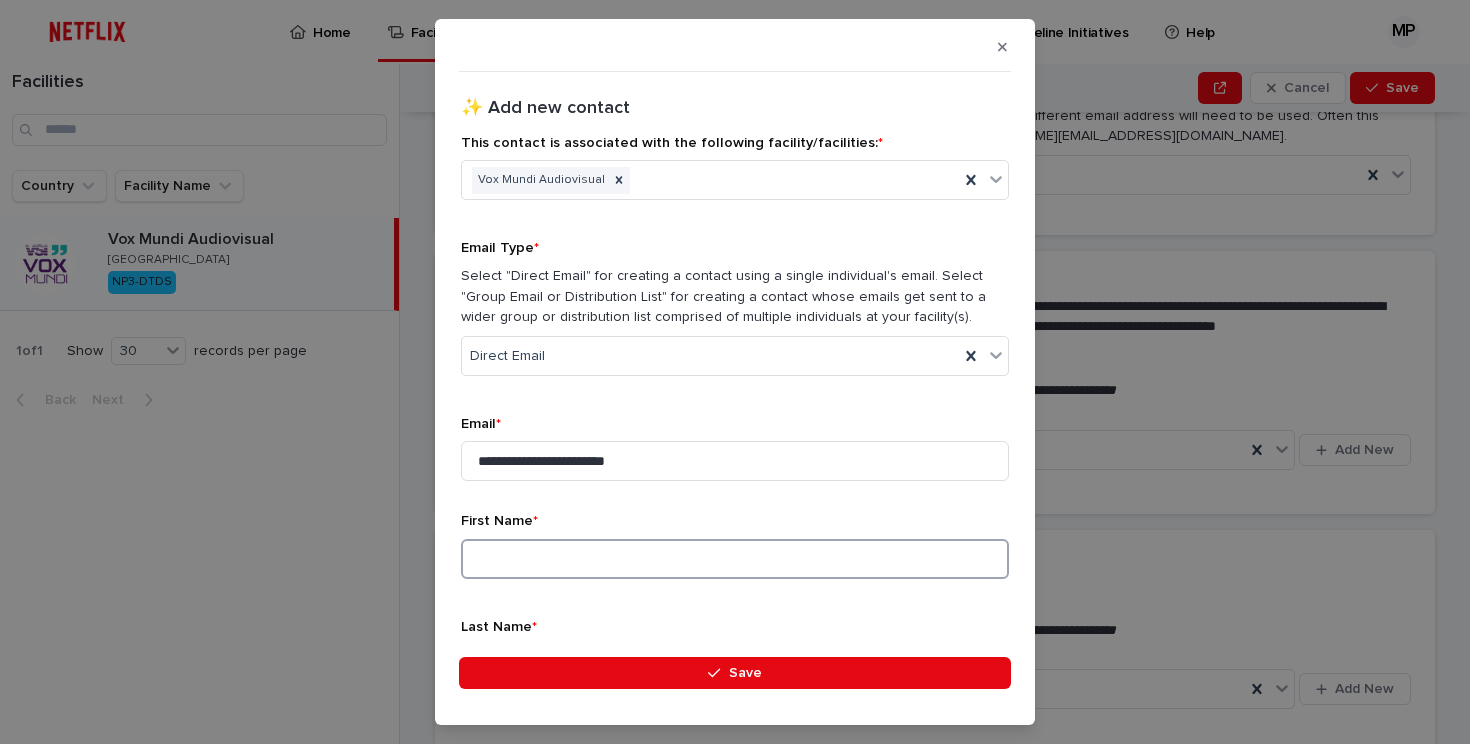 click at bounding box center [735, 559] 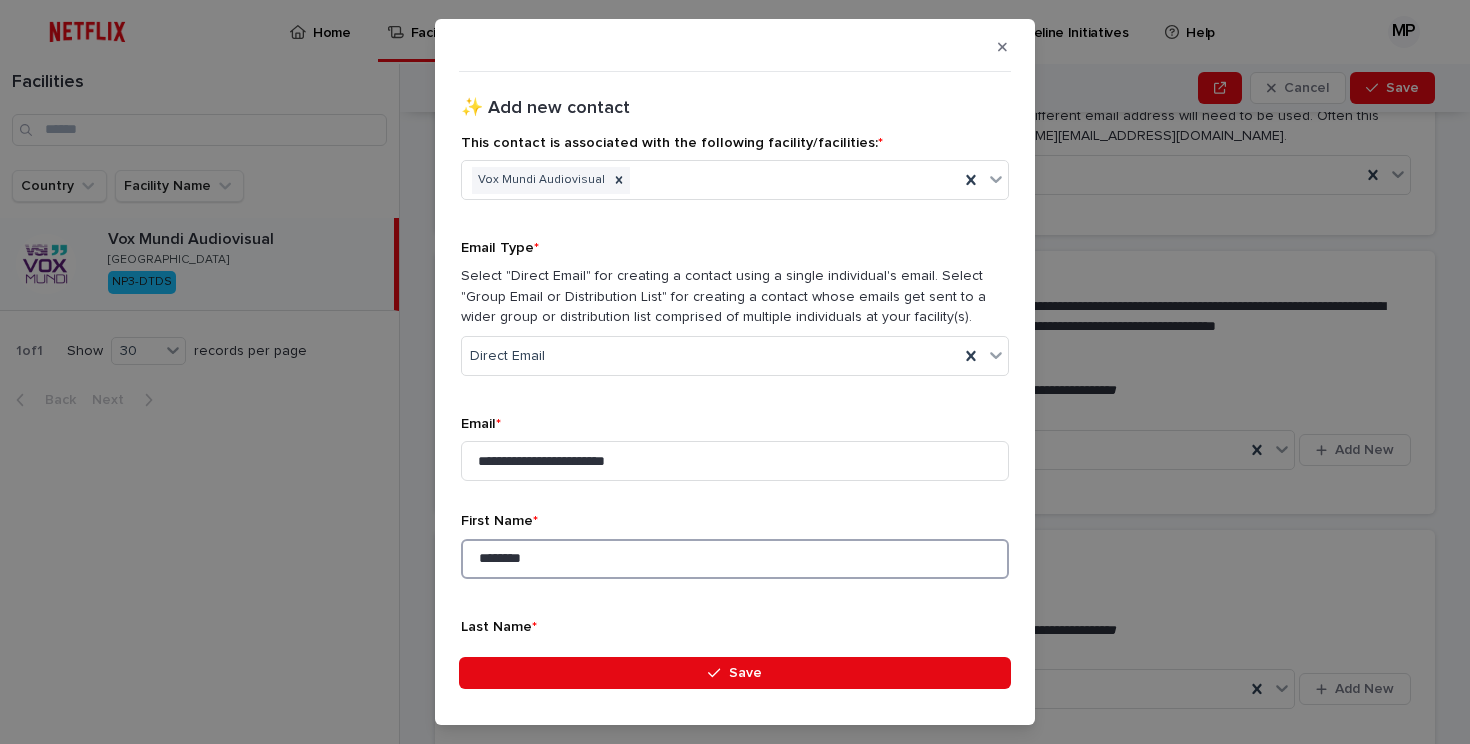 type on "********" 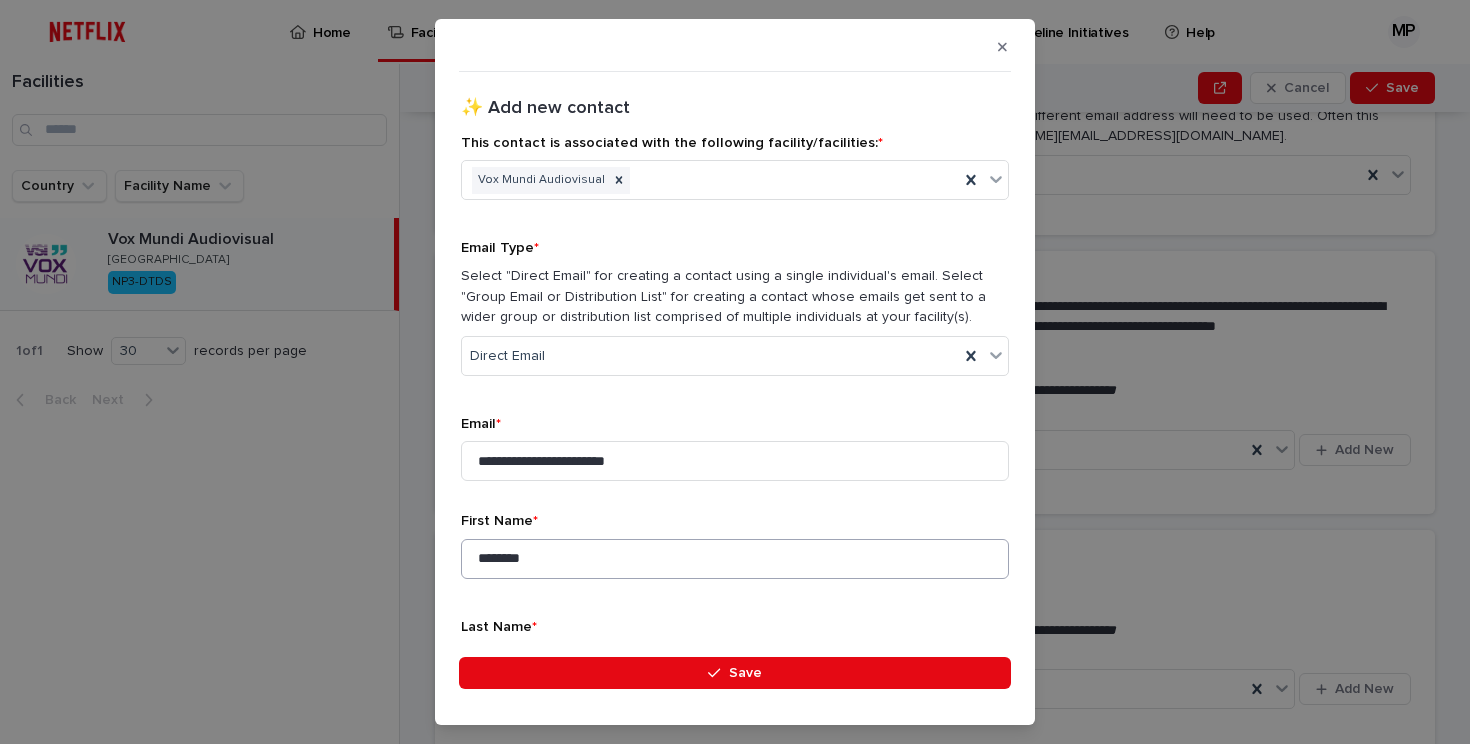 scroll, scrollTop: 311, scrollLeft: 0, axis: vertical 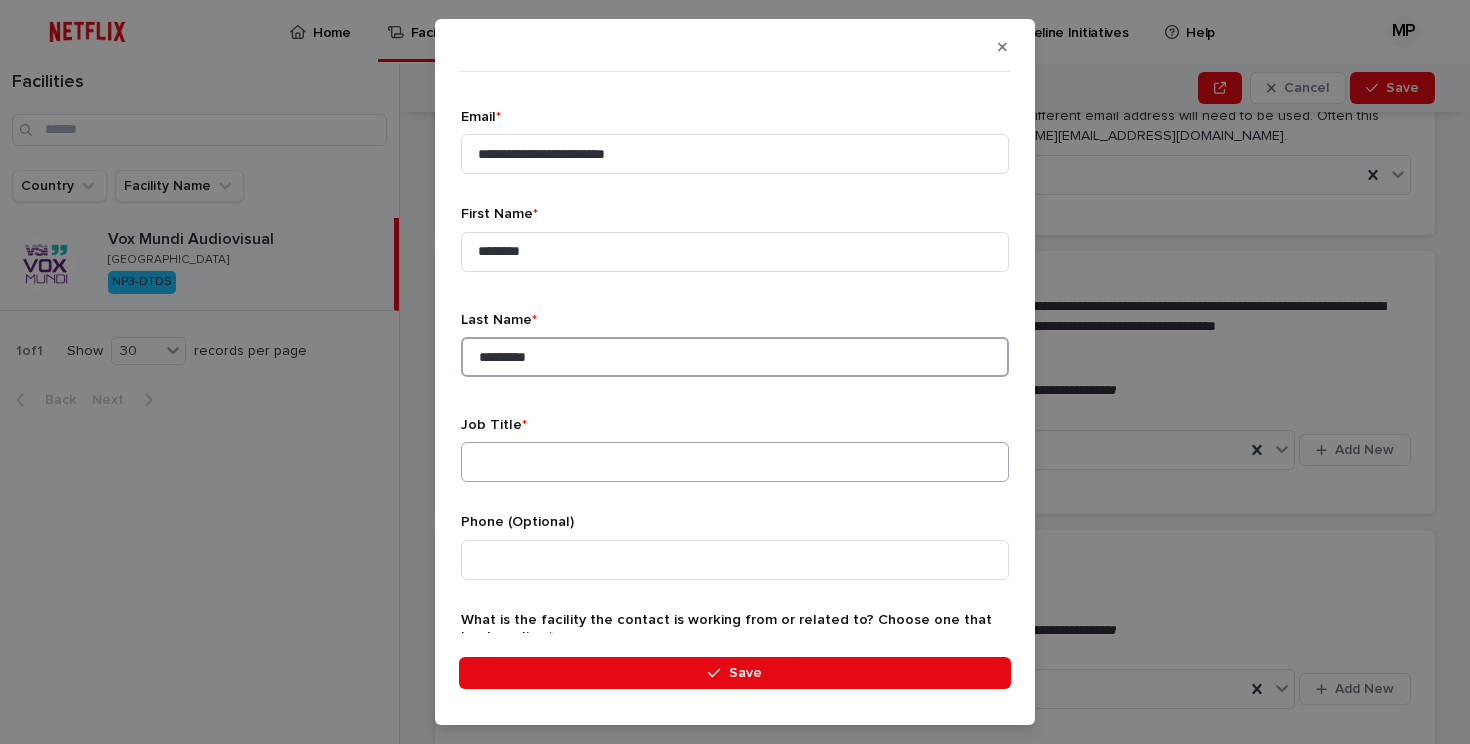 type on "*********" 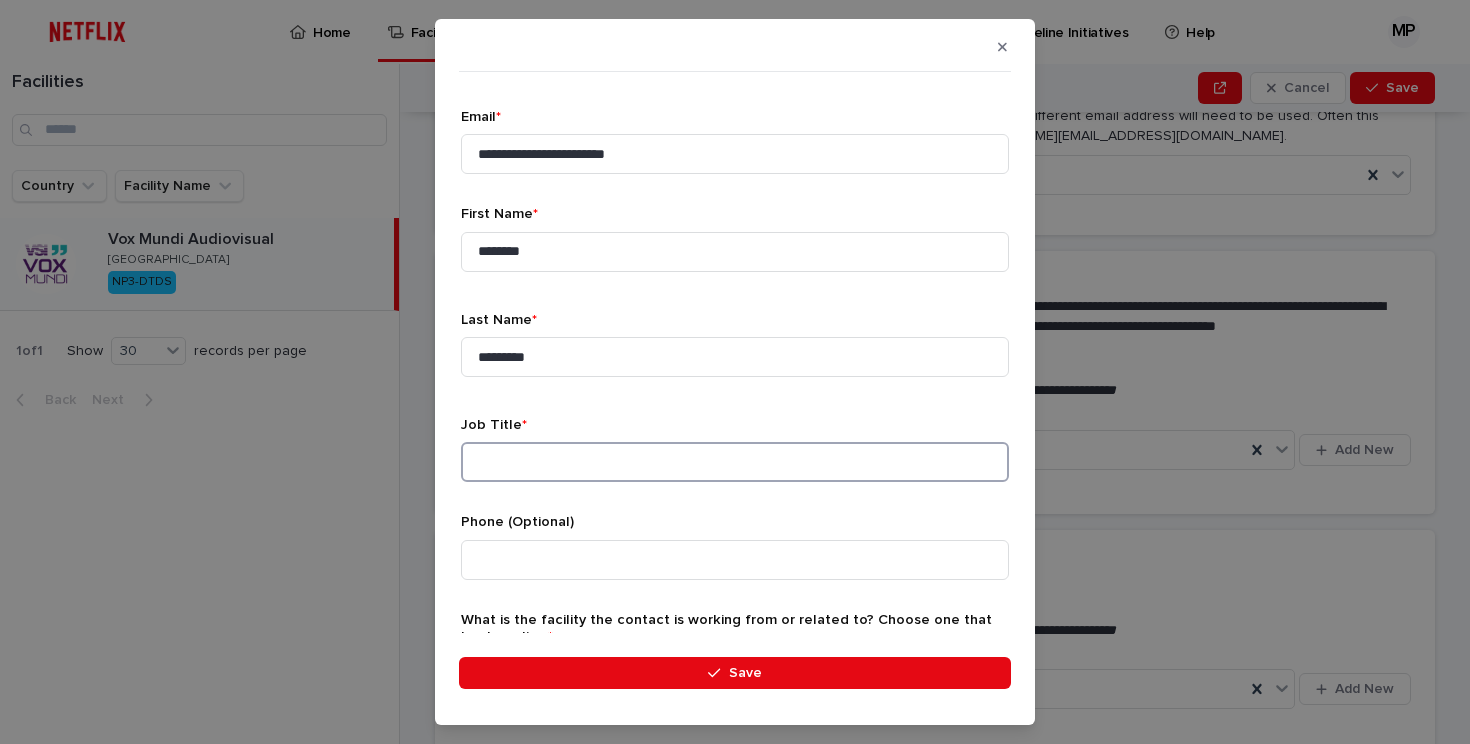 click at bounding box center [735, 462] 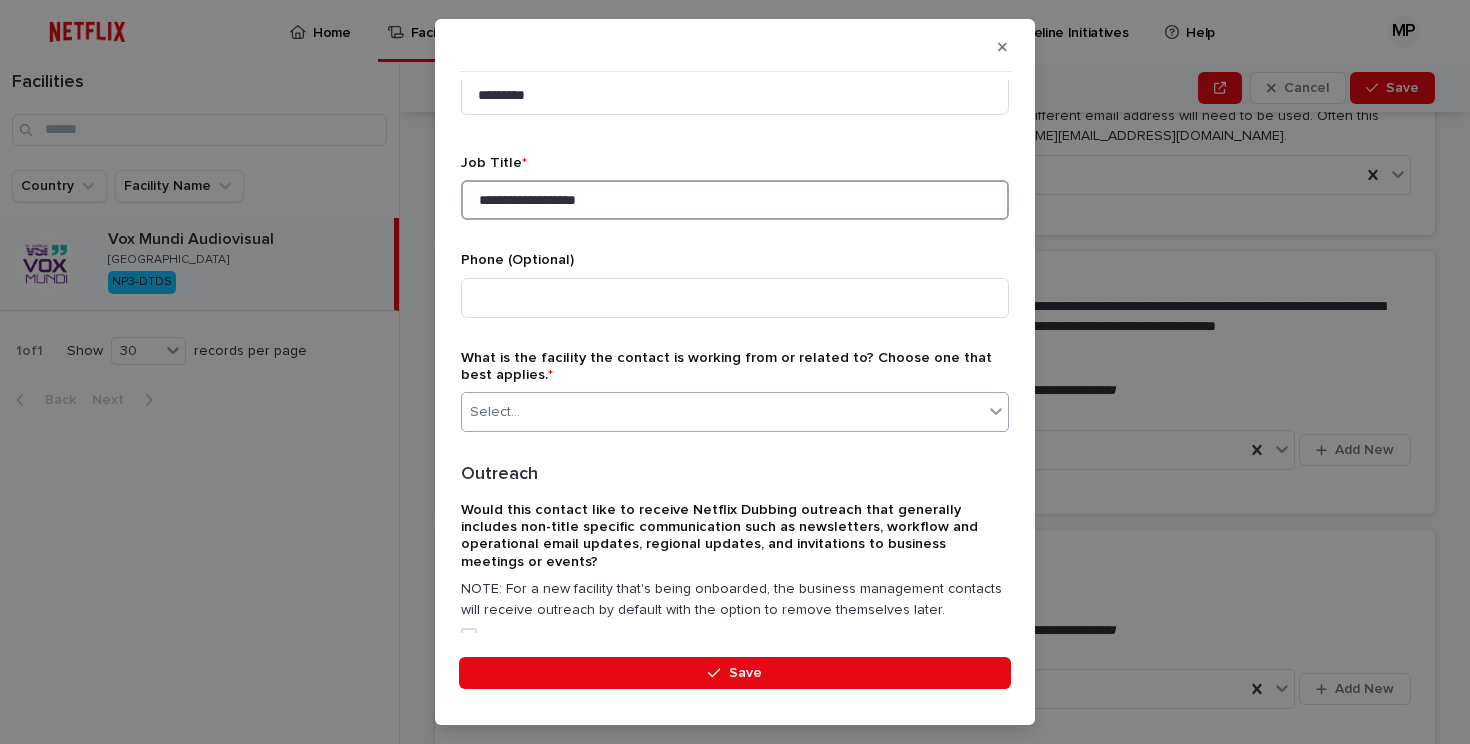 scroll, scrollTop: 574, scrollLeft: 0, axis: vertical 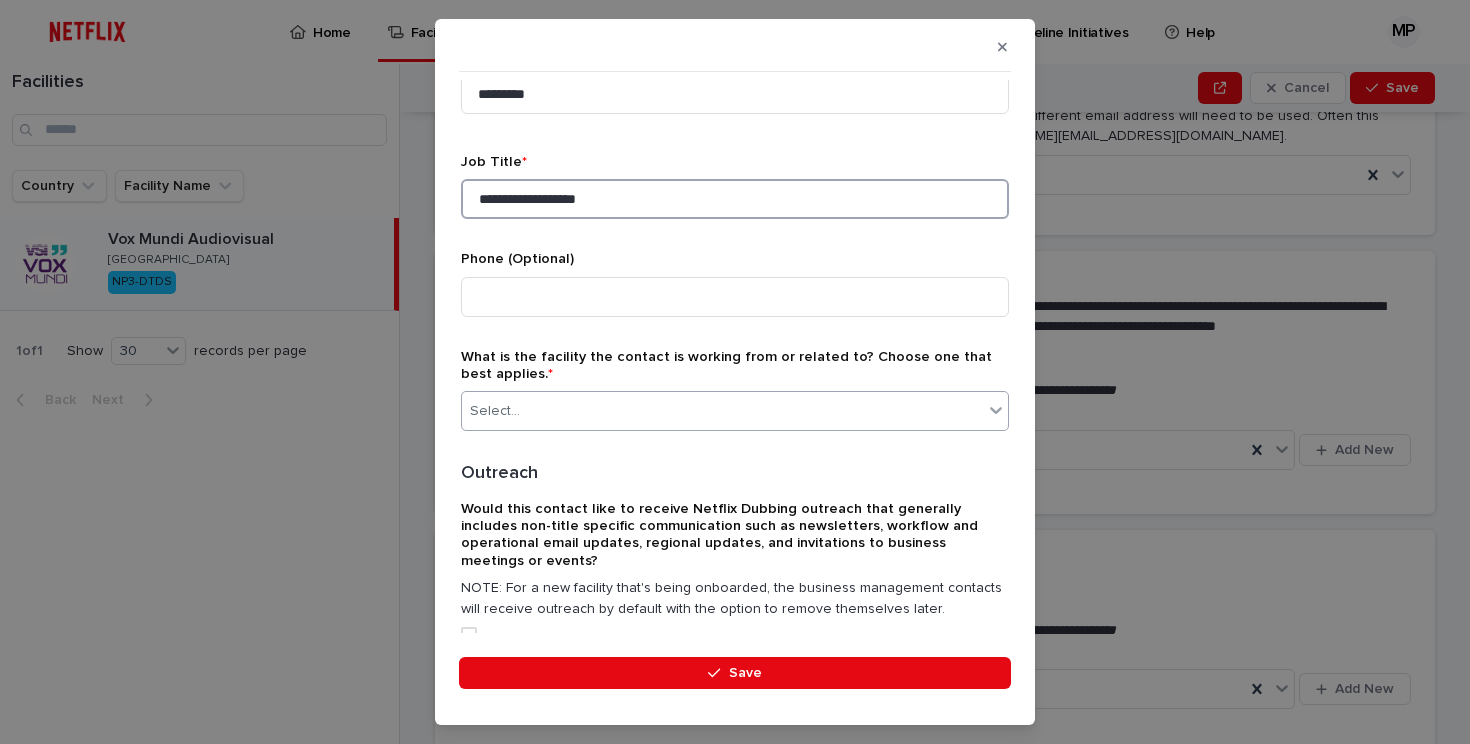 type on "**********" 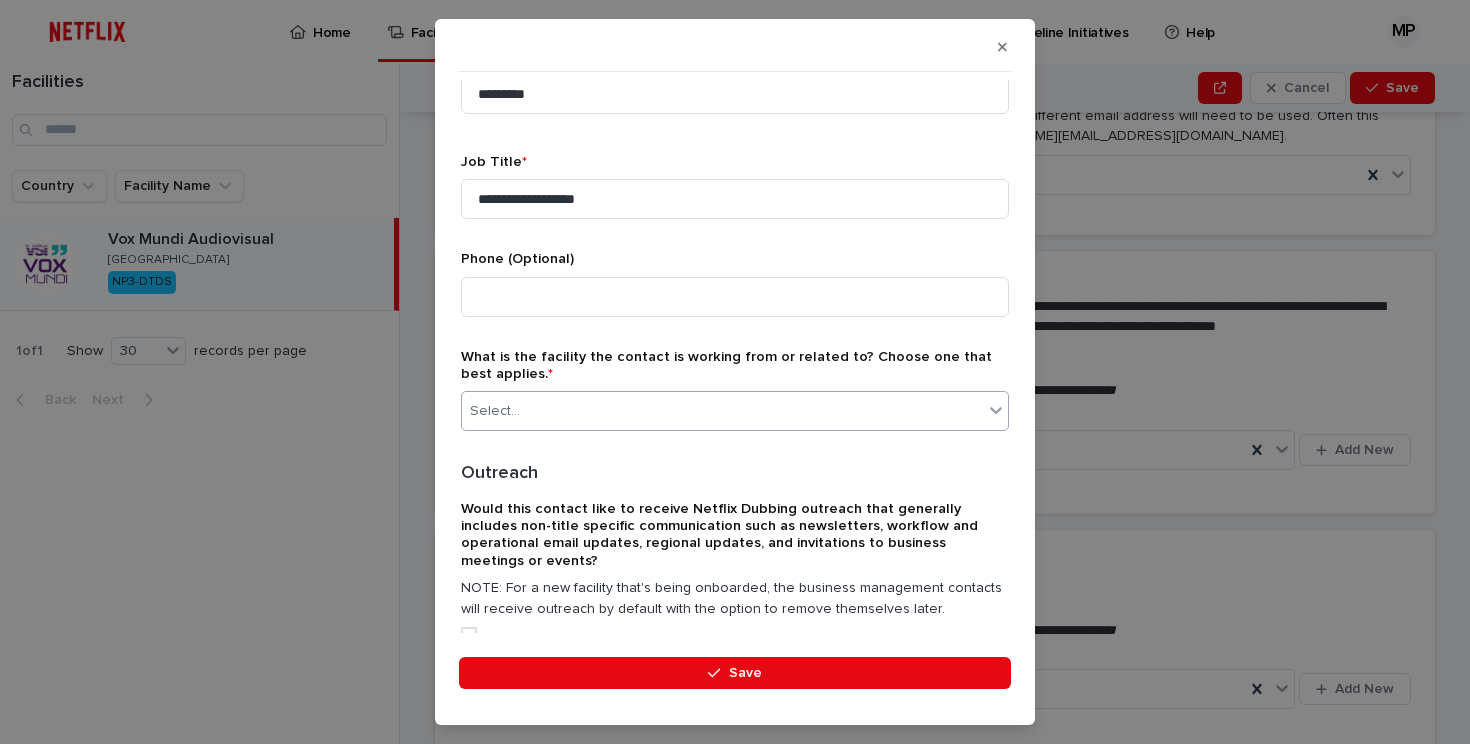 click on "Select..." at bounding box center (722, 411) 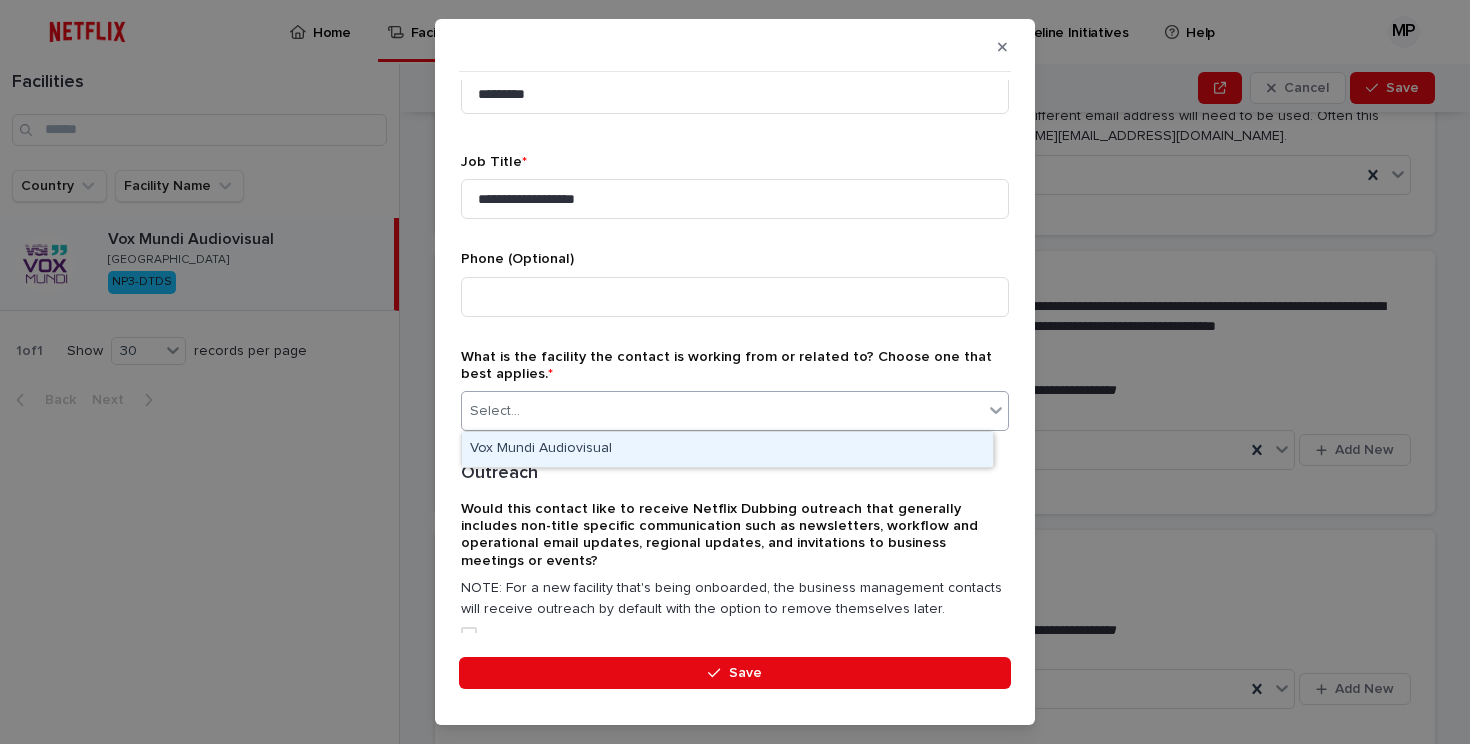click on "Vox Mundi Audiovisual" at bounding box center [727, 449] 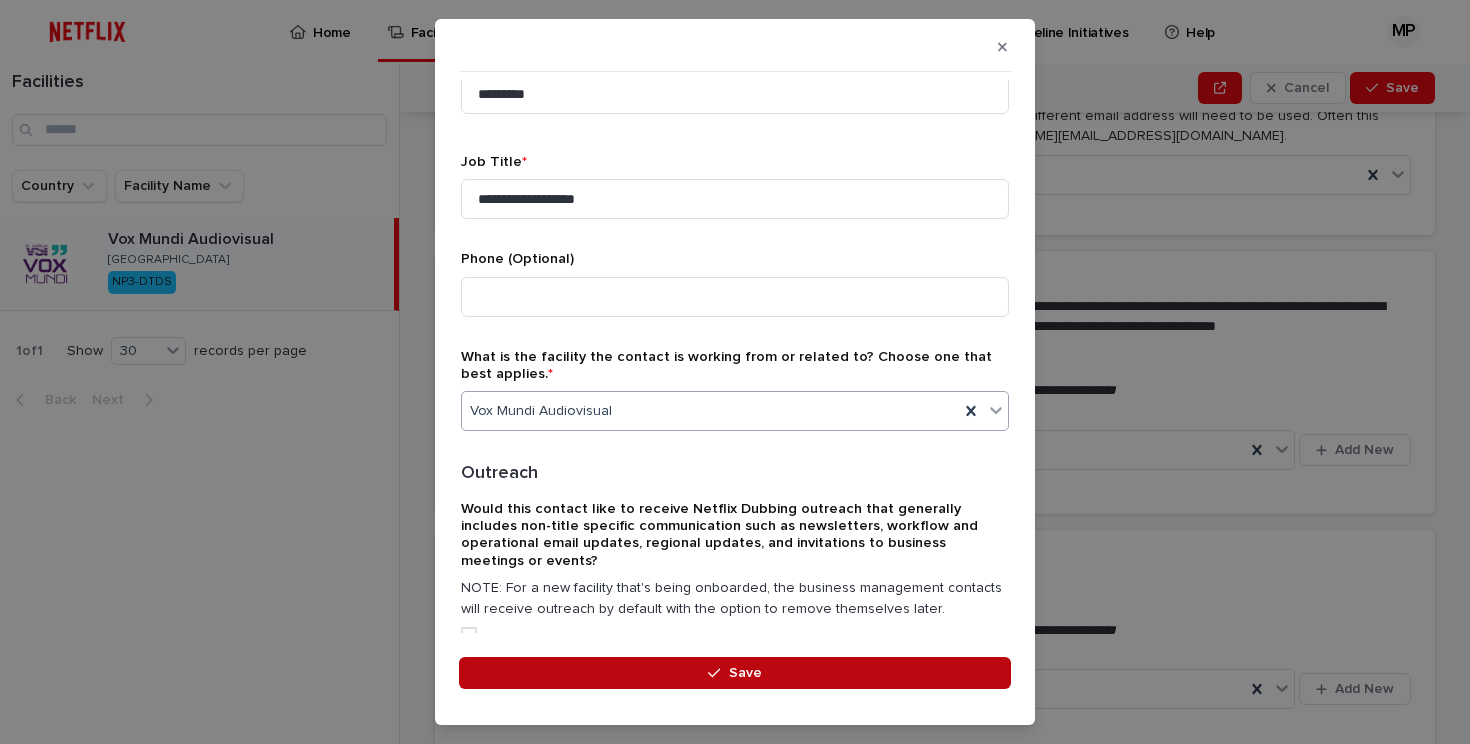 click on "Save" at bounding box center (735, 673) 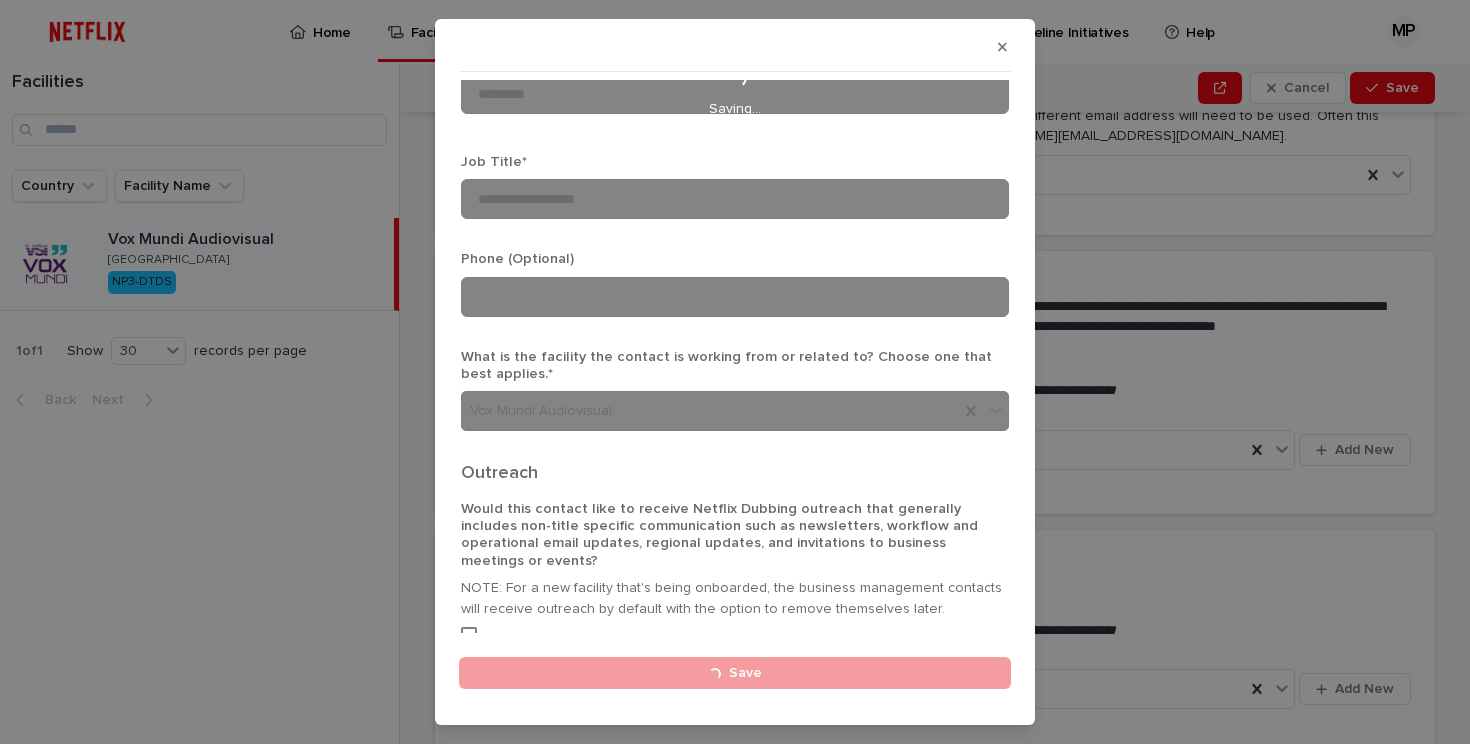 type 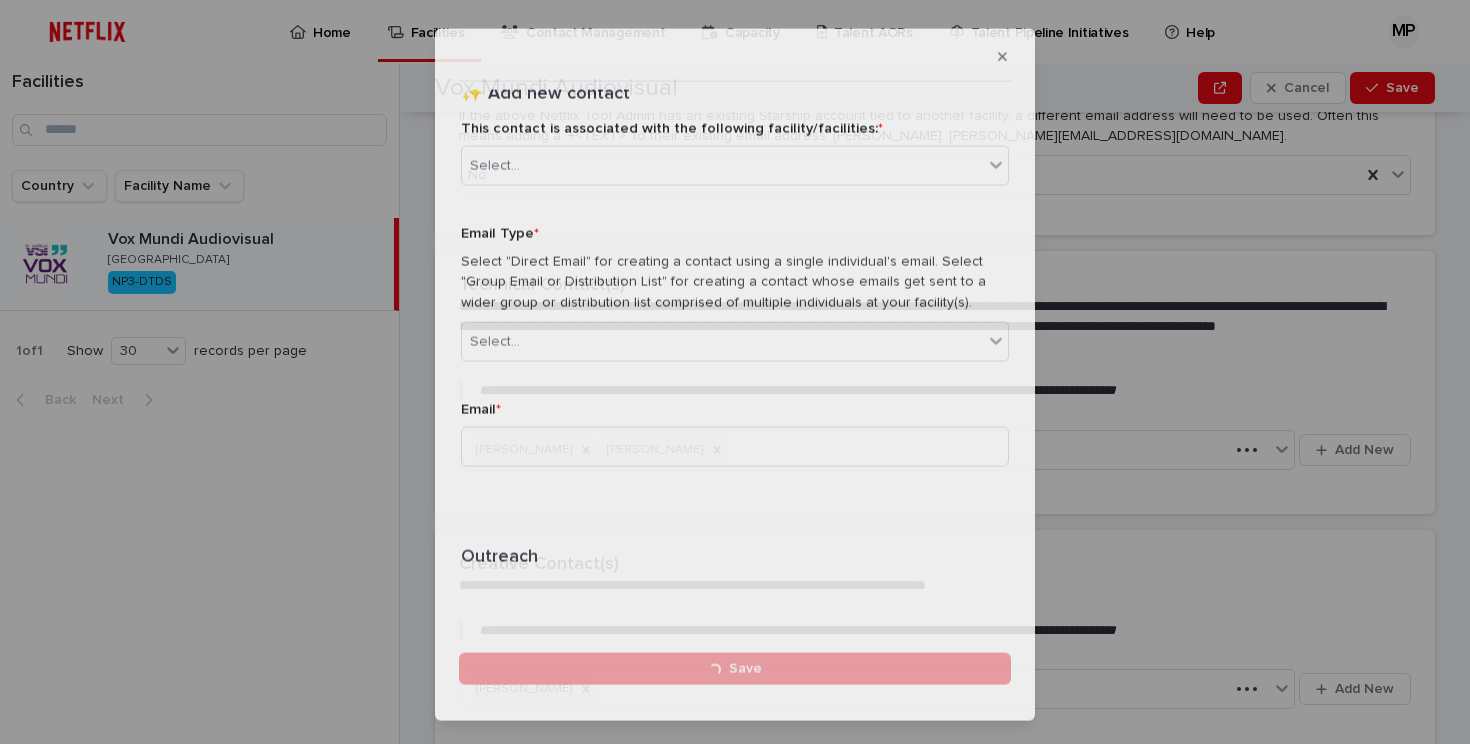 scroll, scrollTop: 27, scrollLeft: 0, axis: vertical 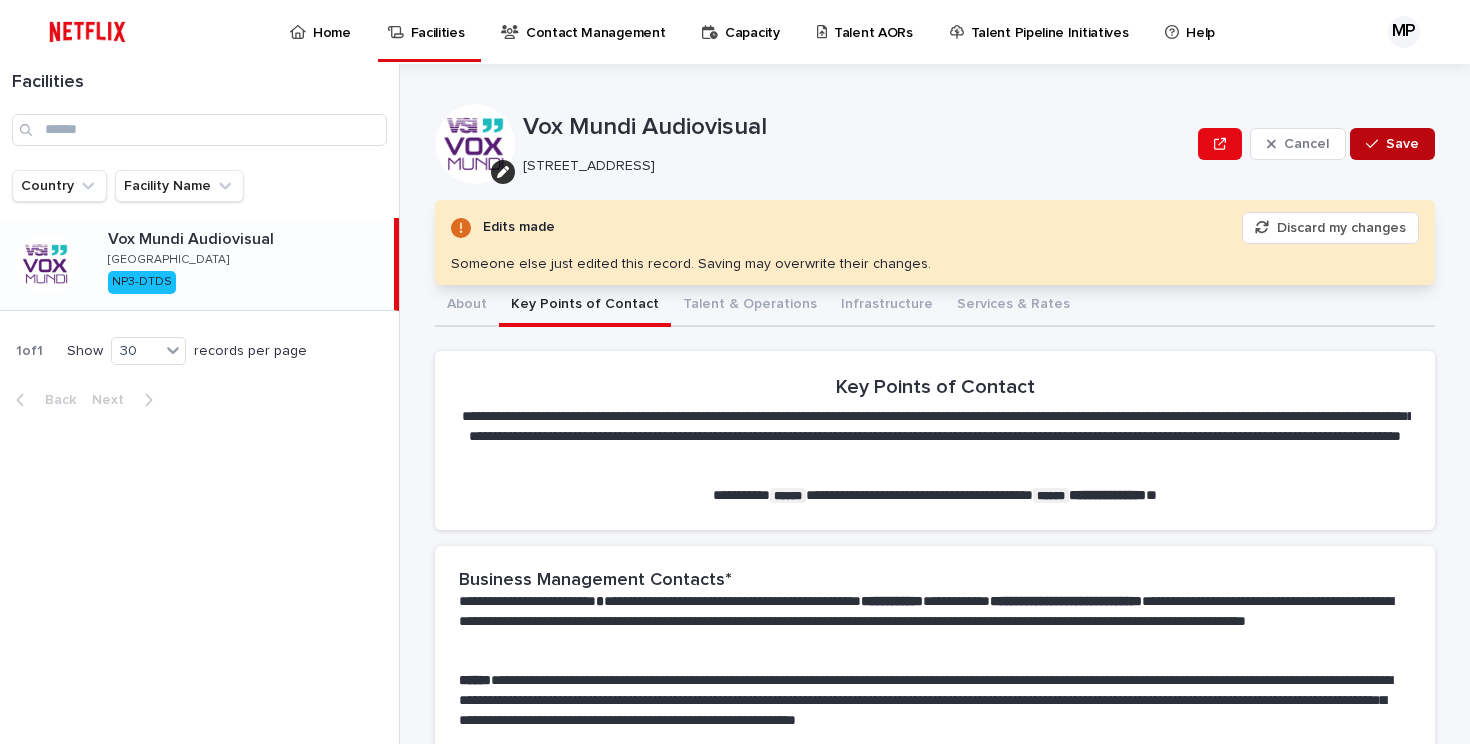 click on "Save" at bounding box center (1402, 144) 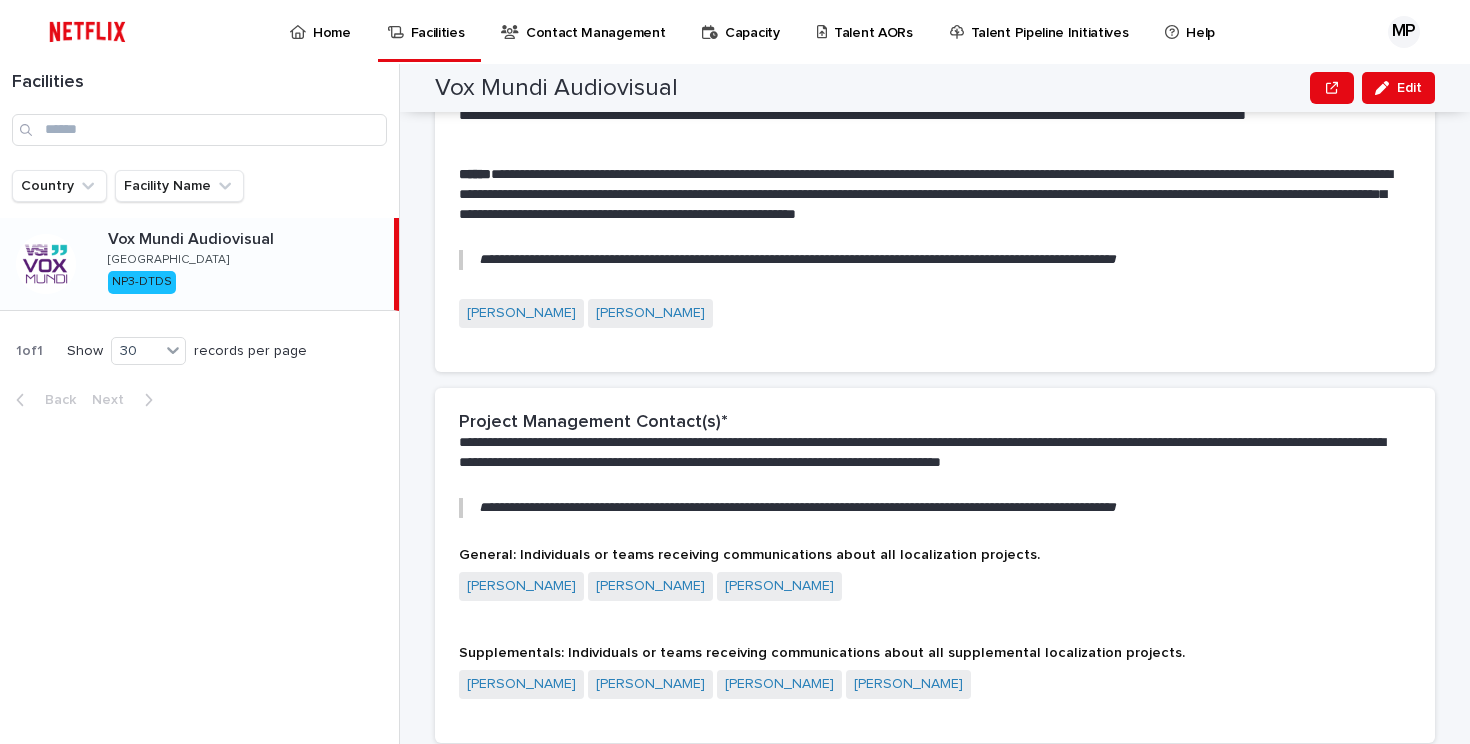 scroll, scrollTop: 0, scrollLeft: 0, axis: both 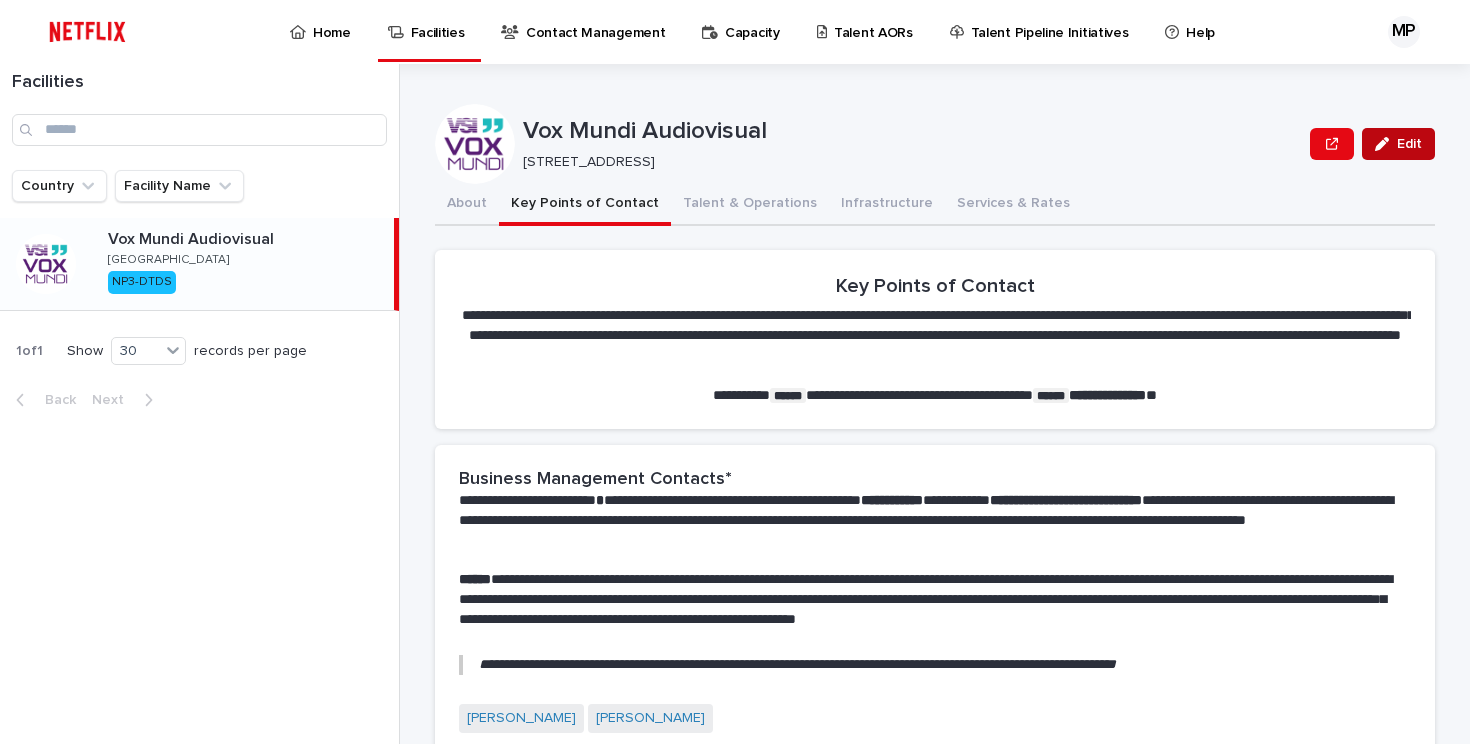 click on "Edit" at bounding box center [1409, 144] 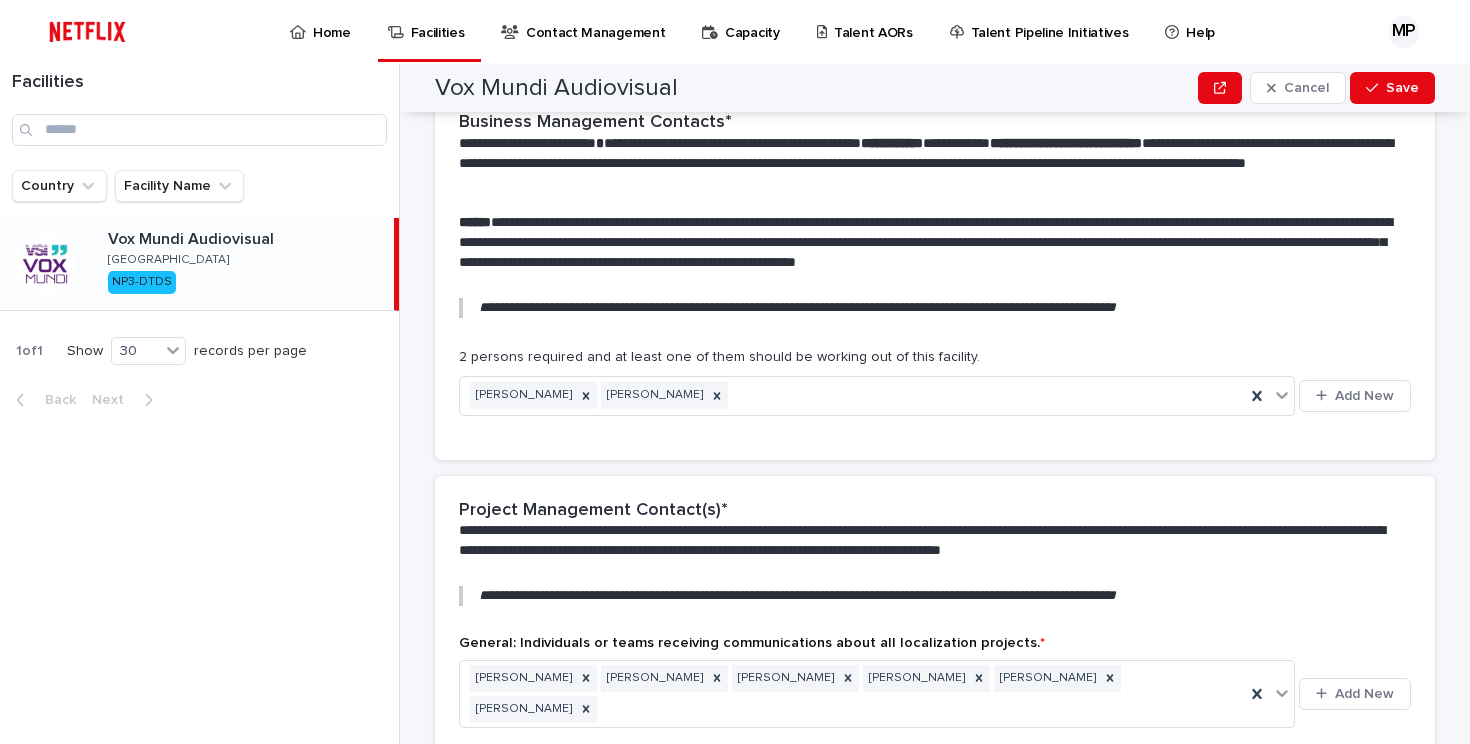 scroll, scrollTop: 340, scrollLeft: 0, axis: vertical 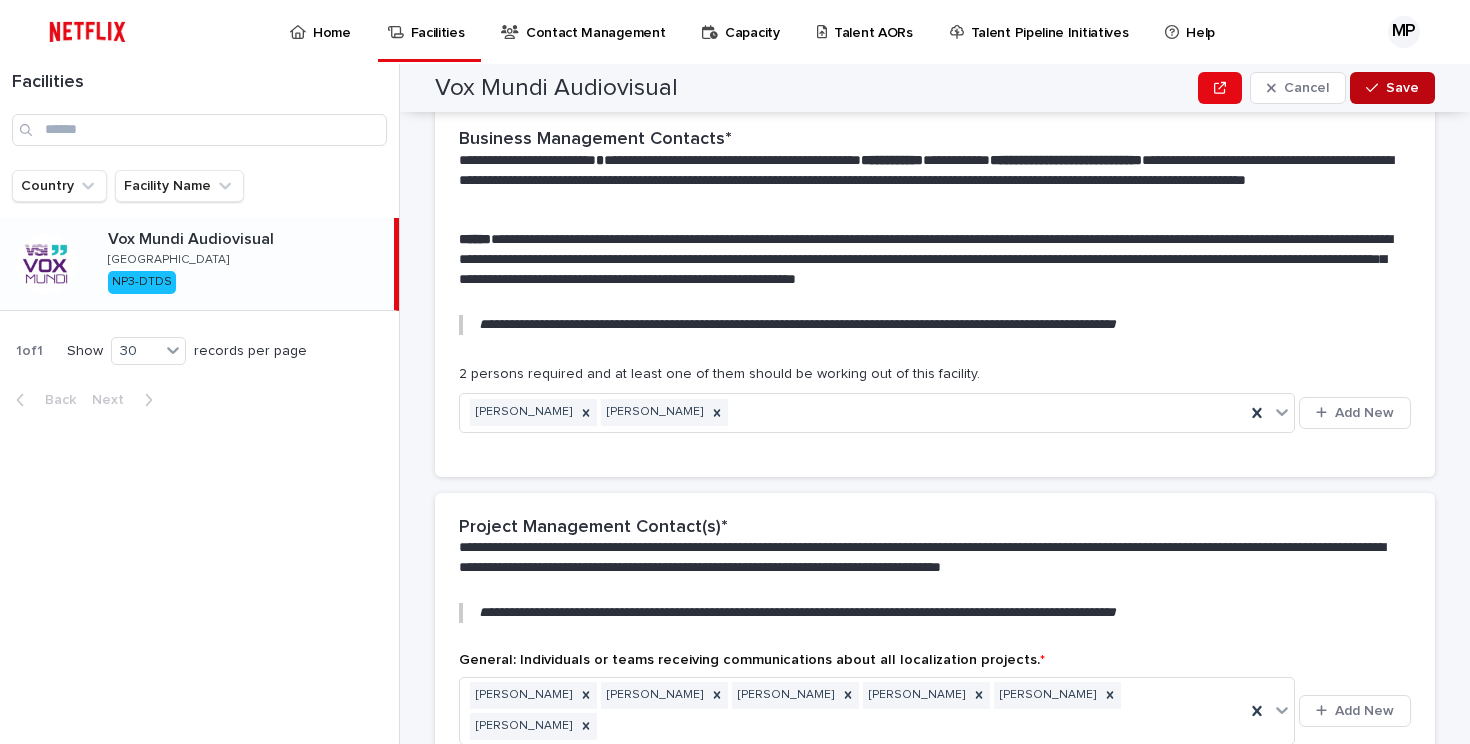 click on "Save" at bounding box center [1402, 88] 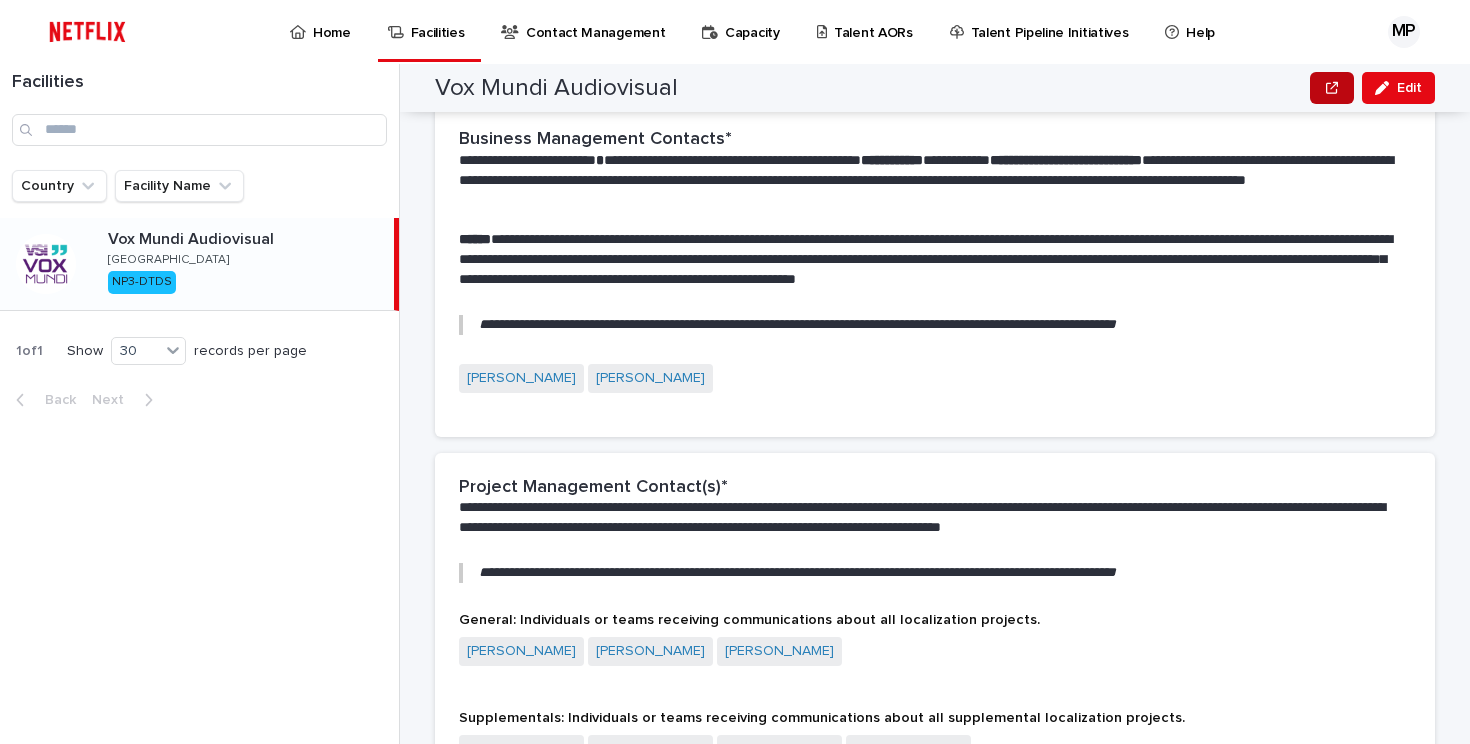 click at bounding box center (1332, 88) 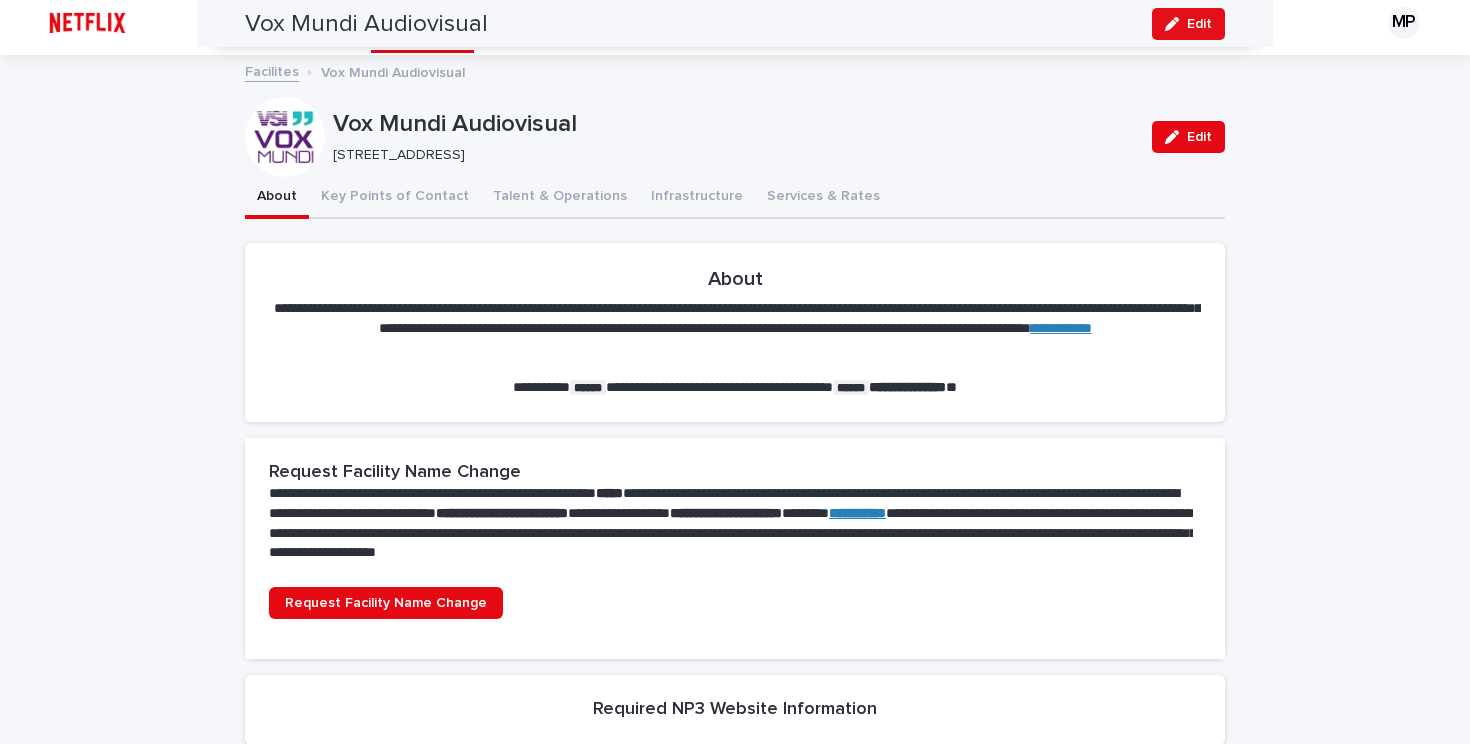 scroll, scrollTop: 0, scrollLeft: 0, axis: both 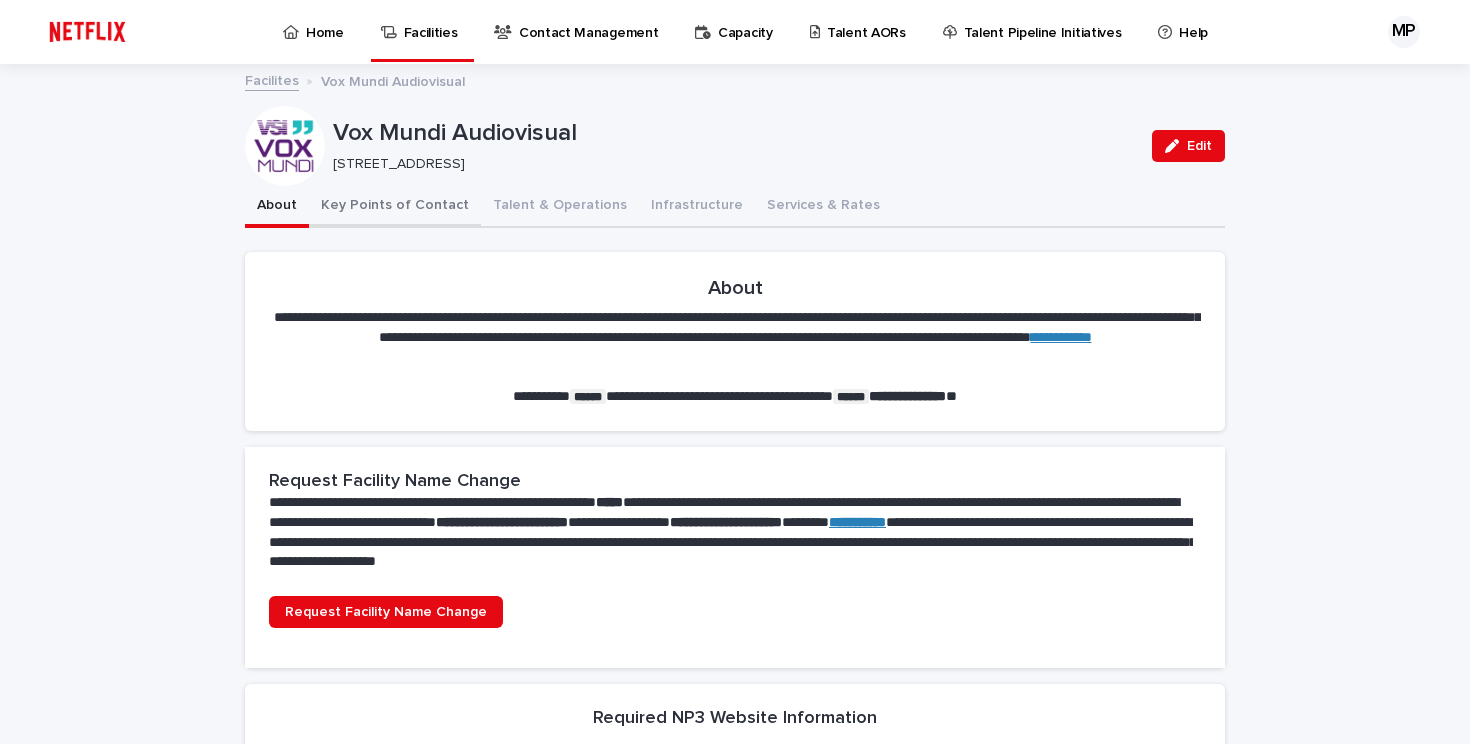 click on "Key Points of Contact" at bounding box center (395, 207) 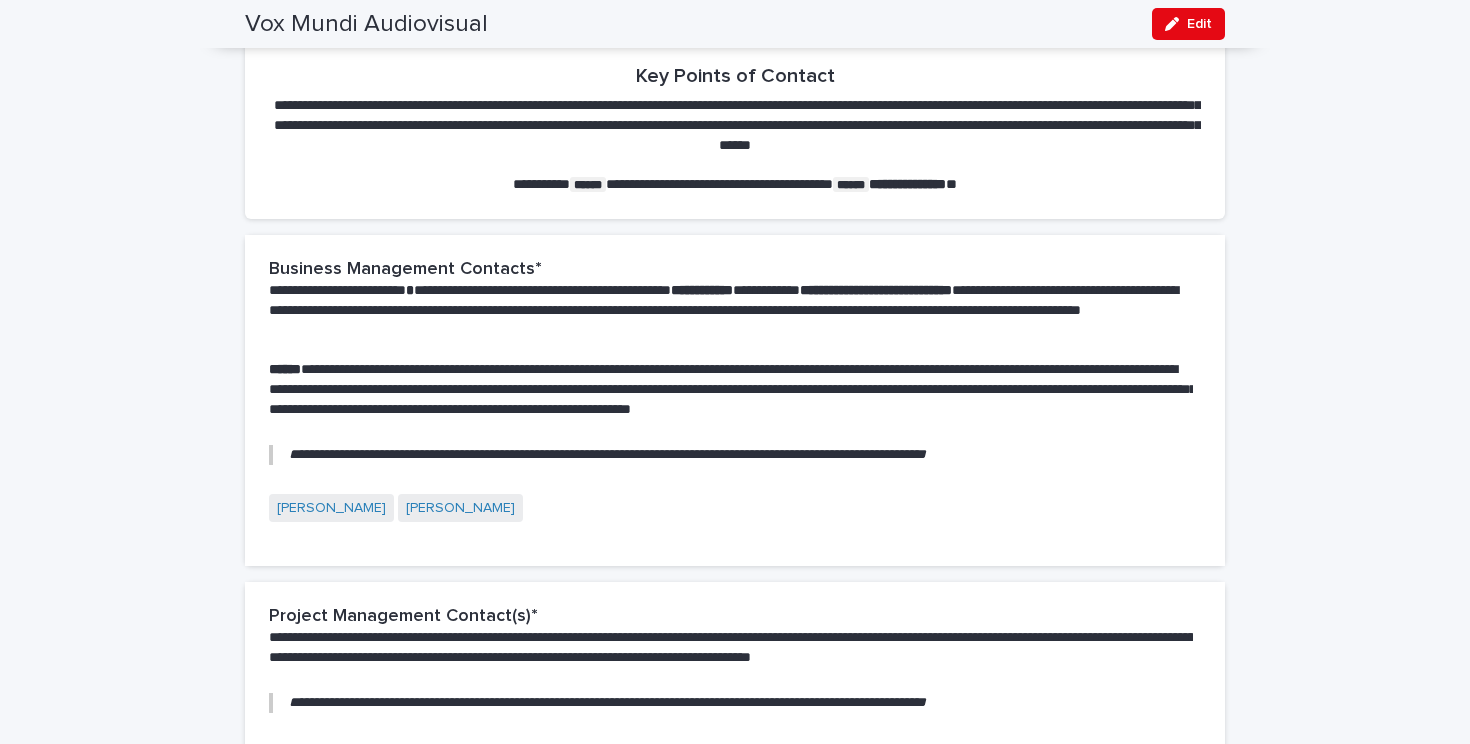 scroll, scrollTop: 0, scrollLeft: 0, axis: both 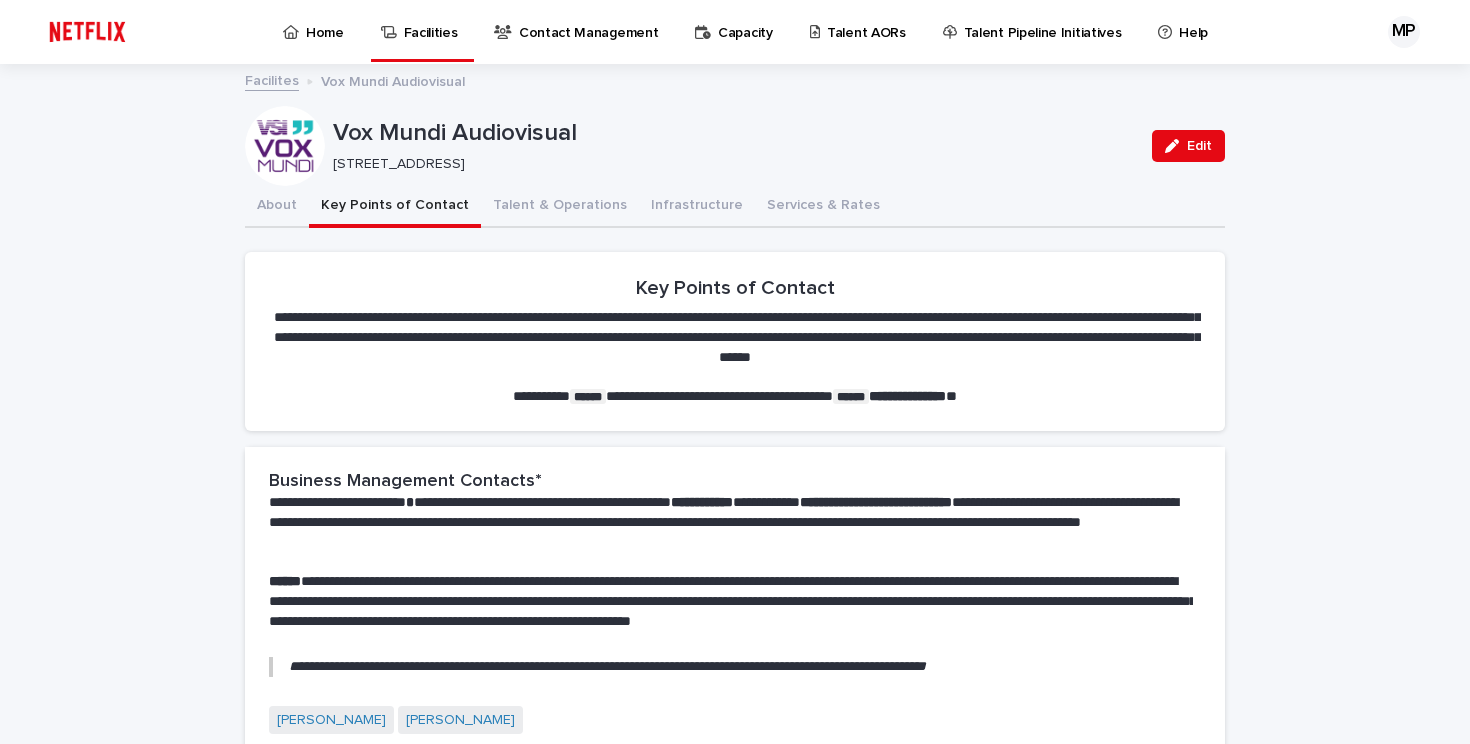 click on "Home" at bounding box center [325, 21] 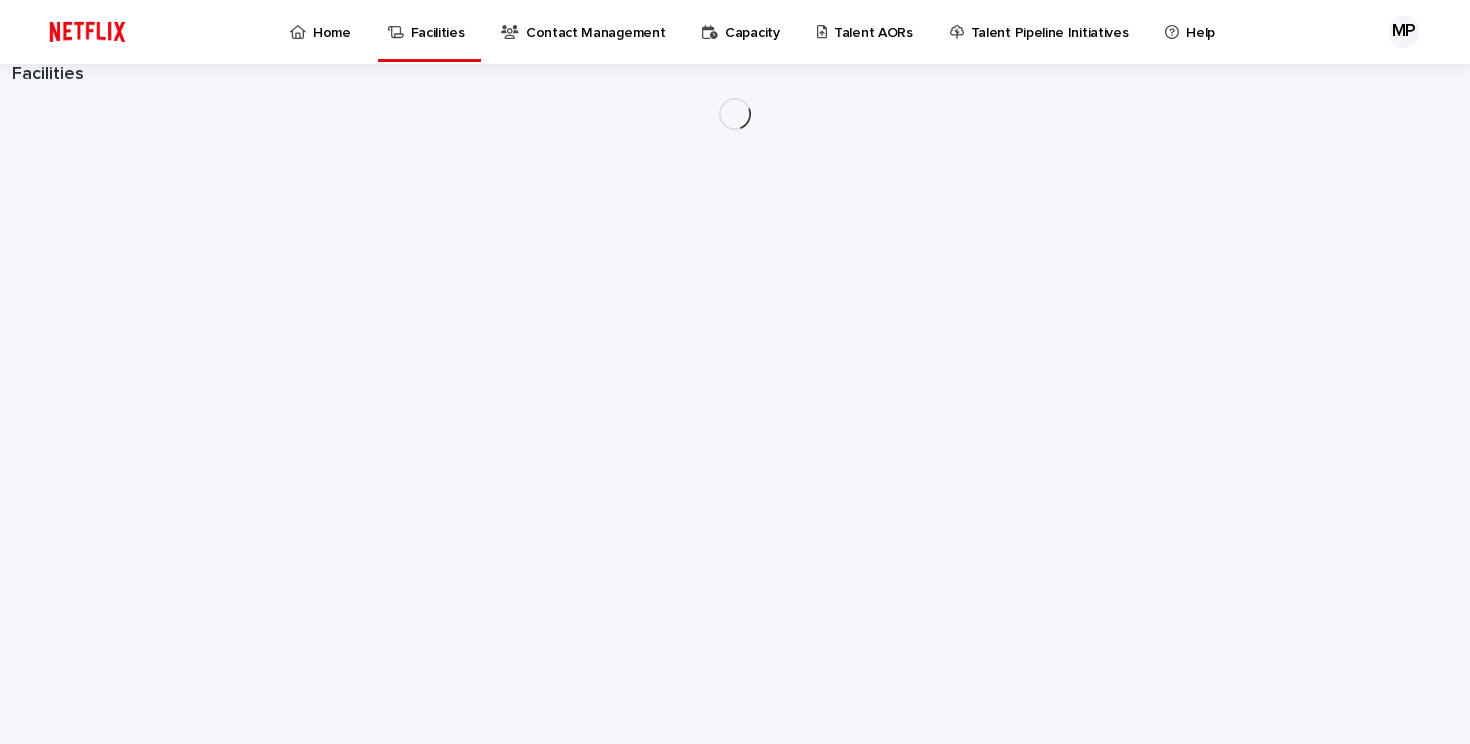 scroll, scrollTop: 0, scrollLeft: 0, axis: both 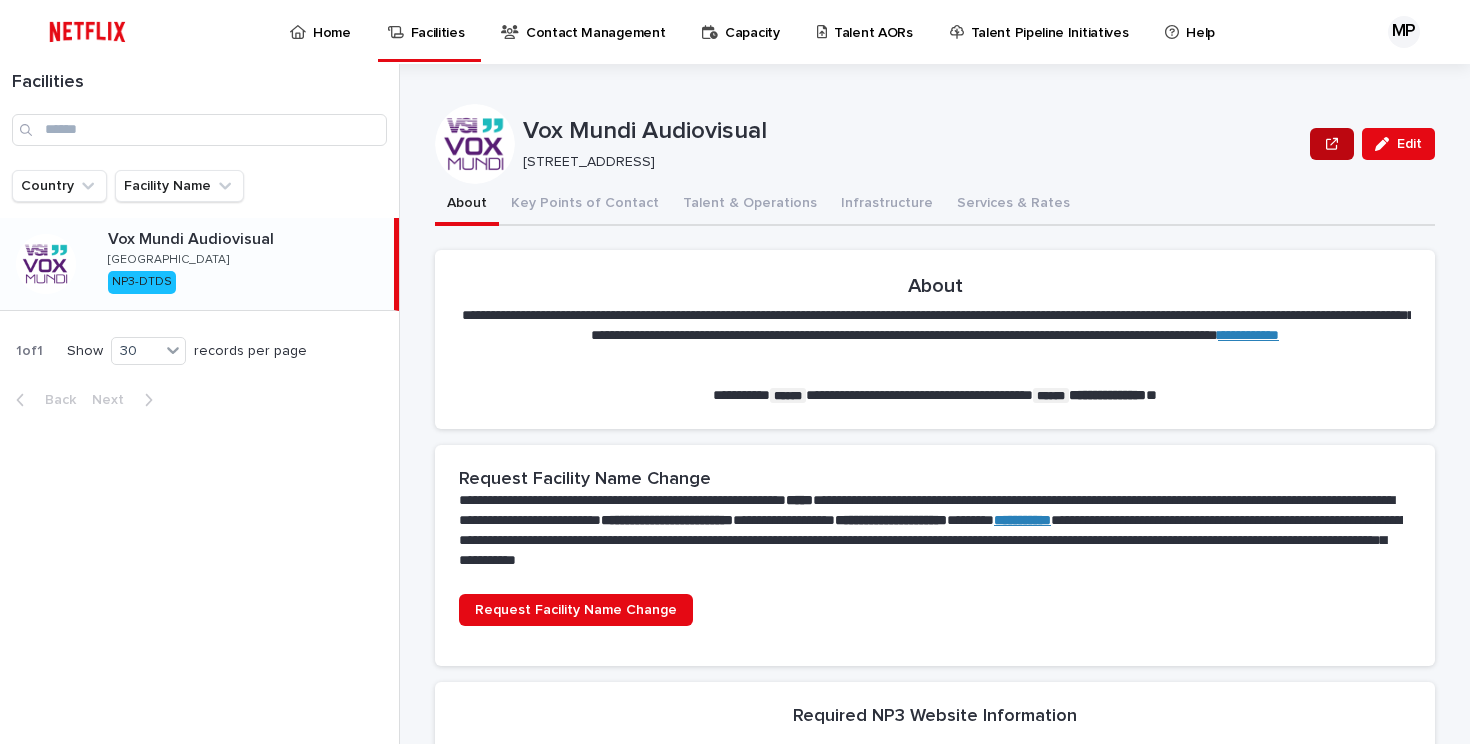 click 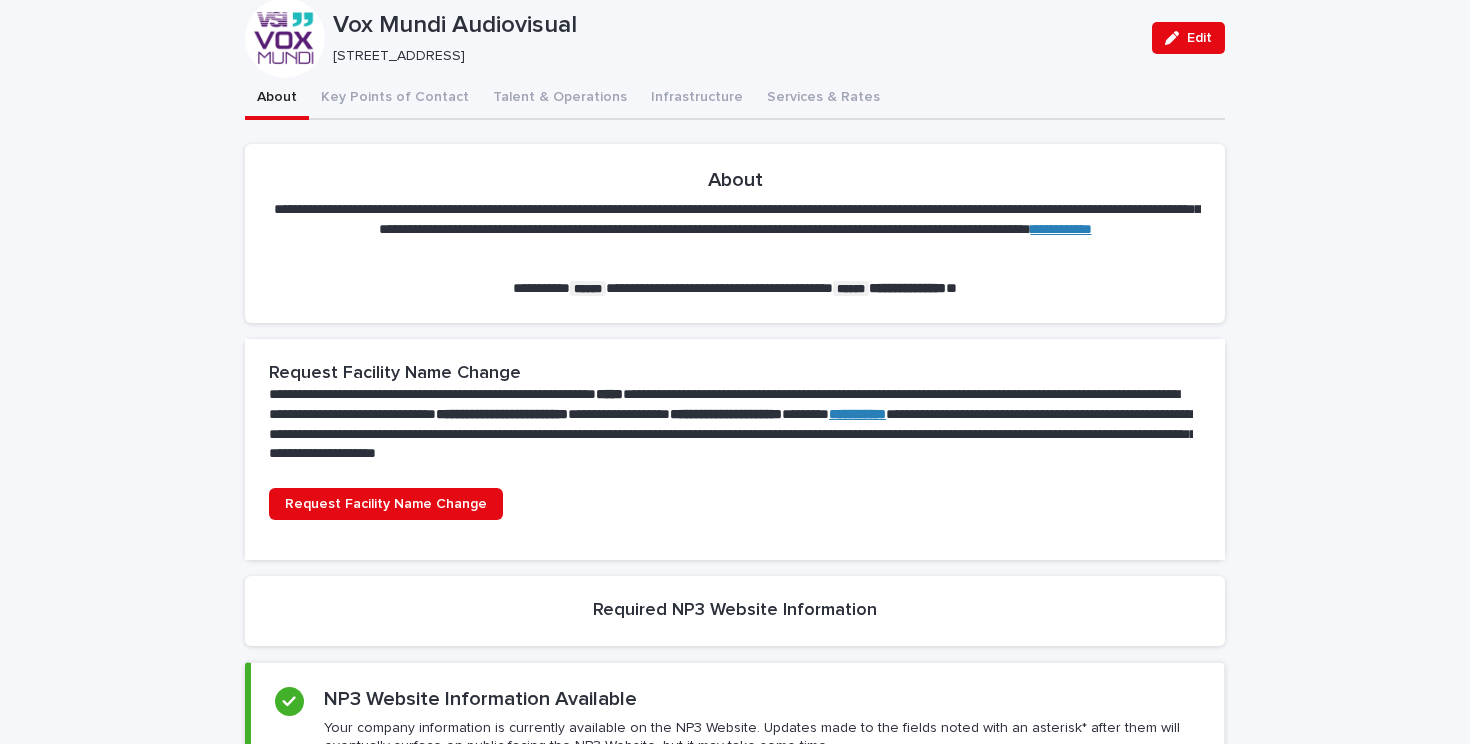 scroll, scrollTop: 0, scrollLeft: 0, axis: both 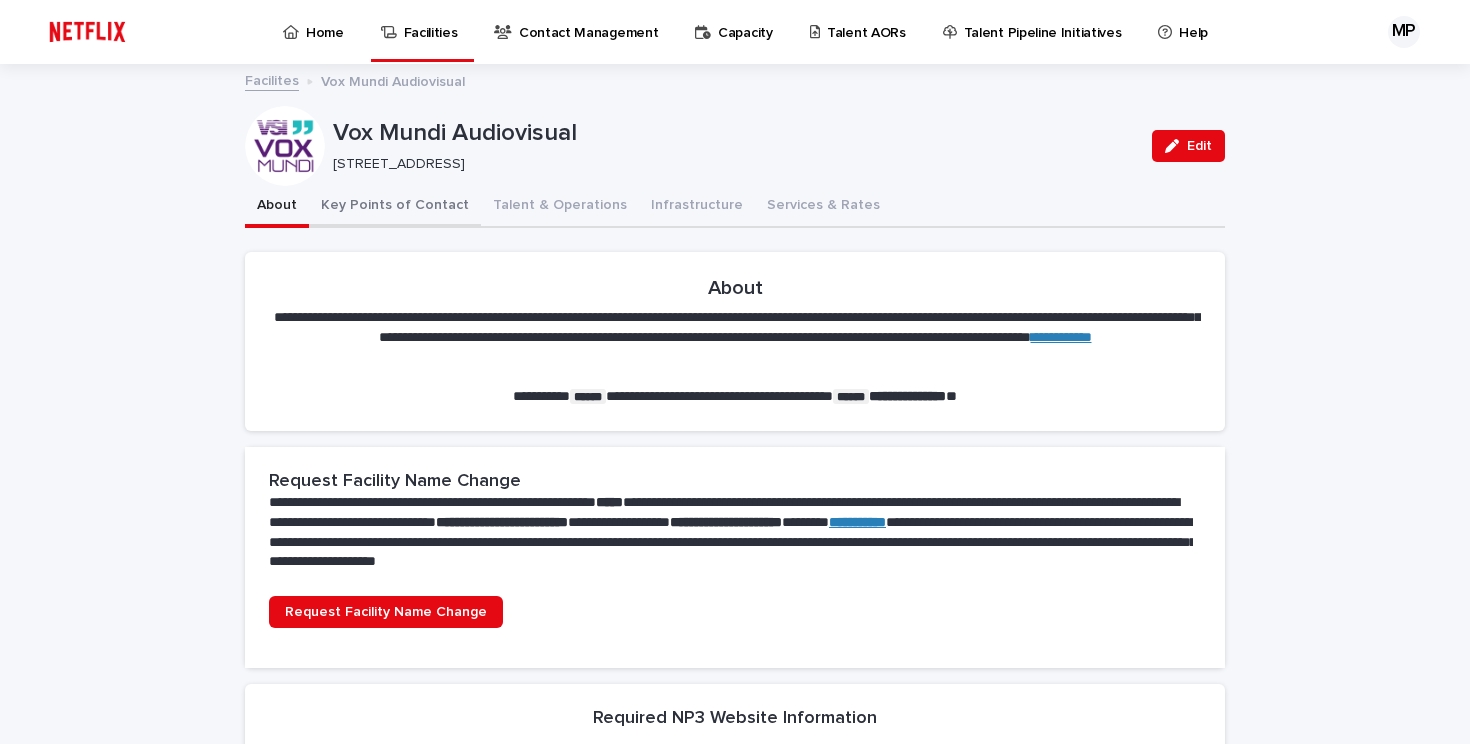 click on "Key Points of Contact" at bounding box center (395, 207) 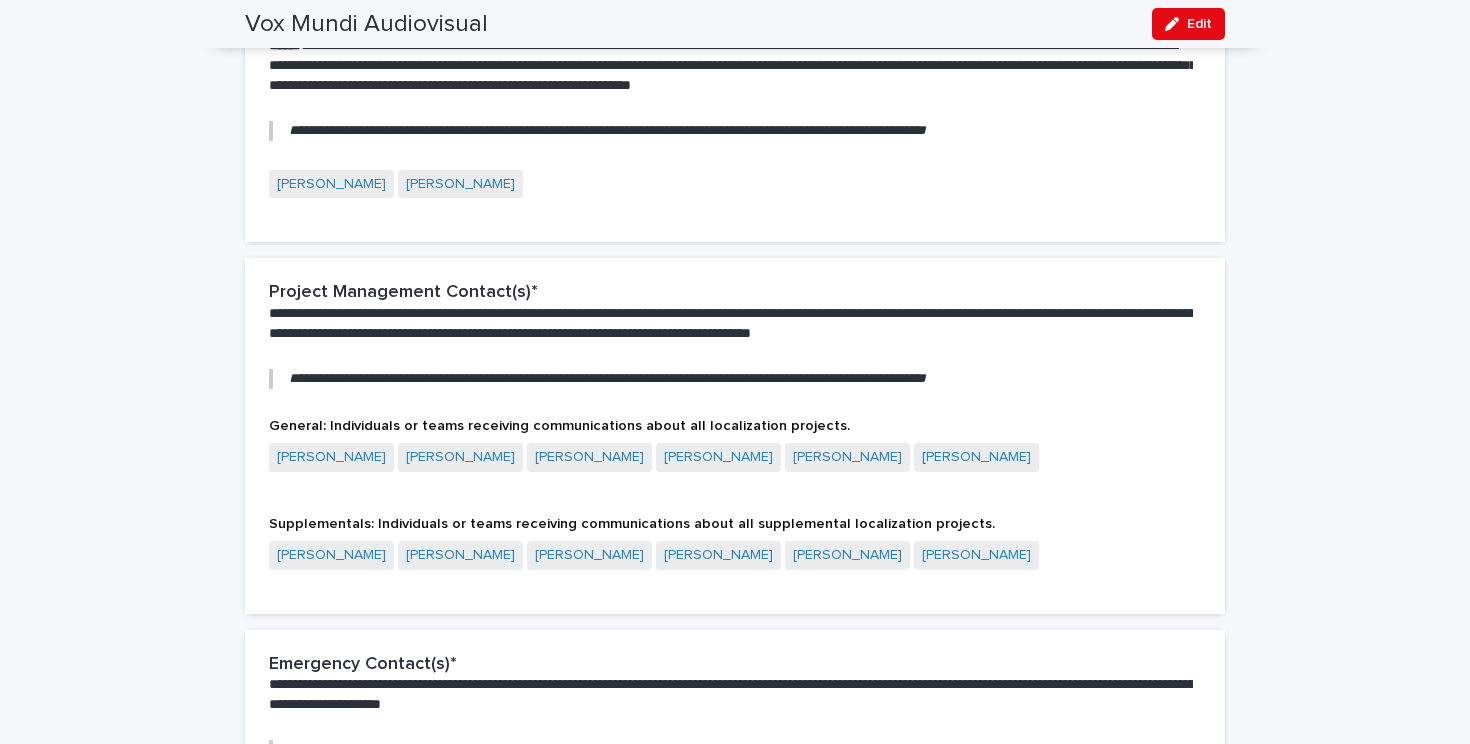 scroll, scrollTop: 606, scrollLeft: 0, axis: vertical 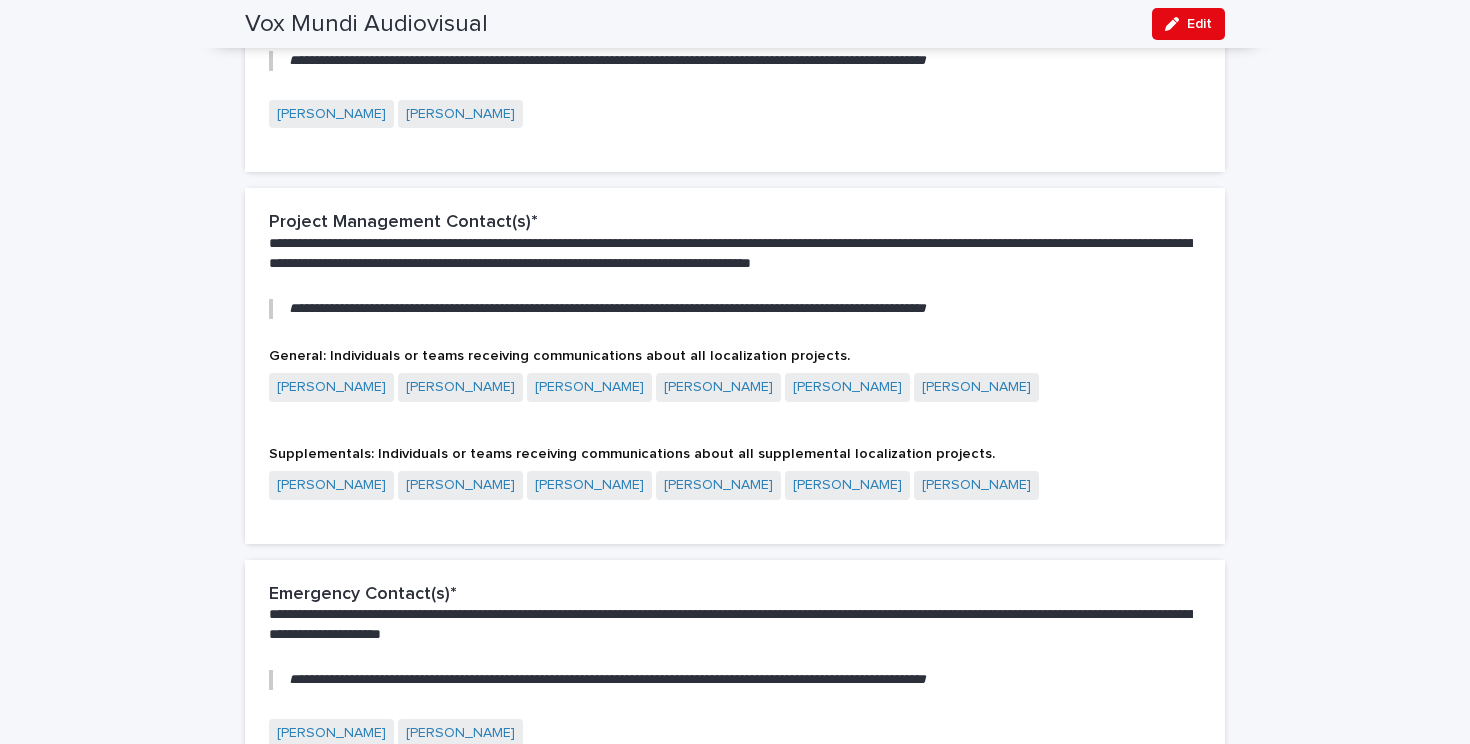type 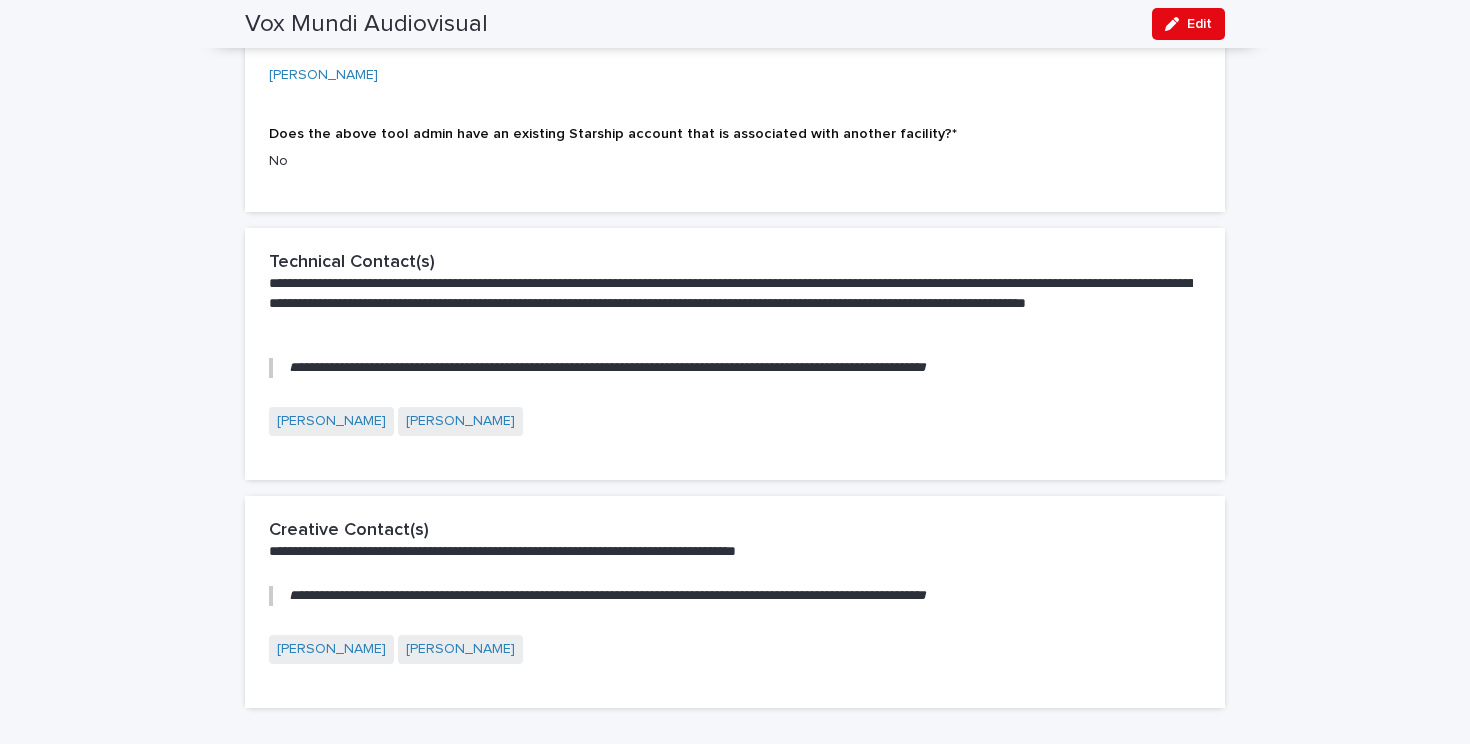scroll, scrollTop: 1875, scrollLeft: 0, axis: vertical 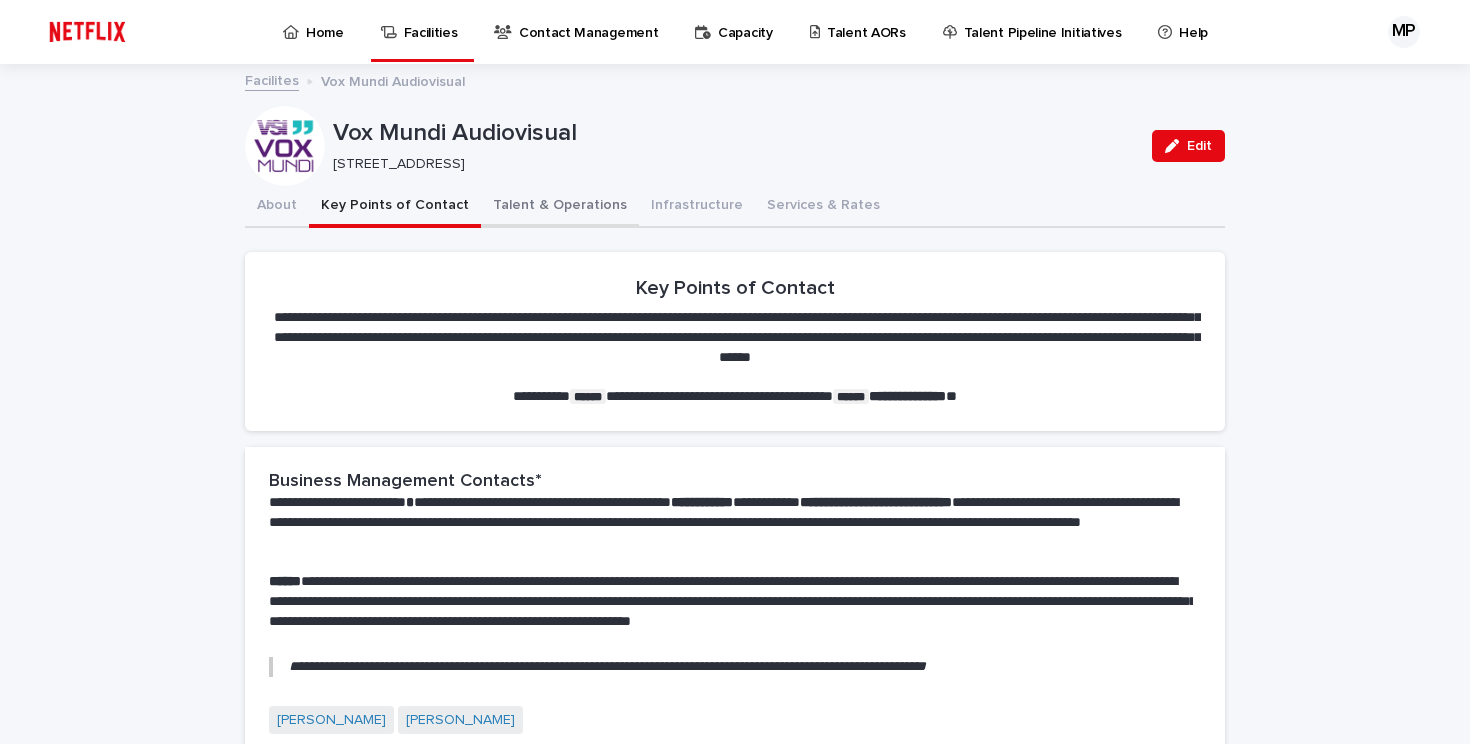 click on "Talent & Operations" at bounding box center (560, 207) 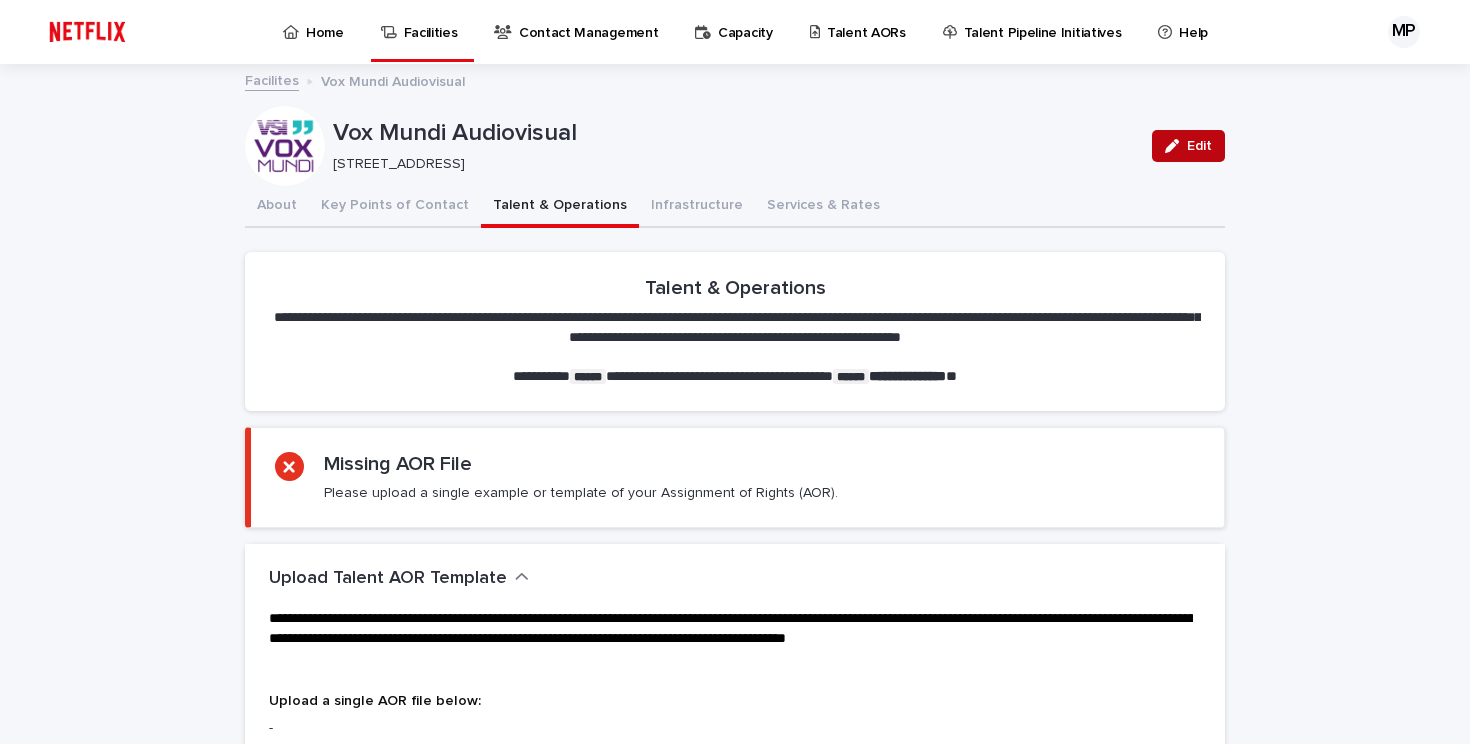 click on "Edit" at bounding box center (1188, 146) 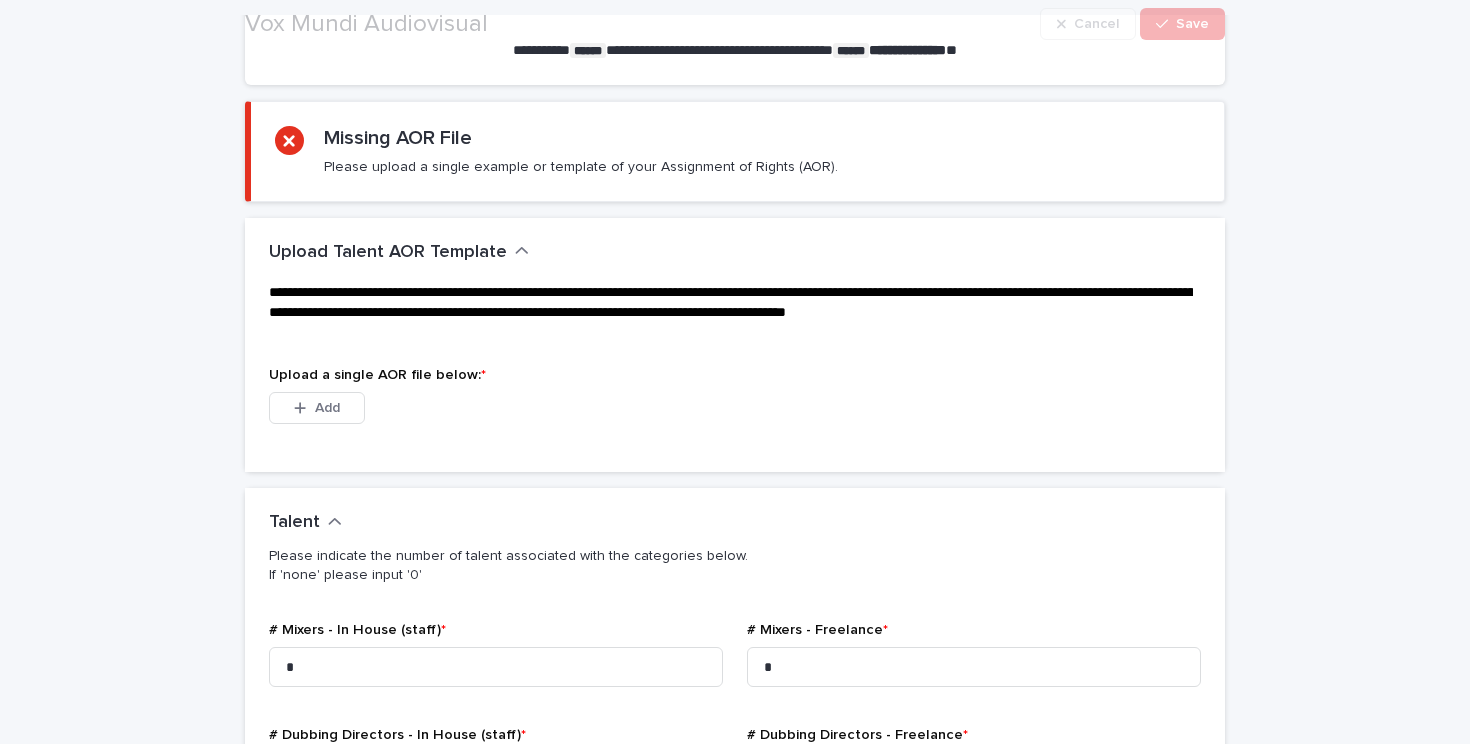 scroll, scrollTop: 336, scrollLeft: 0, axis: vertical 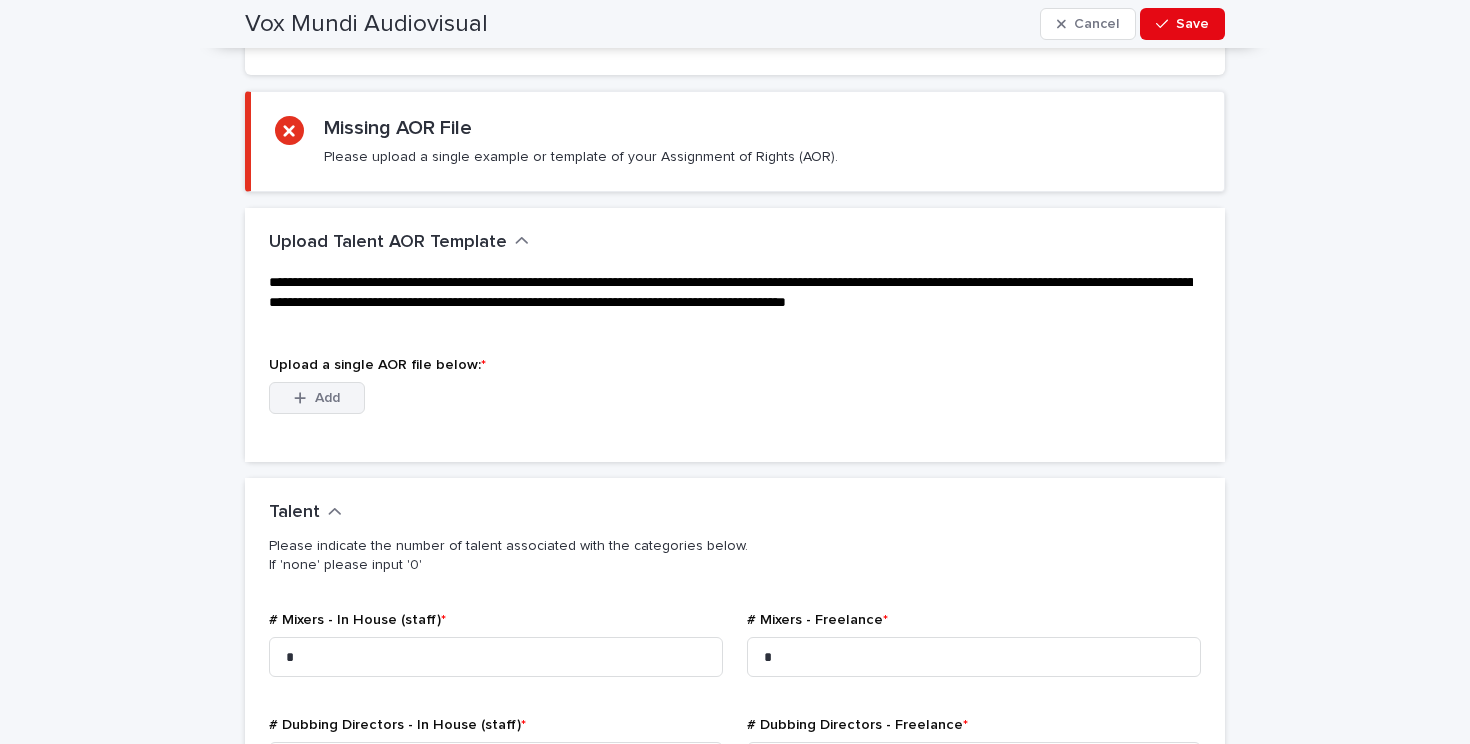 click on "Add" at bounding box center (327, 398) 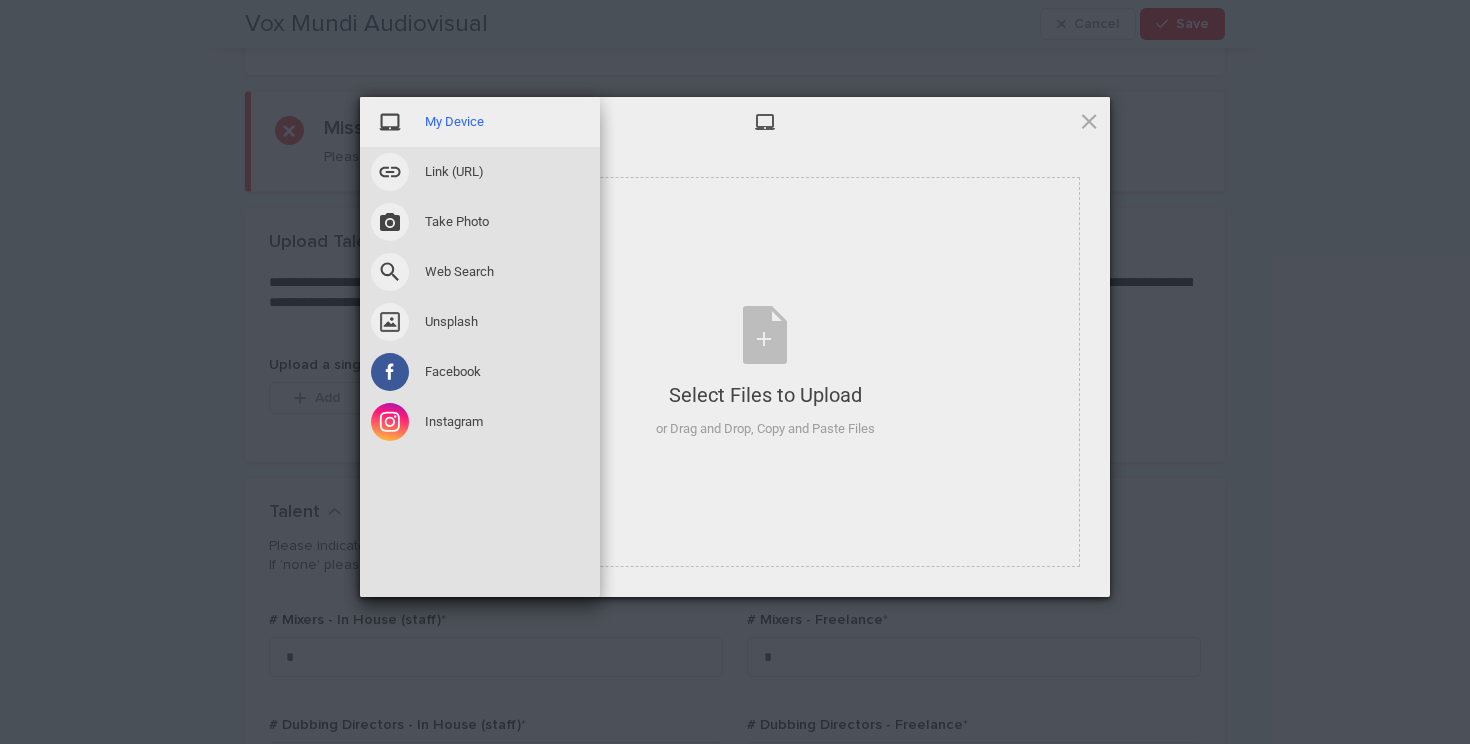 click on "My Device" at bounding box center (454, 122) 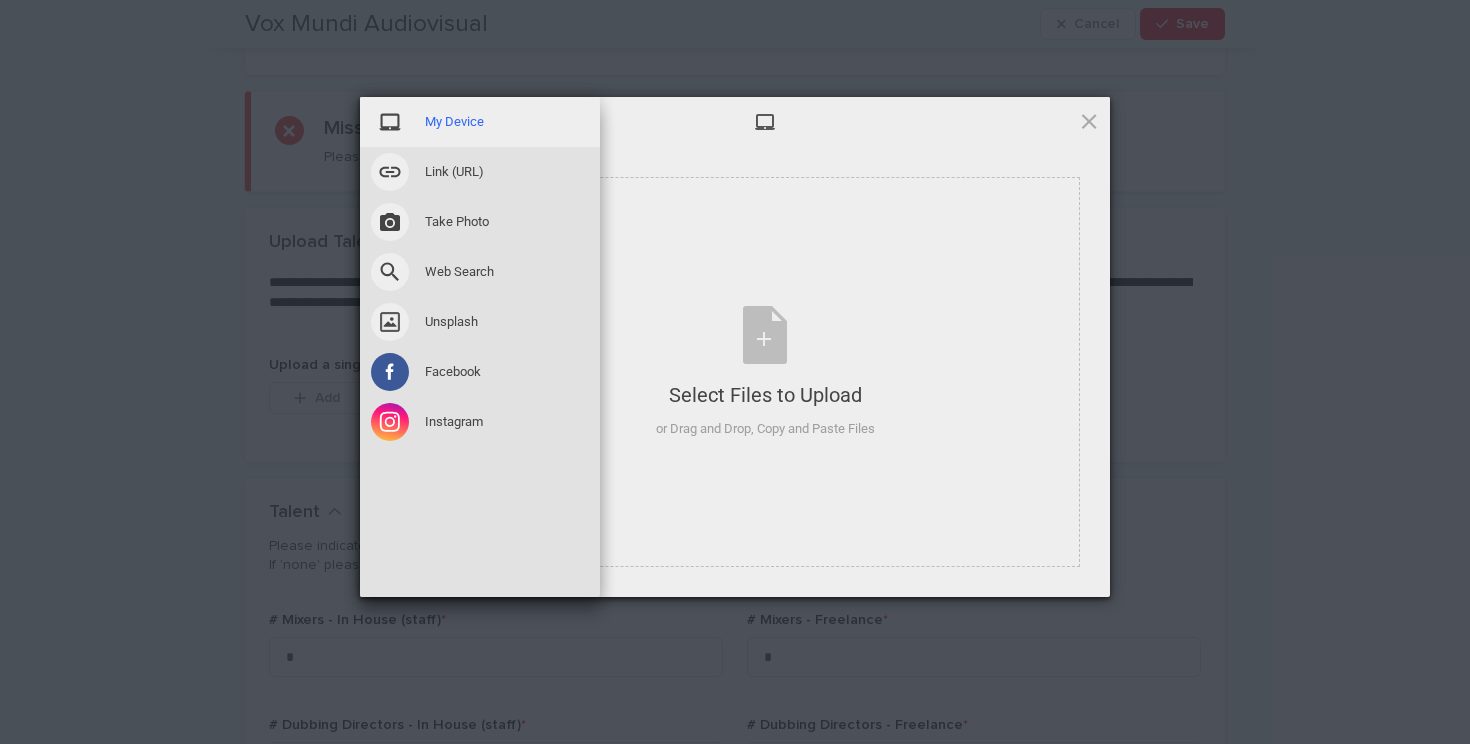 click on "My Device" at bounding box center [480, 122] 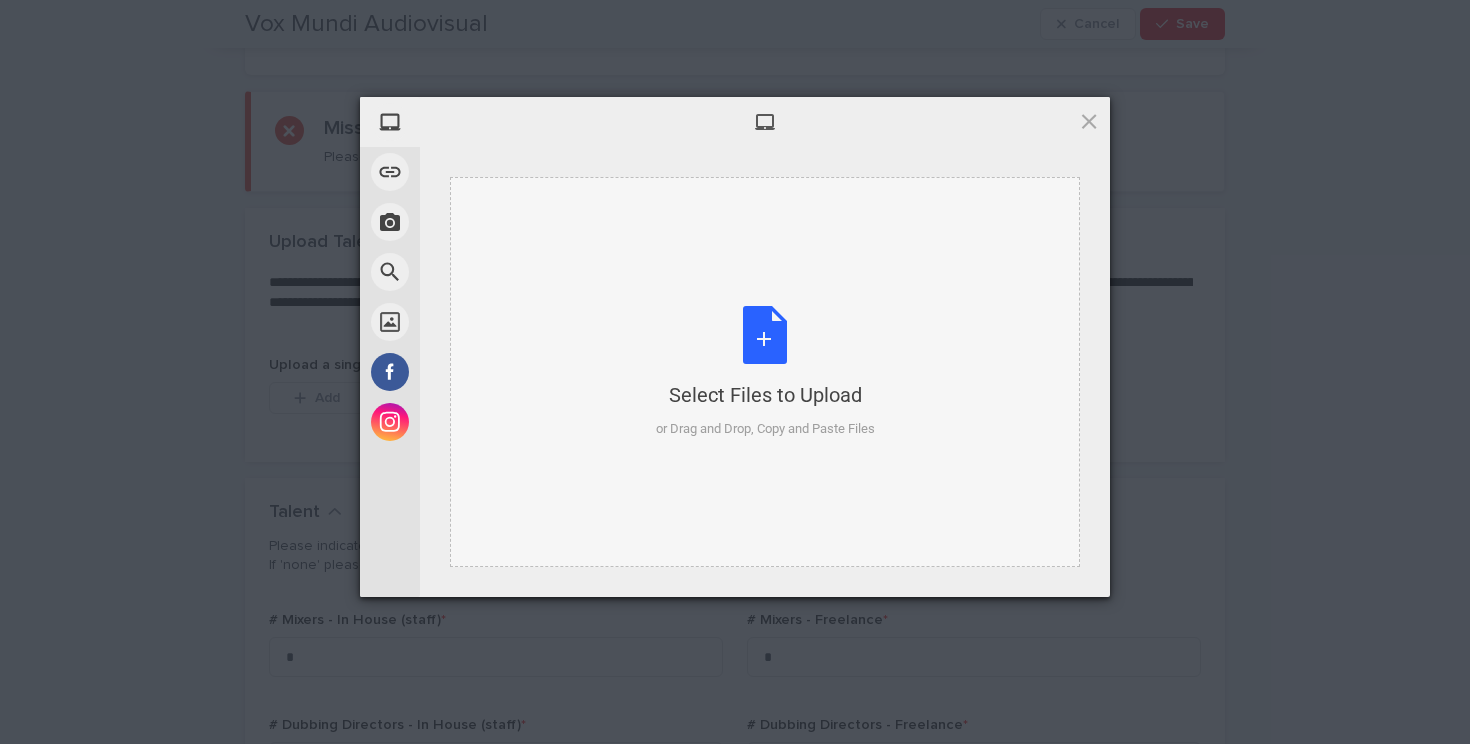 click on "Select Files to Upload
or Drag and Drop, Copy and Paste Files" at bounding box center (765, 372) 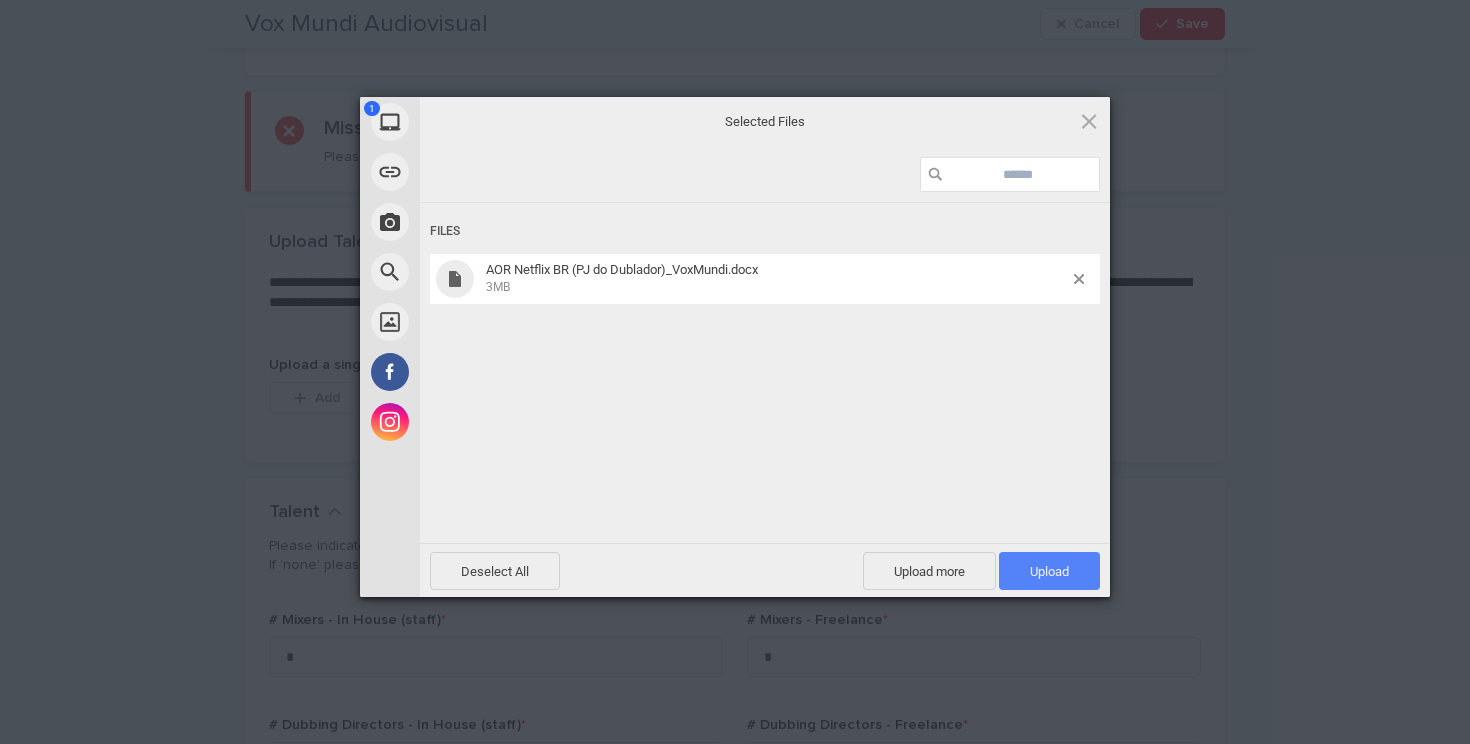 click on "Upload
1" at bounding box center (1049, 571) 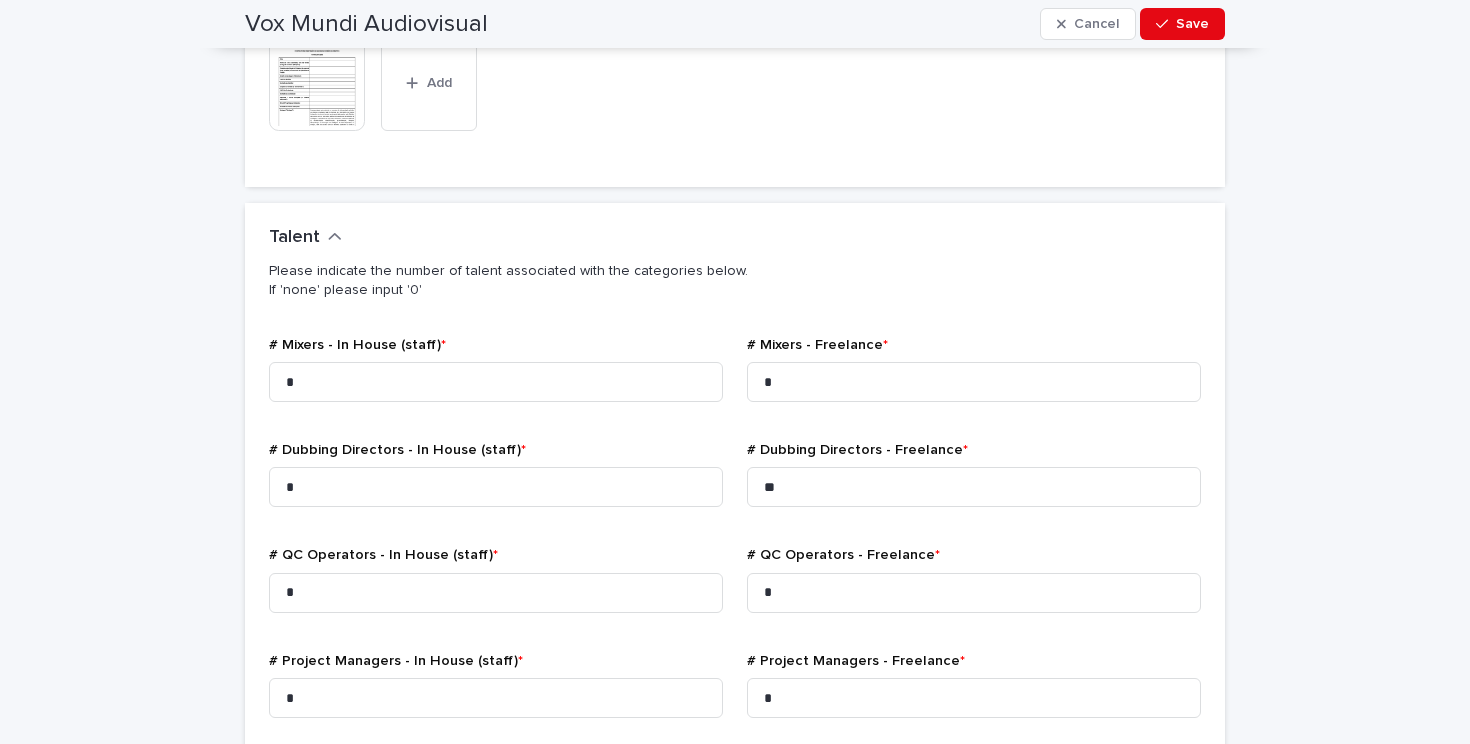scroll, scrollTop: 684, scrollLeft: 0, axis: vertical 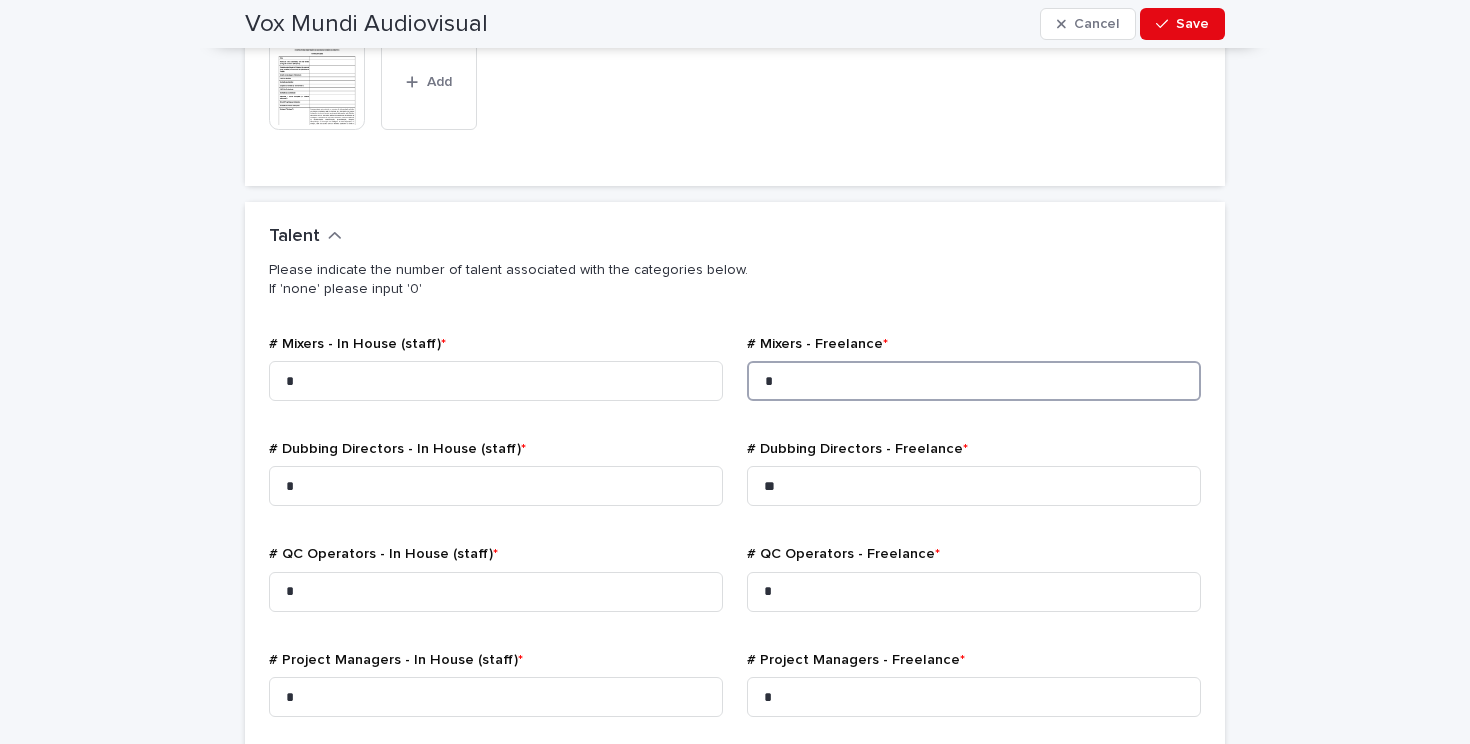 click on "*" at bounding box center [974, 381] 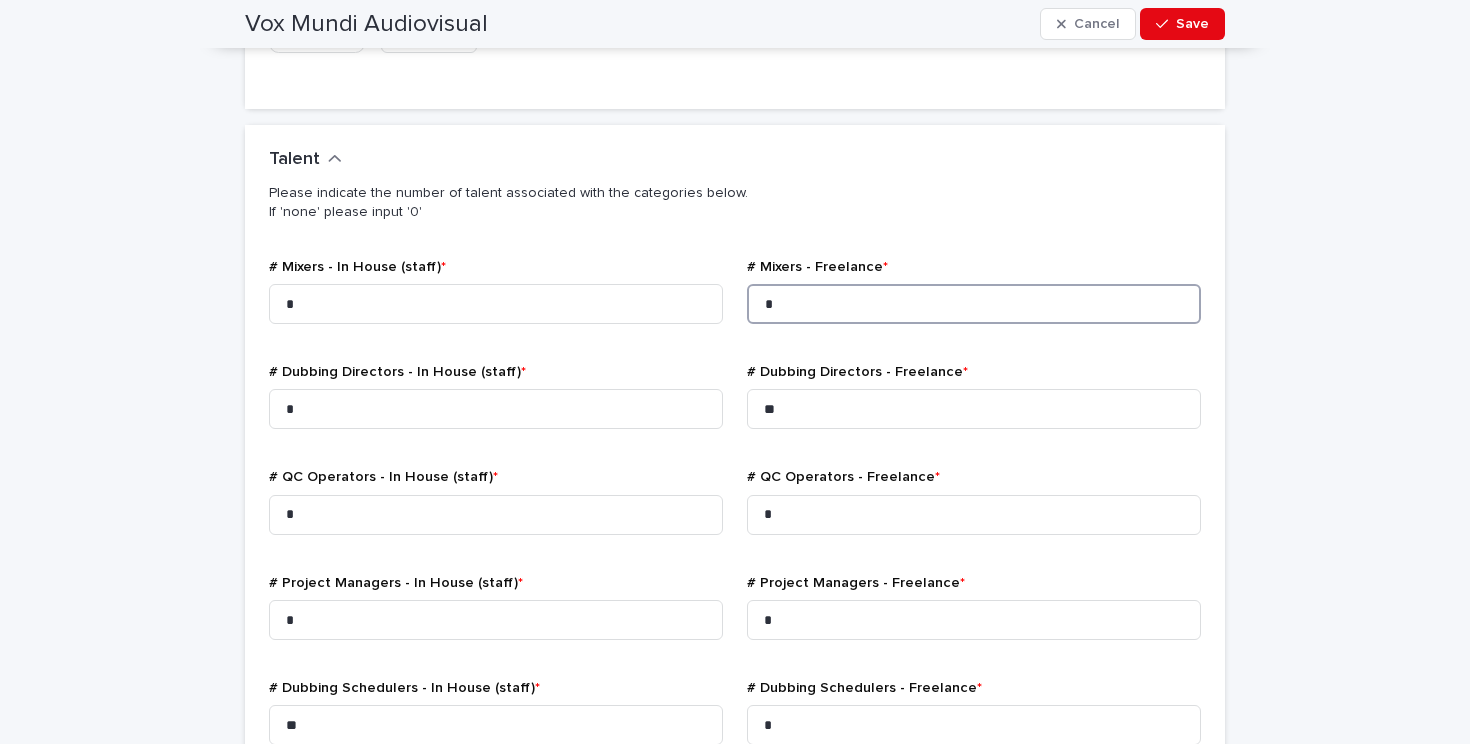 scroll, scrollTop: 771, scrollLeft: 0, axis: vertical 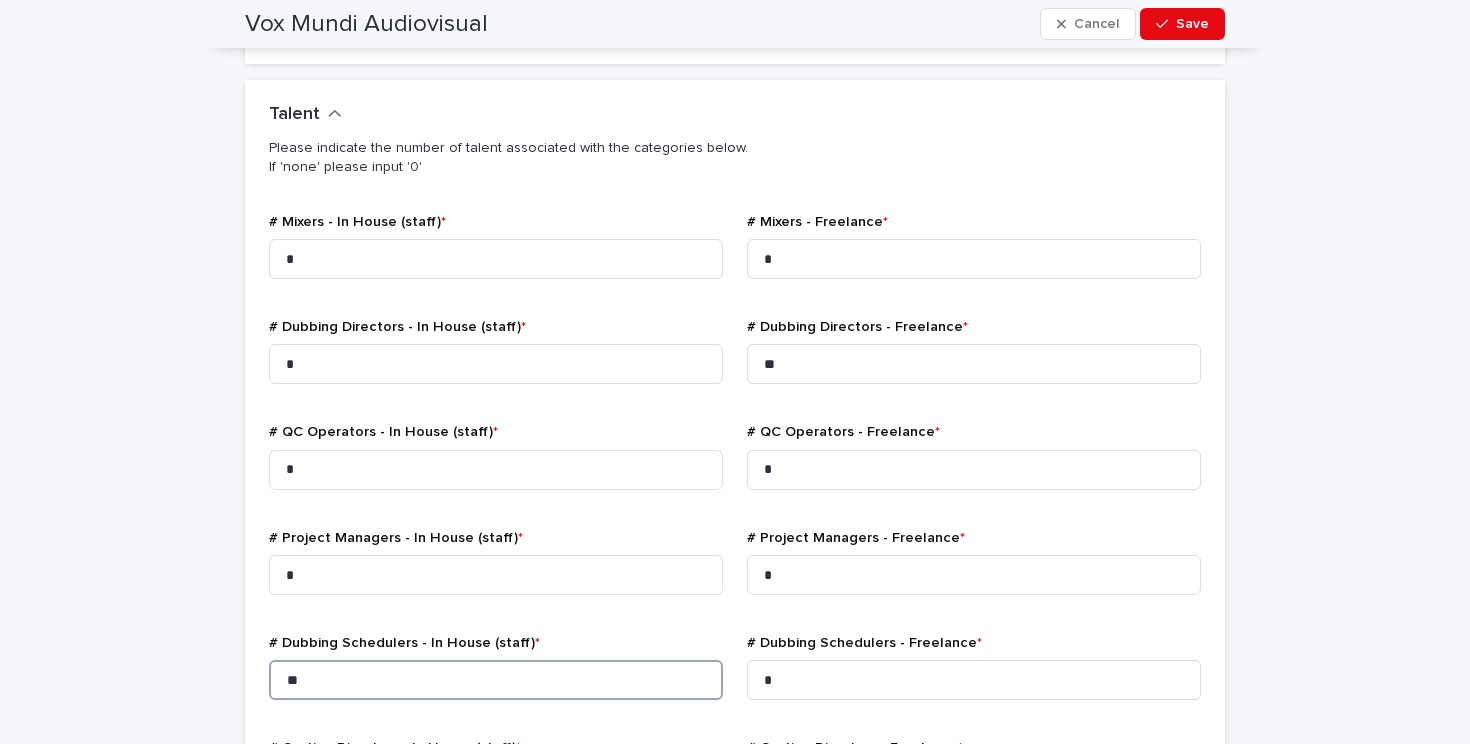 click on "**" at bounding box center [496, 680] 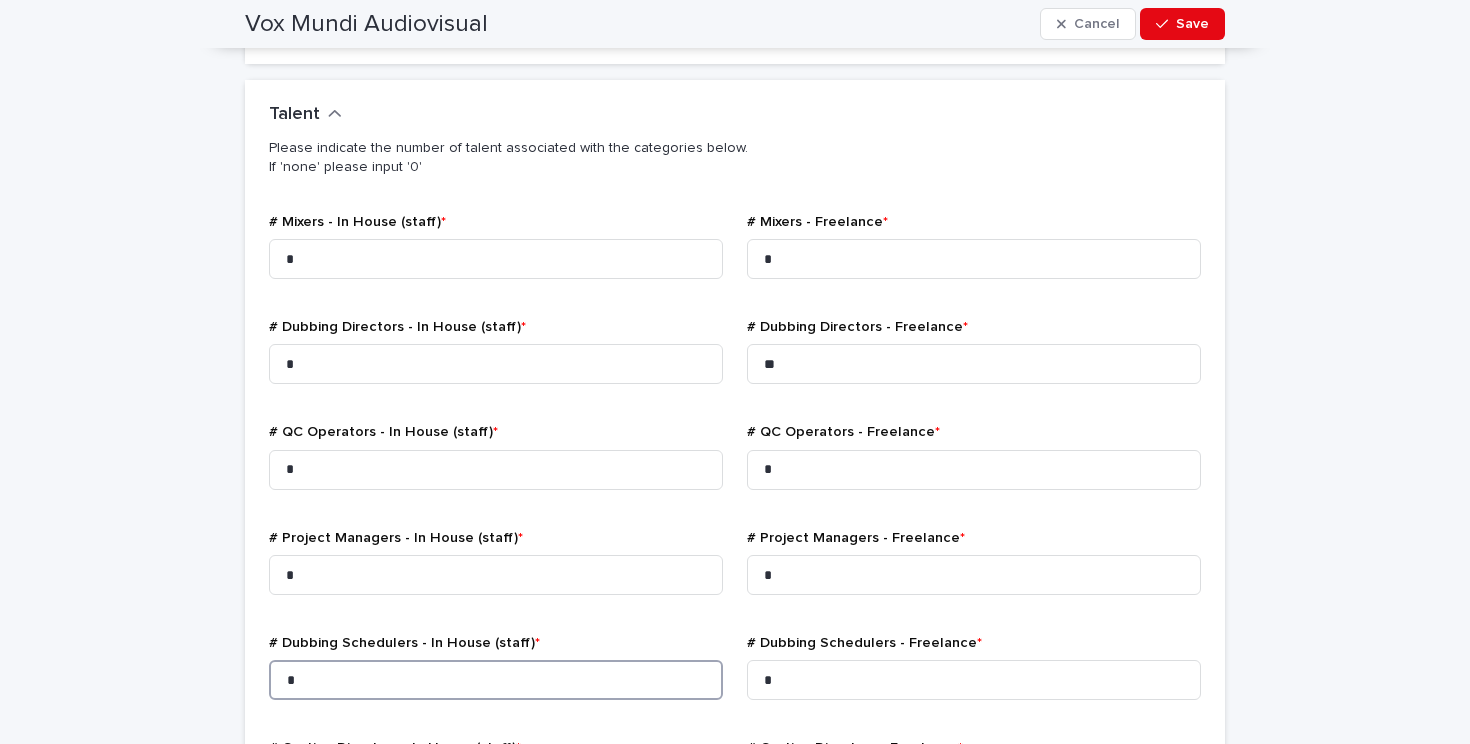type on "*" 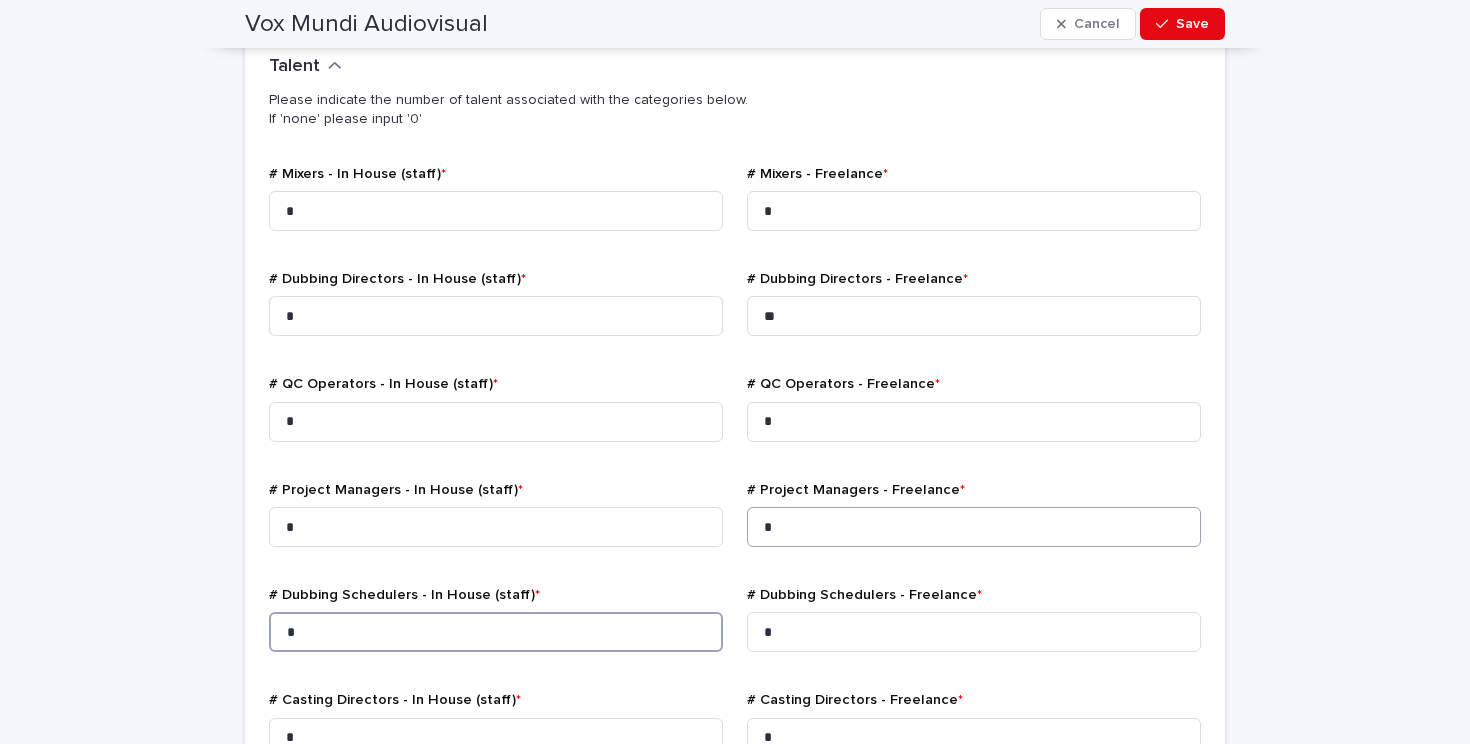 scroll, scrollTop: 961, scrollLeft: 0, axis: vertical 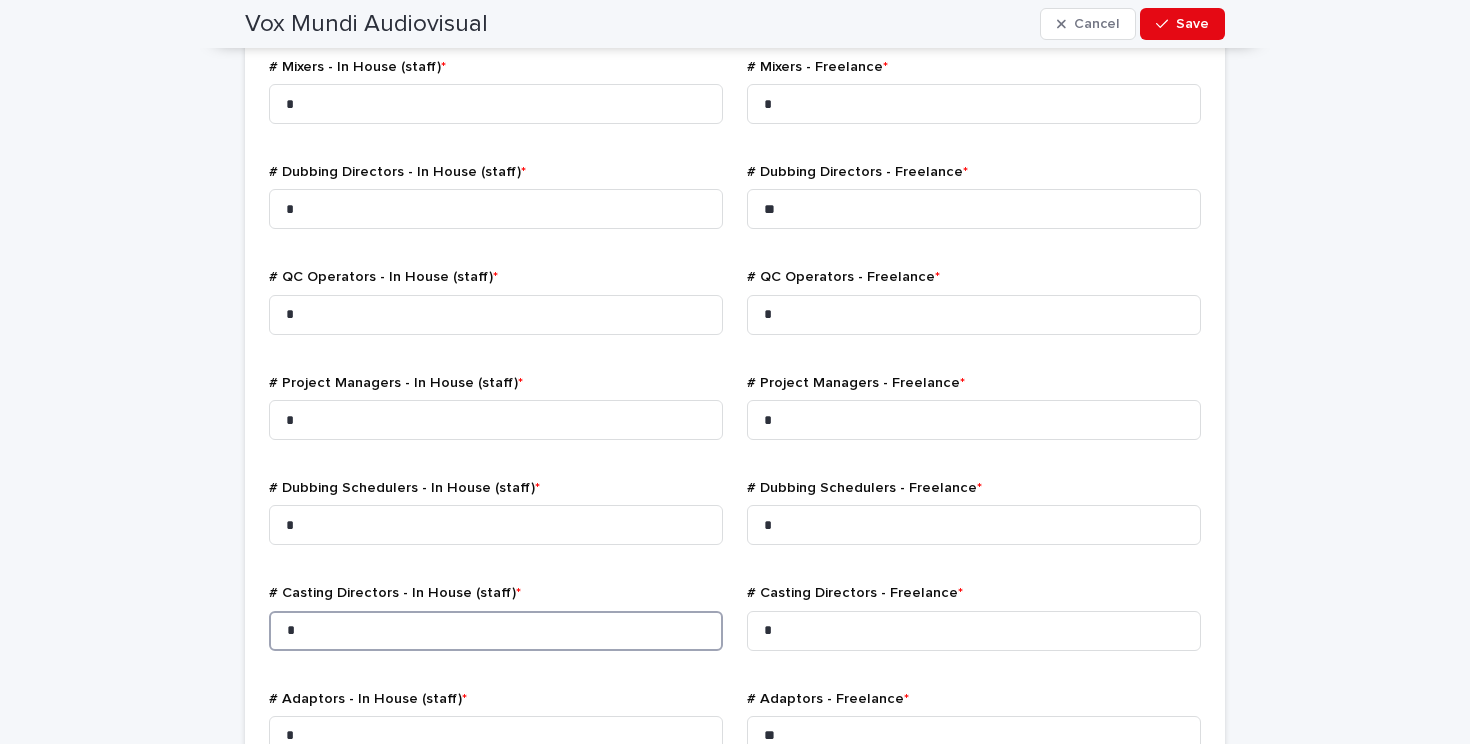 click on "*" at bounding box center [496, 631] 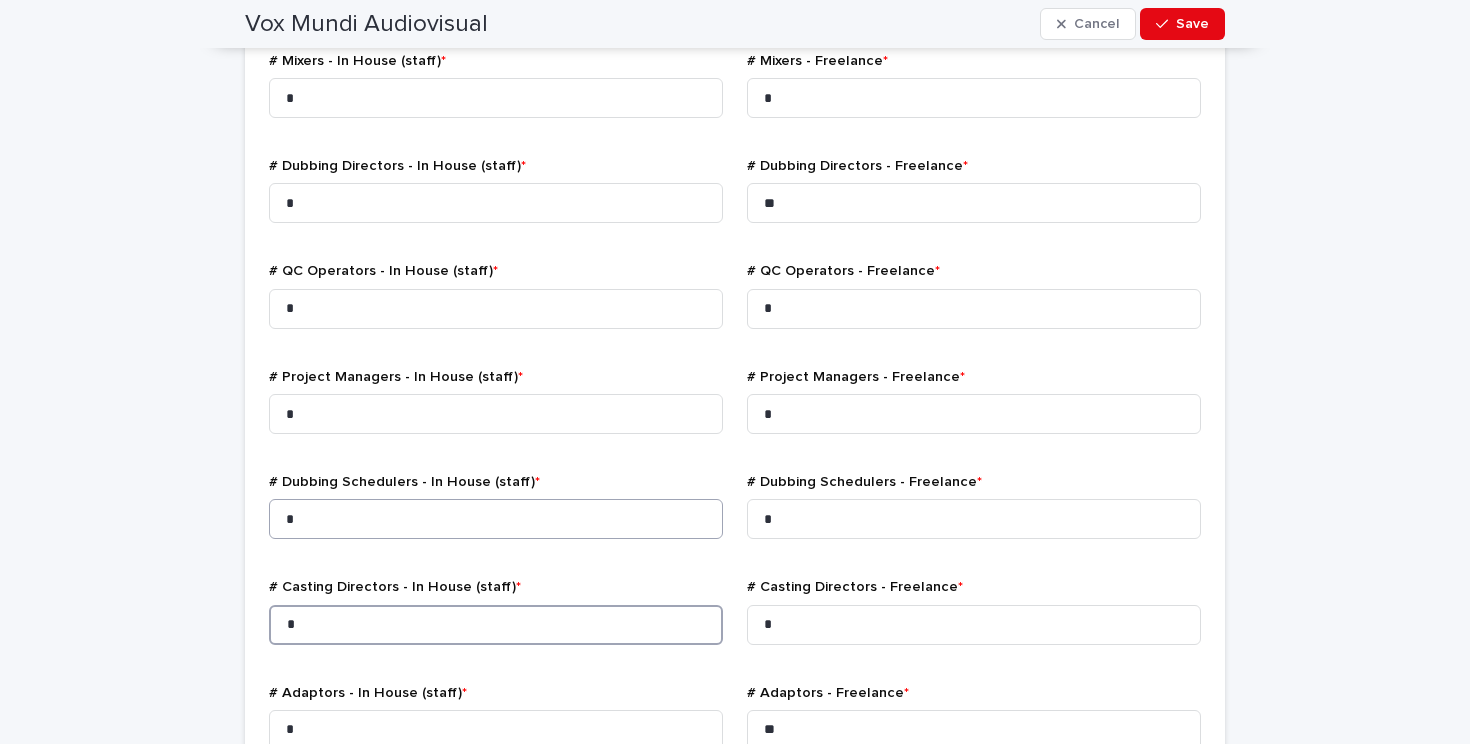 scroll, scrollTop: 1093, scrollLeft: 0, axis: vertical 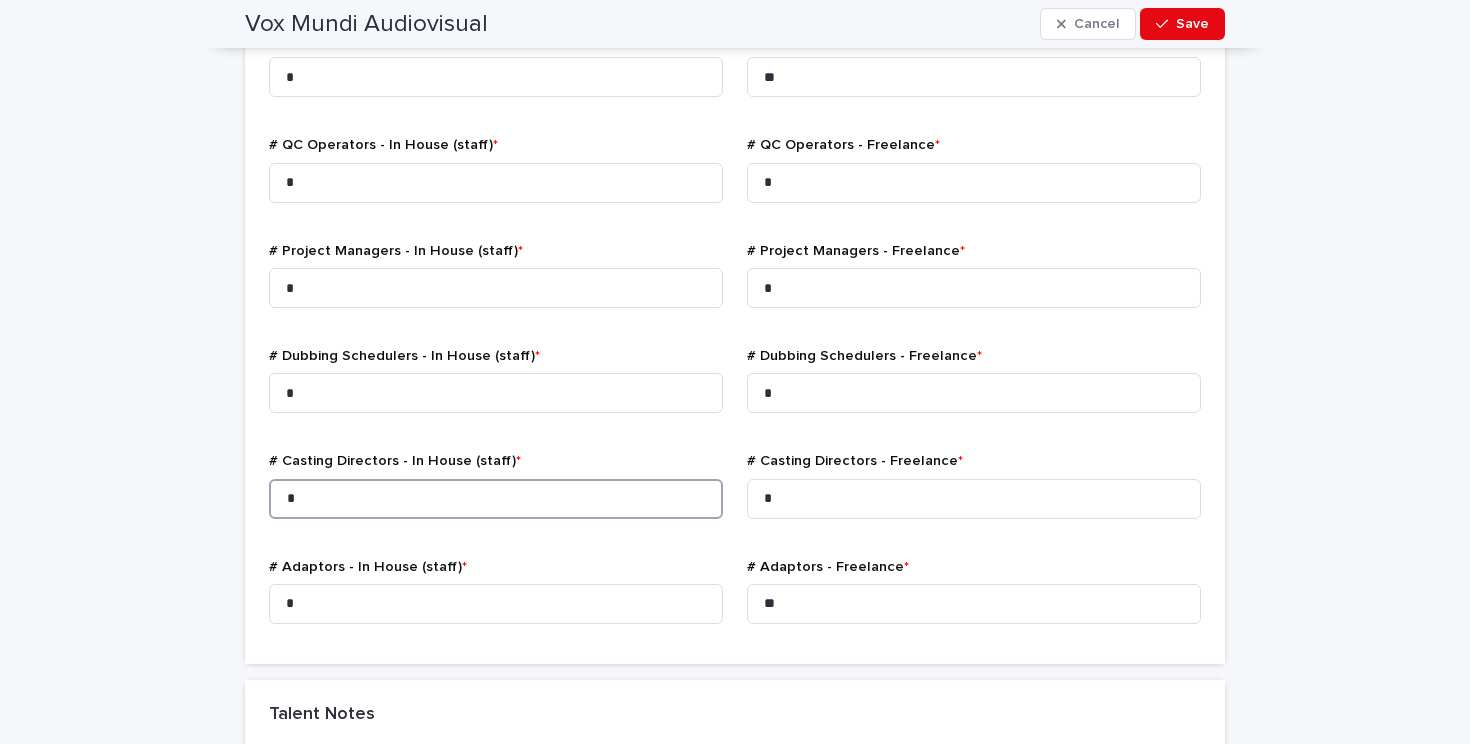 type on "*" 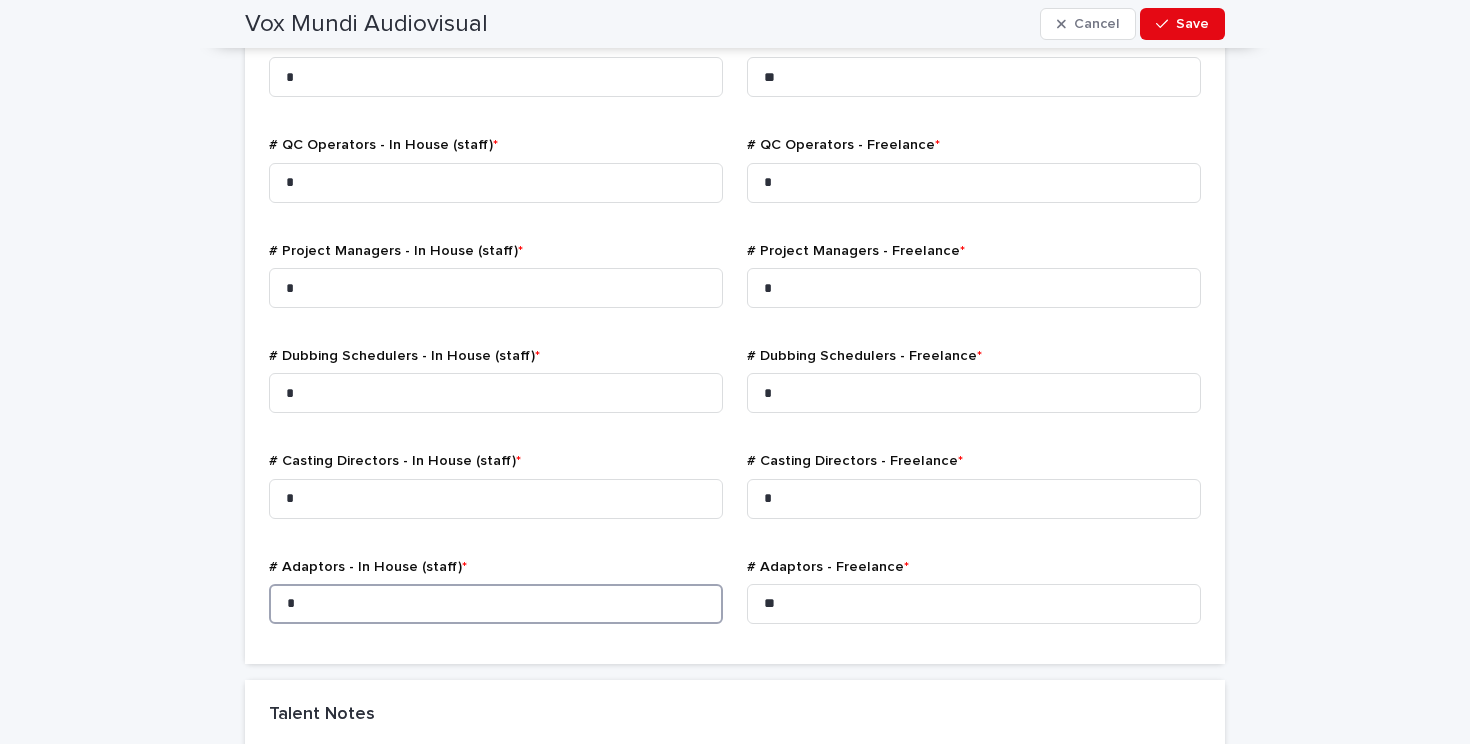 click on "*" at bounding box center (496, 604) 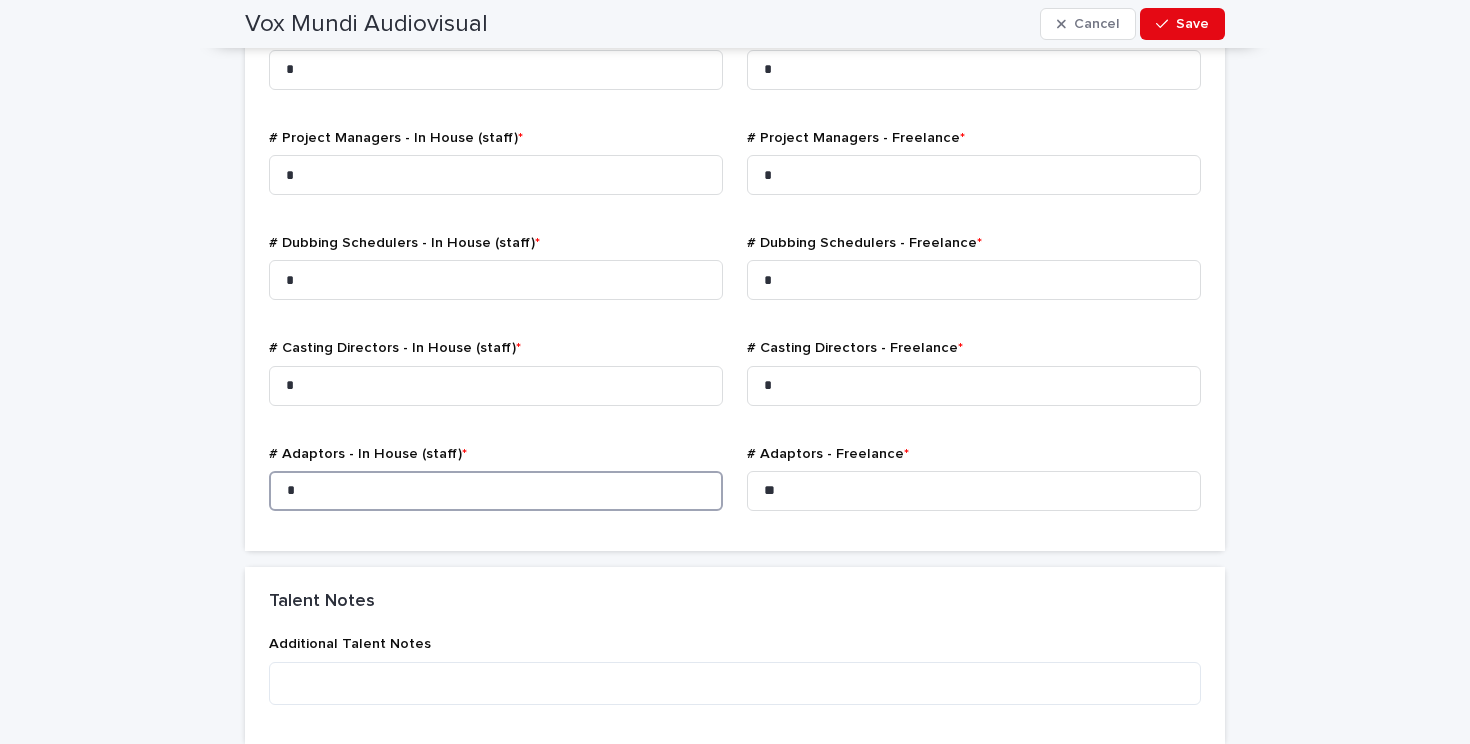 scroll, scrollTop: 1204, scrollLeft: 0, axis: vertical 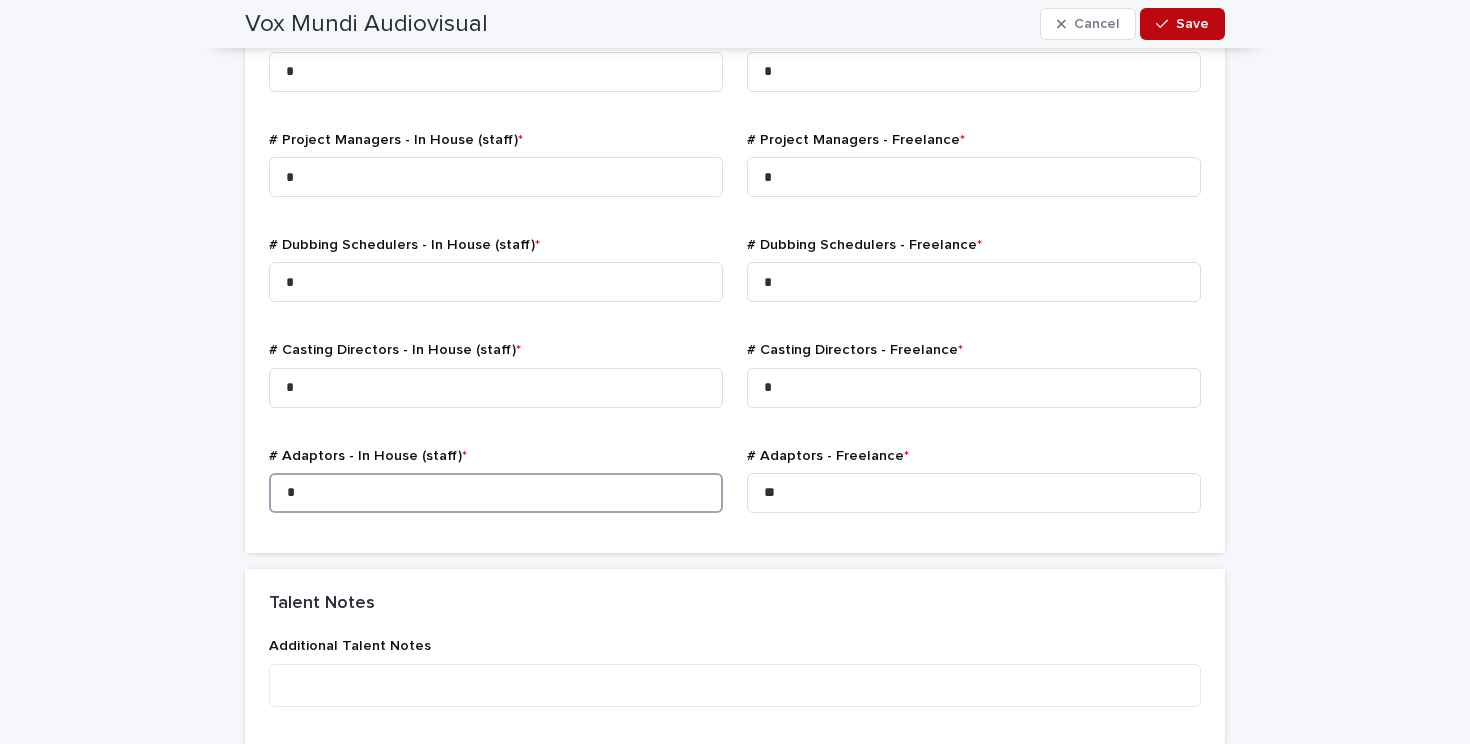 type on "*" 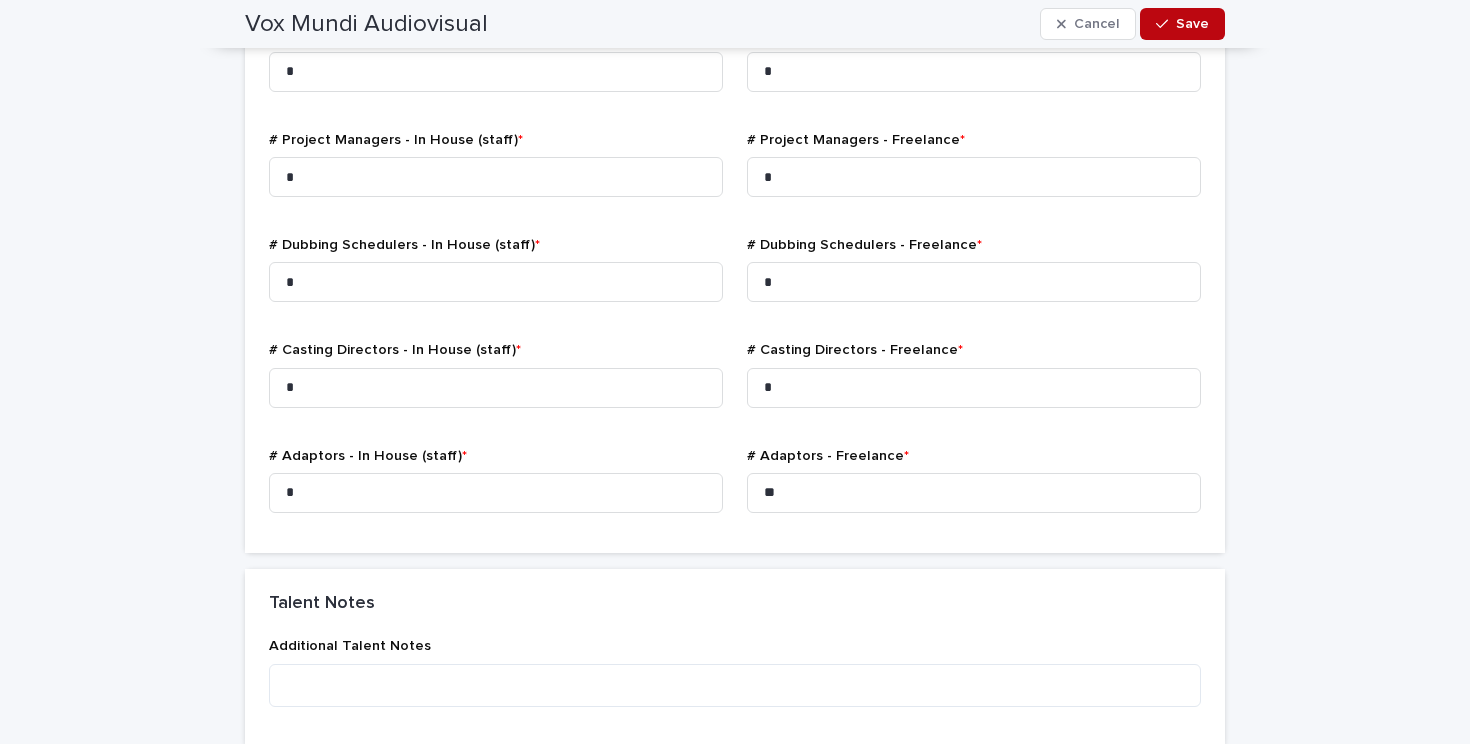 click on "Save" at bounding box center (1192, 24) 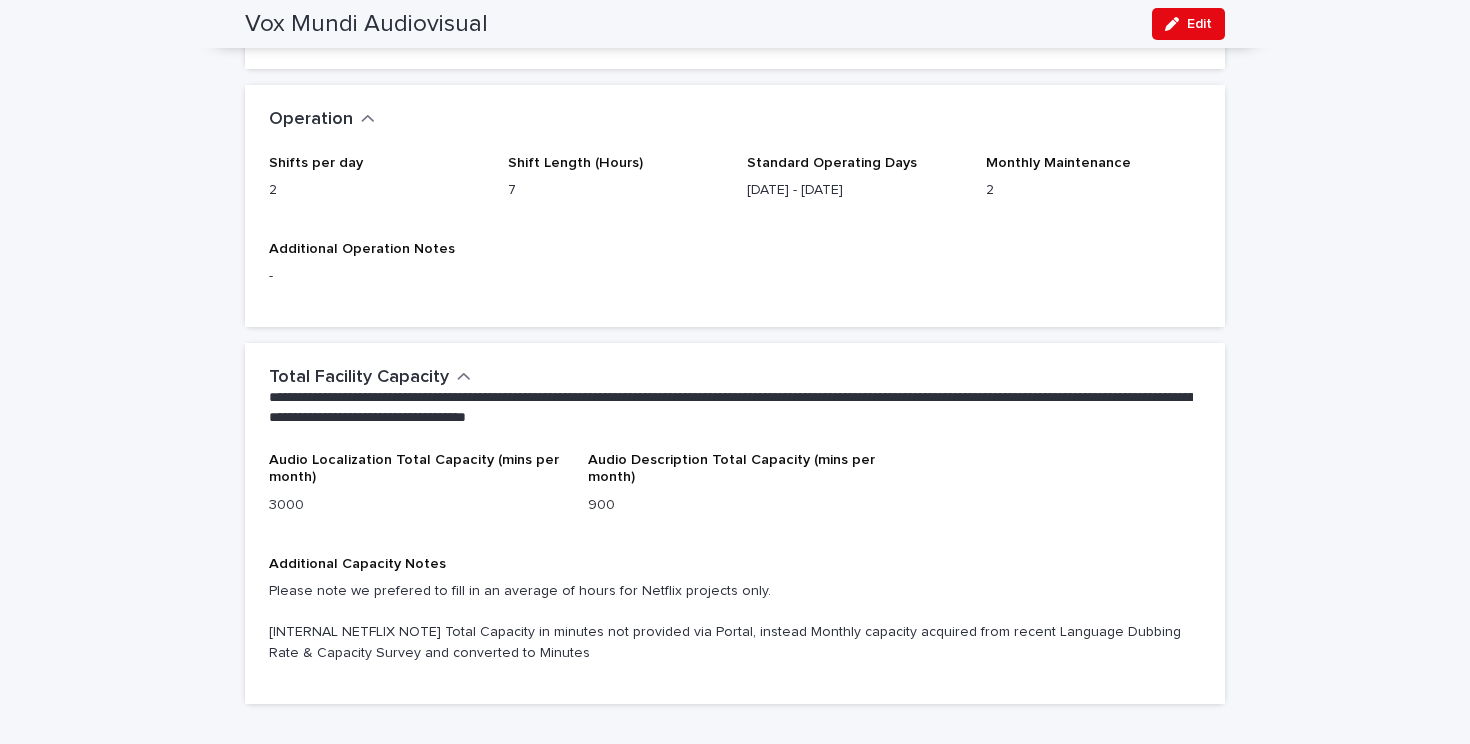 scroll, scrollTop: 1959, scrollLeft: 0, axis: vertical 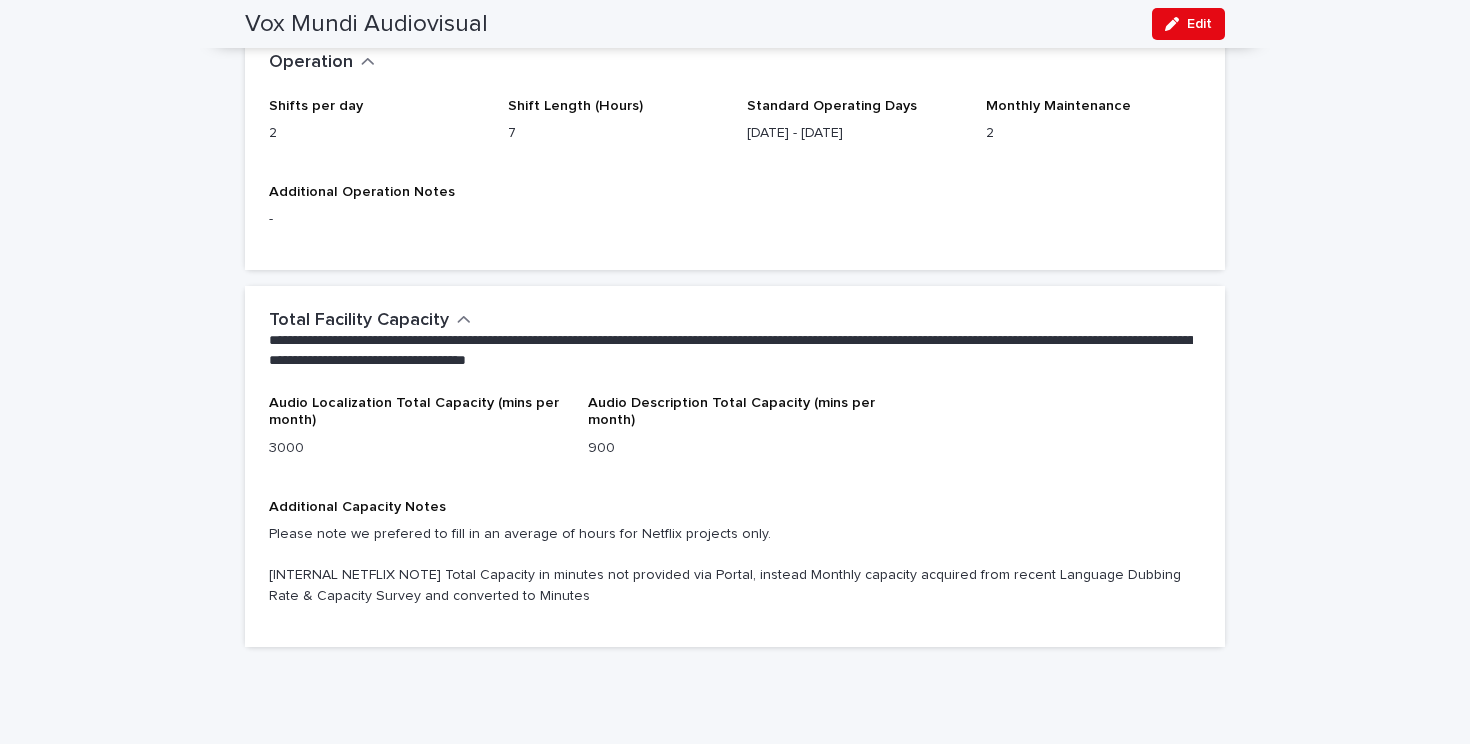 click on "**********" at bounding box center (735, -565) 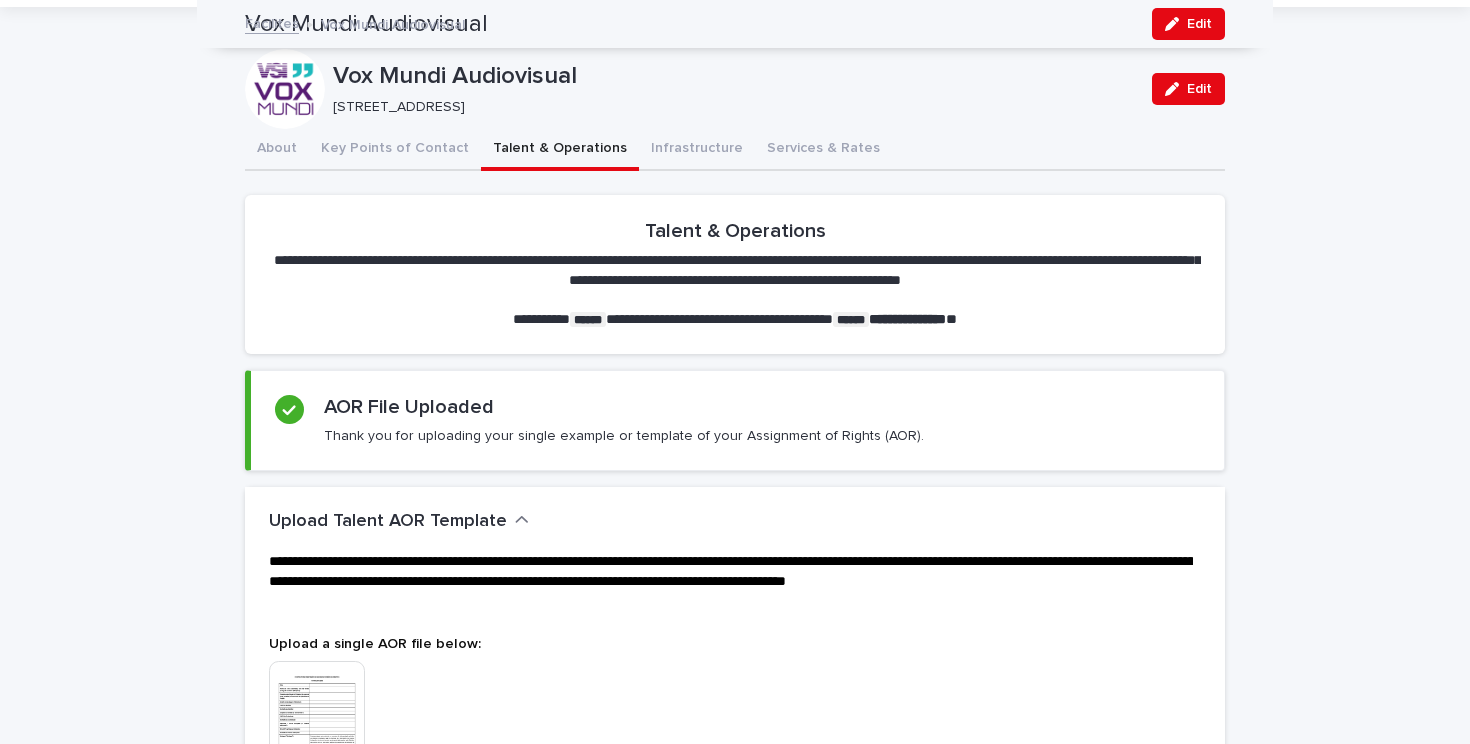 scroll, scrollTop: 0, scrollLeft: 0, axis: both 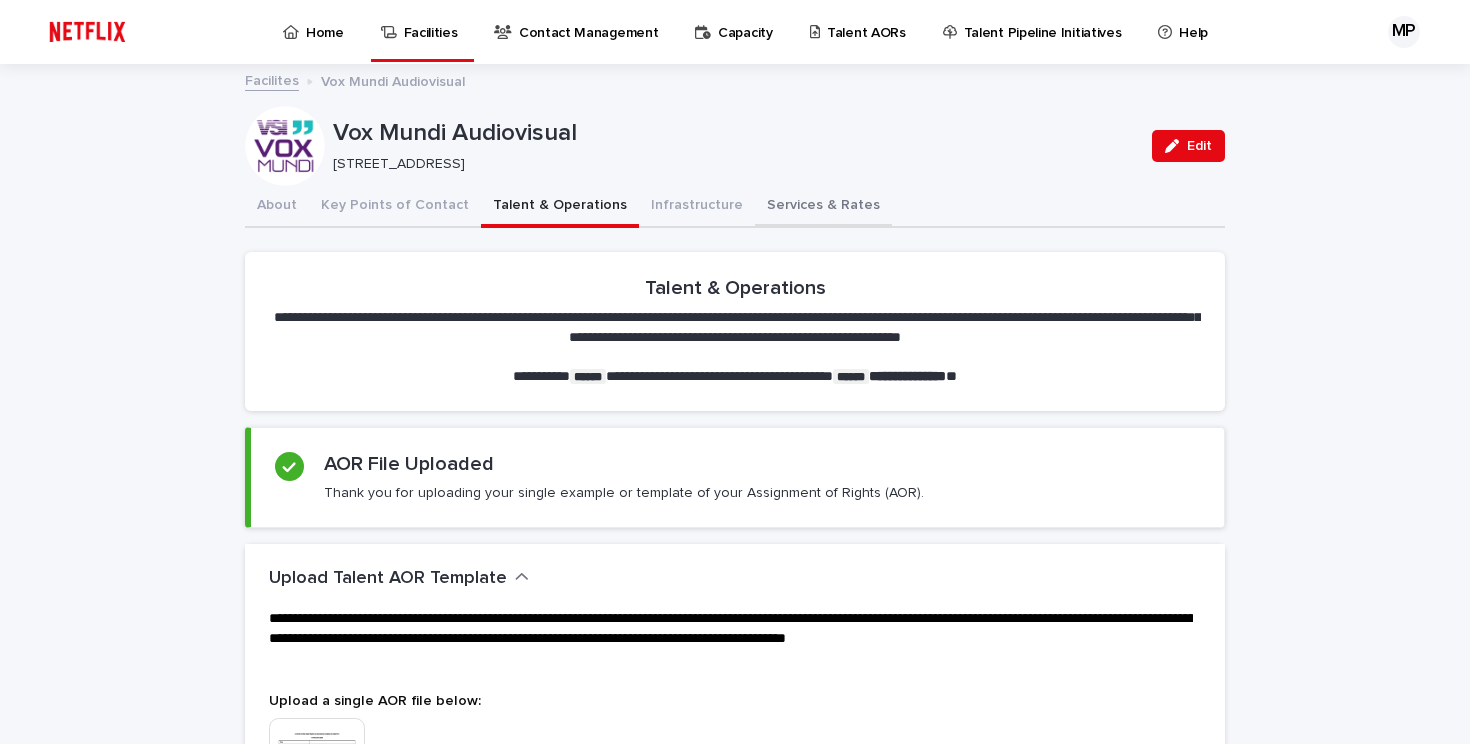 click on "Services & Rates" at bounding box center [823, 207] 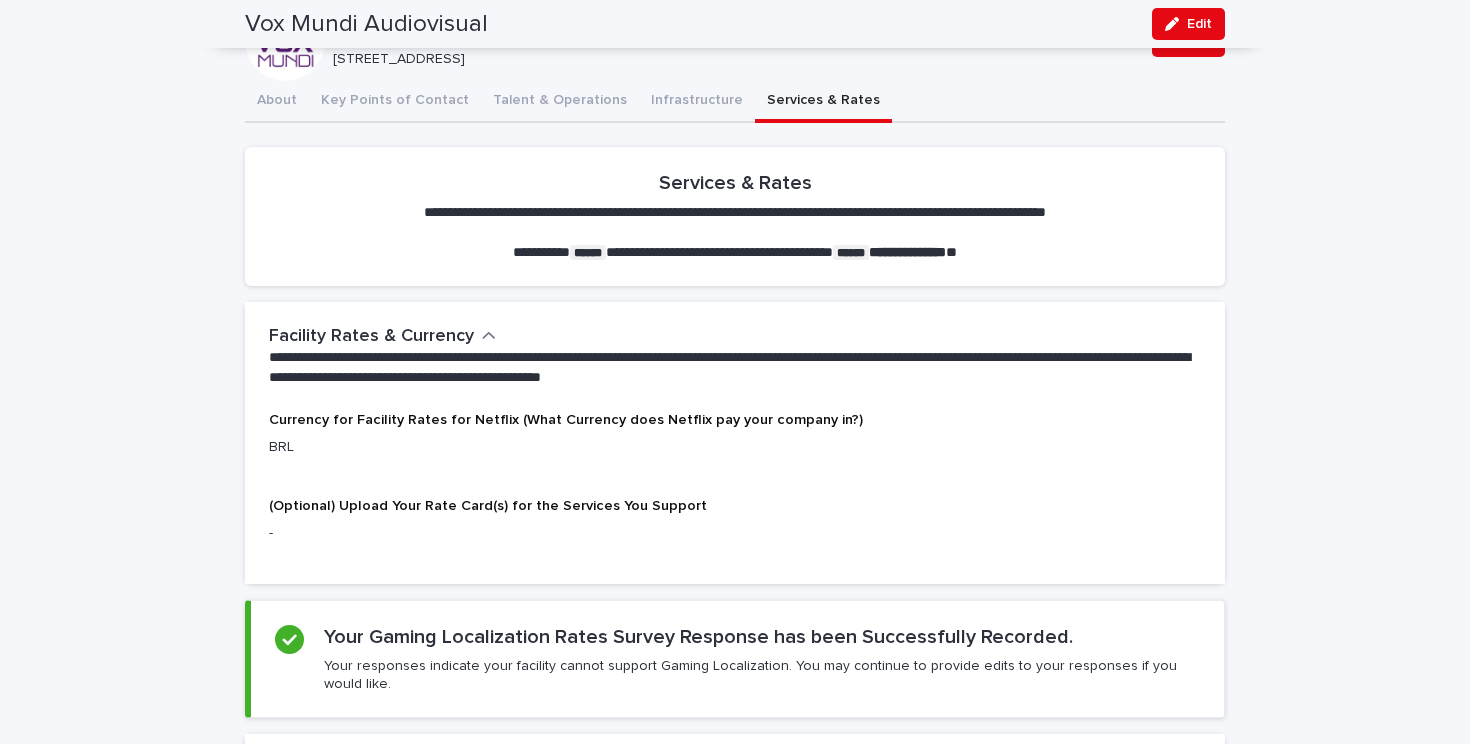 scroll, scrollTop: 0, scrollLeft: 0, axis: both 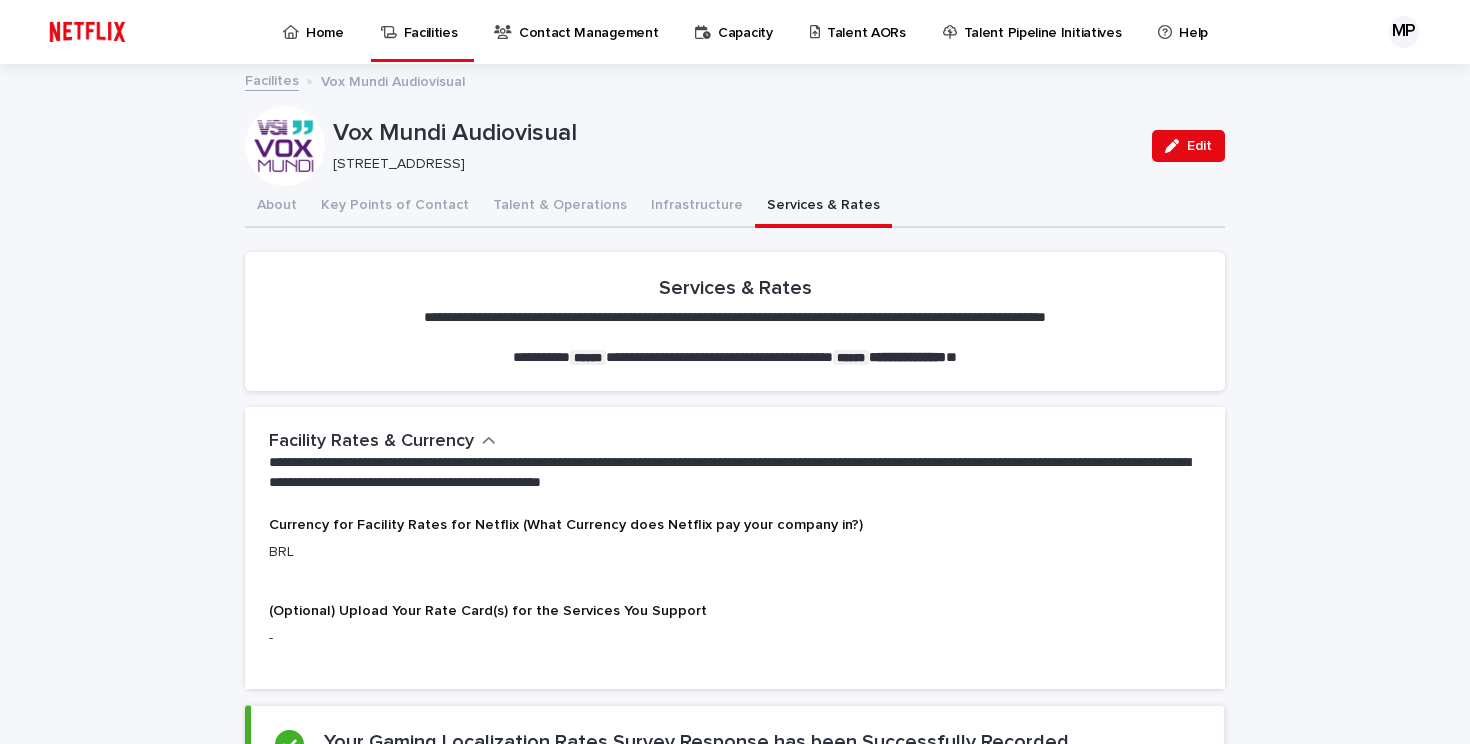 click on "Contact Management" at bounding box center (588, 21) 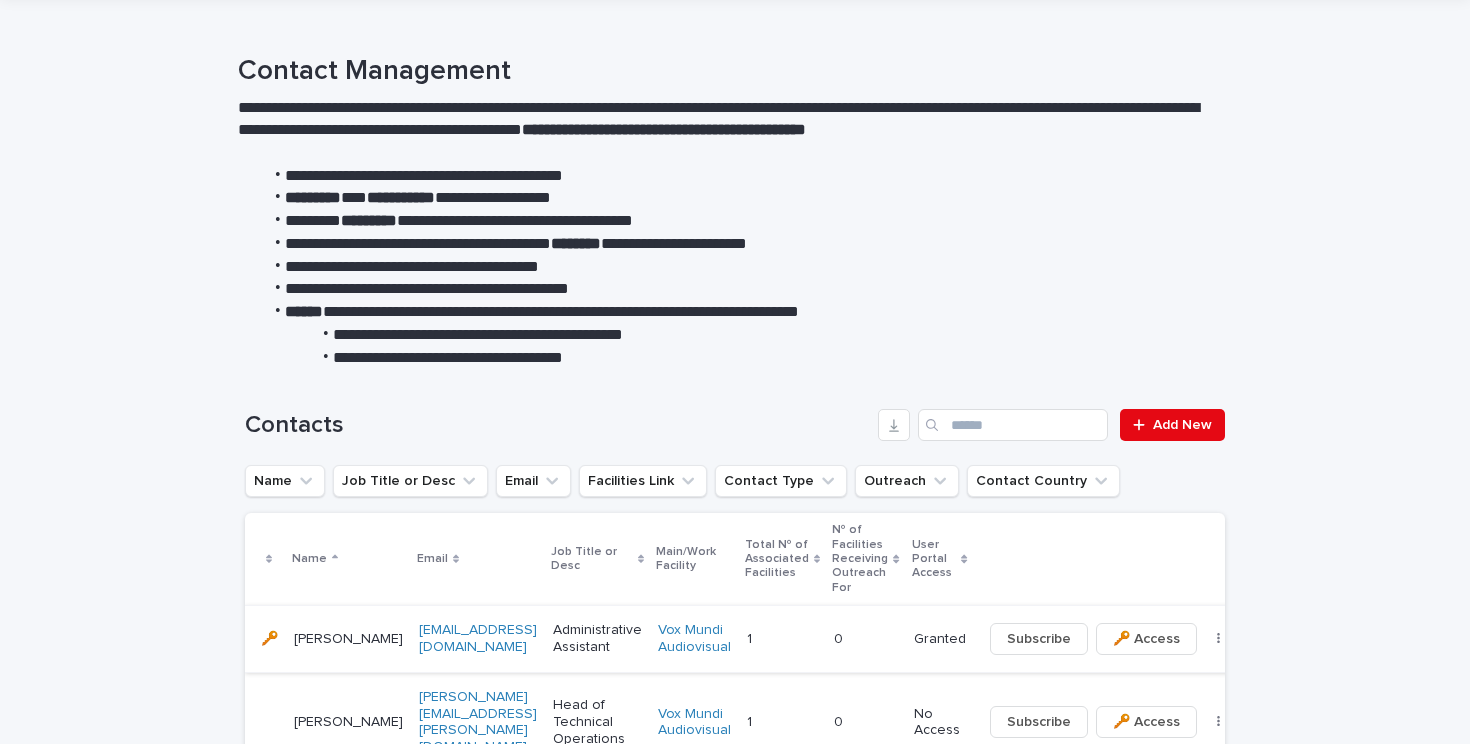 scroll, scrollTop: 0, scrollLeft: 0, axis: both 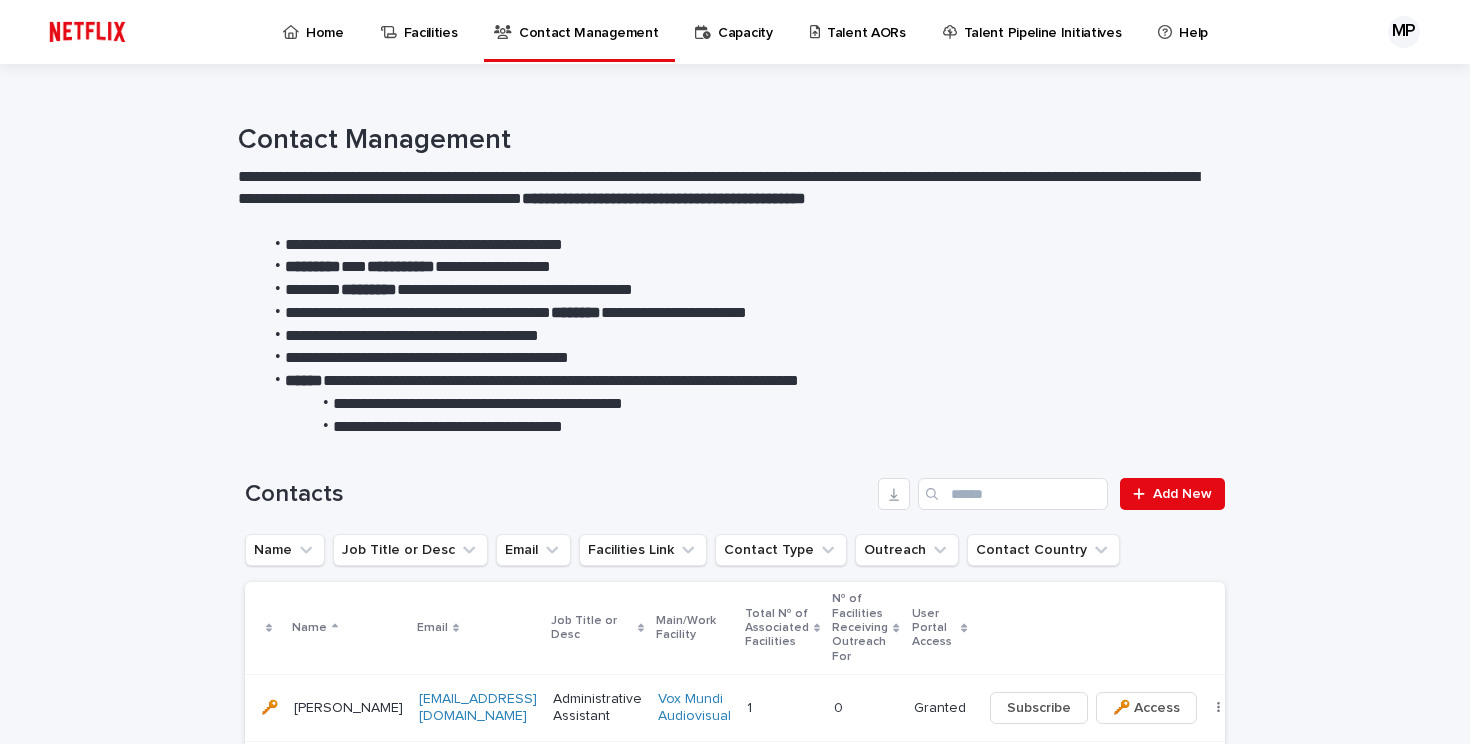 click on "Facilities" at bounding box center [431, 21] 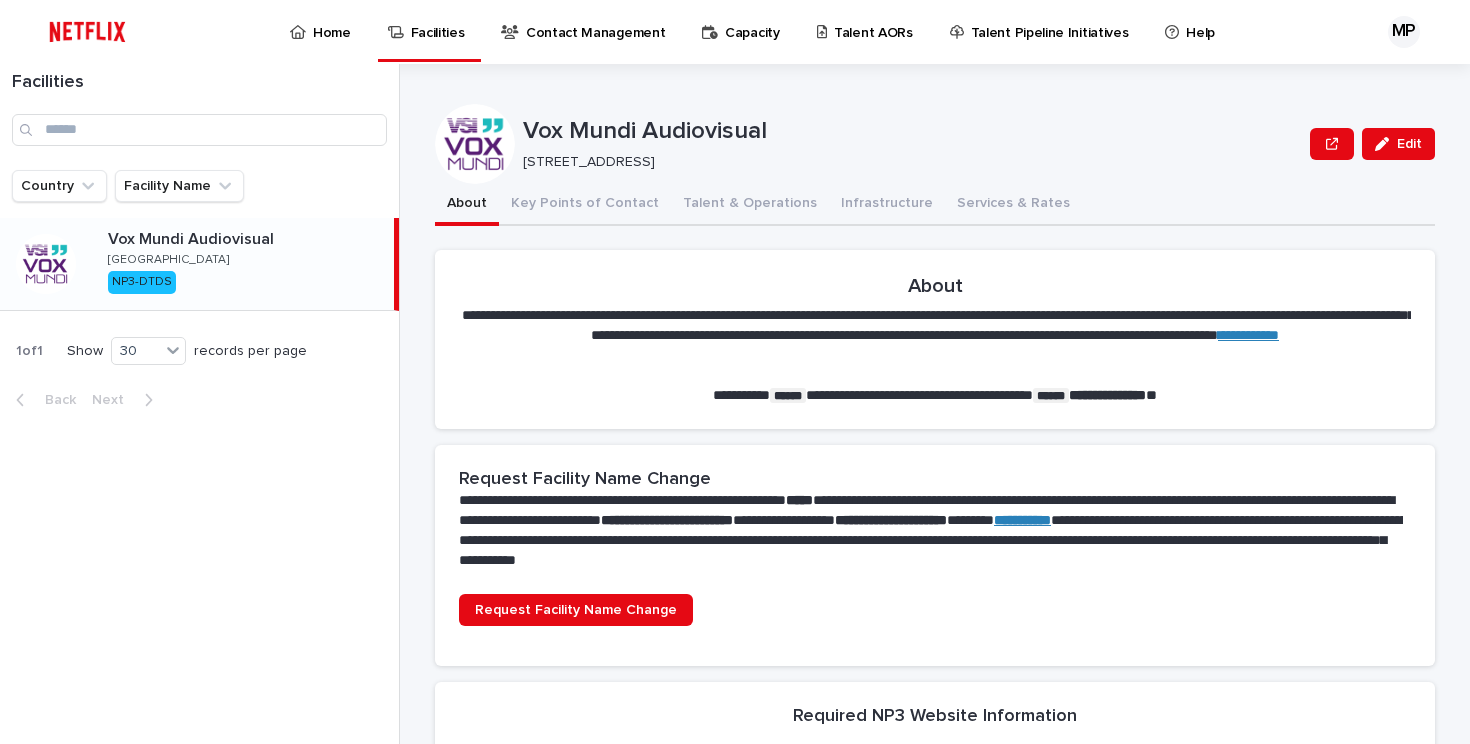 click on "Contact Management" at bounding box center [595, 21] 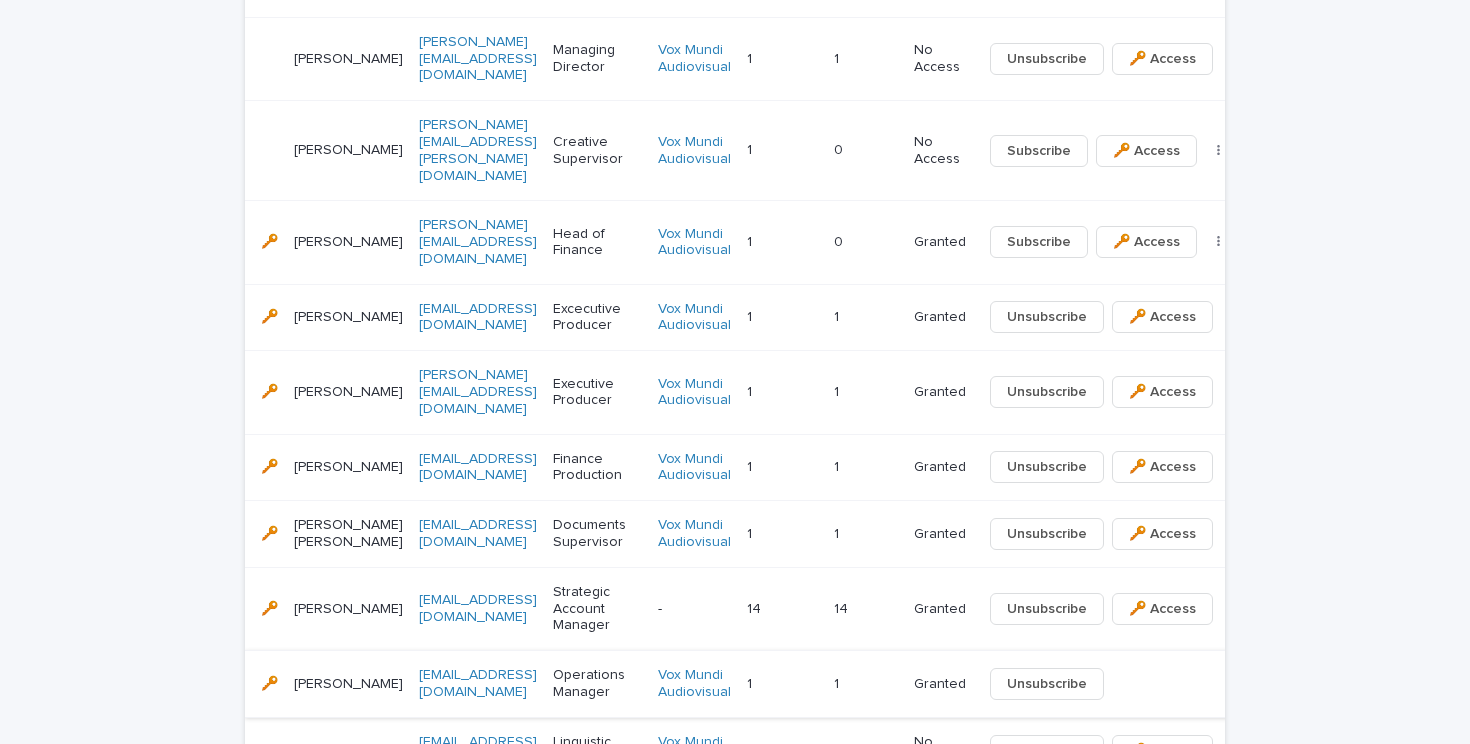 scroll, scrollTop: 1251, scrollLeft: 0, axis: vertical 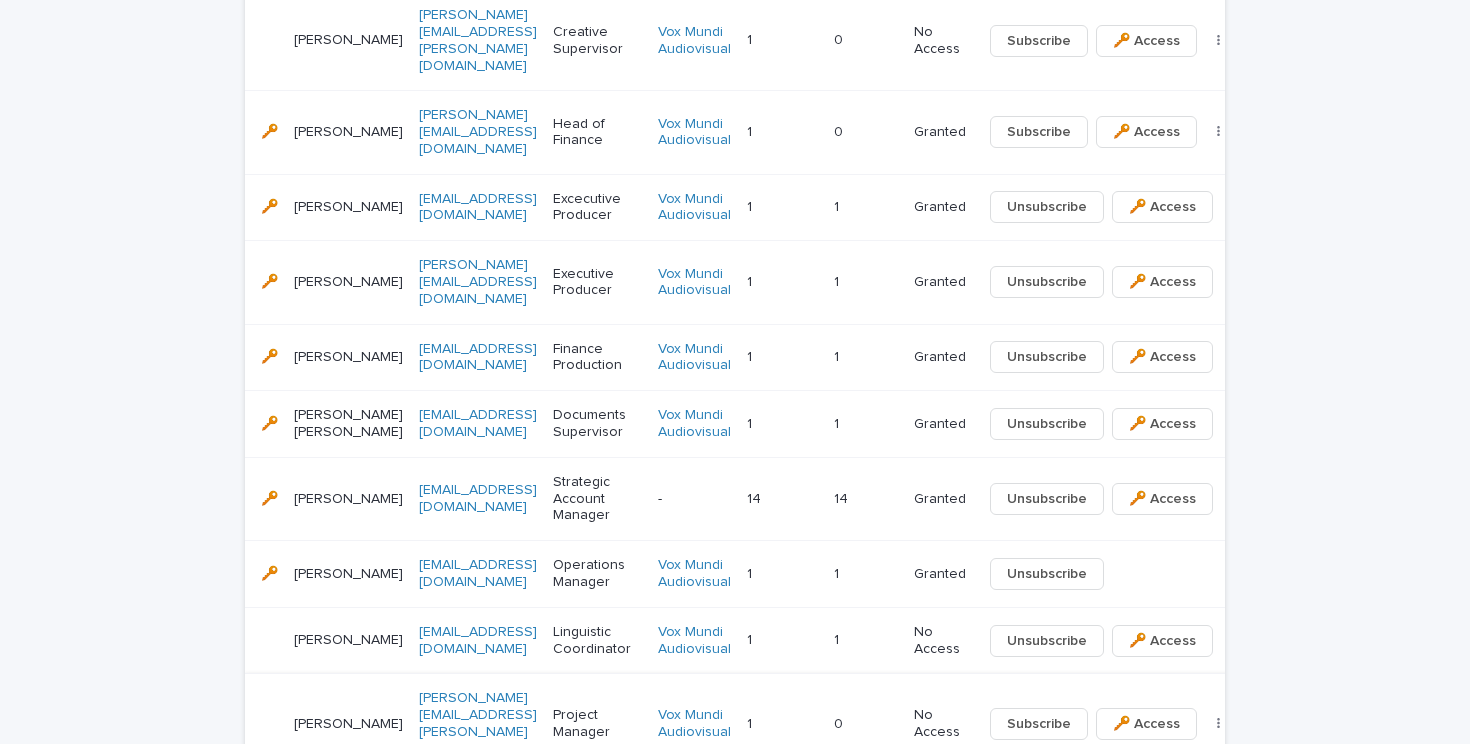 click at bounding box center [1219, 724] 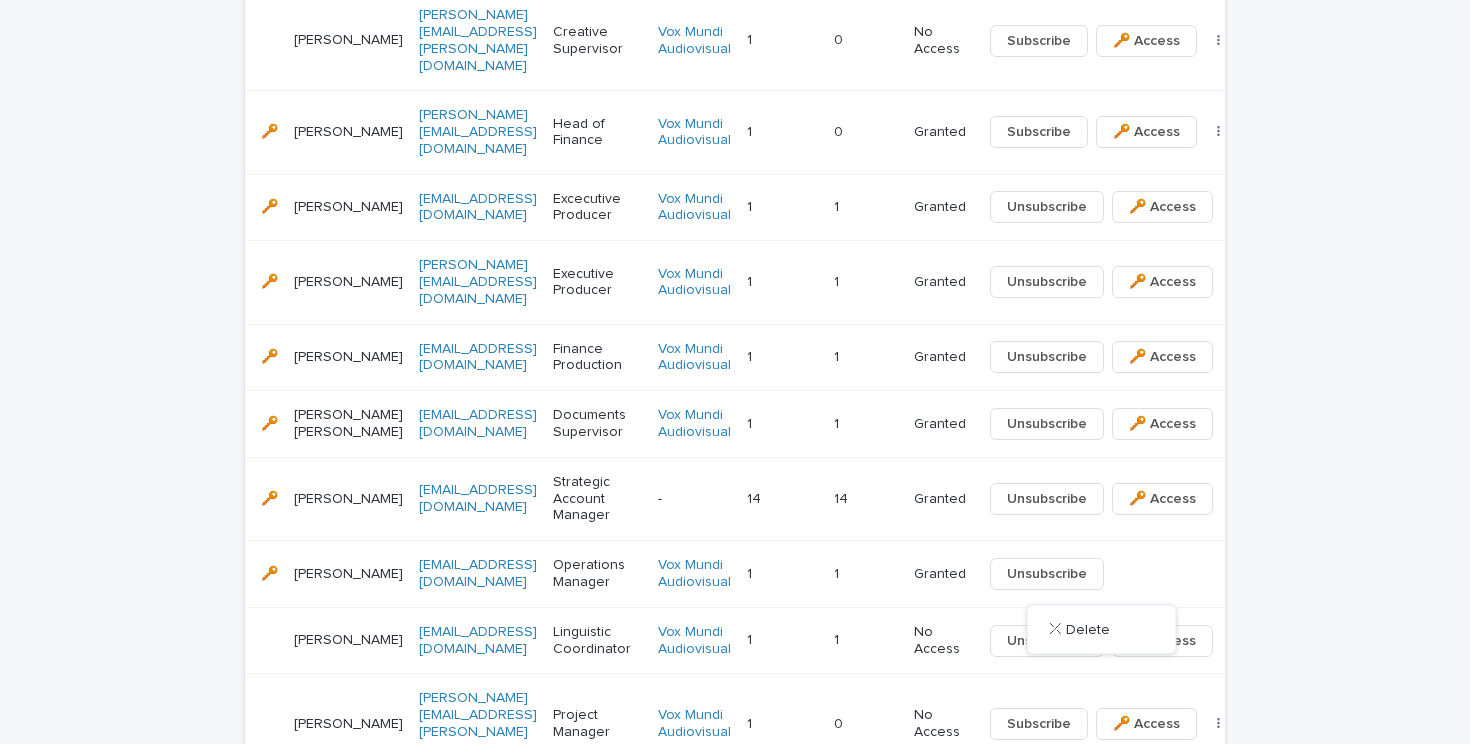 click on "Loading... Saving… Loading... Saving… Contacts Add New Name Job Title or Desc Email Facilities Link Contact Type Outreach Contact Country Name Email Job Title or Desc Main/Work Facility Total № of Associated Facilities № of Facilities Receiving Outreach For User Portal Access 🔑 🔑   Aline Silva alinecristina@voxmundi.com.br Administrative Assistant Vox Mundi Audiovisual   1 1   0 0   Granted Subscribe 🔑 Access ⤫ Delete       Allan Andre Allan.andre@vsi.tv Head of Technical Operations Vox Mundi Audiovisual   1 1   0 0   No Access Subscribe 🔑 Access ⤫ Delete       Armando Junior armando@voxmundi.com.br Managing Partner  Vox Mundi Audiovisual   1 1   1 1   No Access Unsubscribe 🔑 Access ⤫ Delete 🔑 🔑   Bruna Cunha brunacunha@voxmundi.com.br Production Assistant  Vox Mundi Audiovisual   1 1   0 0   Granted Subscribe 🔑 Access ⤫ Delete 🔑 🔑   Daniela Florenzano daniela@voxmundi.com.br Executive Production Coordinator Vox Mundi Audiovisual   1 1   1 1   🔑" at bounding box center (735, 65) 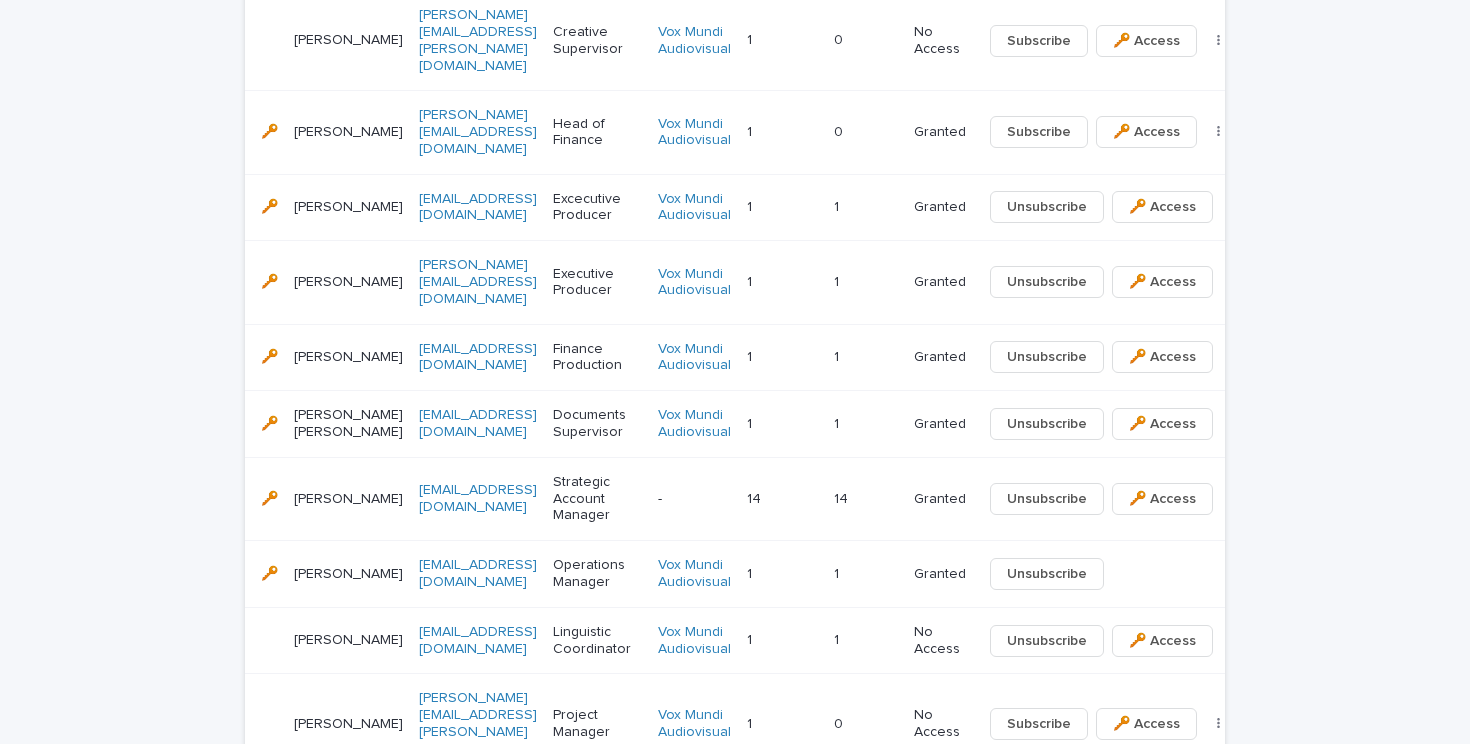 click on "Project Manager" at bounding box center [597, 724] 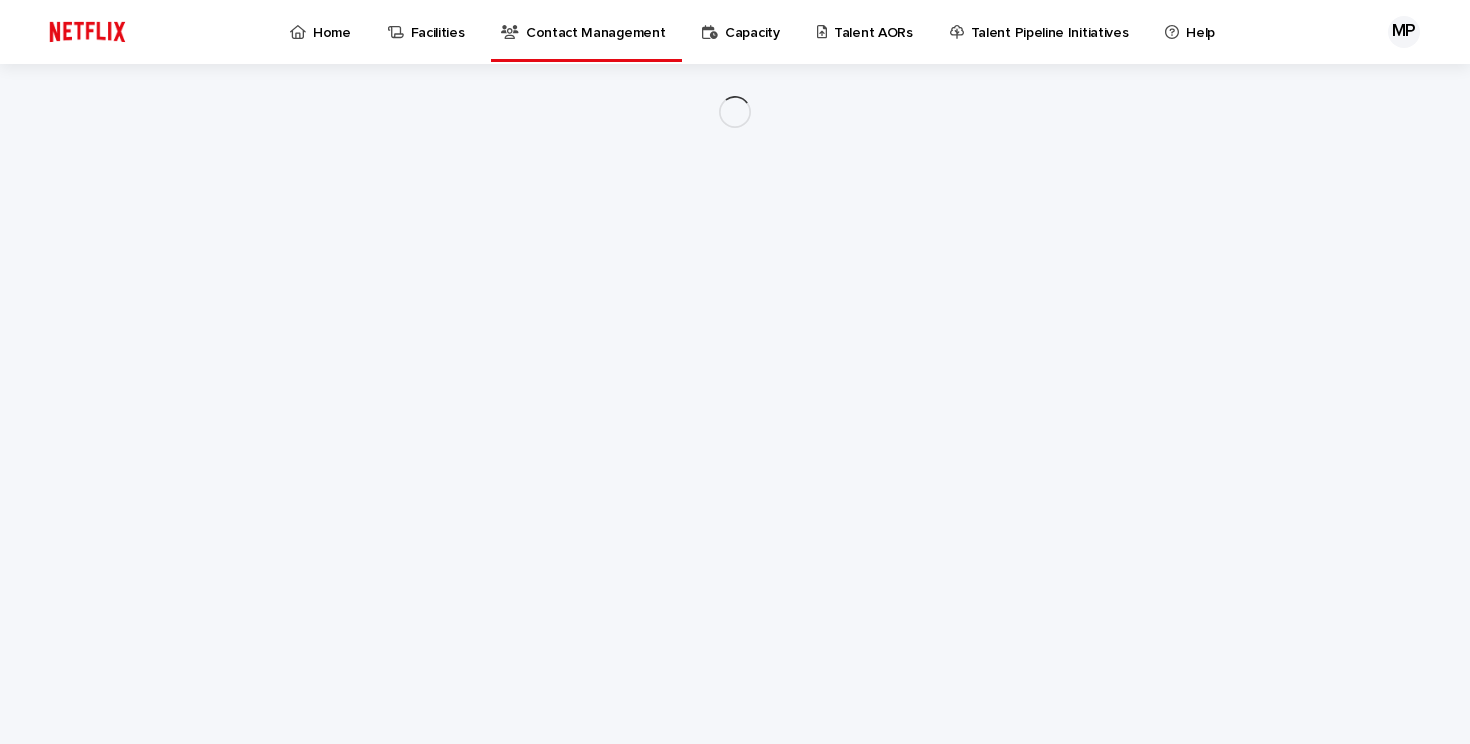 scroll, scrollTop: 0, scrollLeft: 0, axis: both 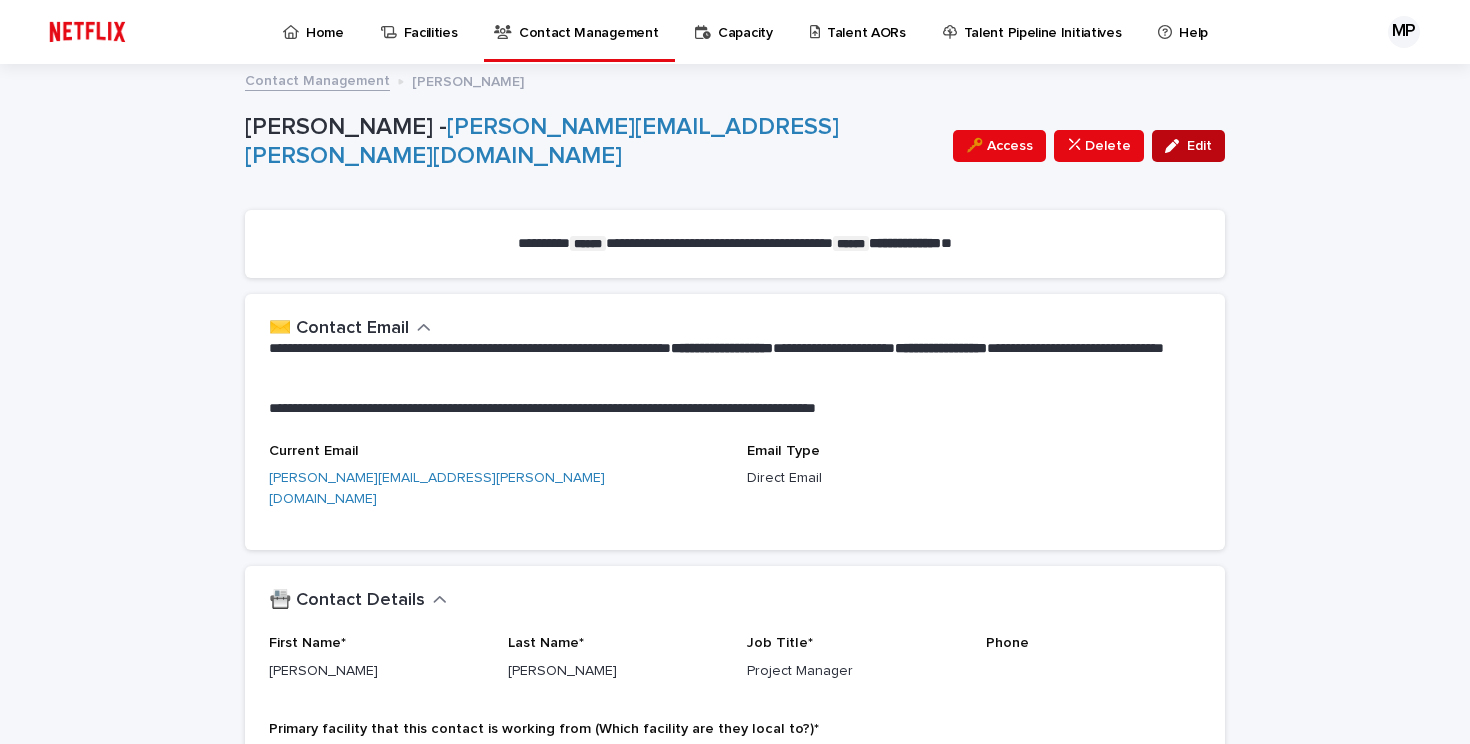 click on "Edit" at bounding box center (1199, 146) 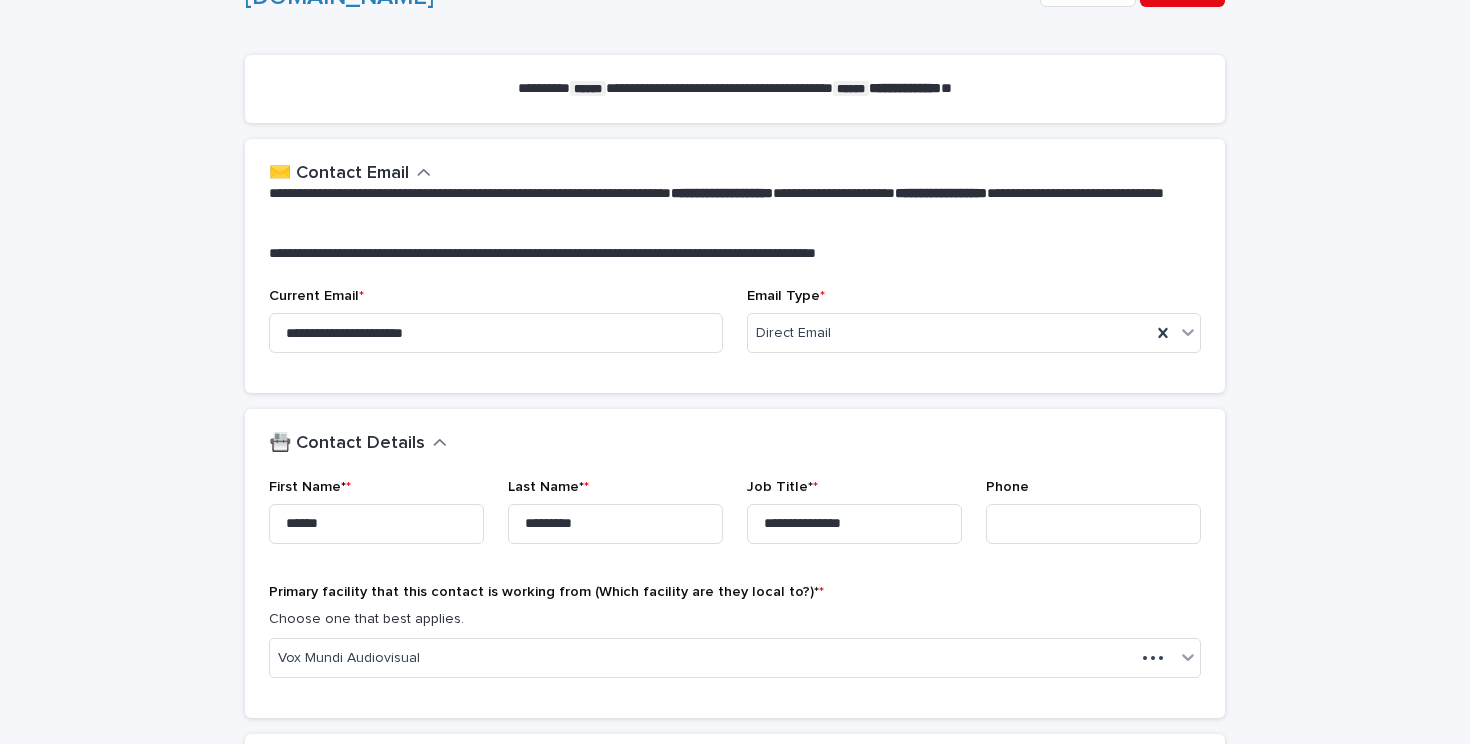 scroll, scrollTop: 163, scrollLeft: 0, axis: vertical 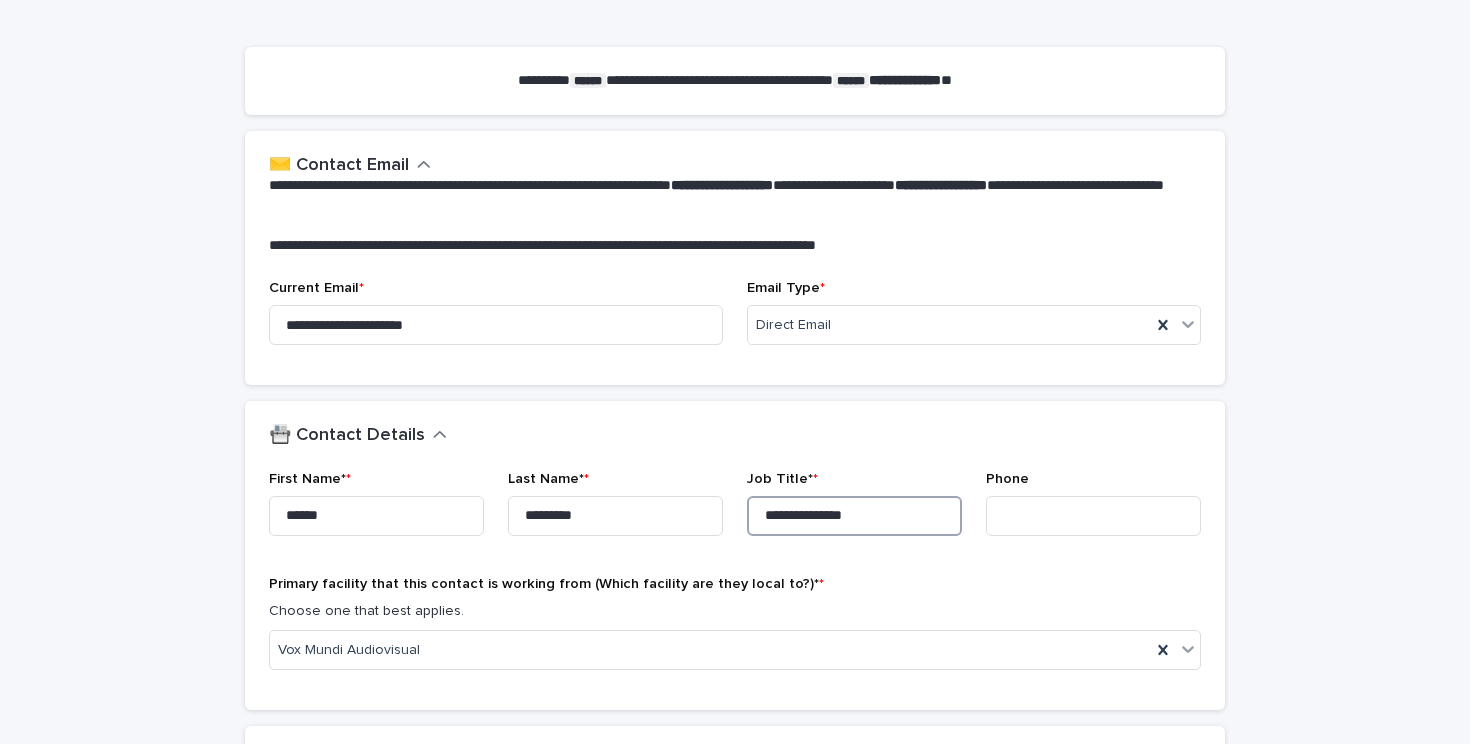 click on "**********" at bounding box center [854, 516] 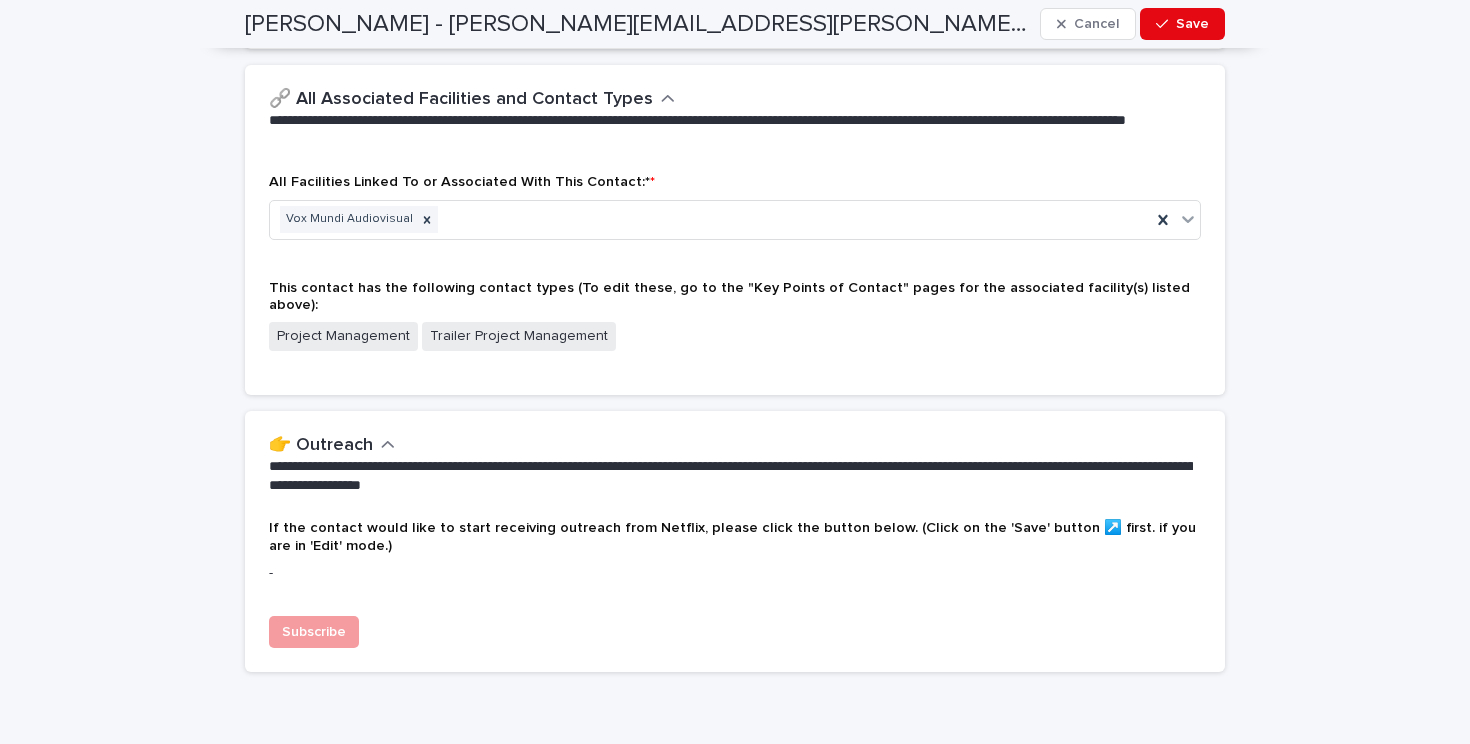 scroll, scrollTop: 850, scrollLeft: 0, axis: vertical 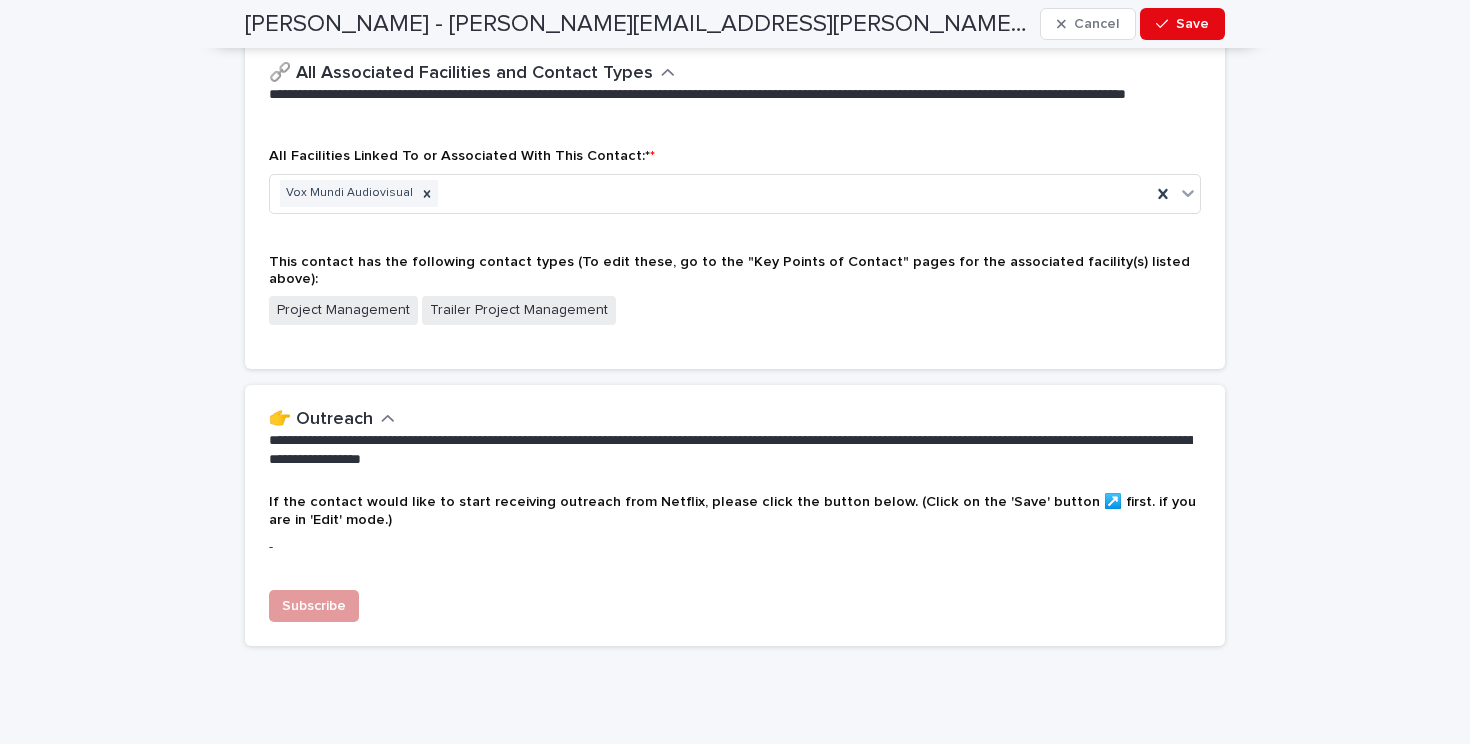 type on "**********" 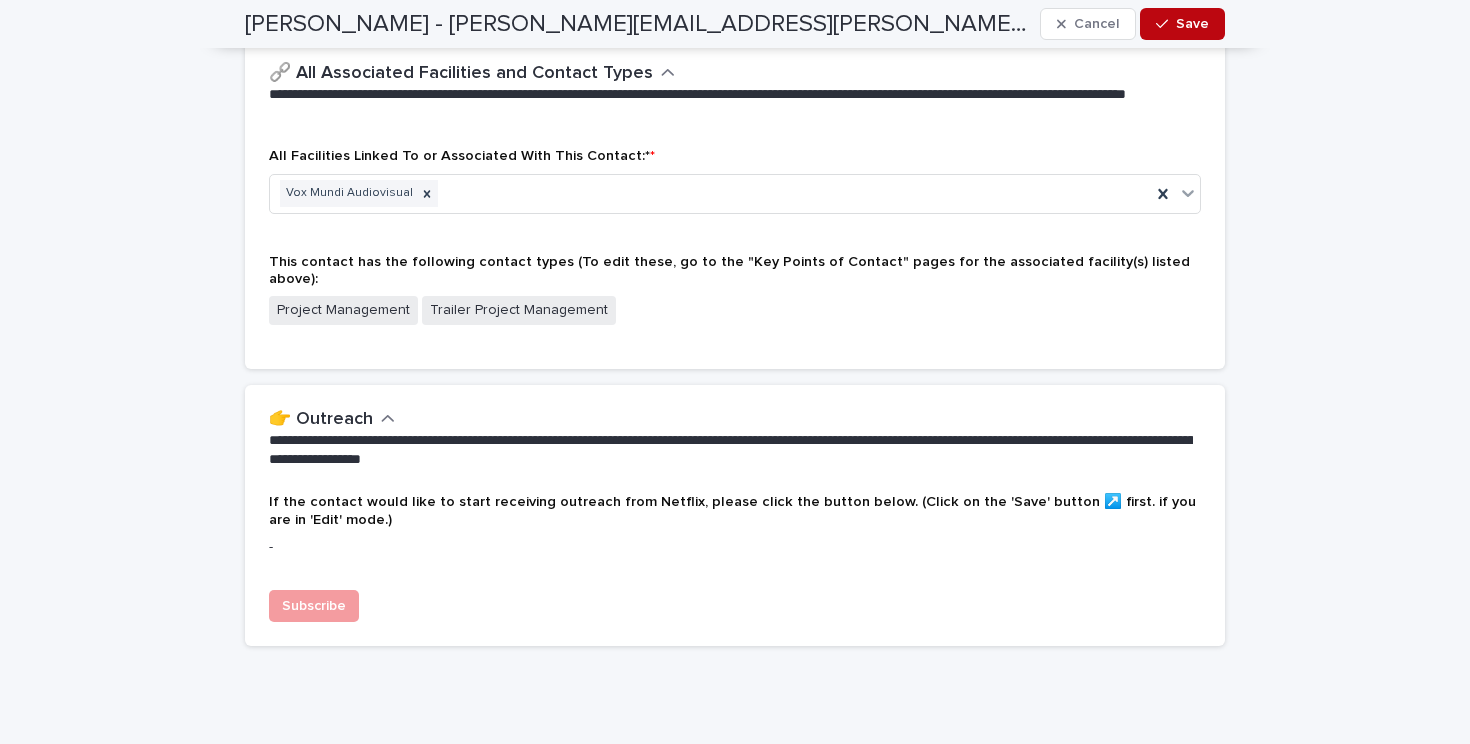 click on "Save" at bounding box center (1192, 24) 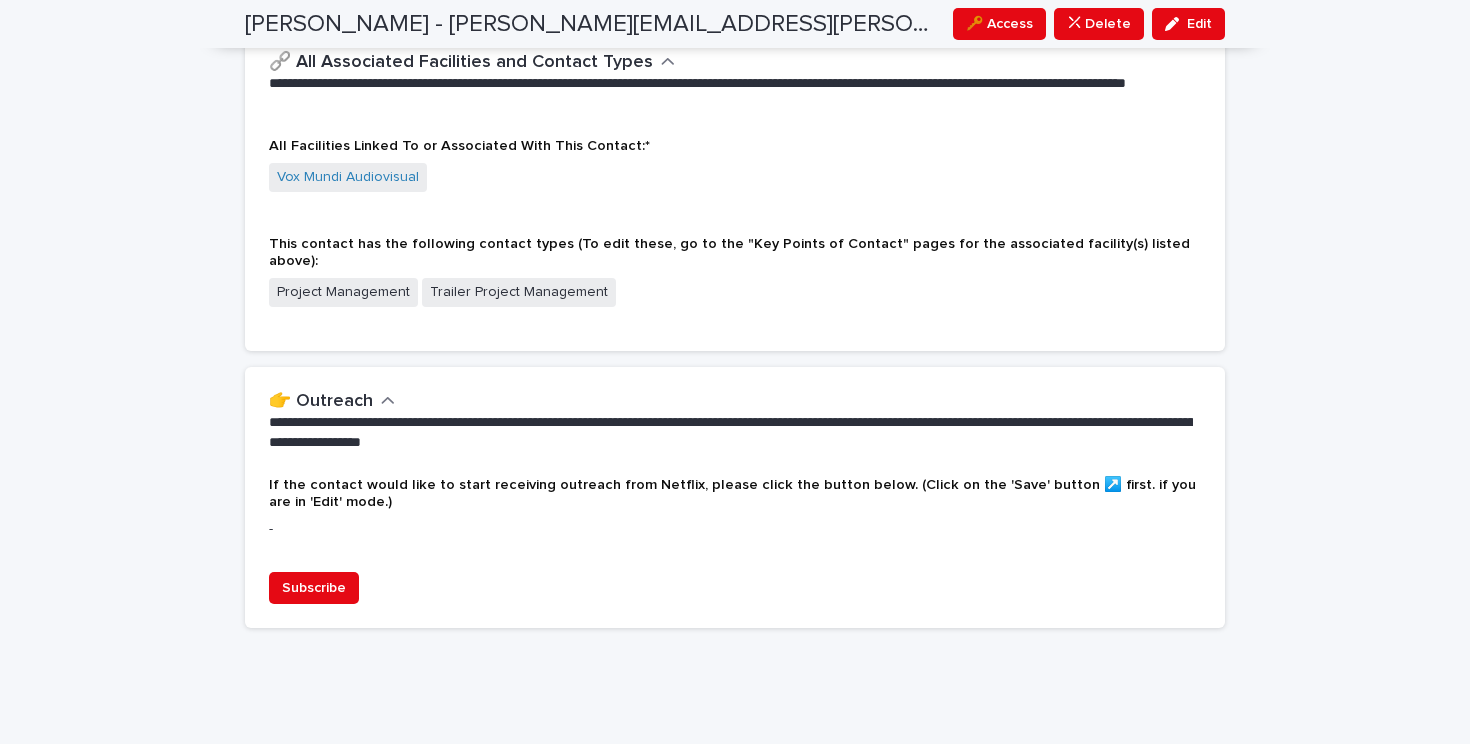 scroll, scrollTop: 756, scrollLeft: 0, axis: vertical 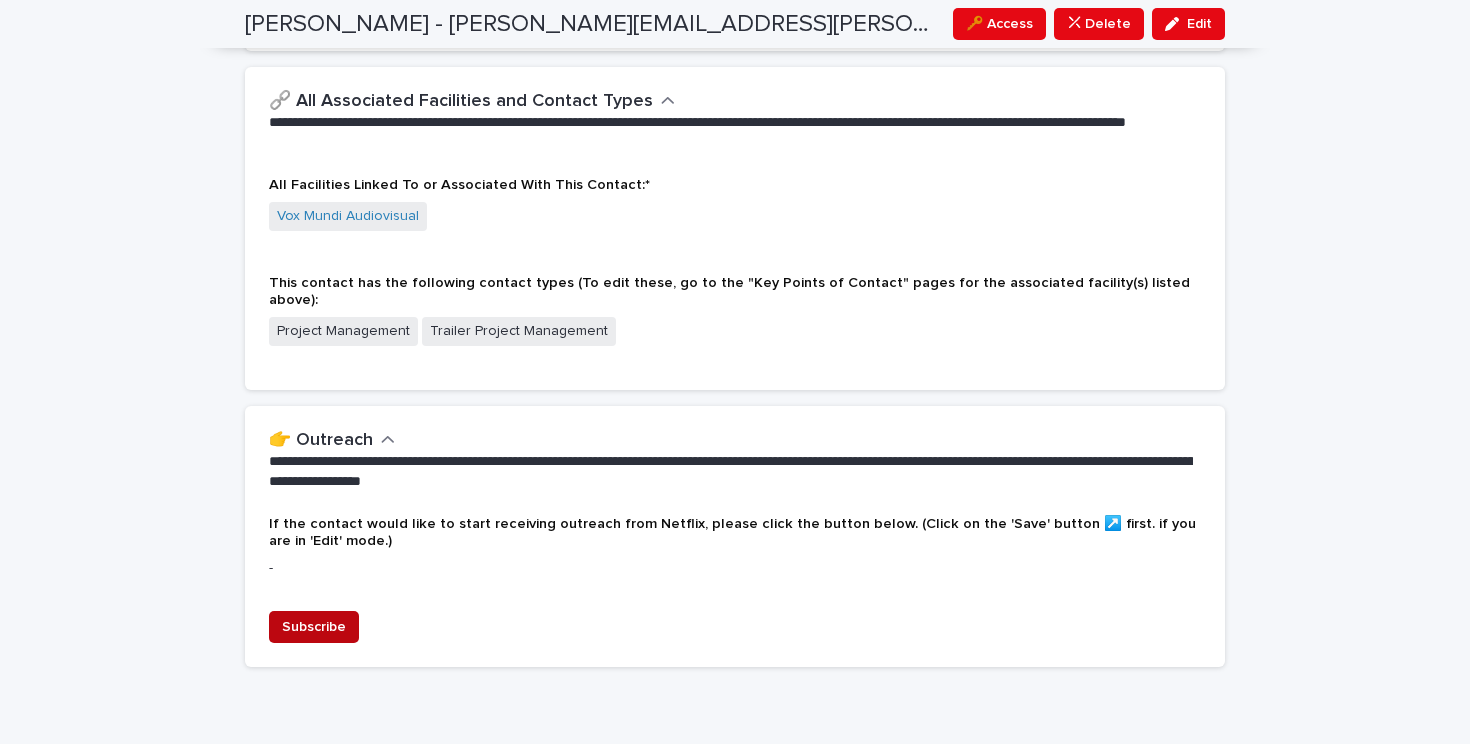 click on "Subscribe" at bounding box center [314, 627] 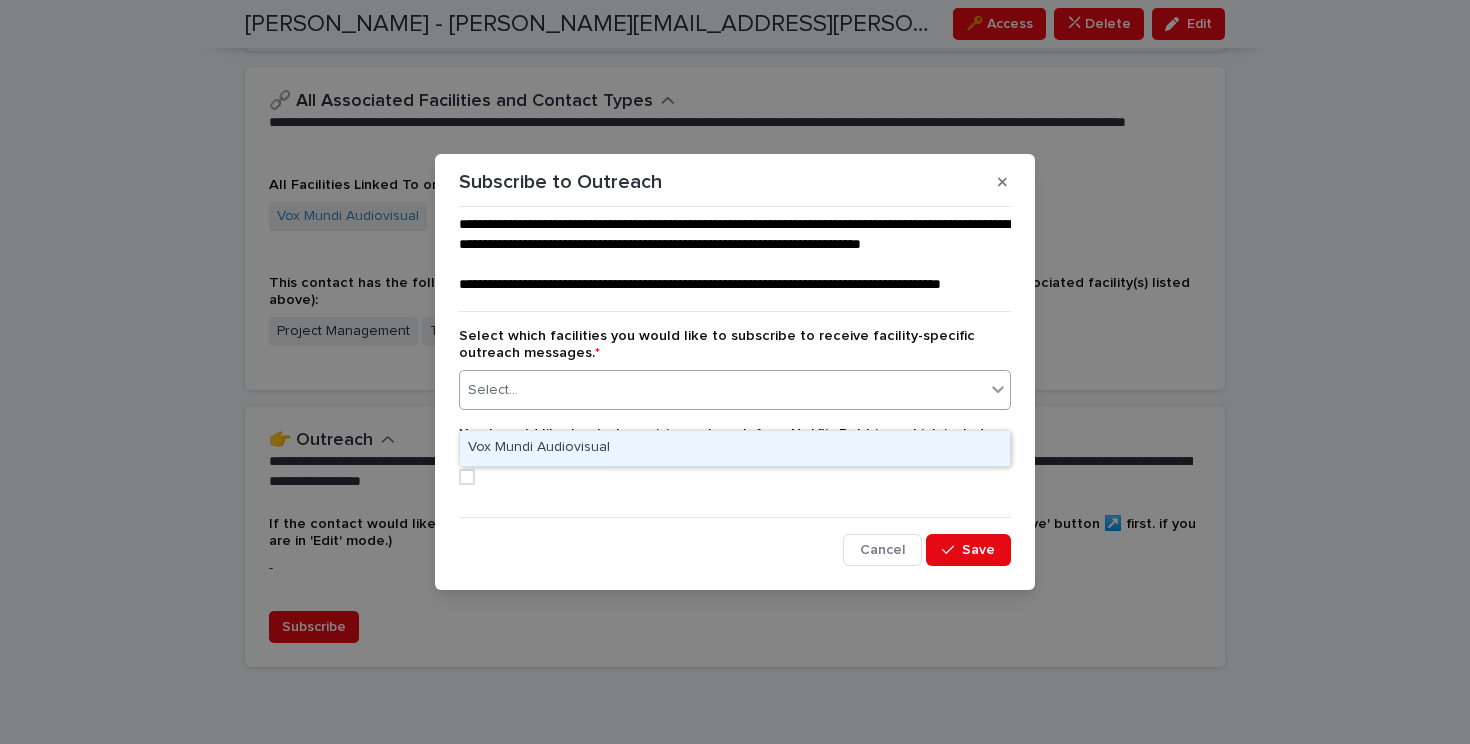 click on "Select..." at bounding box center (722, 390) 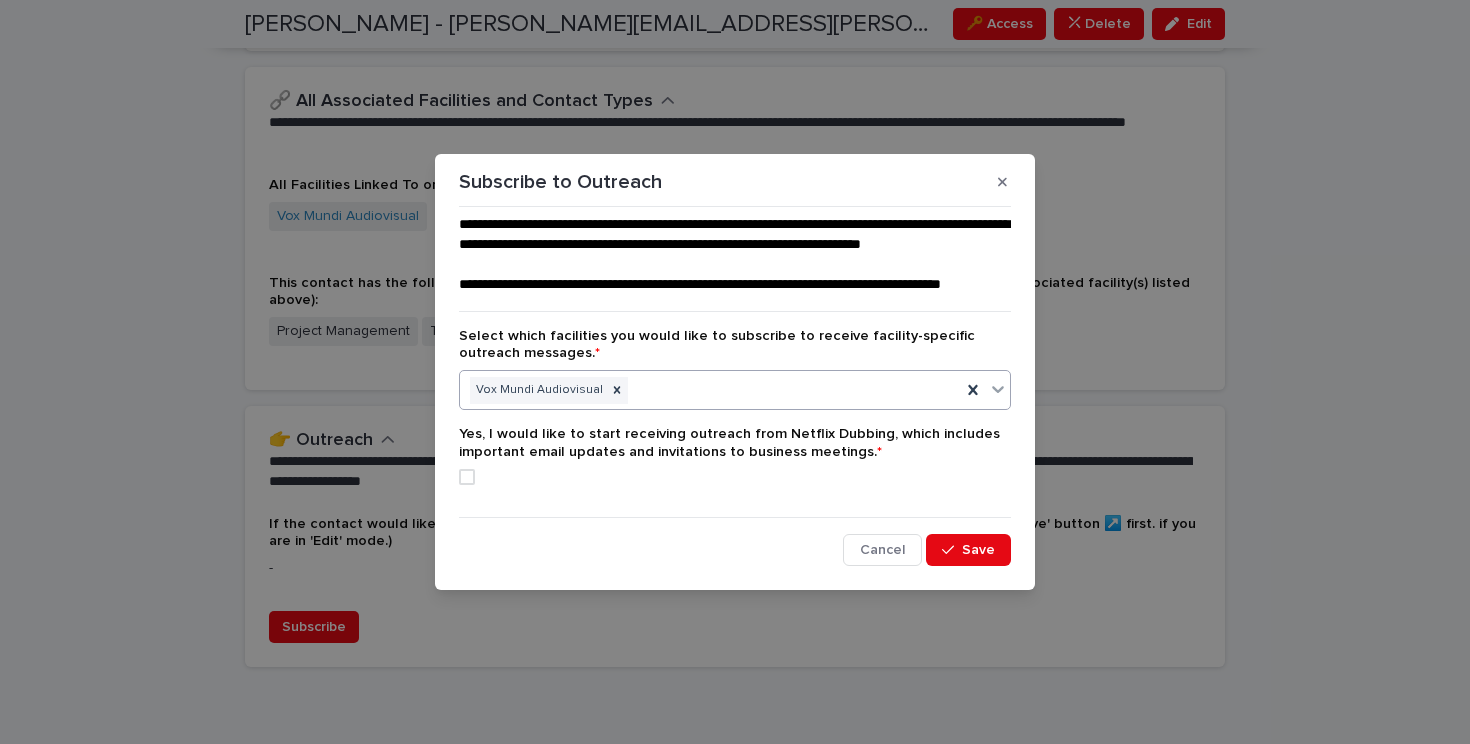 click at bounding box center [467, 477] 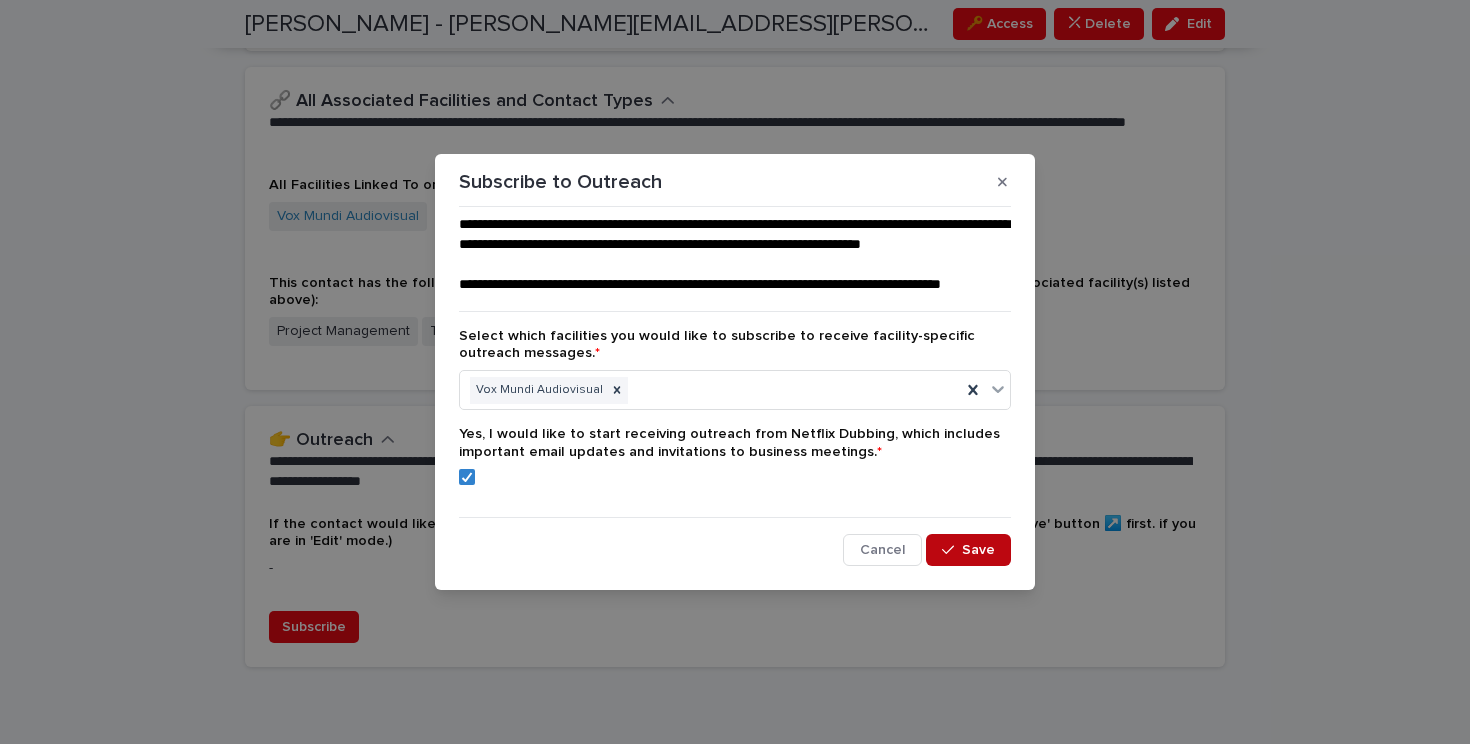 click on "Save" at bounding box center (978, 550) 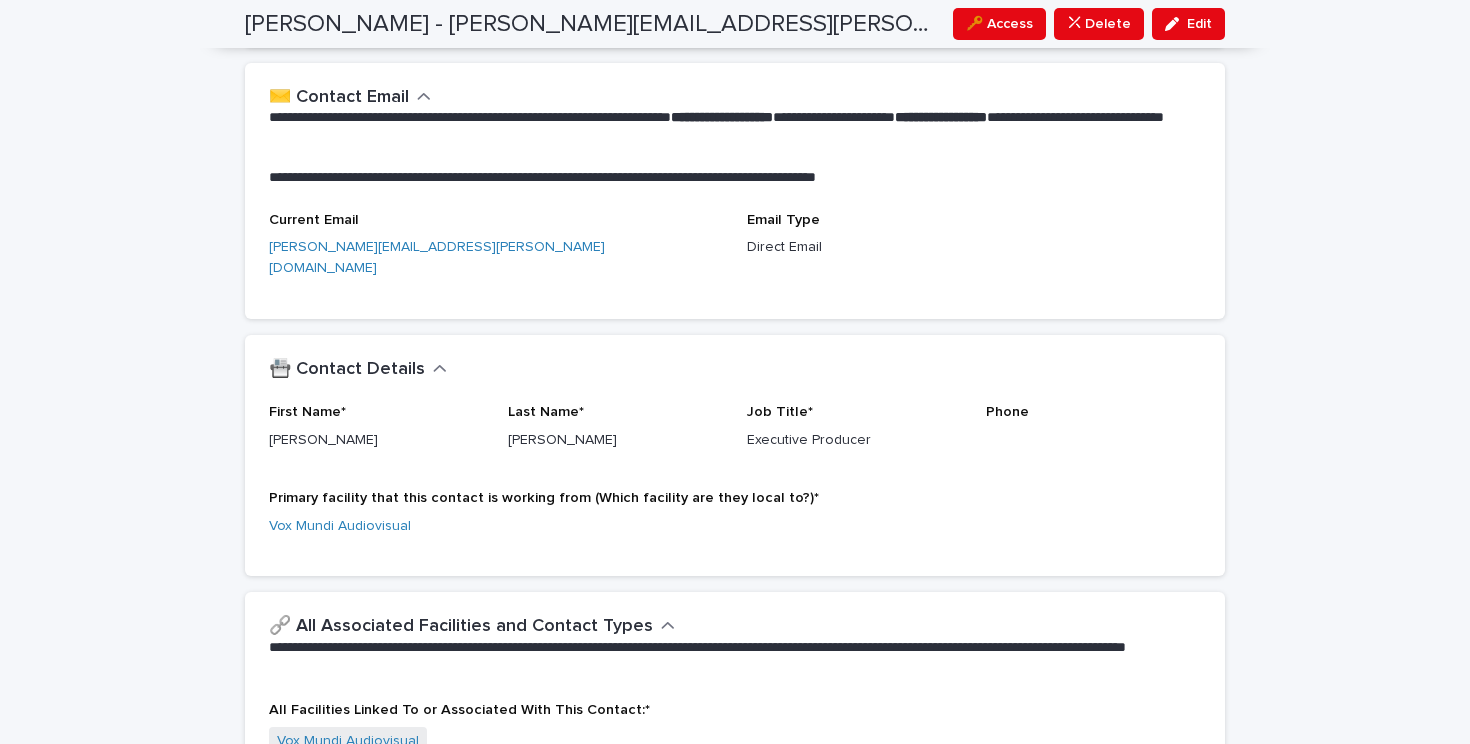 scroll, scrollTop: 0, scrollLeft: 0, axis: both 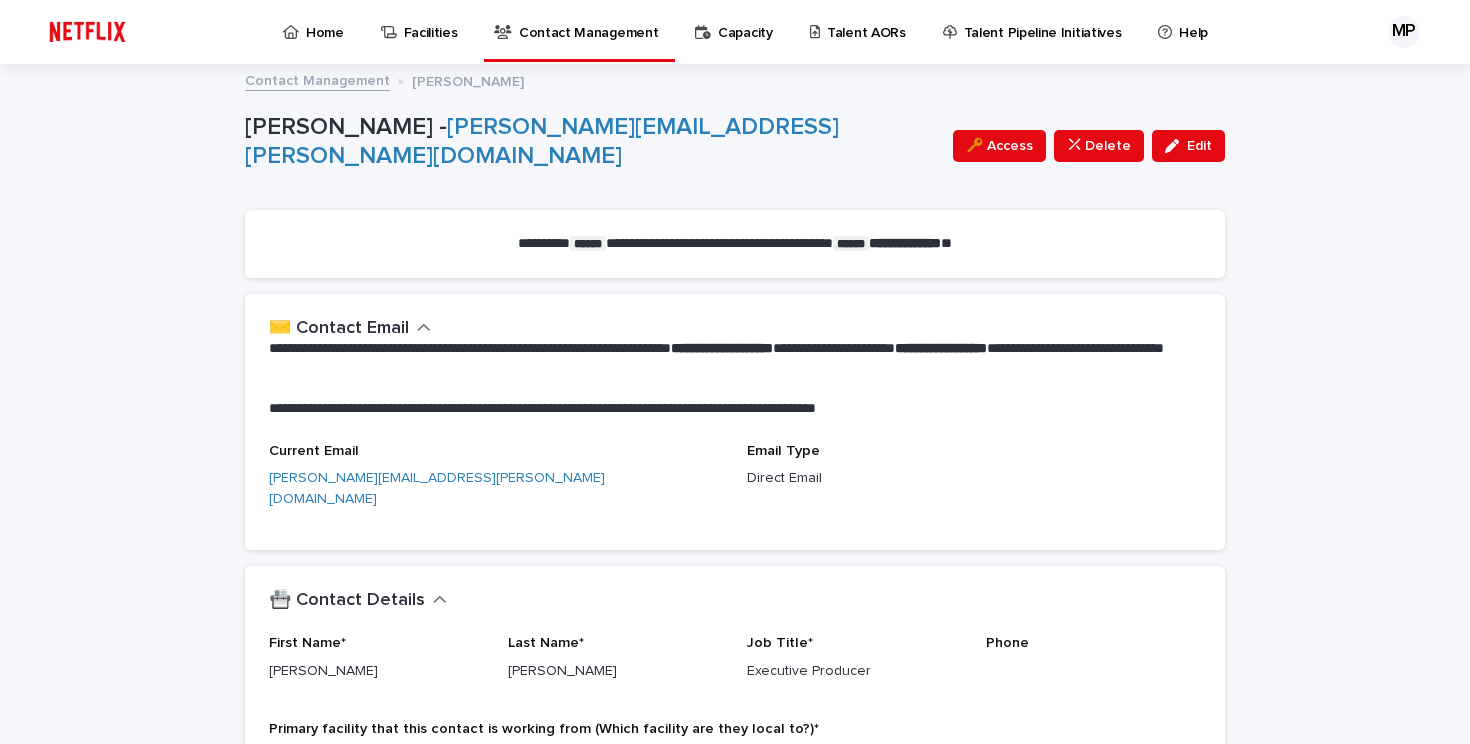 click on "Home" at bounding box center [325, 21] 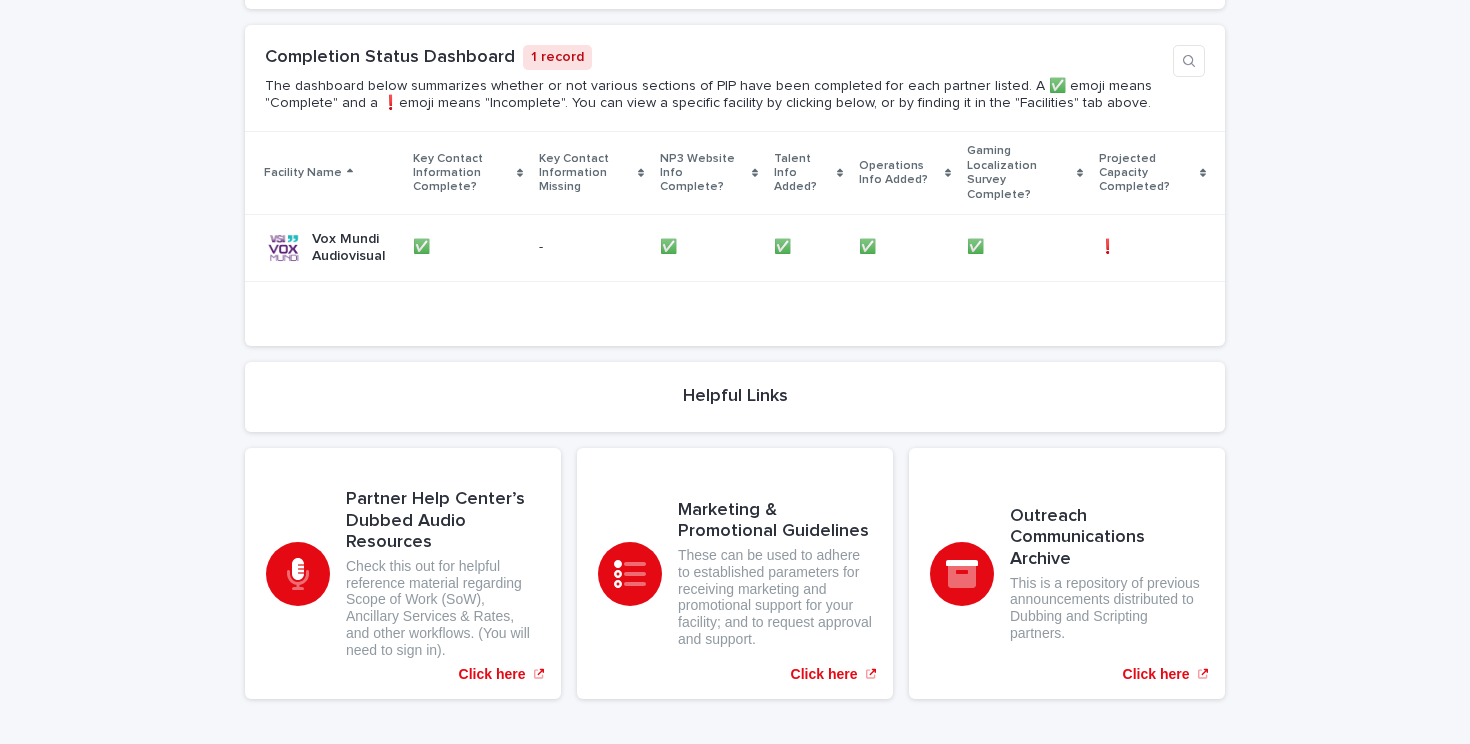 scroll, scrollTop: 1116, scrollLeft: 0, axis: vertical 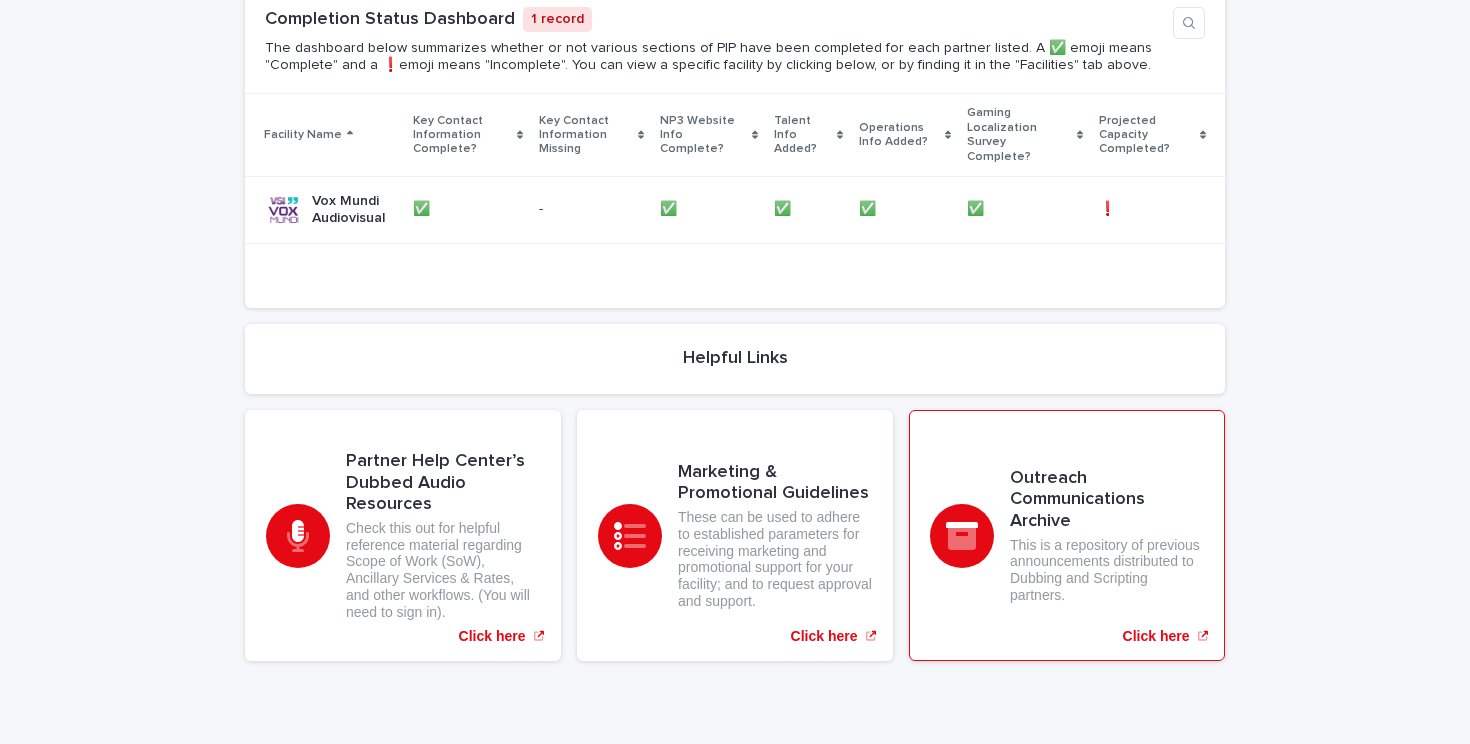 click on "This is a repository of previous announcements distributed to Dubbing and Scripting partners." at bounding box center [1107, 570] 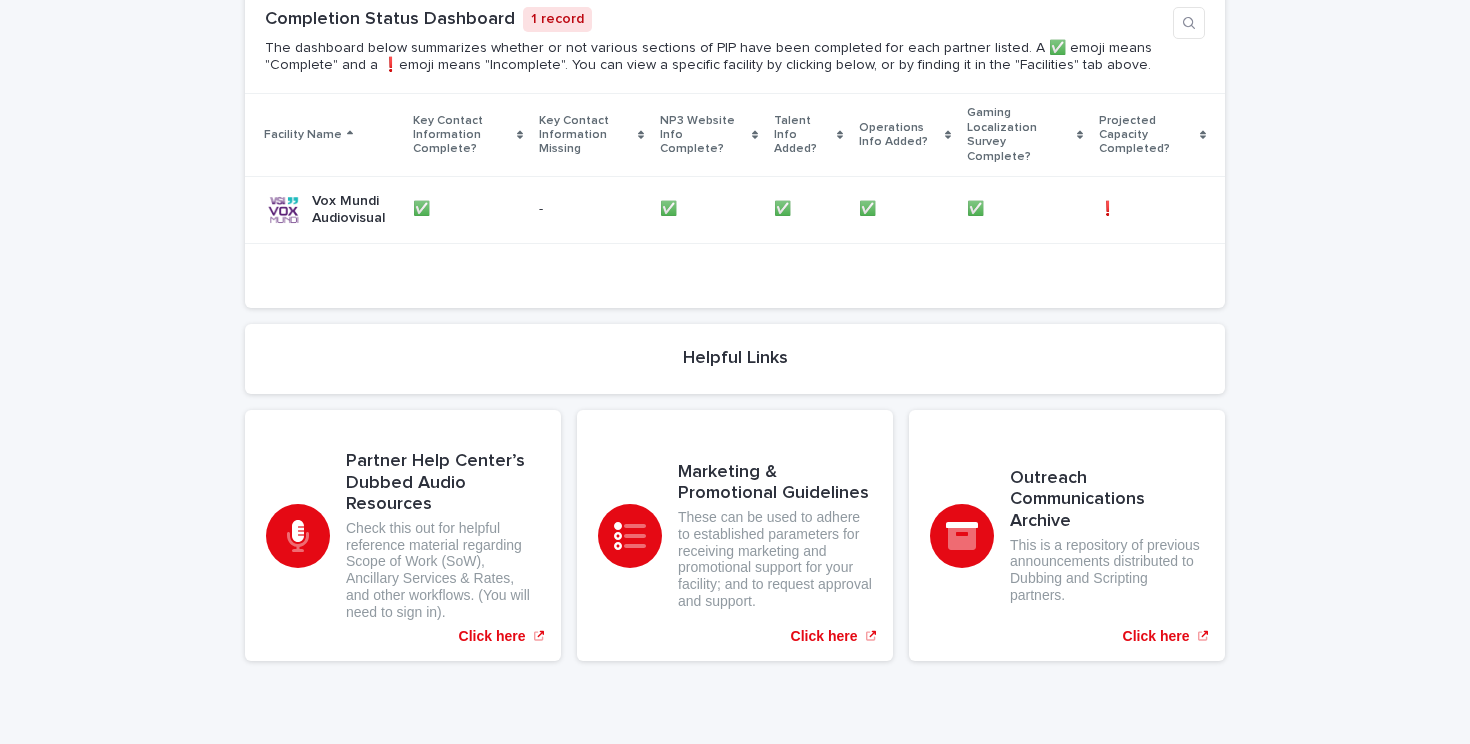 scroll, scrollTop: 0, scrollLeft: 0, axis: both 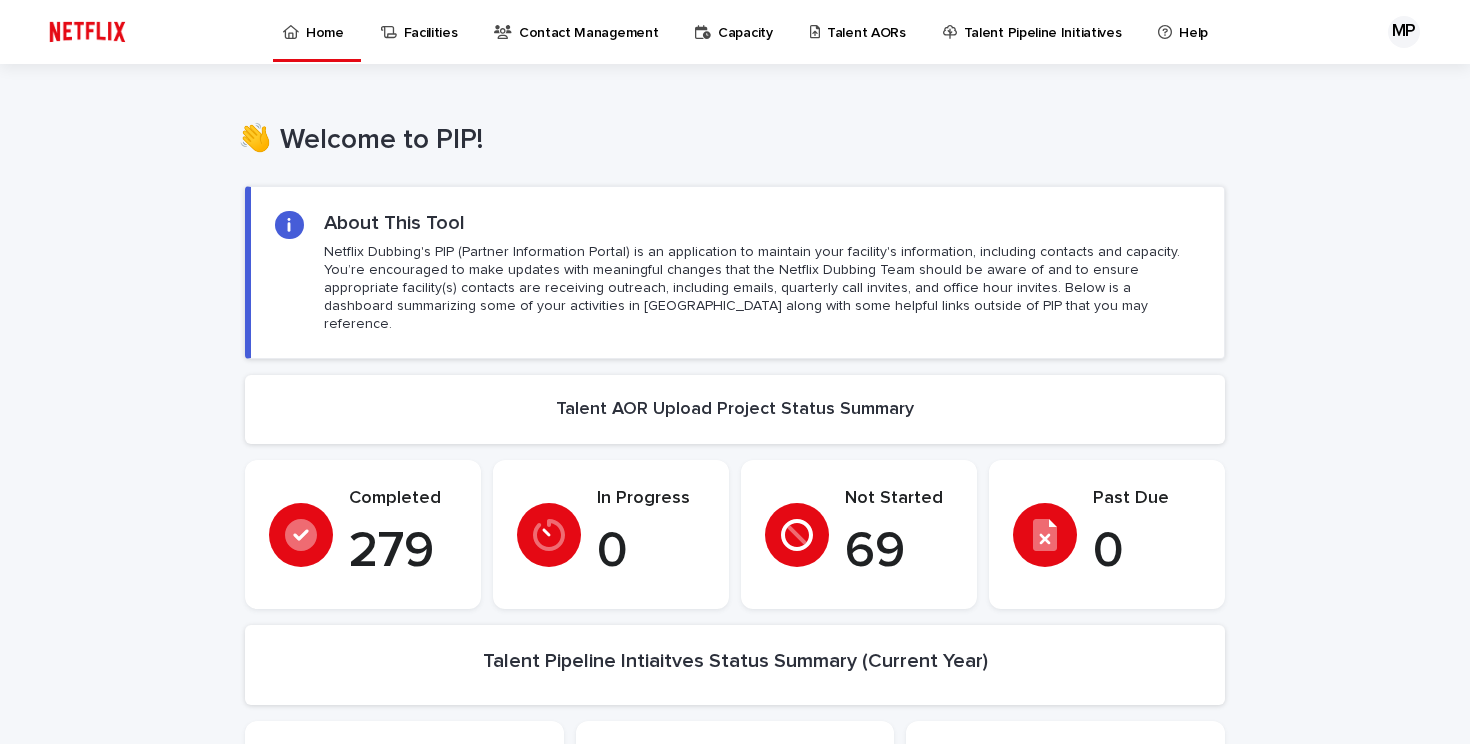 click on "Facilities" at bounding box center (431, 21) 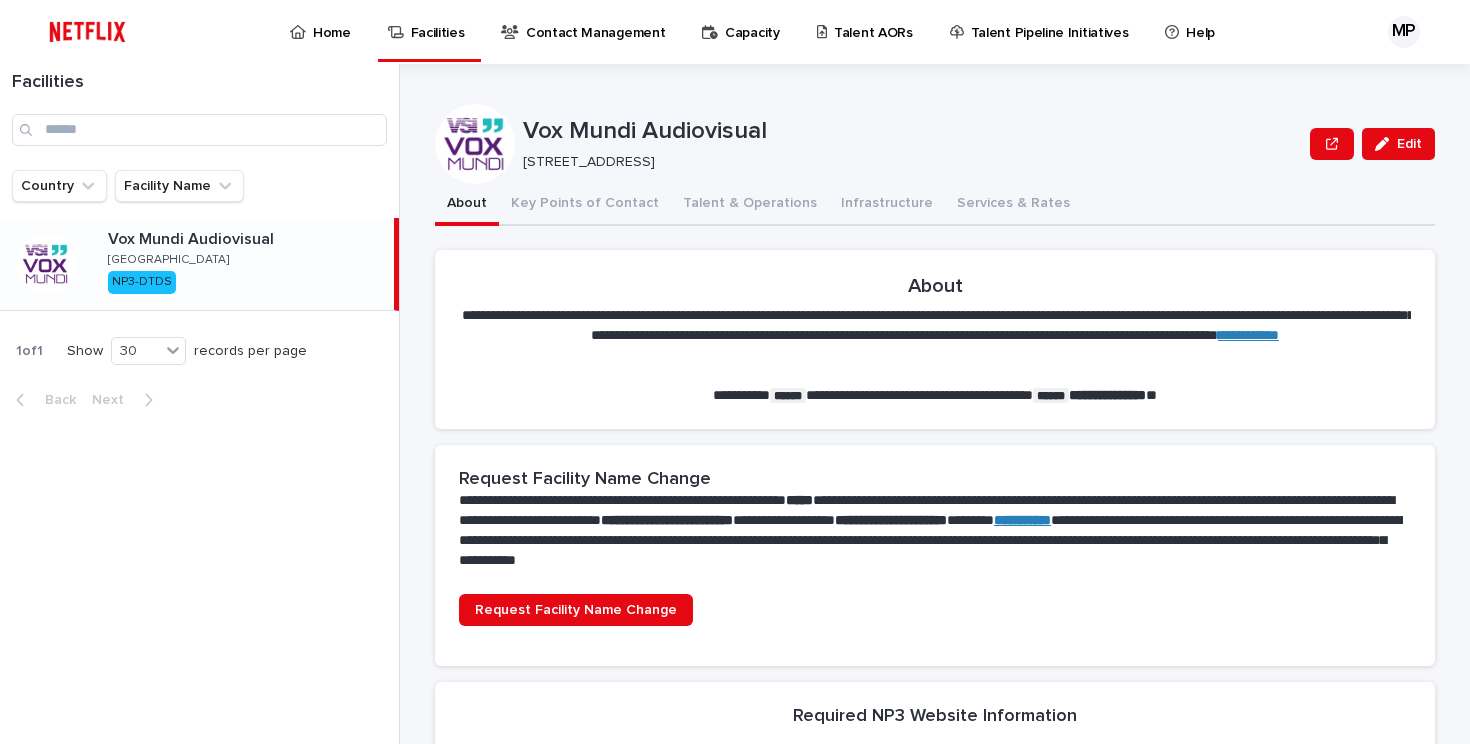 click on "Key Points of Contact" at bounding box center [585, 205] 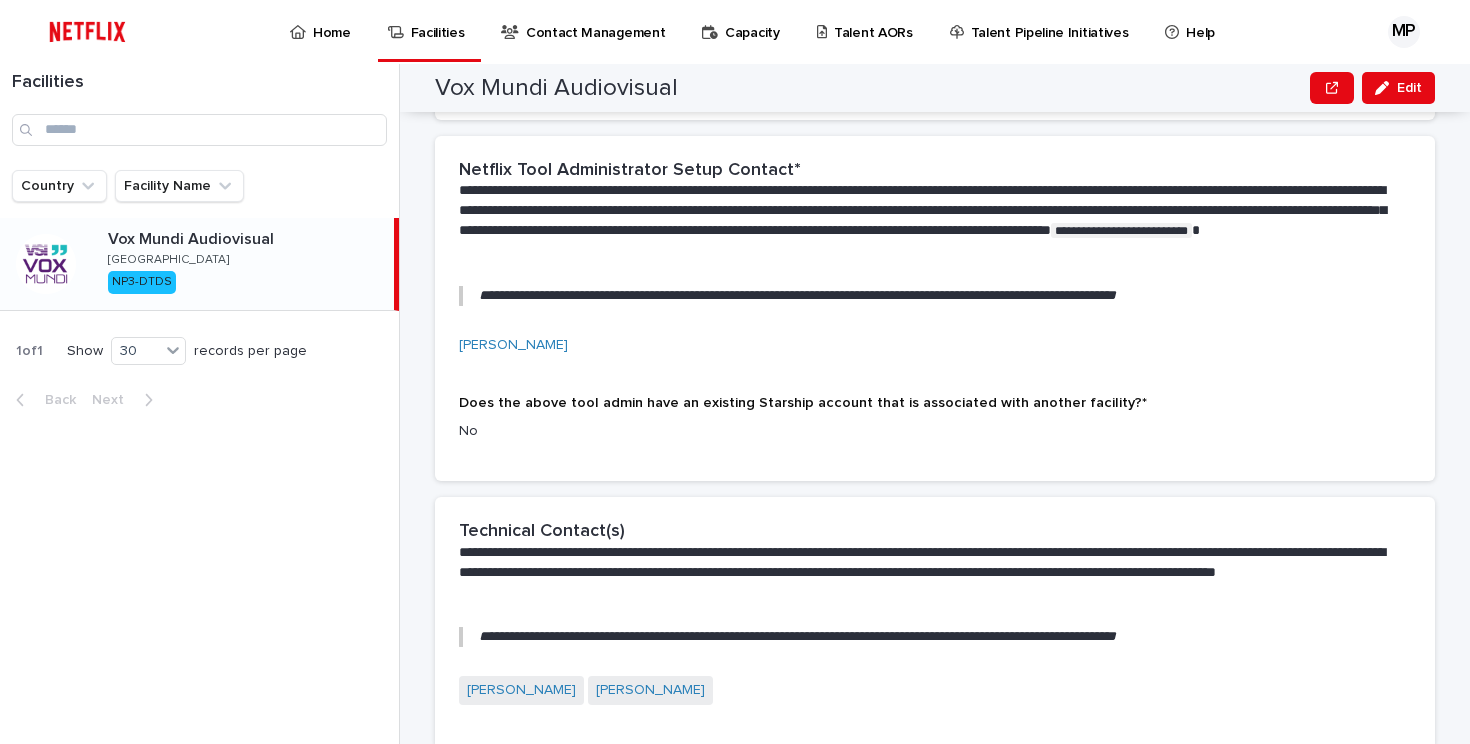 scroll, scrollTop: 1486, scrollLeft: 0, axis: vertical 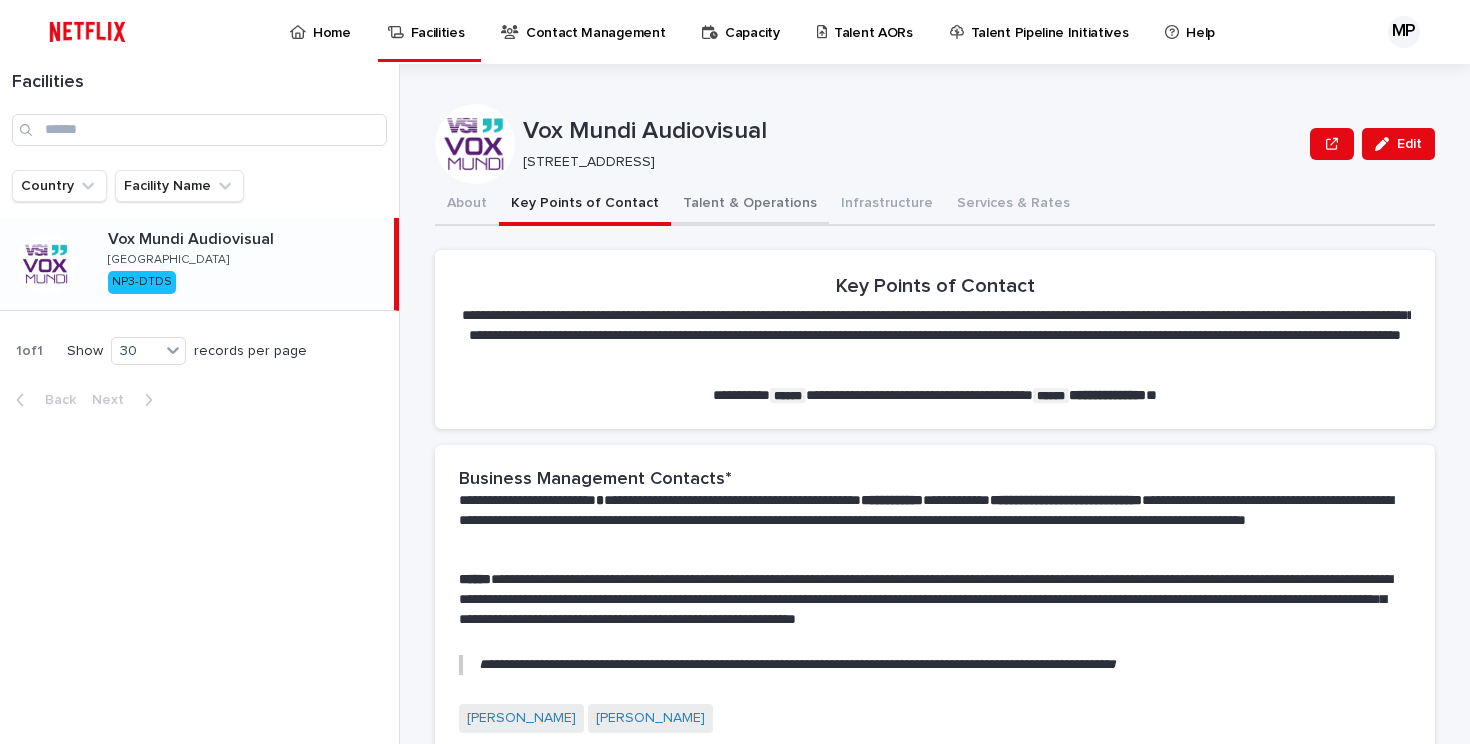 click on "Talent & Operations" at bounding box center (750, 205) 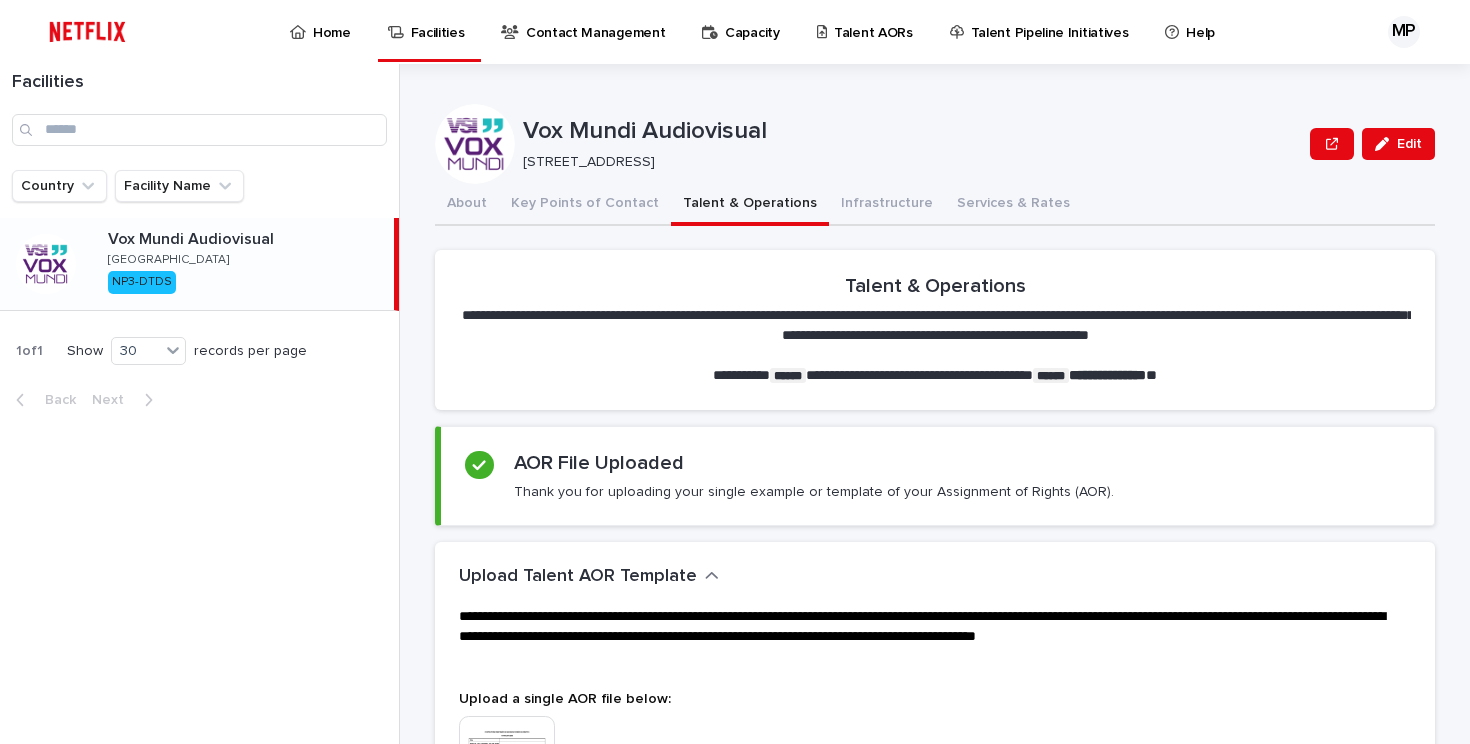 click on "Contact Management" at bounding box center [595, 21] 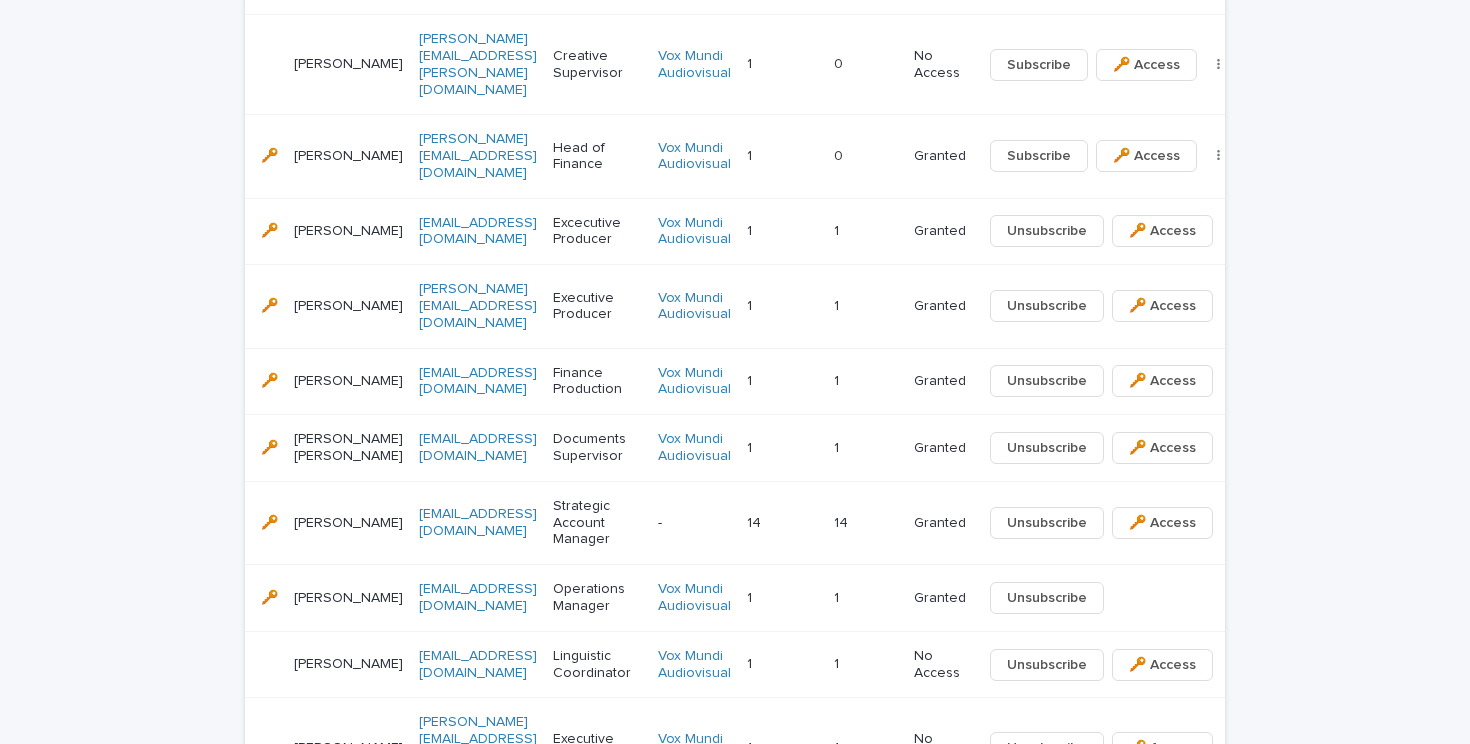 scroll, scrollTop: 1245, scrollLeft: 0, axis: vertical 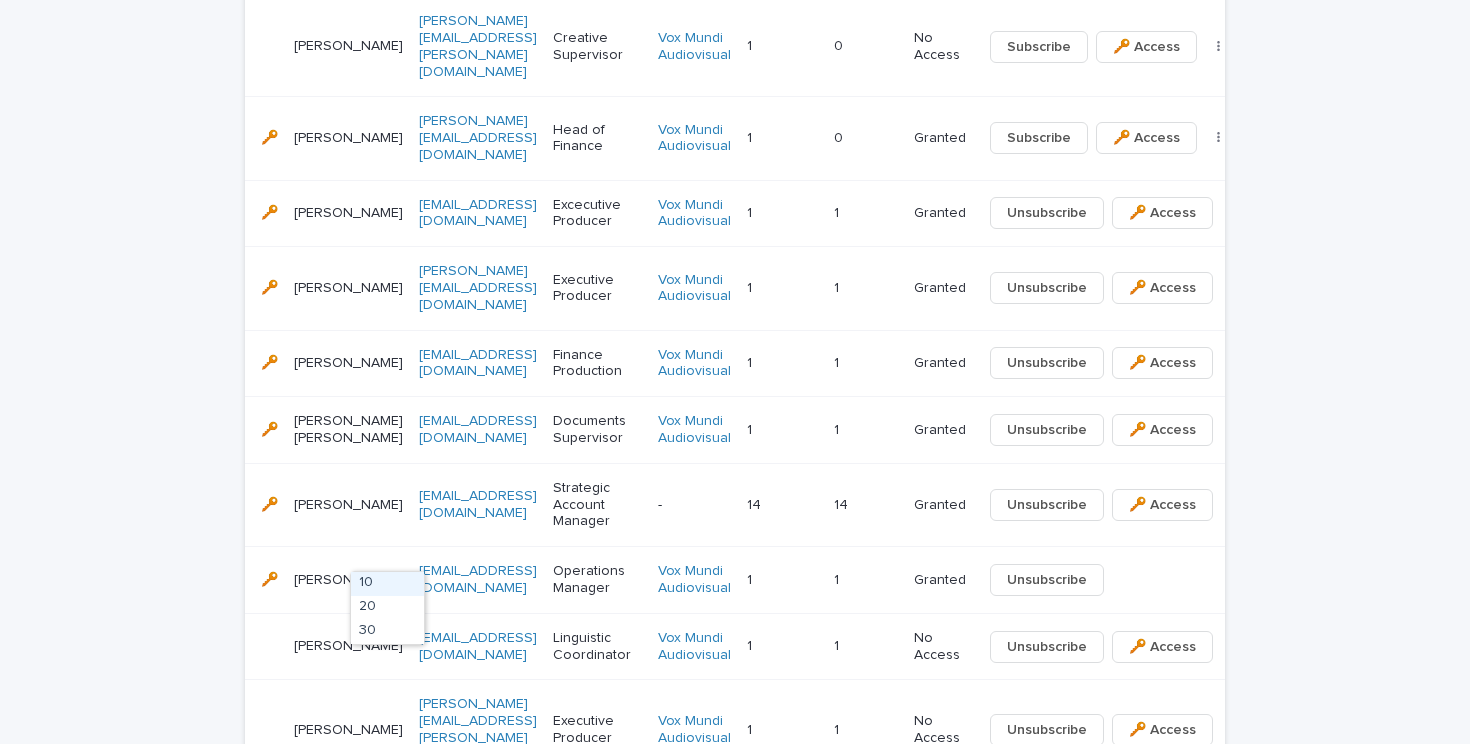 click 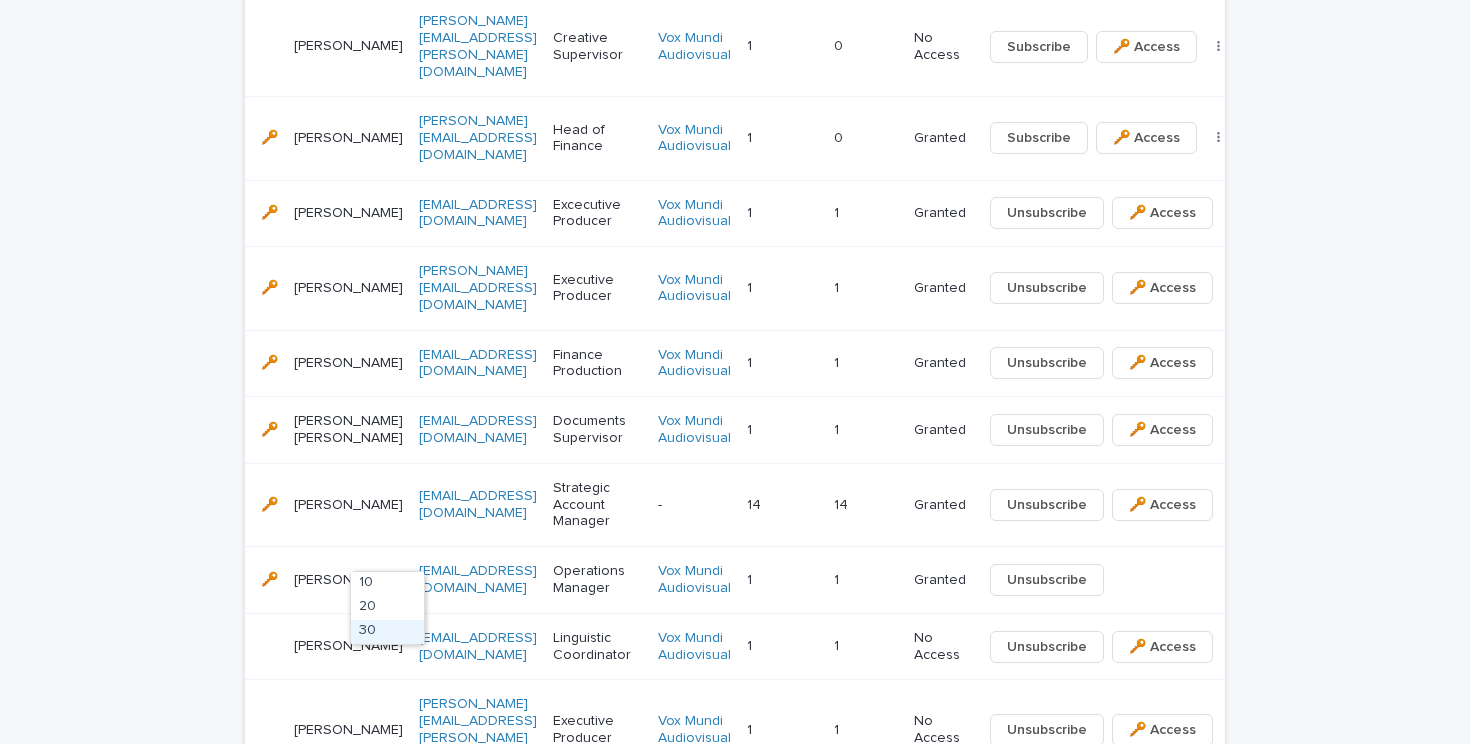 click on "30" at bounding box center [387, 632] 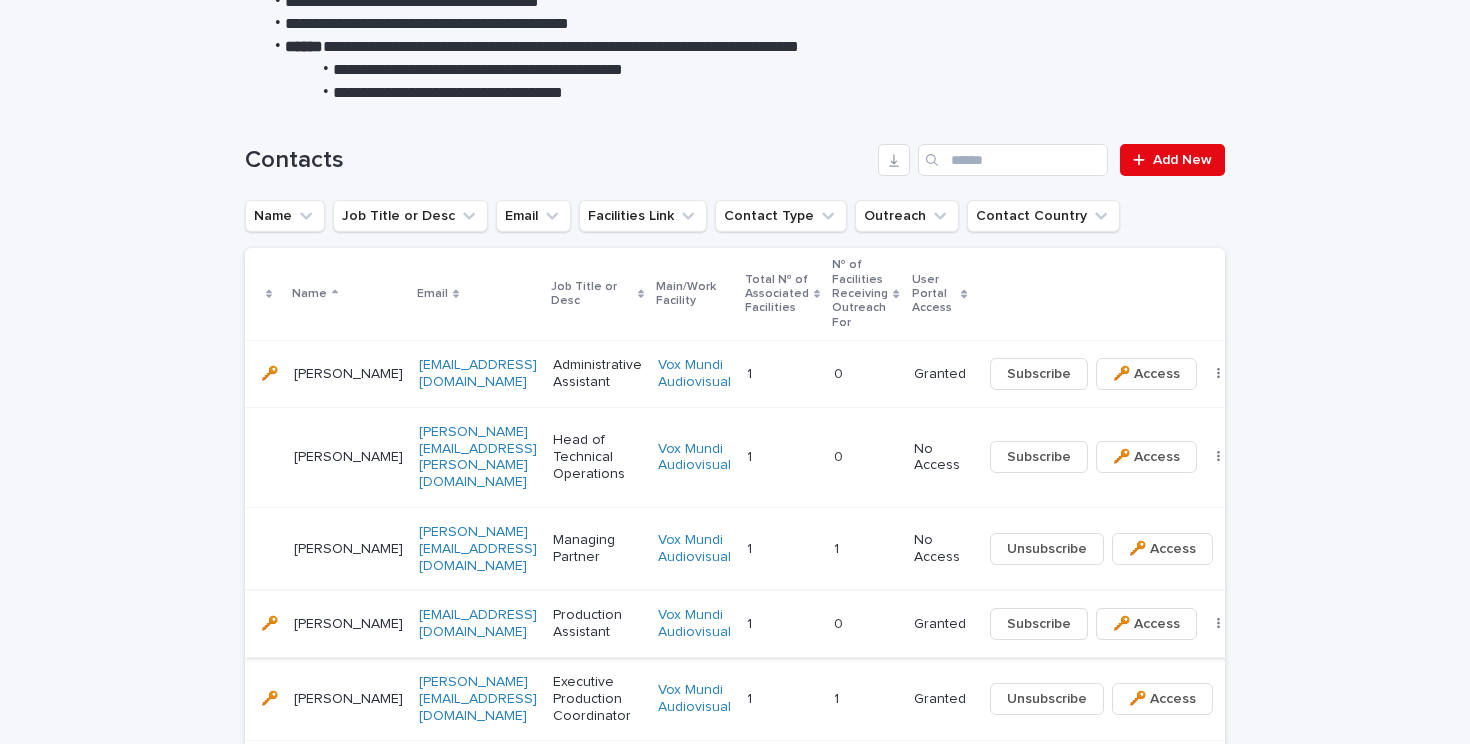 scroll, scrollTop: 335, scrollLeft: 0, axis: vertical 